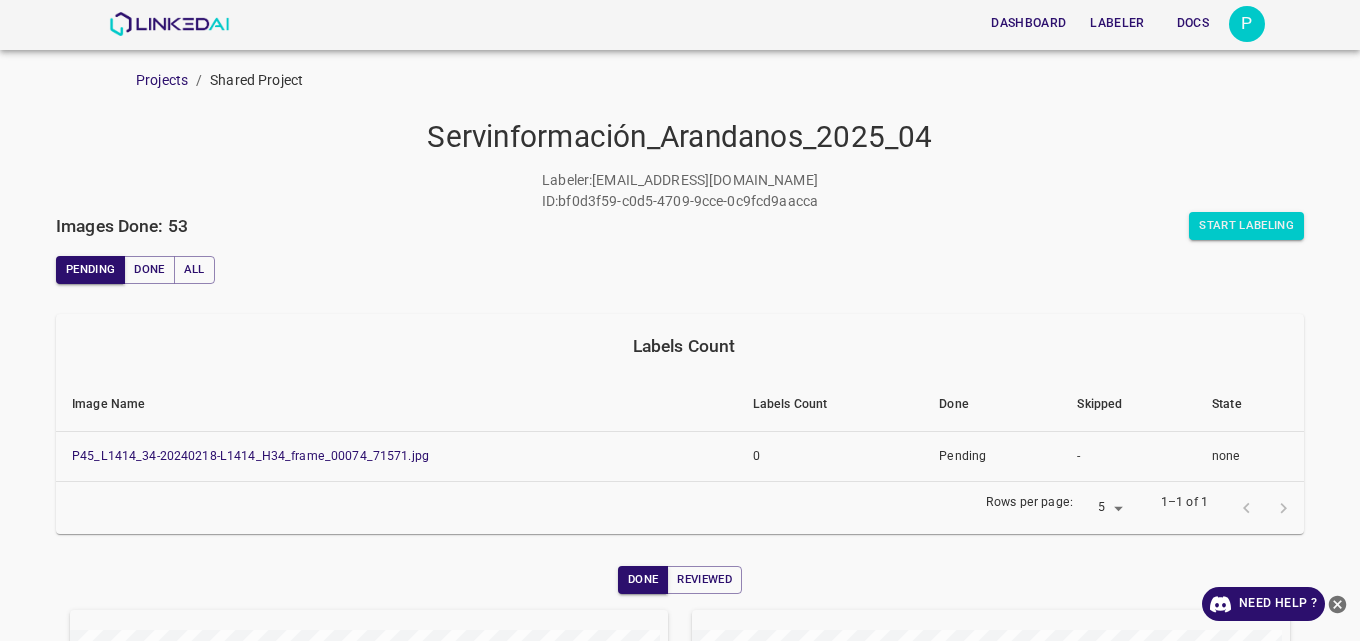 scroll, scrollTop: 0, scrollLeft: 0, axis: both 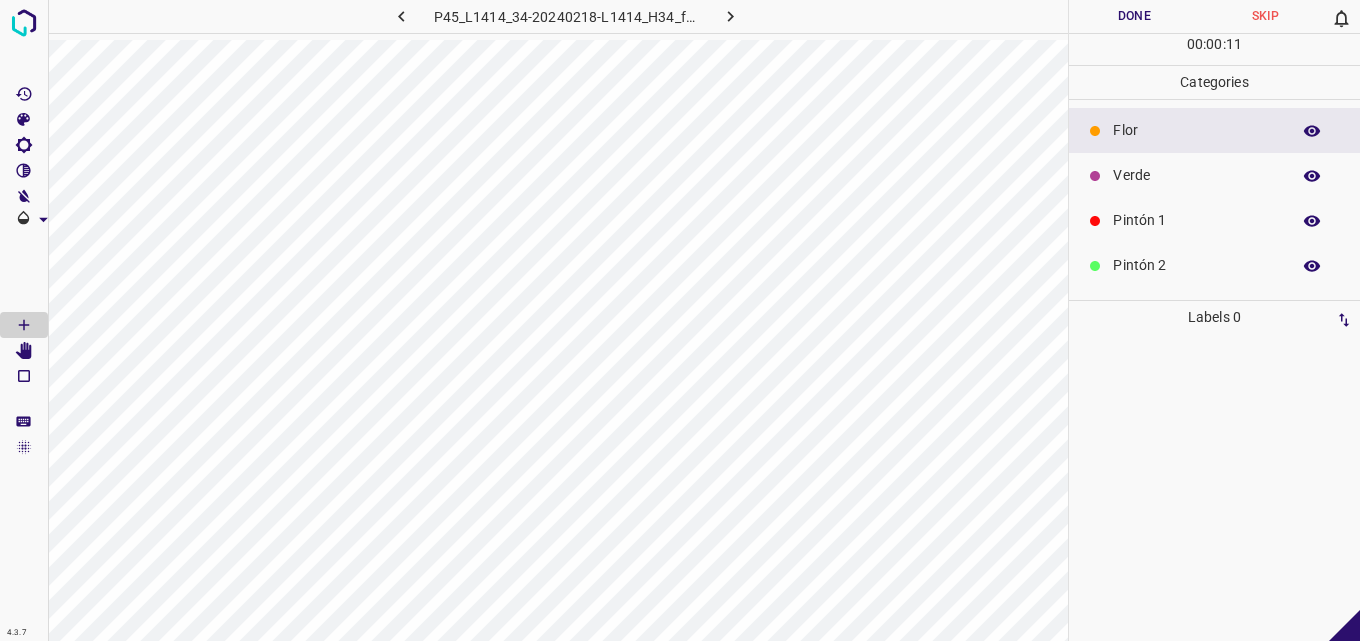 click on "Verde" at bounding box center (1196, 175) 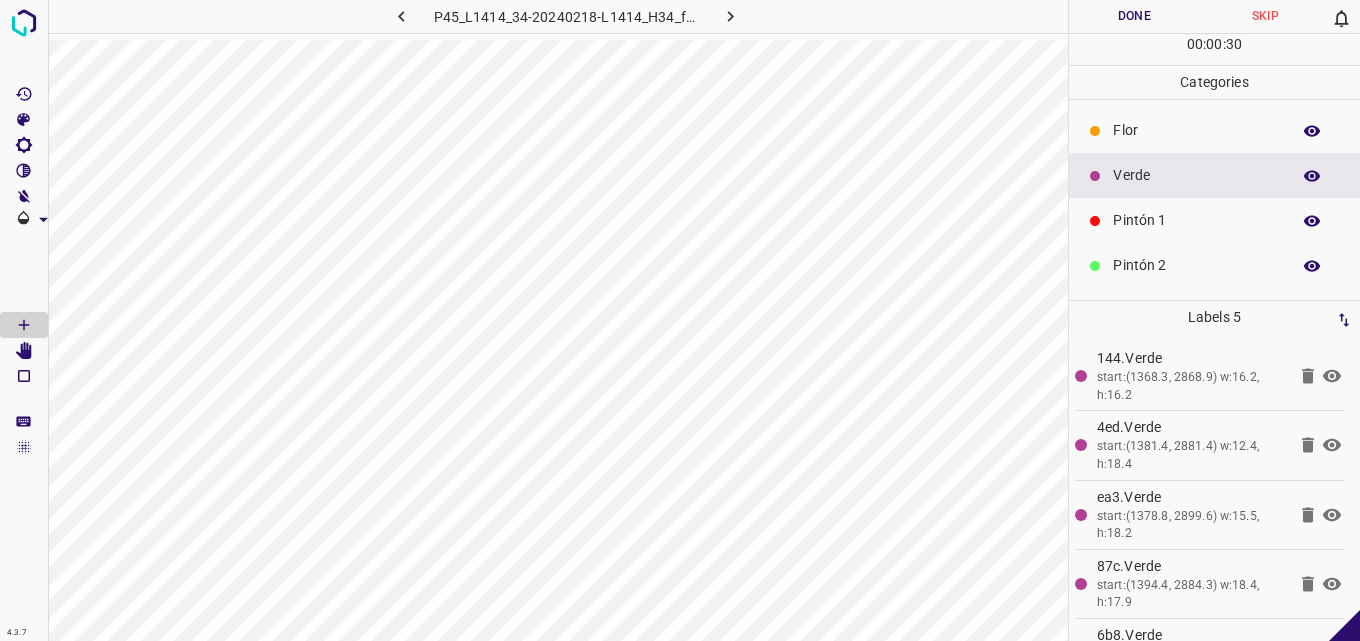 click on "Flor" at bounding box center [1196, 130] 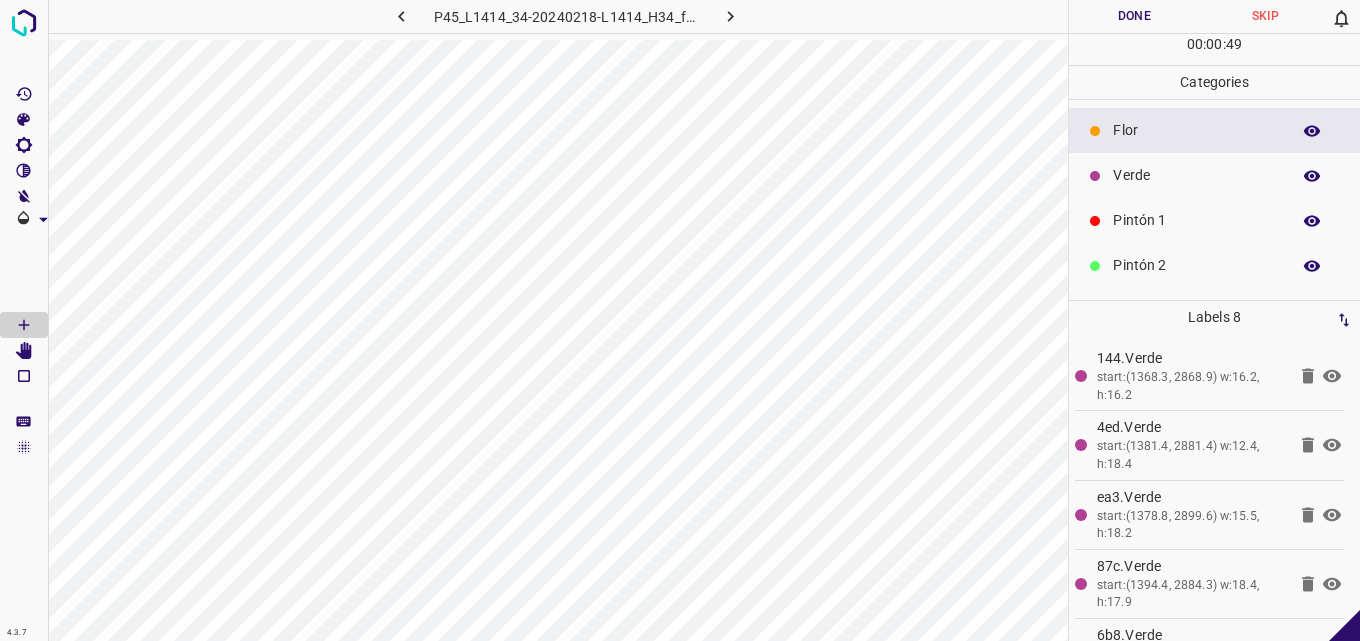 click on "Verde" at bounding box center (1214, 175) 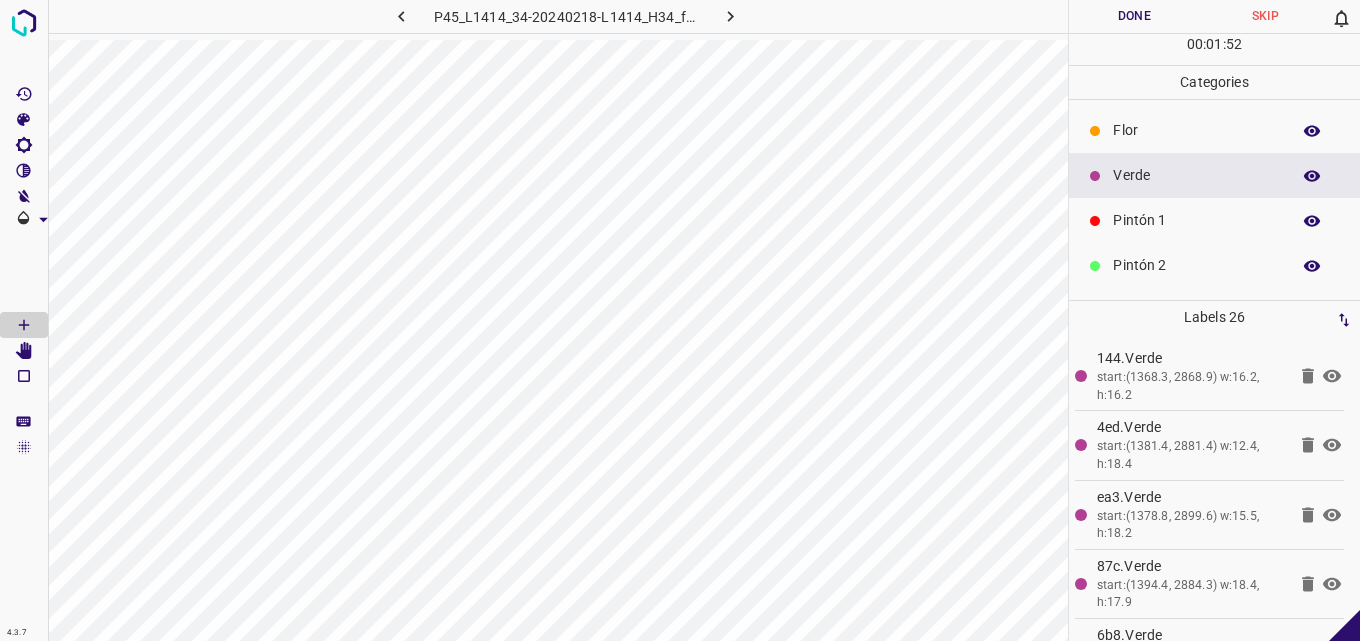 click on "Flor" at bounding box center [1214, 130] 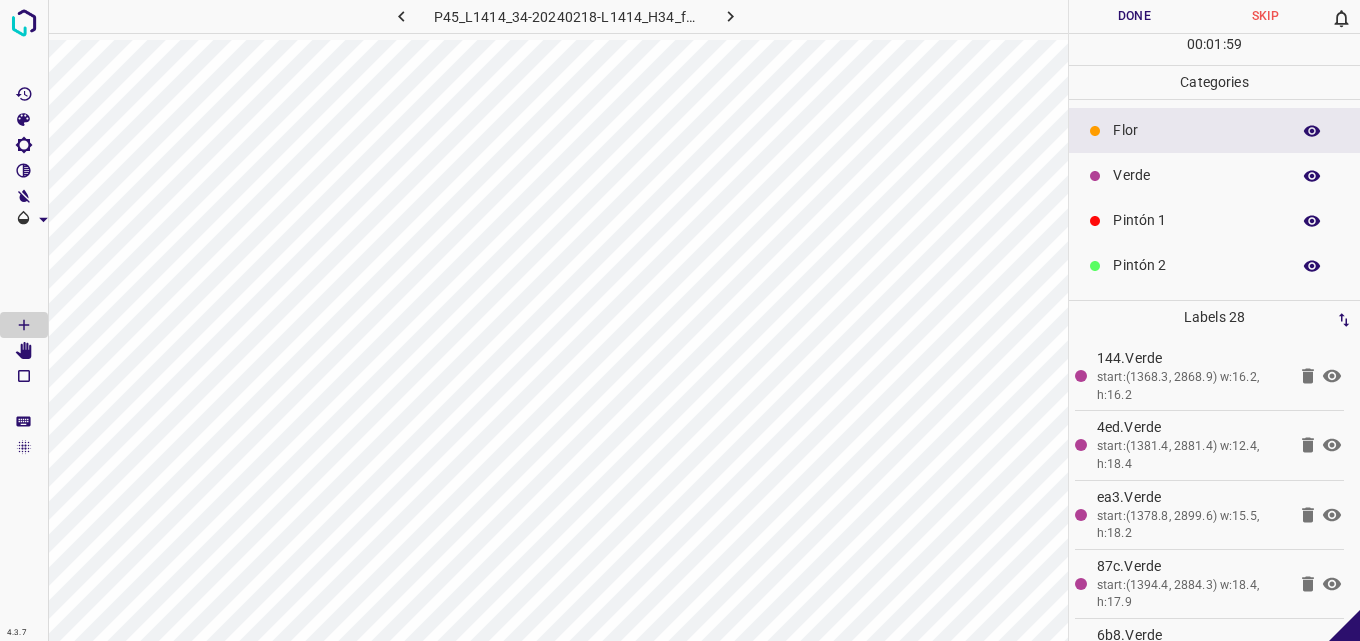 click on "Verde" at bounding box center (1214, 175) 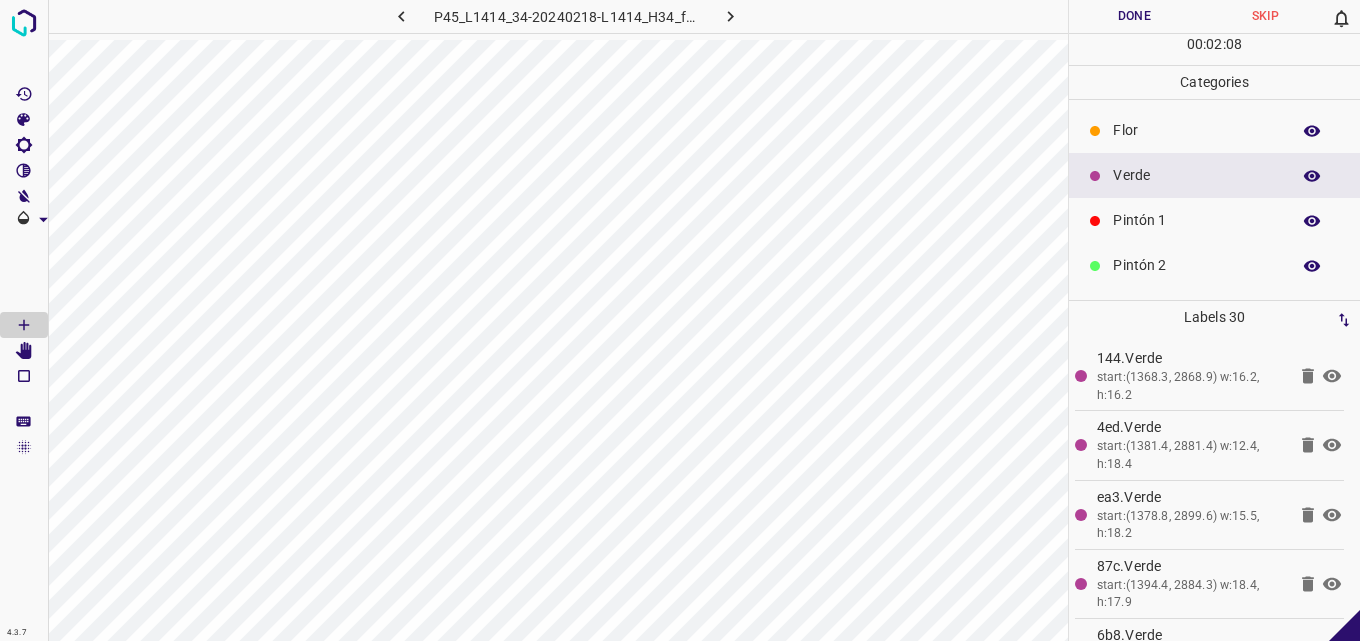 click on "Flor" at bounding box center (1196, 130) 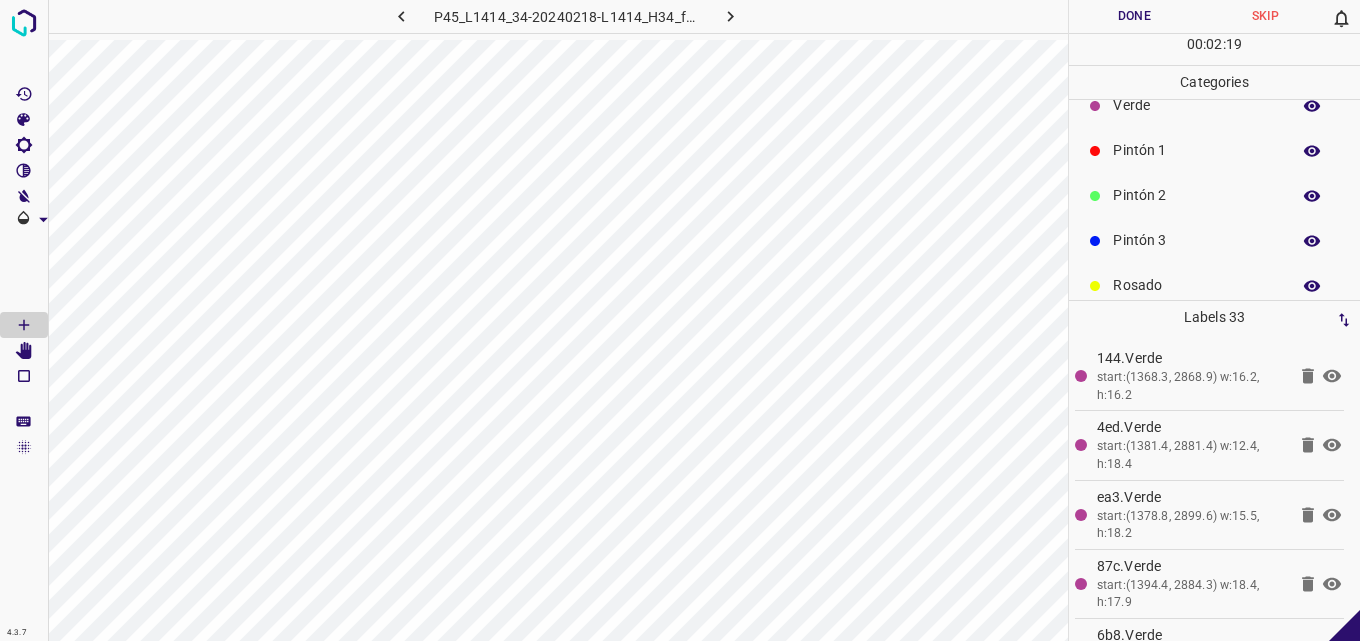 scroll, scrollTop: 176, scrollLeft: 0, axis: vertical 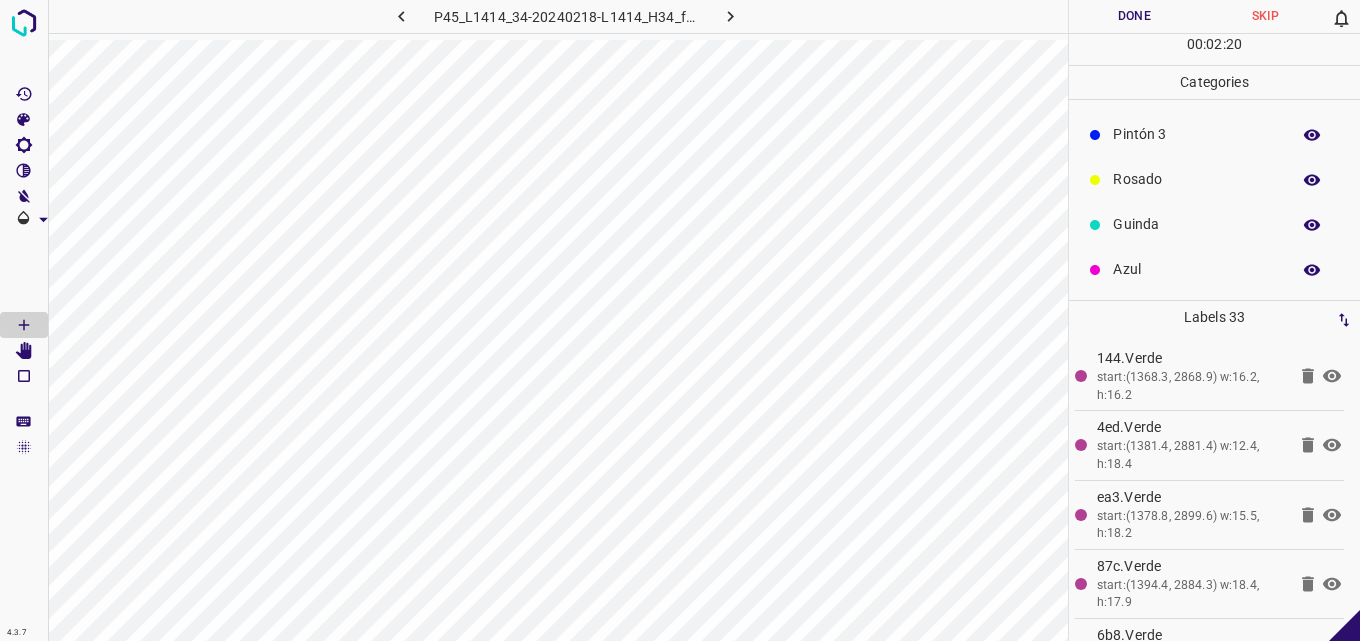 click on "Azul" at bounding box center (1196, 269) 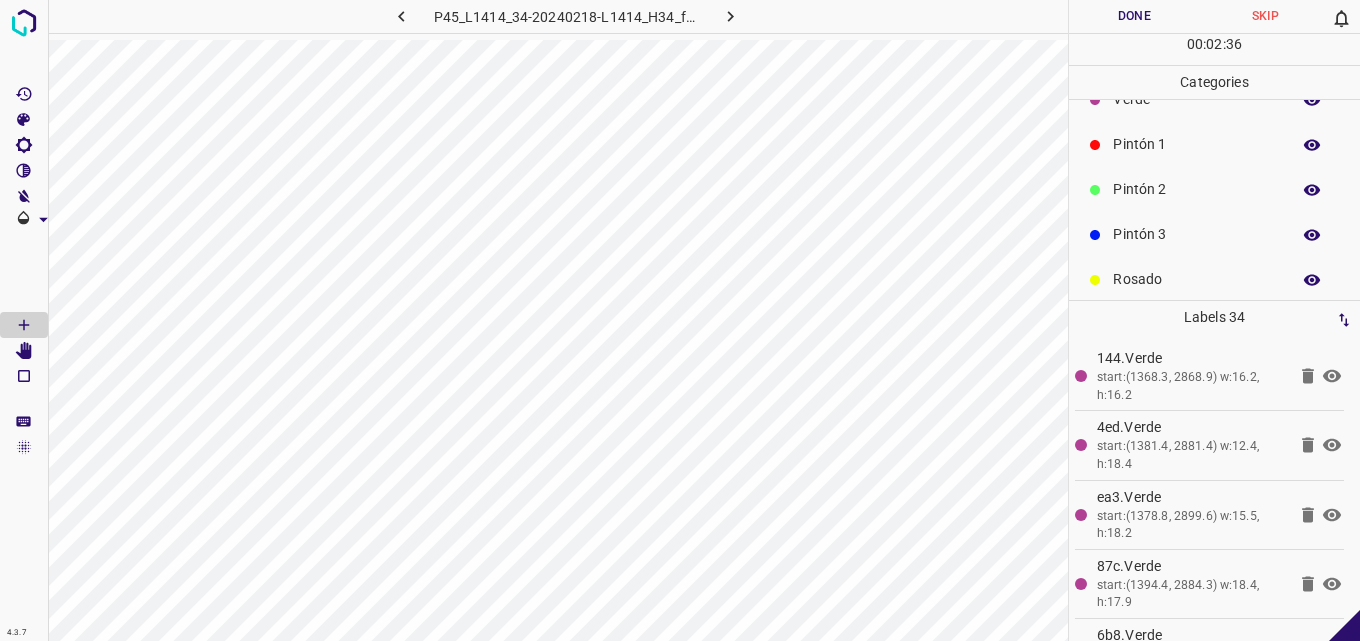 scroll, scrollTop: 0, scrollLeft: 0, axis: both 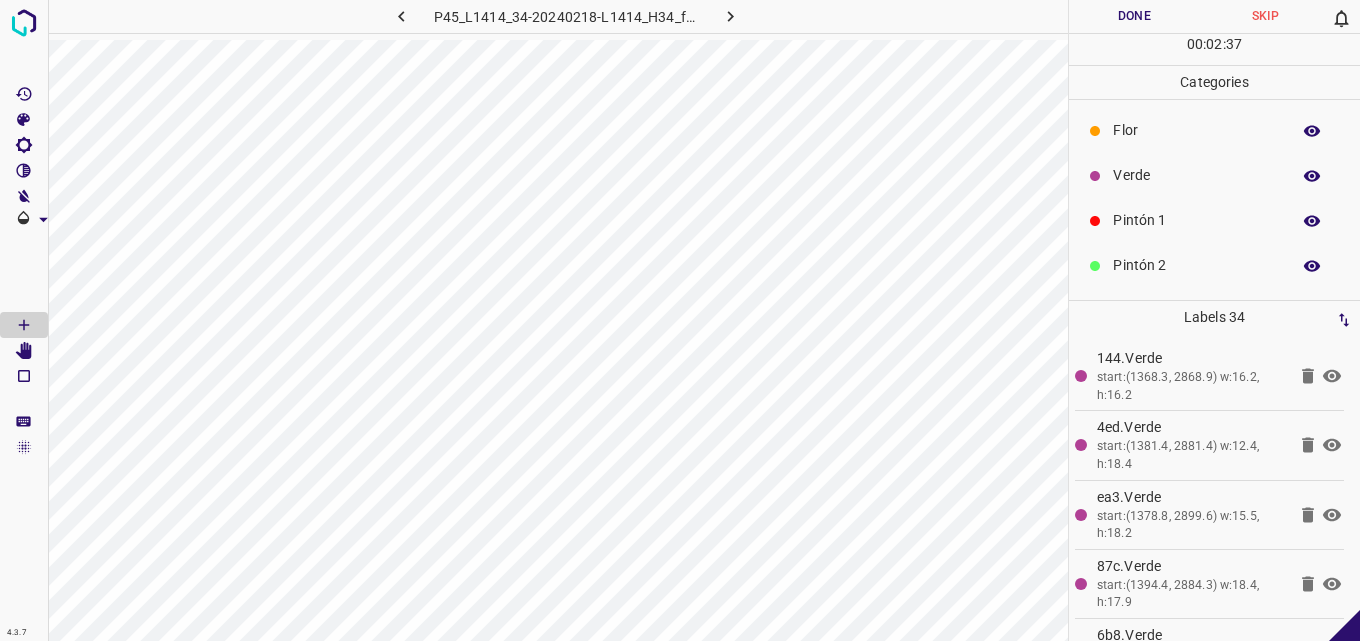 click on "Verde" at bounding box center [1214, 175] 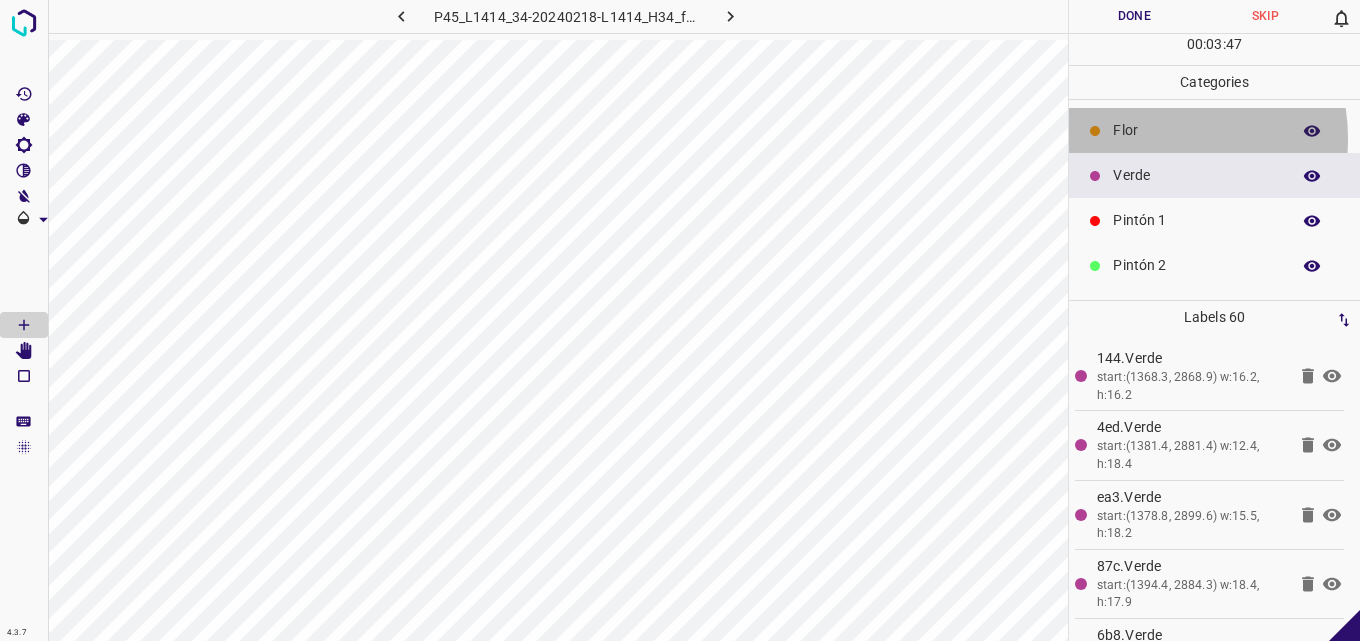 click on "Flor" at bounding box center [1196, 130] 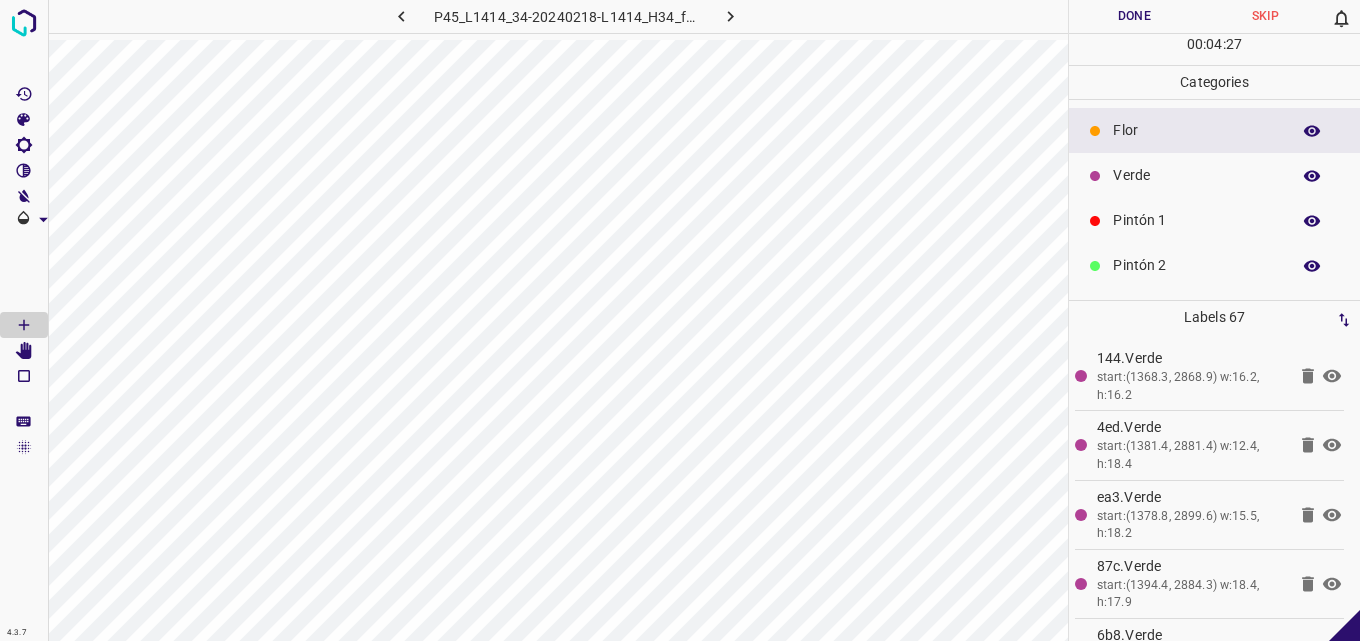 click on "Verde" at bounding box center [1214, 175] 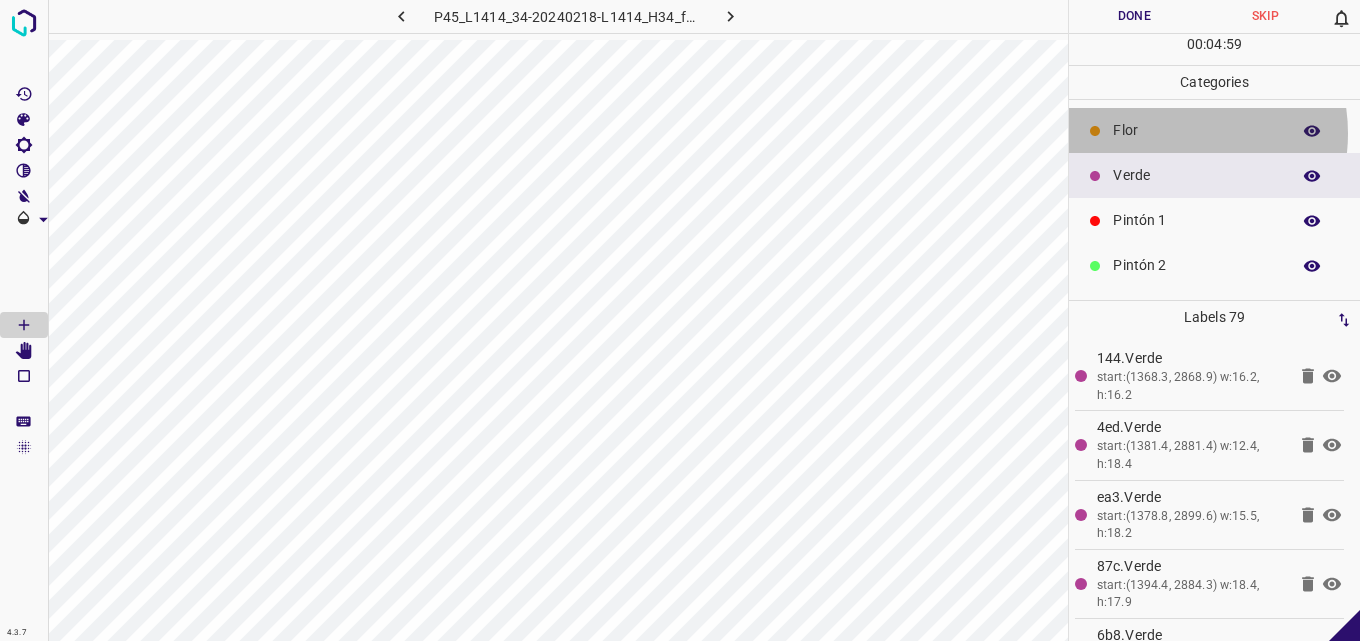 click on "Flor" at bounding box center [1196, 130] 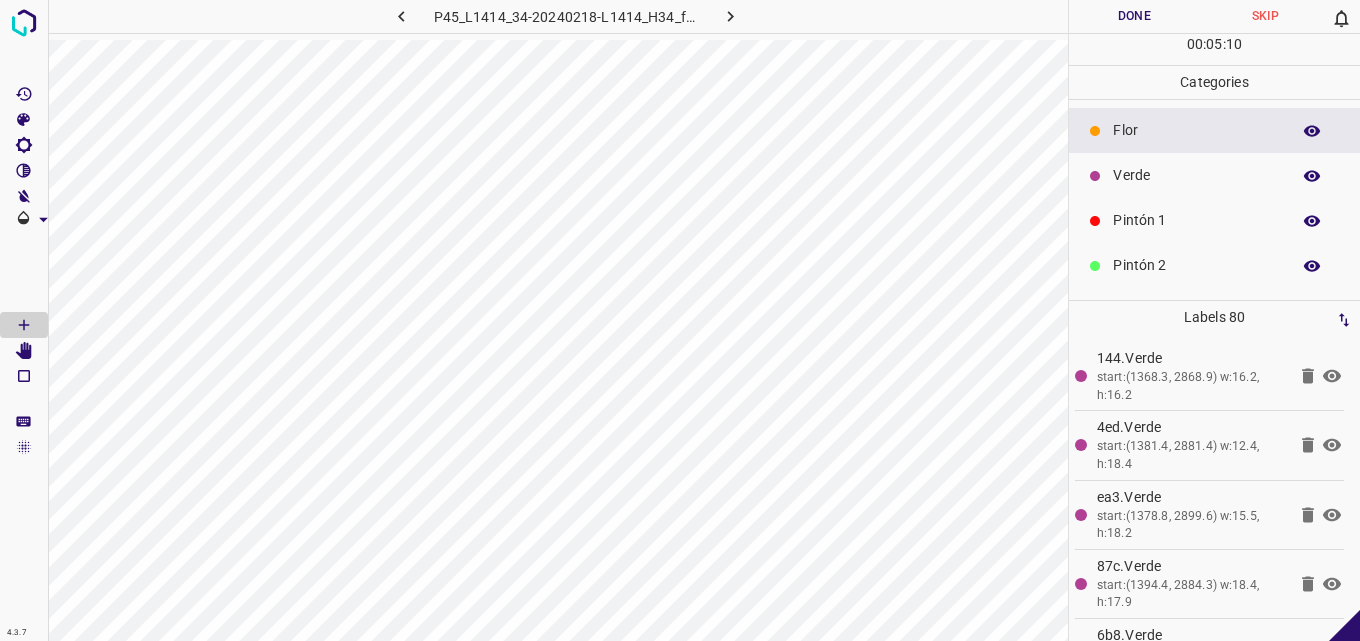 click on "Verde" at bounding box center (1214, 175) 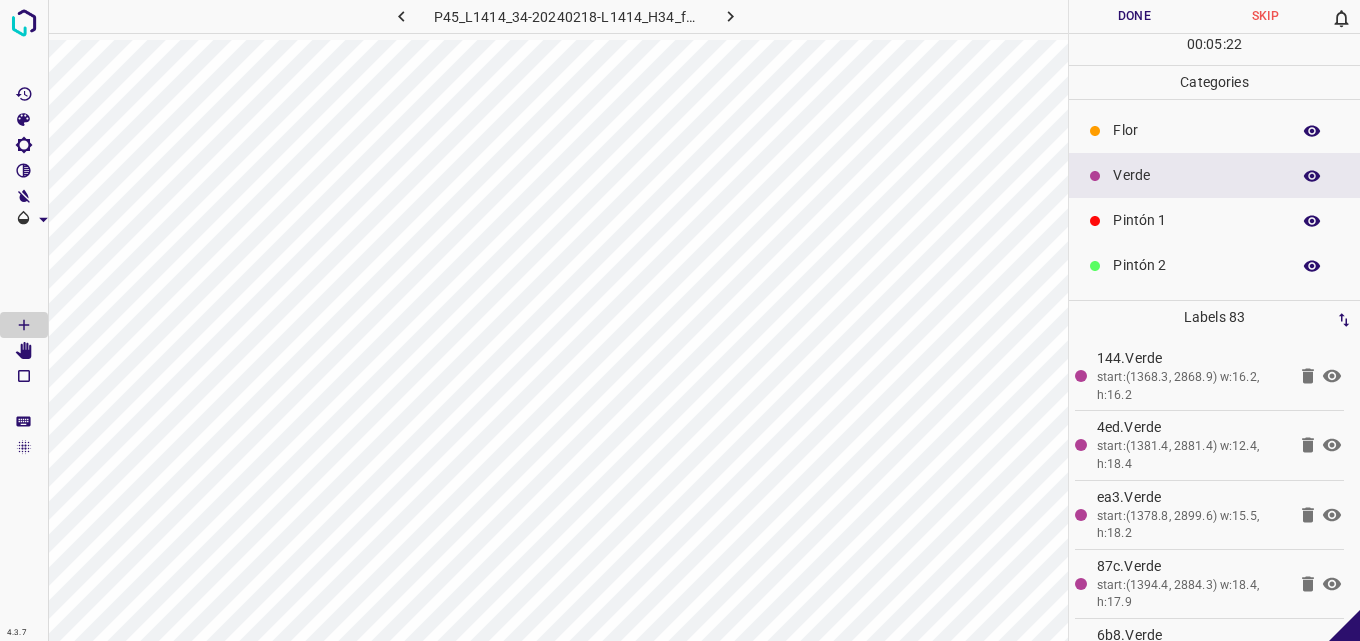 click on "Flor" at bounding box center [1196, 130] 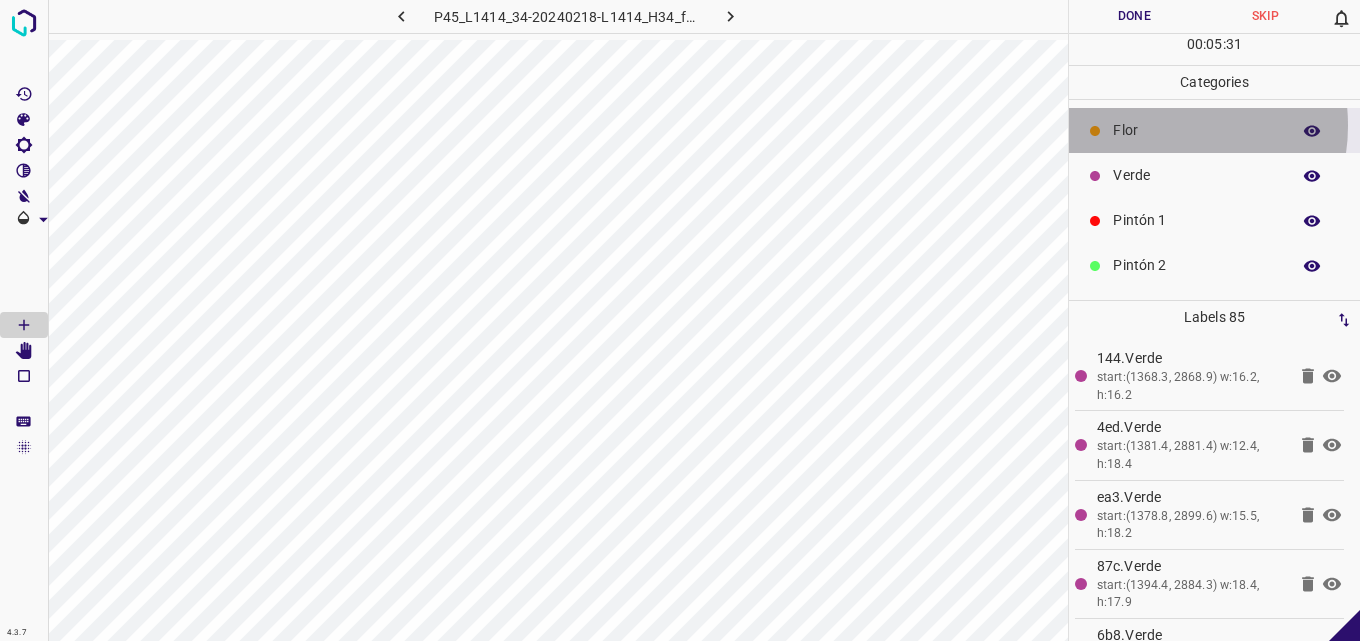click on "Flor" at bounding box center [1196, 130] 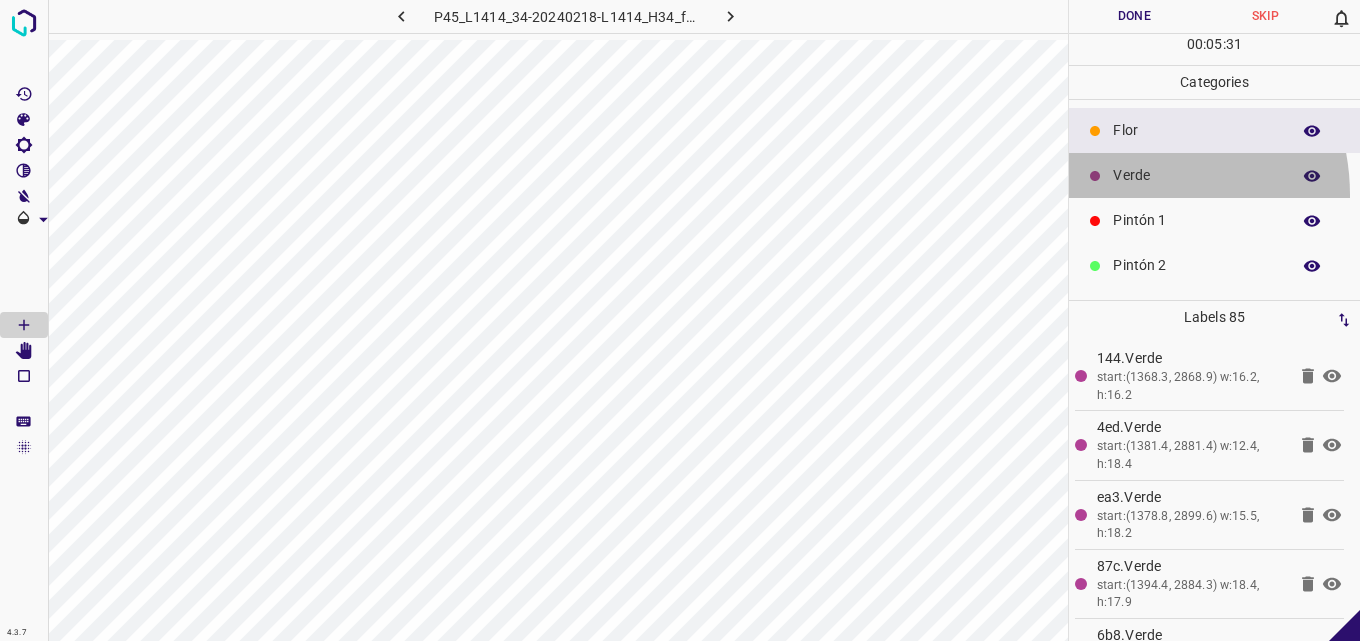 drag, startPoint x: 1120, startPoint y: 195, endPoint x: 1120, endPoint y: 182, distance: 13 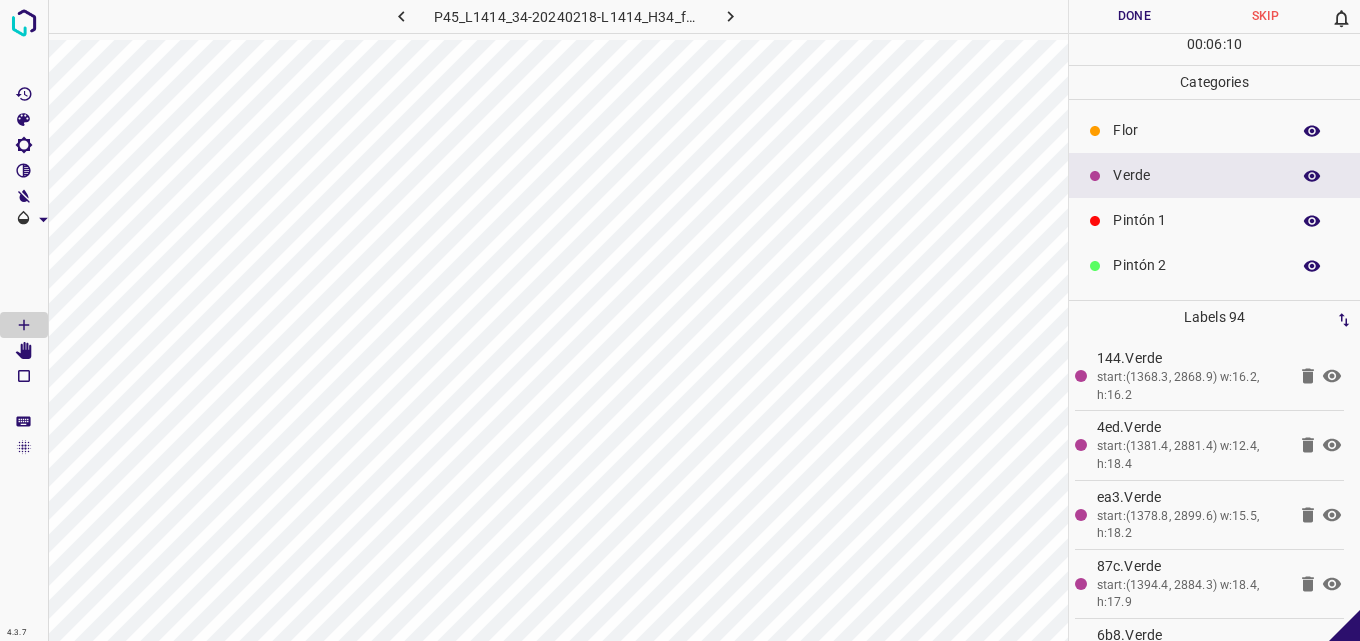 click on "Pintón 1" at bounding box center (1196, 220) 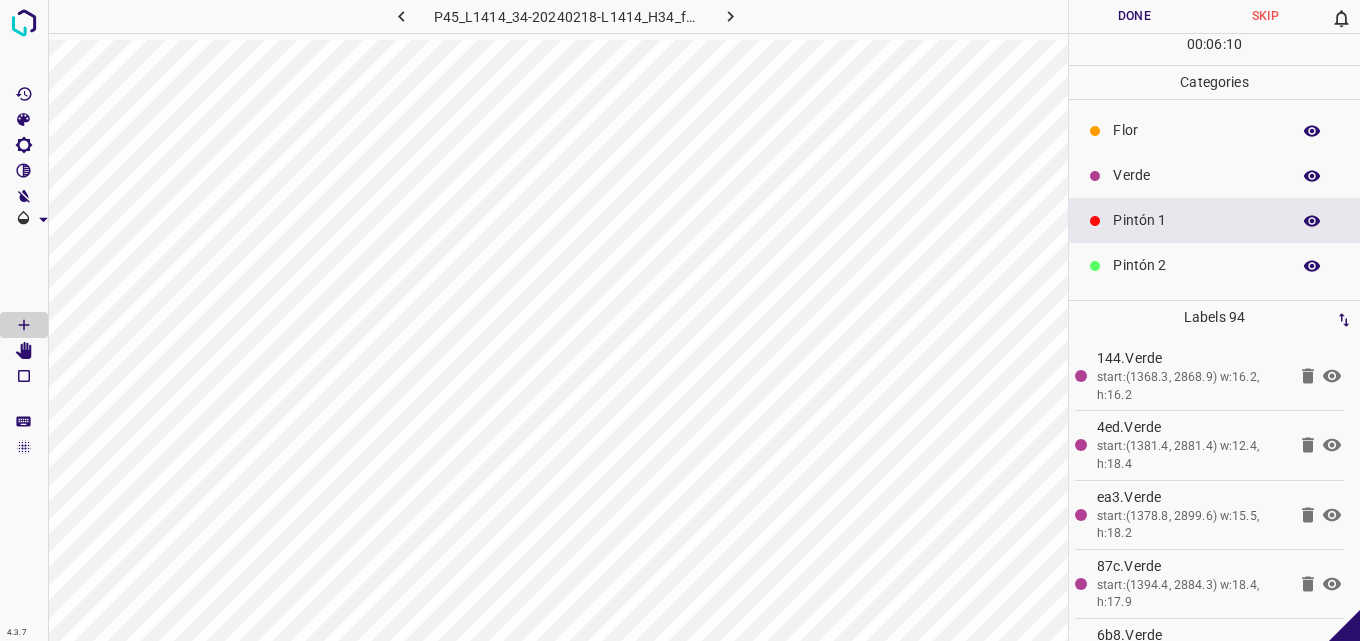 click on "Pintón 2" at bounding box center (1196, 265) 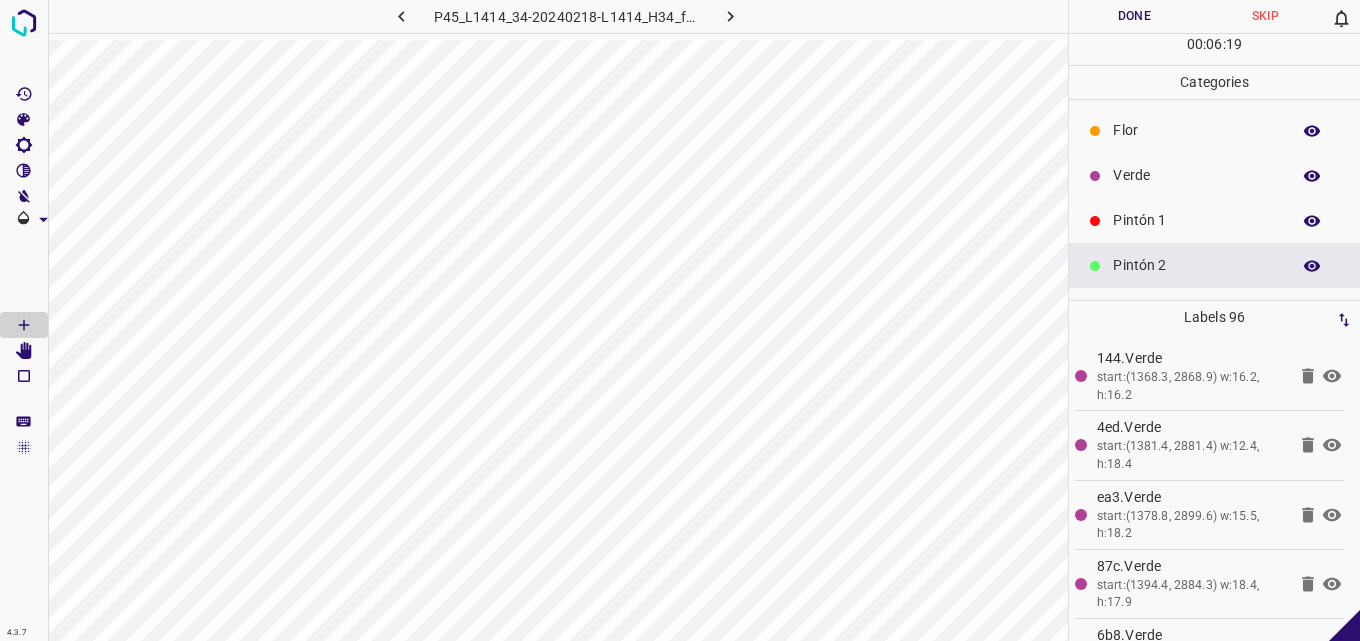 click on "Verde" at bounding box center [1196, 175] 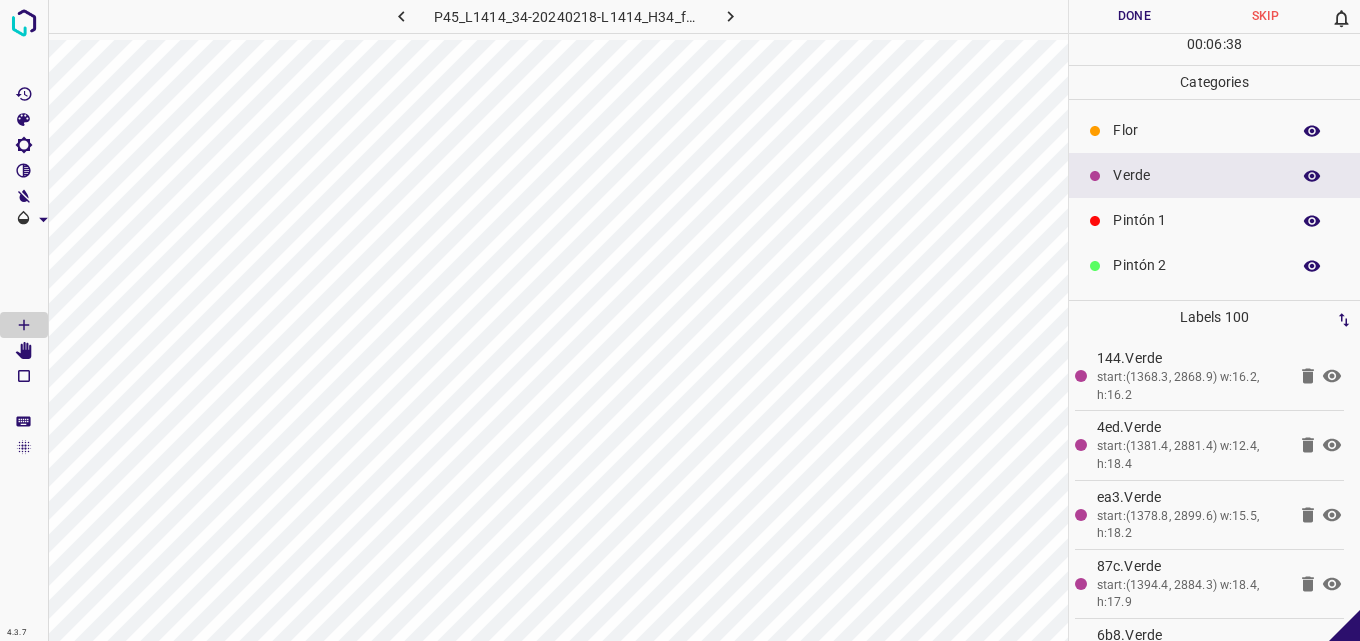 click on "Pintón 1" at bounding box center (1196, 220) 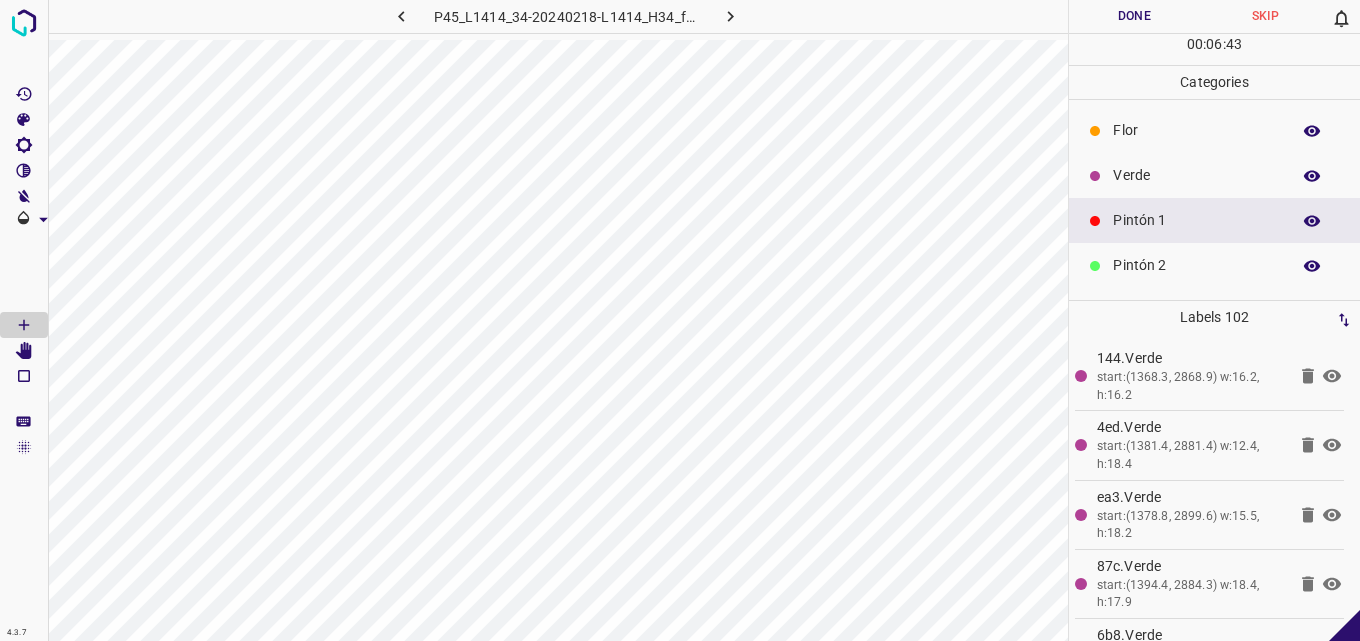 click on "Verde" at bounding box center [1214, 175] 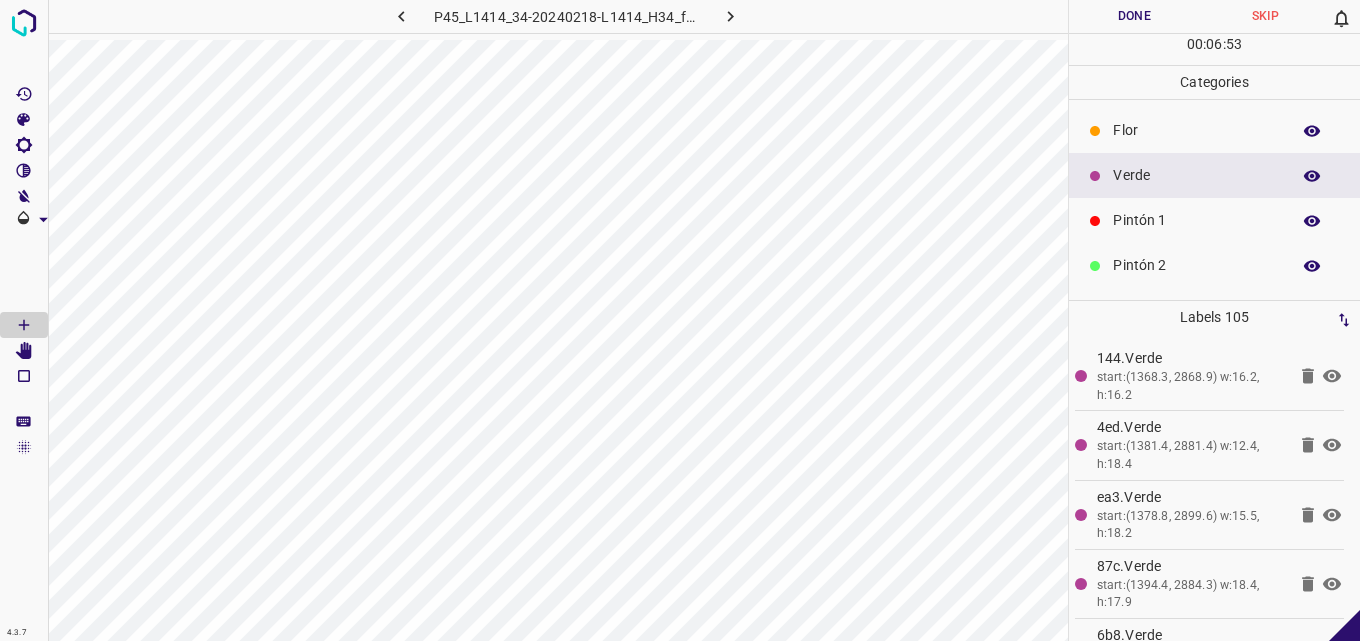 drag, startPoint x: 1138, startPoint y: 125, endPoint x: 1127, endPoint y: 134, distance: 14.21267 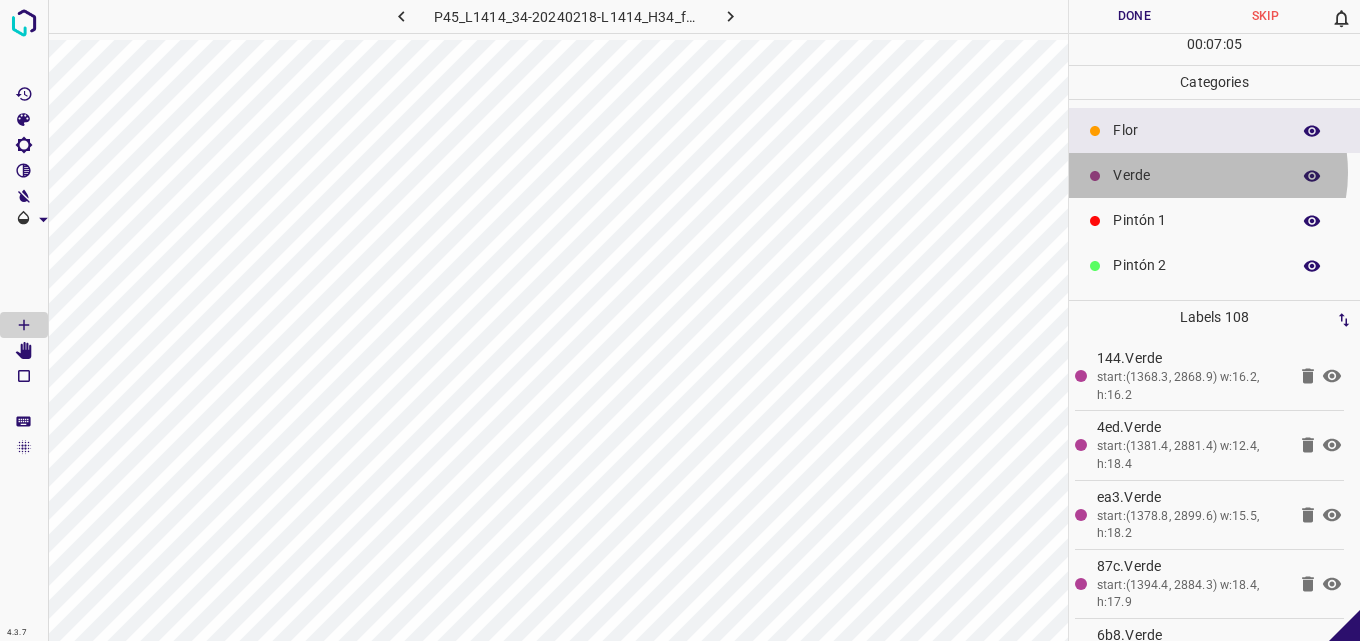 drag, startPoint x: 1198, startPoint y: 172, endPoint x: 1088, endPoint y: 207, distance: 115.43397 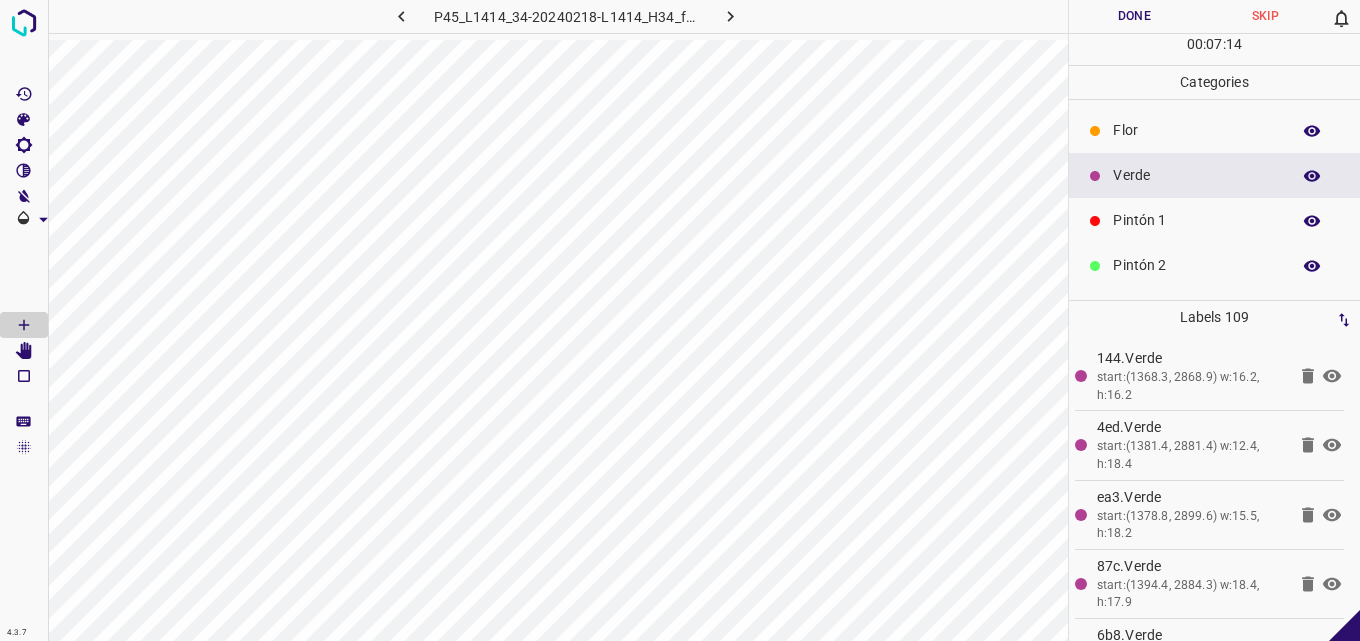 click on "Flor" at bounding box center [1214, 130] 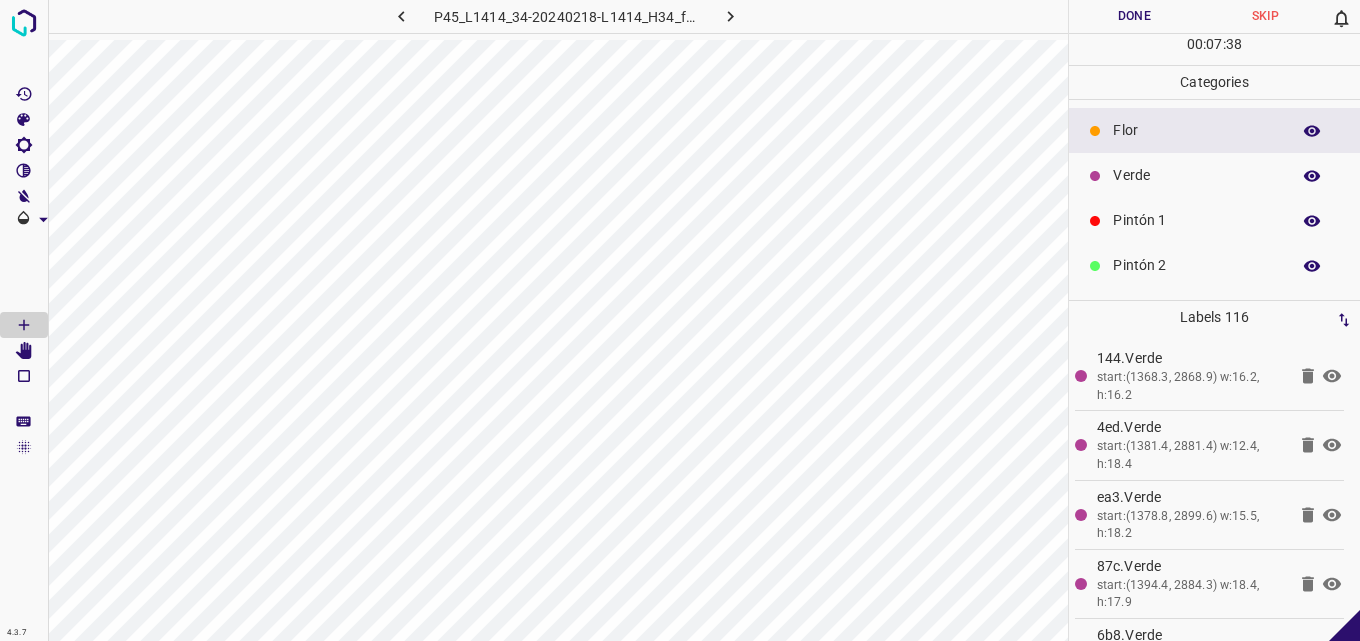 drag, startPoint x: 1159, startPoint y: 176, endPoint x: 1068, endPoint y: 182, distance: 91.197586 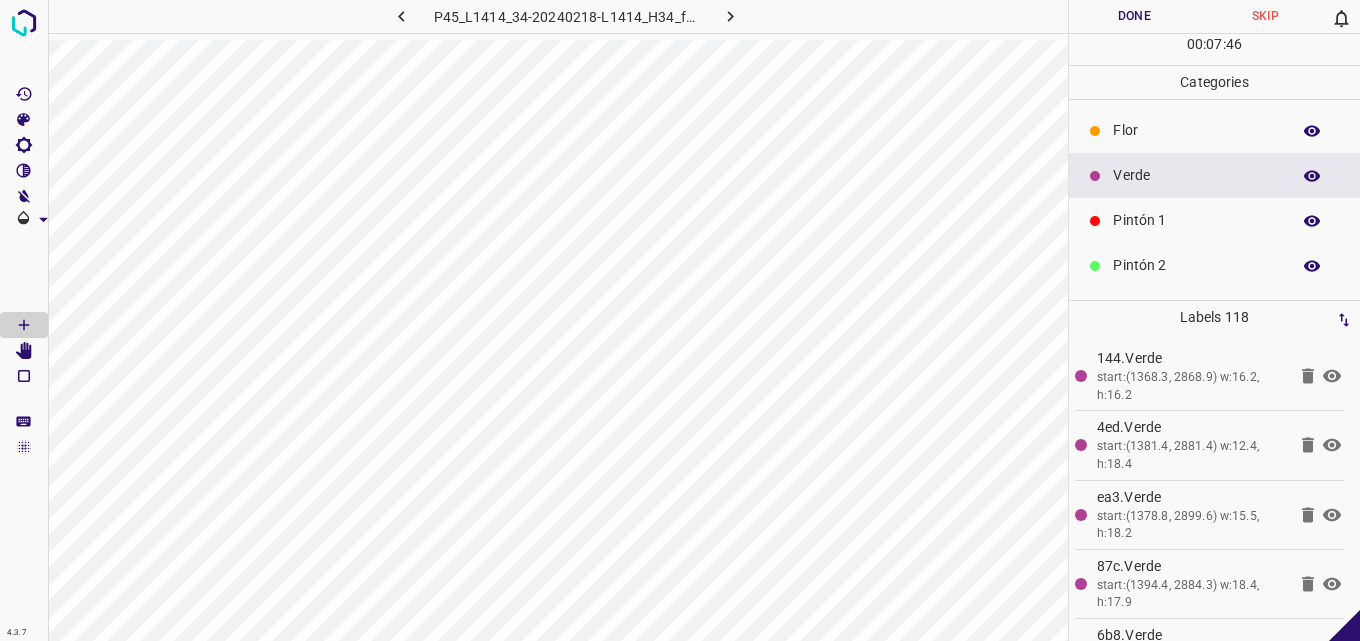 click on "Flor" at bounding box center [1214, 130] 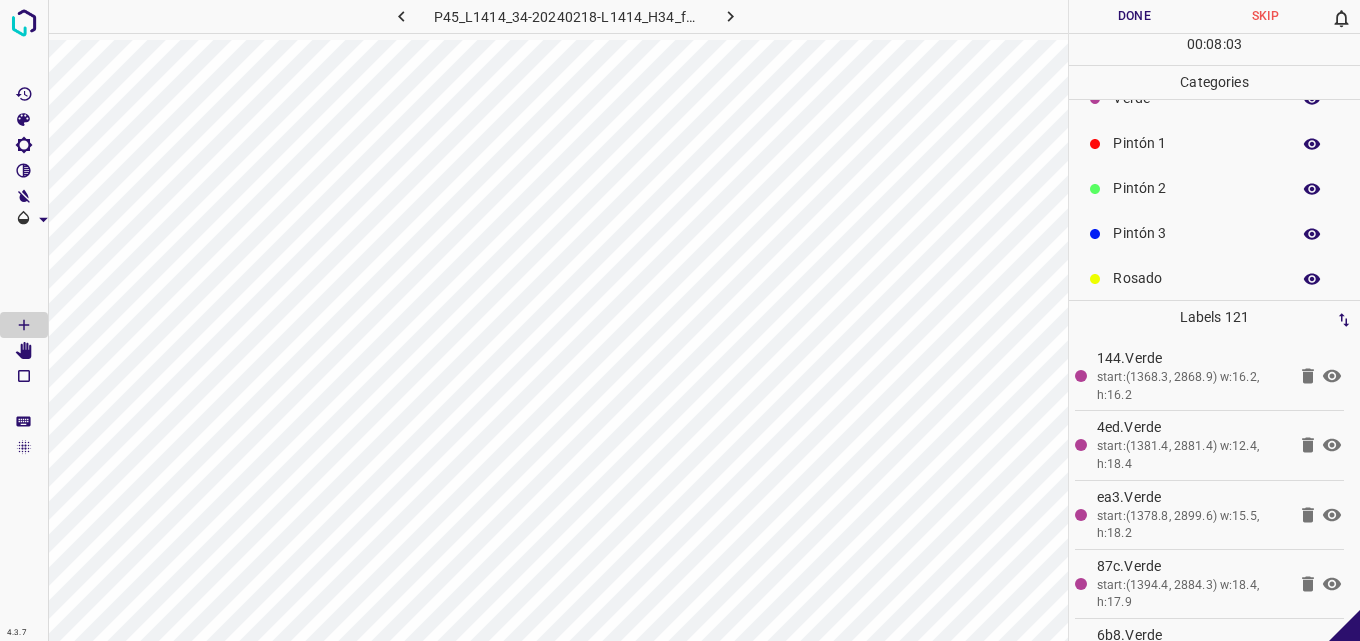 scroll, scrollTop: 176, scrollLeft: 0, axis: vertical 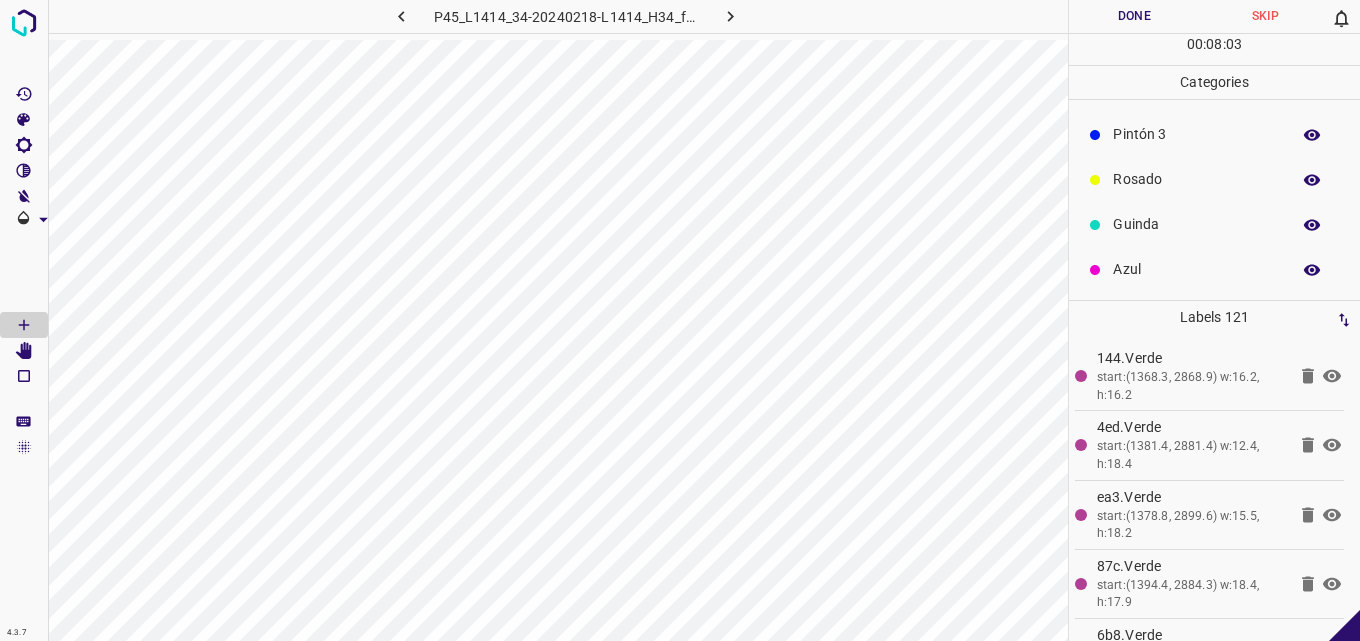 click on "Guinda" at bounding box center (1196, 224) 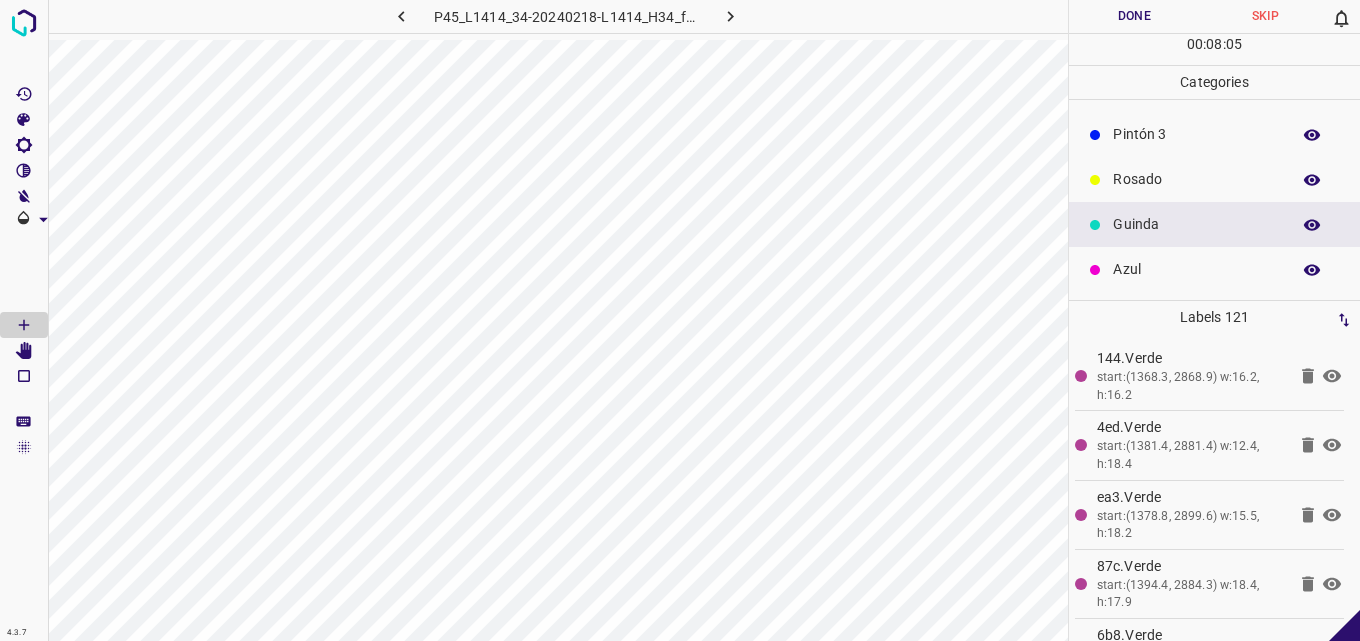 click on "Azul" at bounding box center [1196, 269] 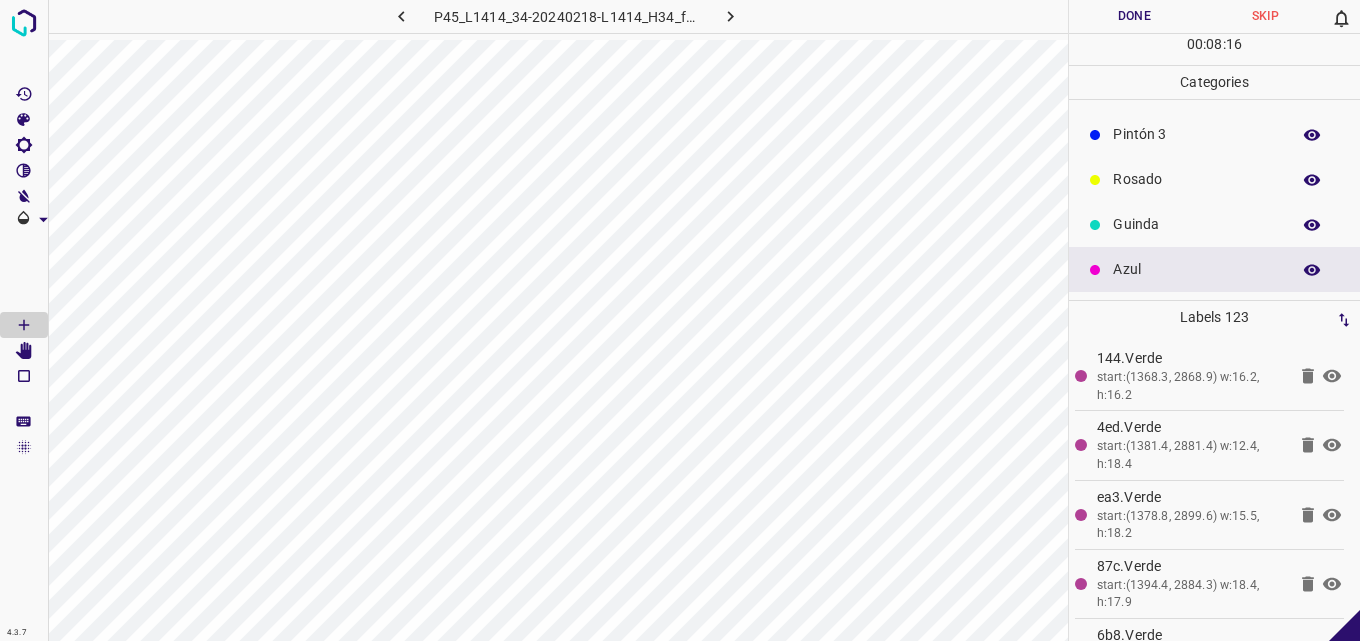 scroll, scrollTop: 0, scrollLeft: 0, axis: both 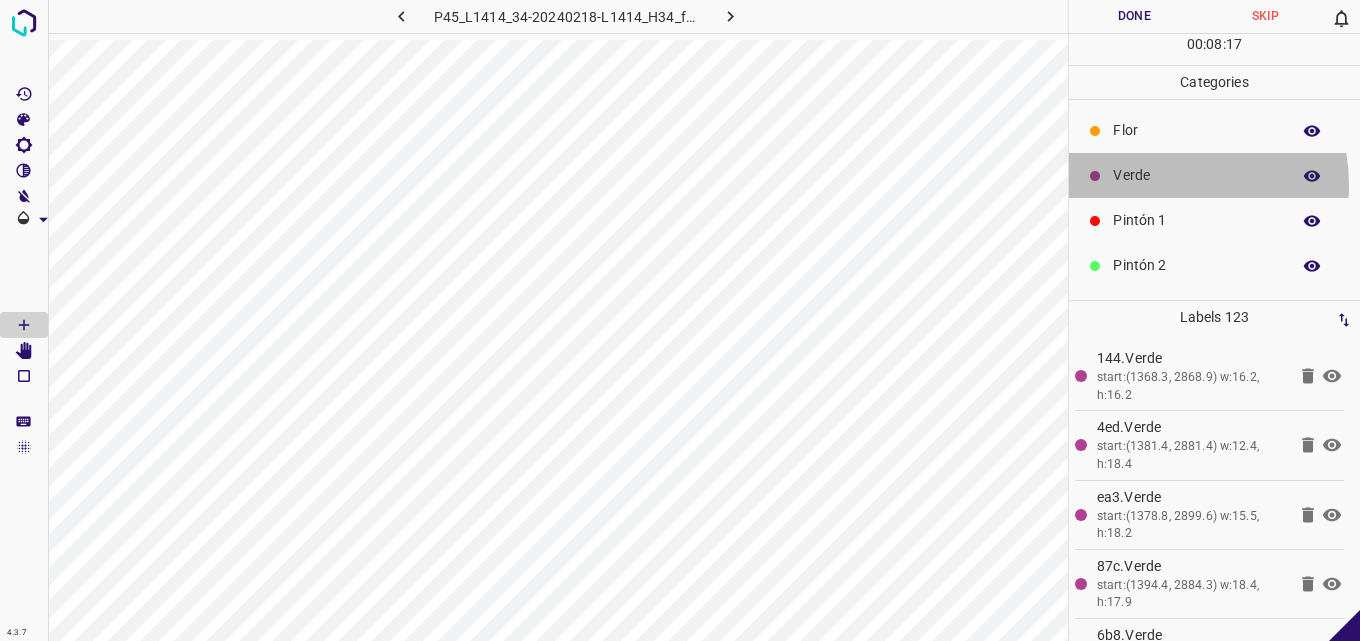 click on "Verde" at bounding box center [1196, 175] 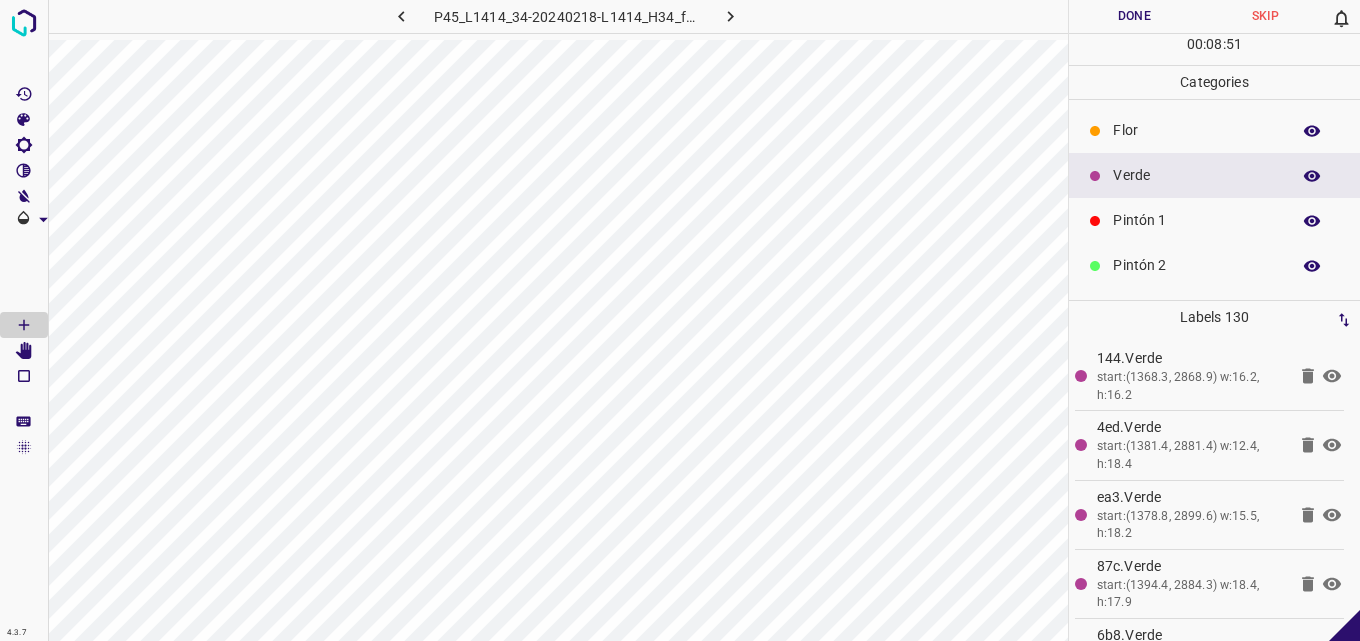 click on "Flor" at bounding box center (1196, 130) 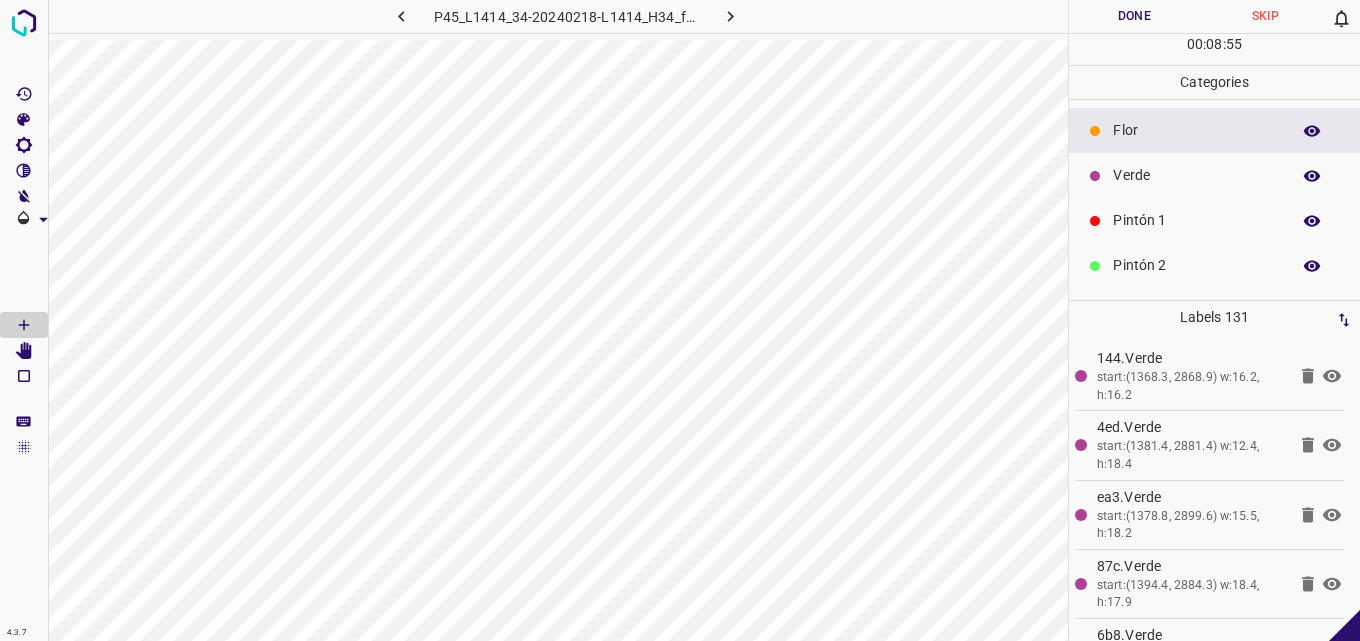 click on "Verde" at bounding box center [1214, 175] 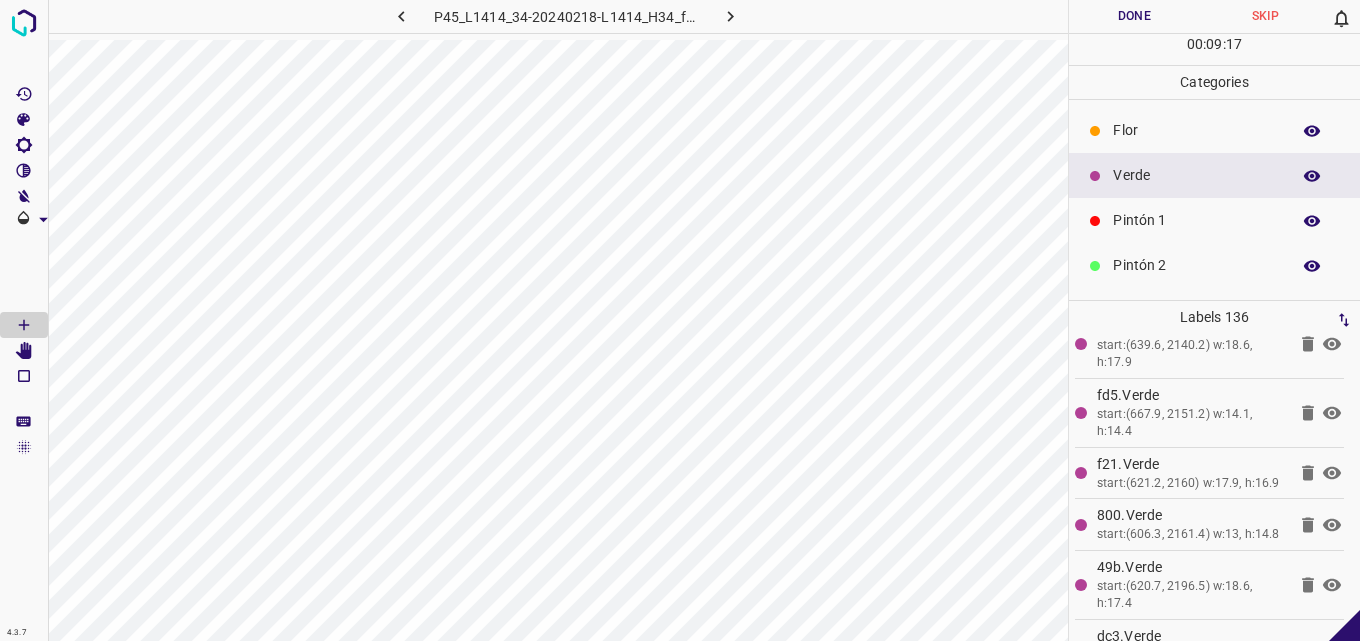 scroll, scrollTop: 2000, scrollLeft: 0, axis: vertical 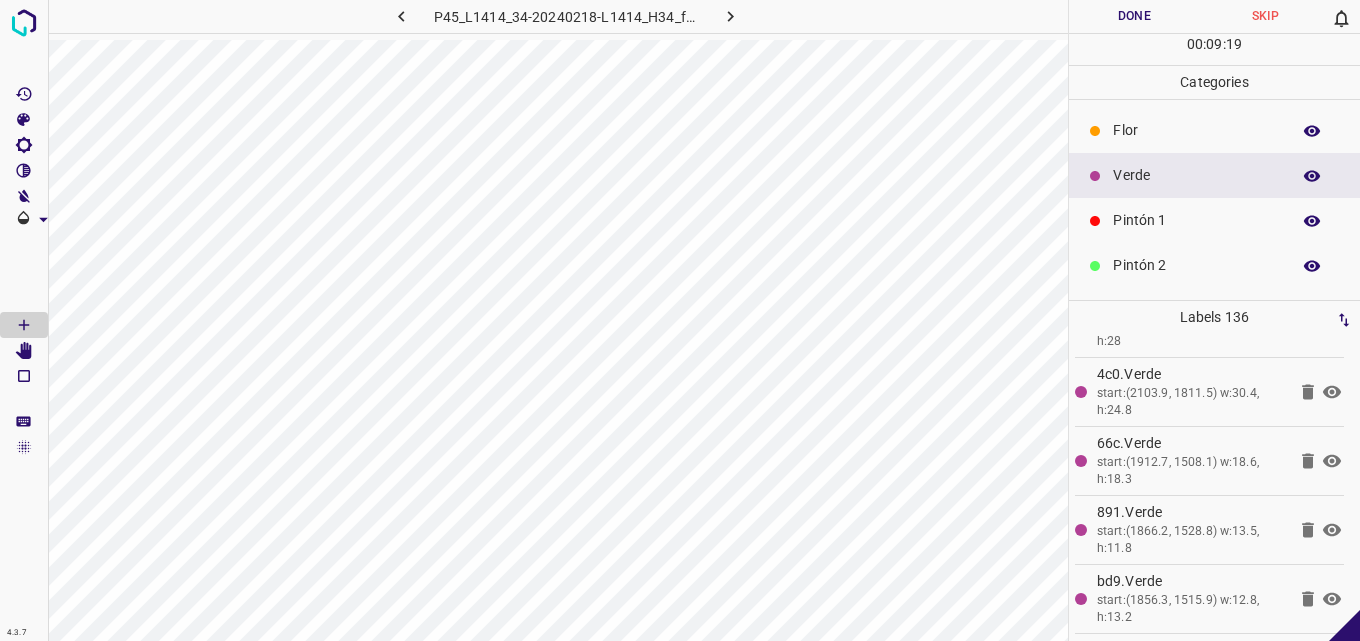 click 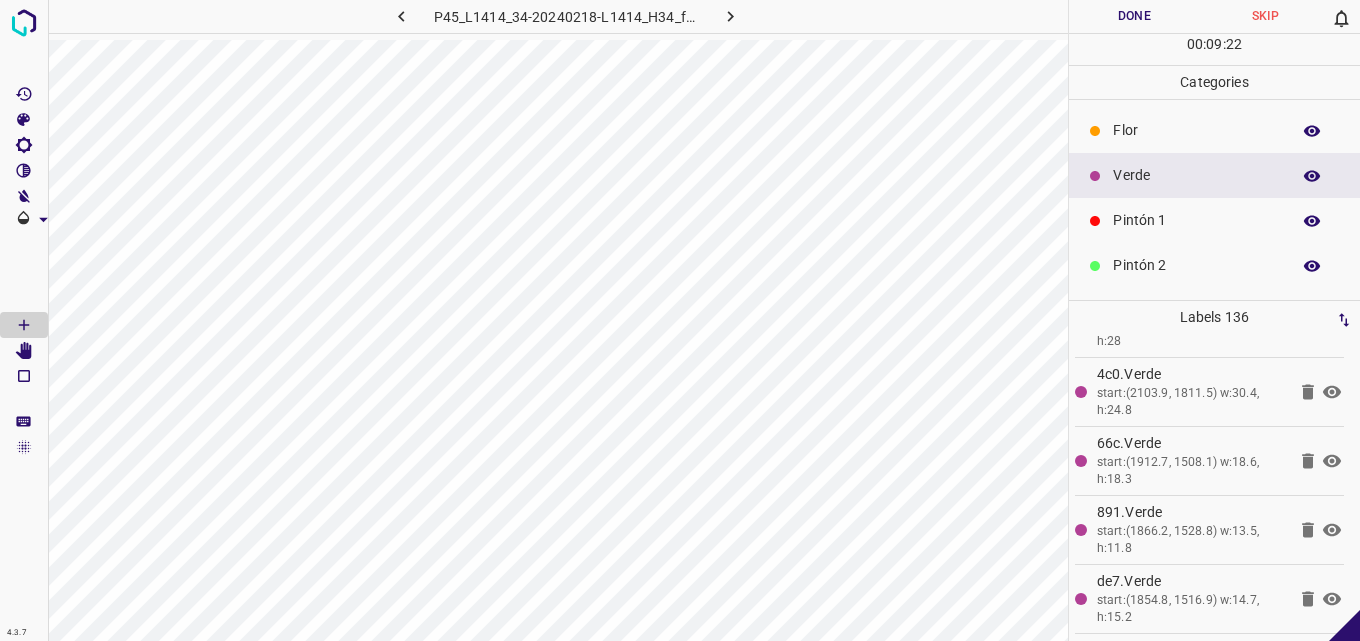scroll, scrollTop: 8975, scrollLeft: 0, axis: vertical 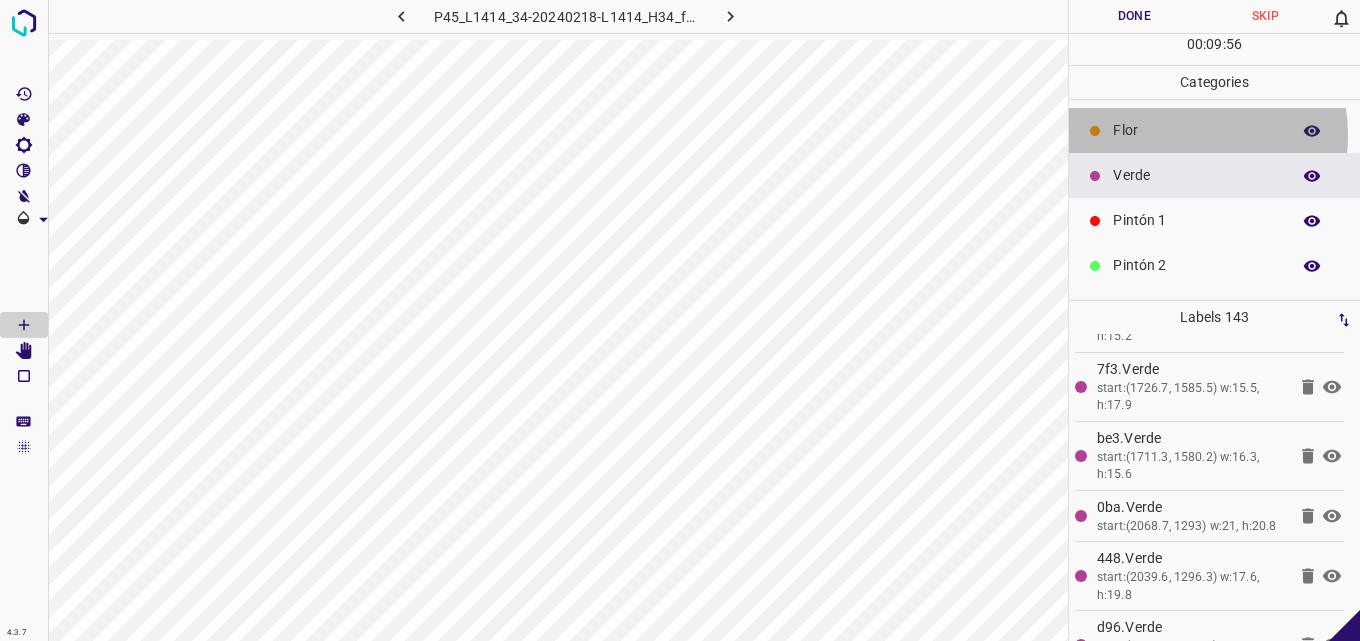 click on "Flor" at bounding box center (1196, 130) 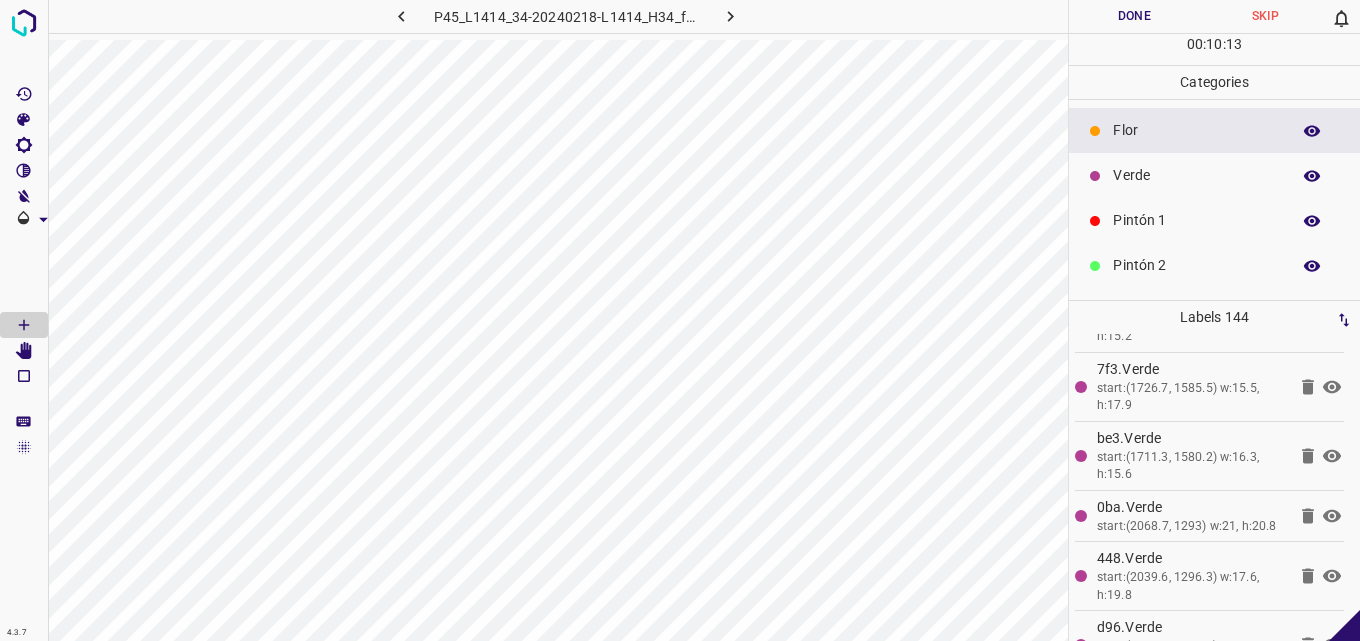 click on "Pintón 1" at bounding box center [1196, 220] 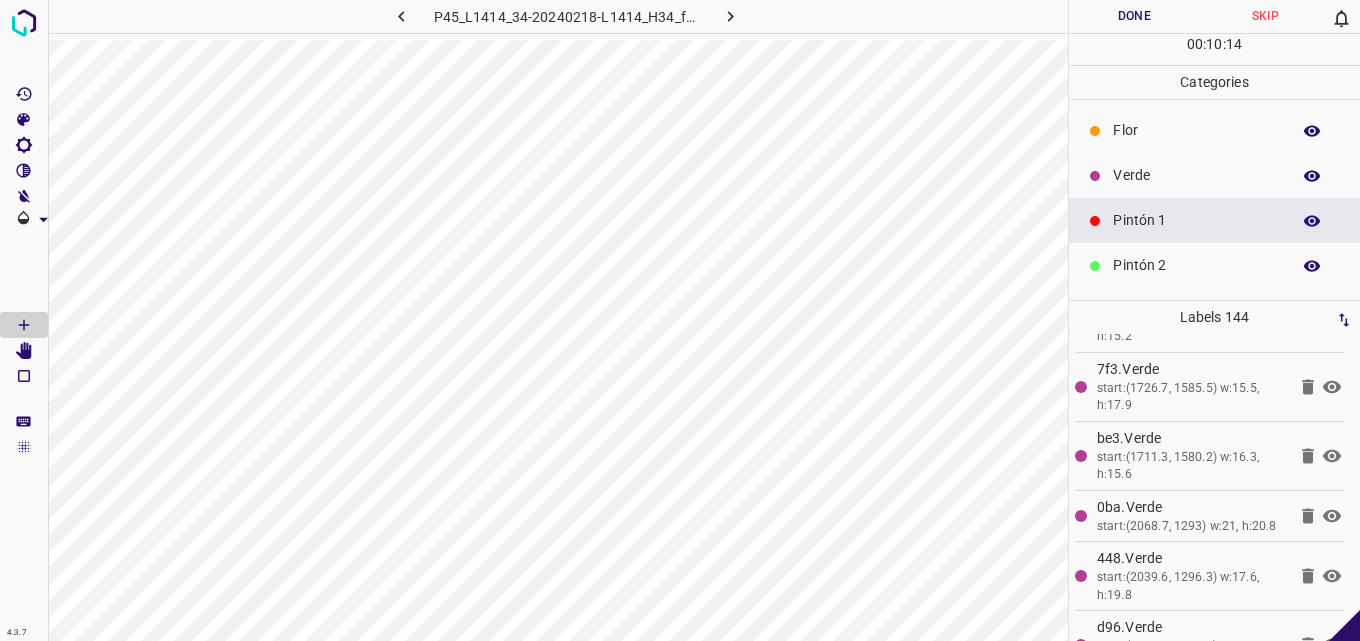 click on "Pintón 2" at bounding box center (1214, 265) 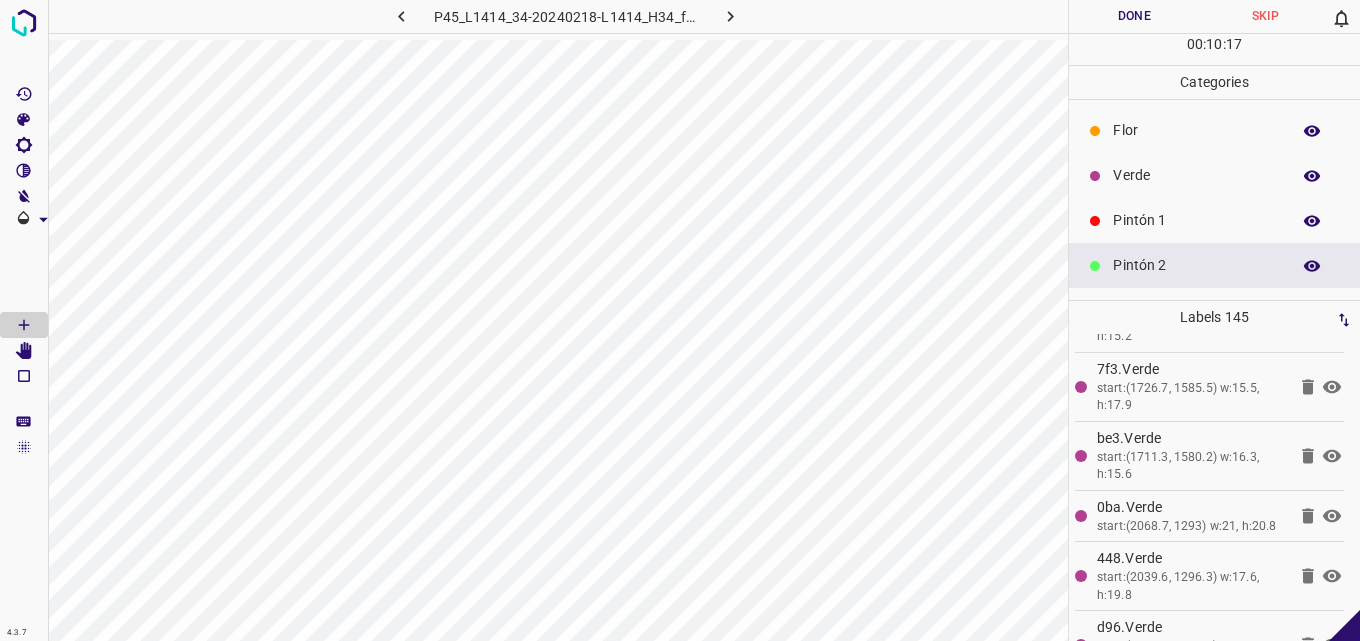 click on "Verde" at bounding box center [1196, 175] 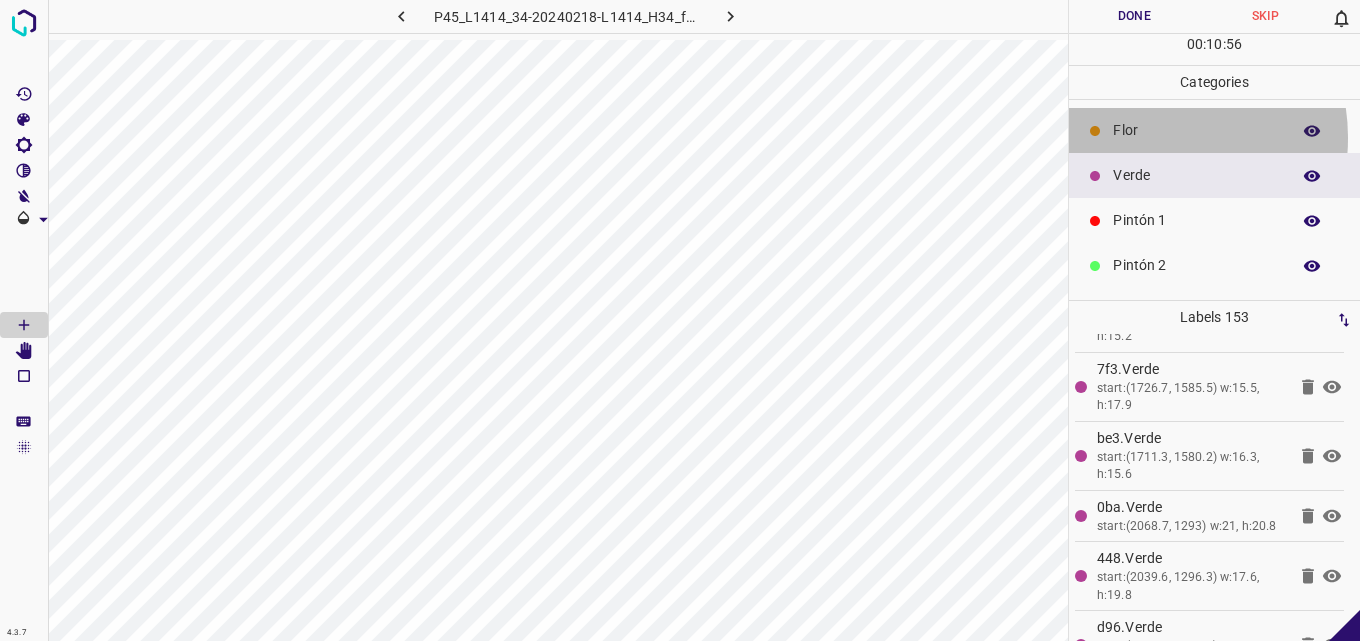 click on "Flor" at bounding box center [1196, 130] 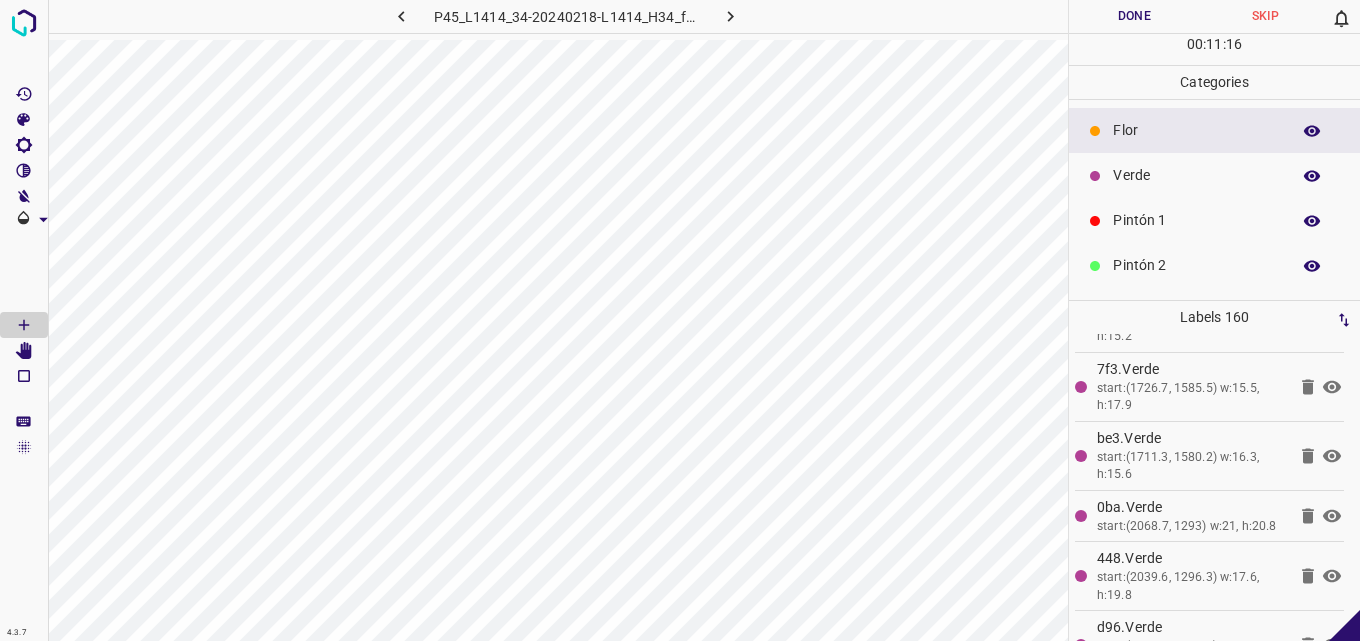 scroll, scrollTop: 176, scrollLeft: 0, axis: vertical 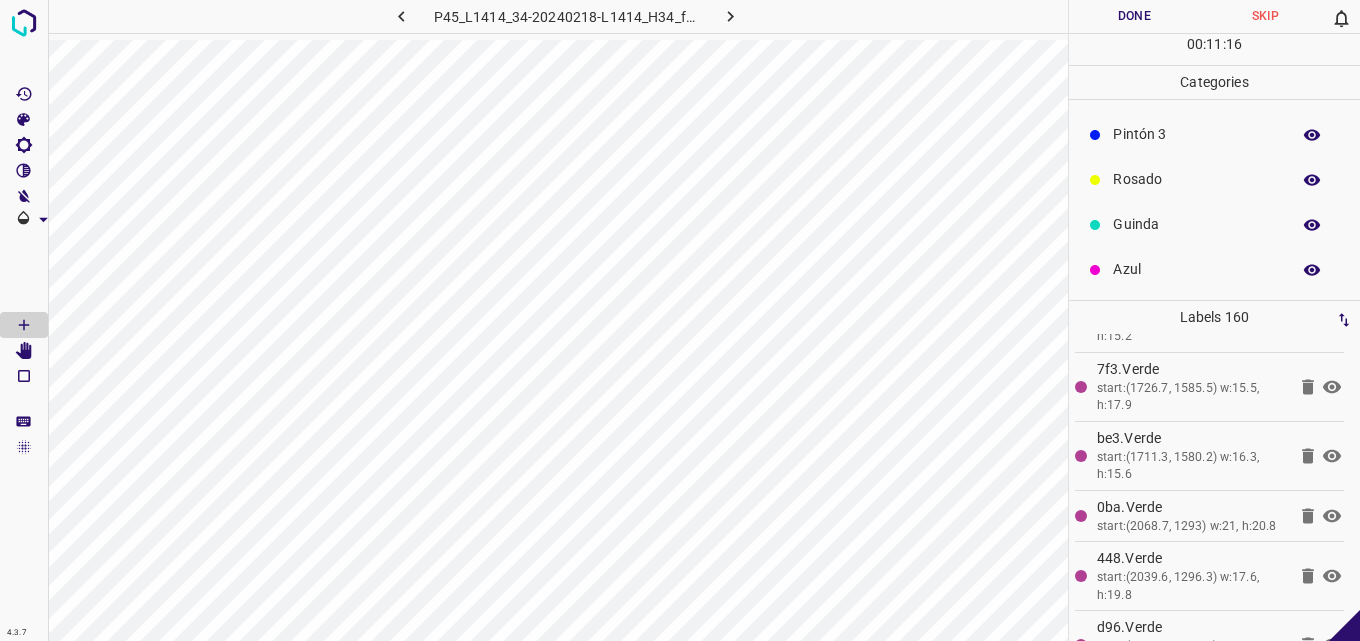 click on "Azul" at bounding box center (1196, 269) 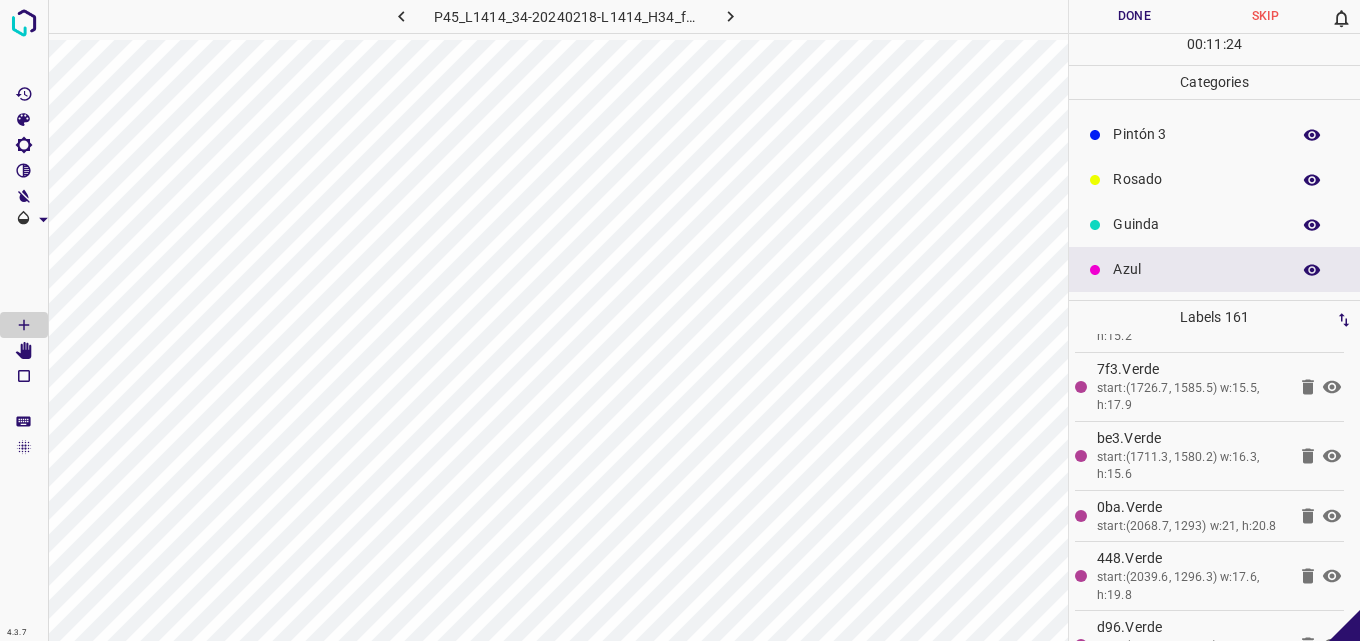scroll, scrollTop: 0, scrollLeft: 0, axis: both 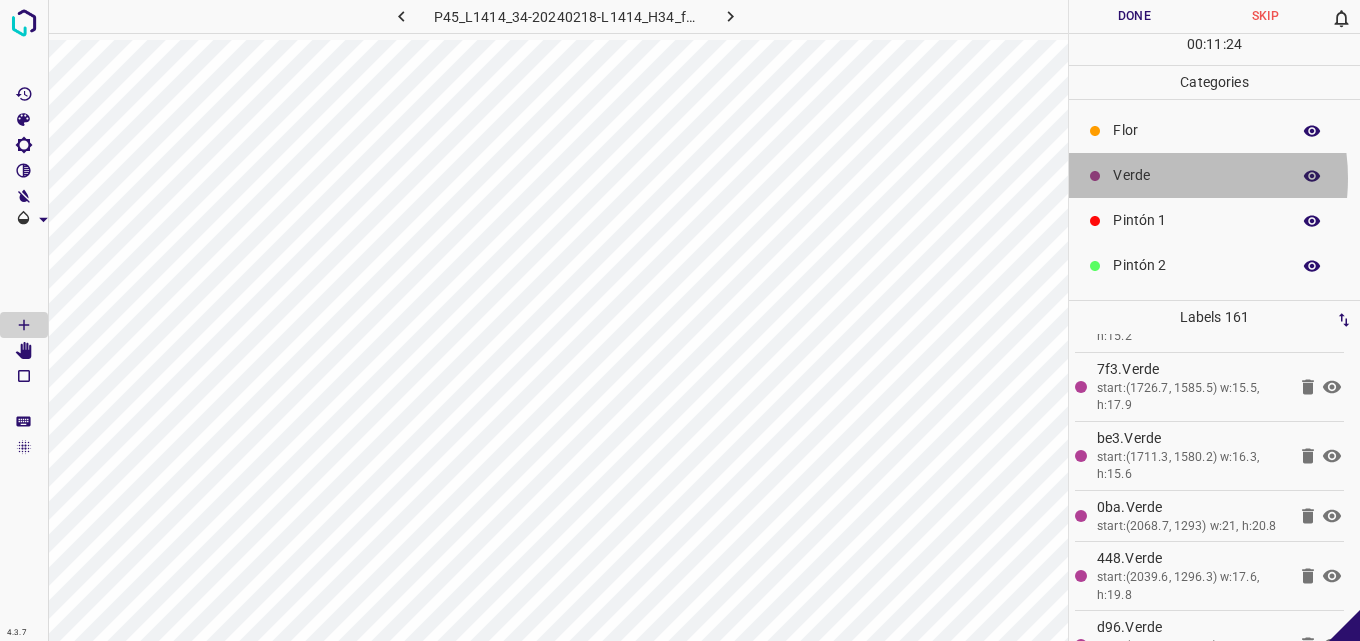 click on "Verde" at bounding box center [1196, 175] 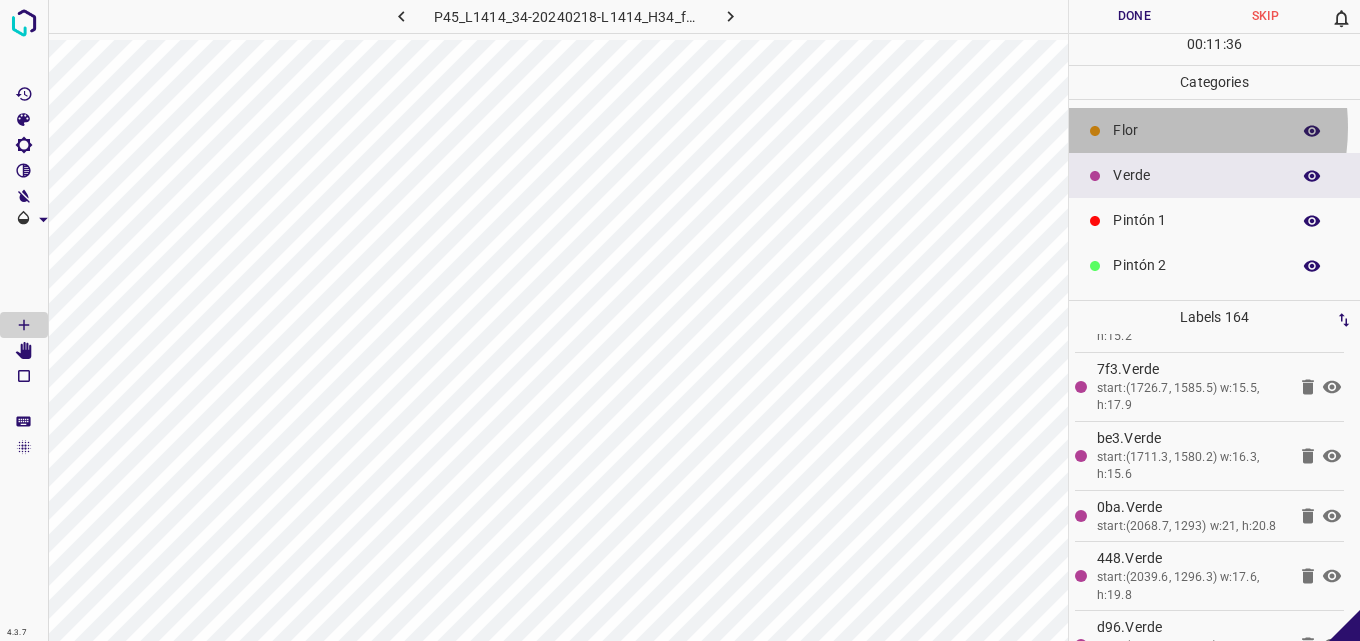 click on "Flor" at bounding box center [1196, 130] 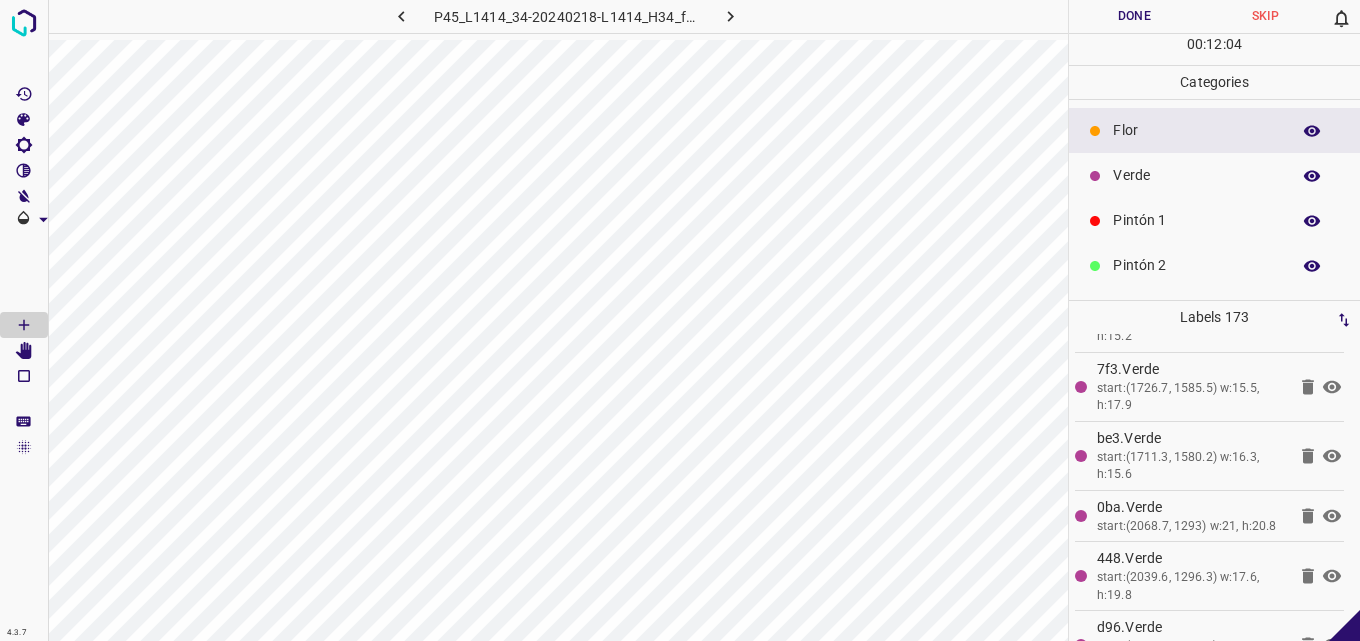 click on "Verde" at bounding box center (1214, 175) 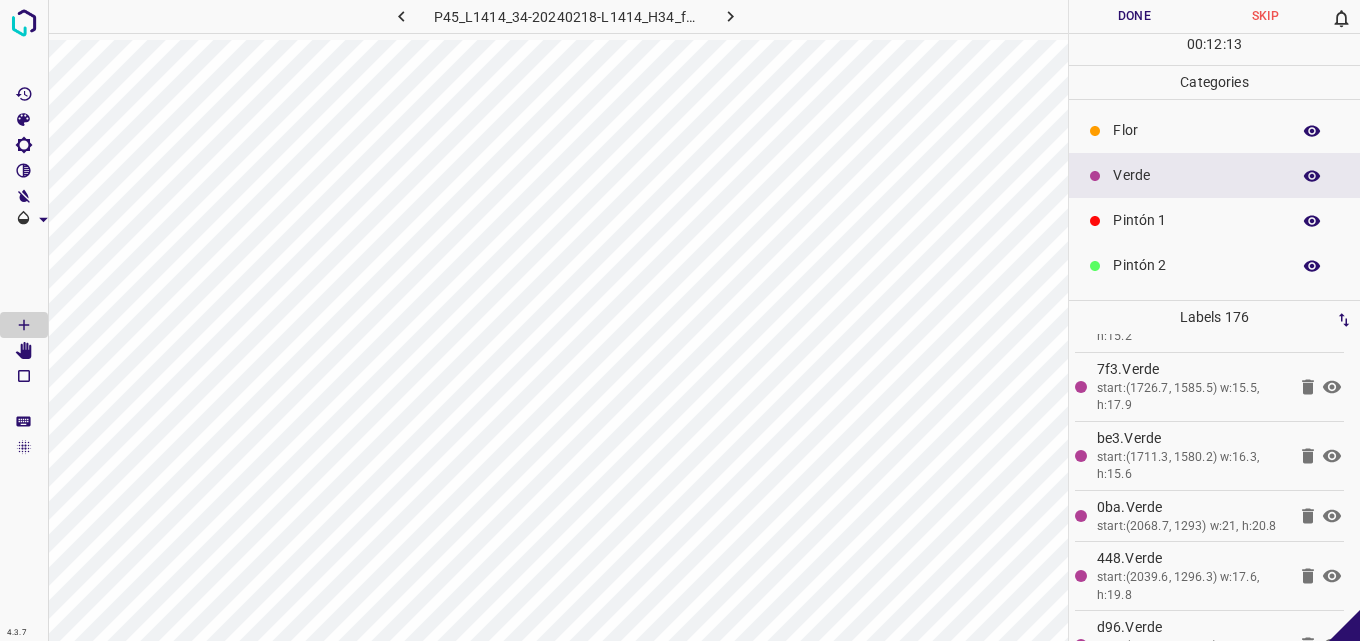 click on "Flor" at bounding box center [1214, 130] 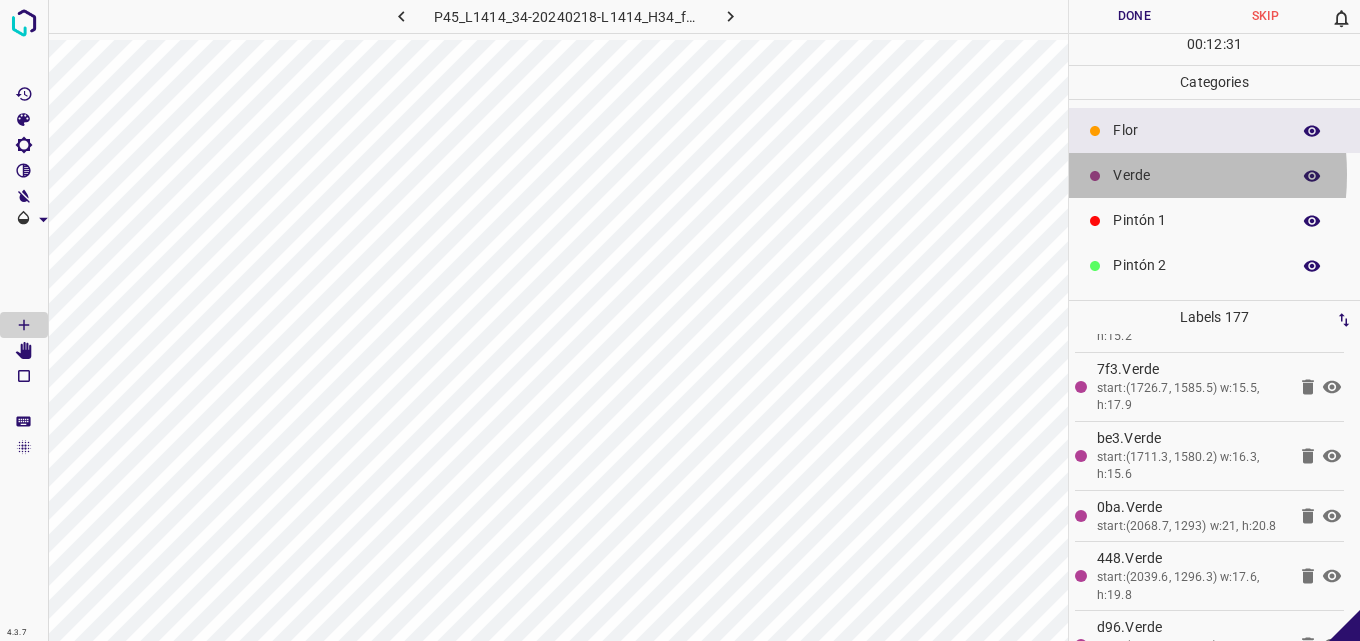click 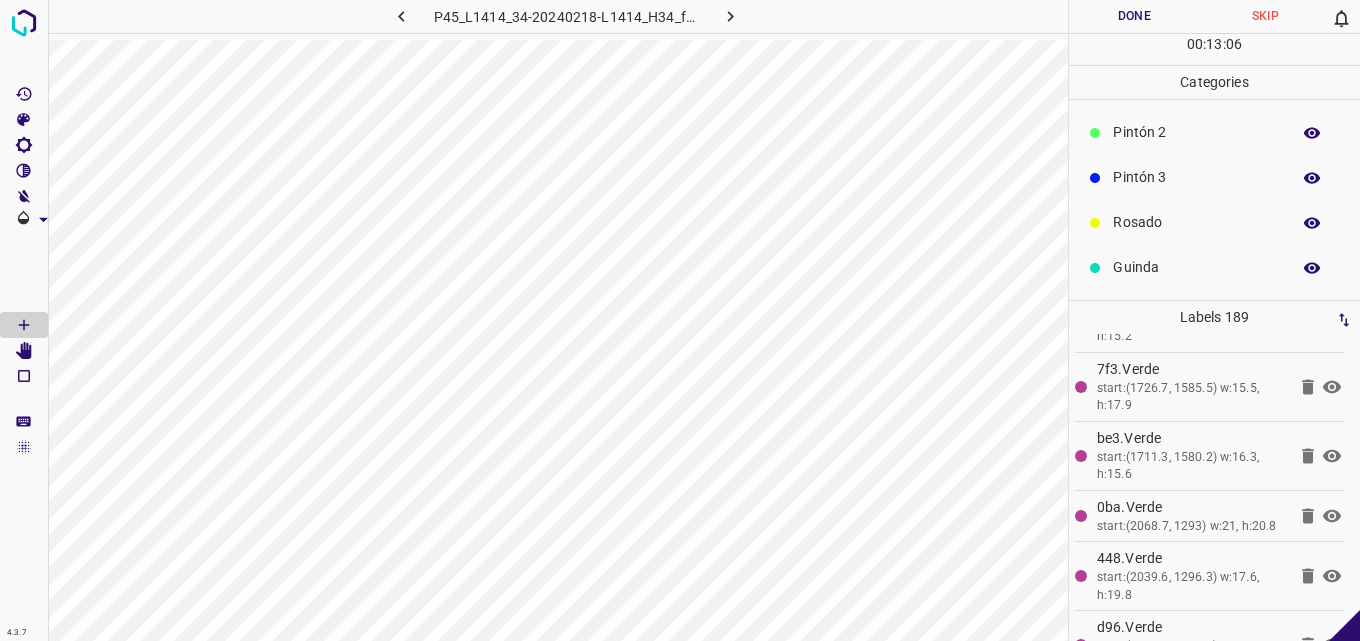 scroll, scrollTop: 176, scrollLeft: 0, axis: vertical 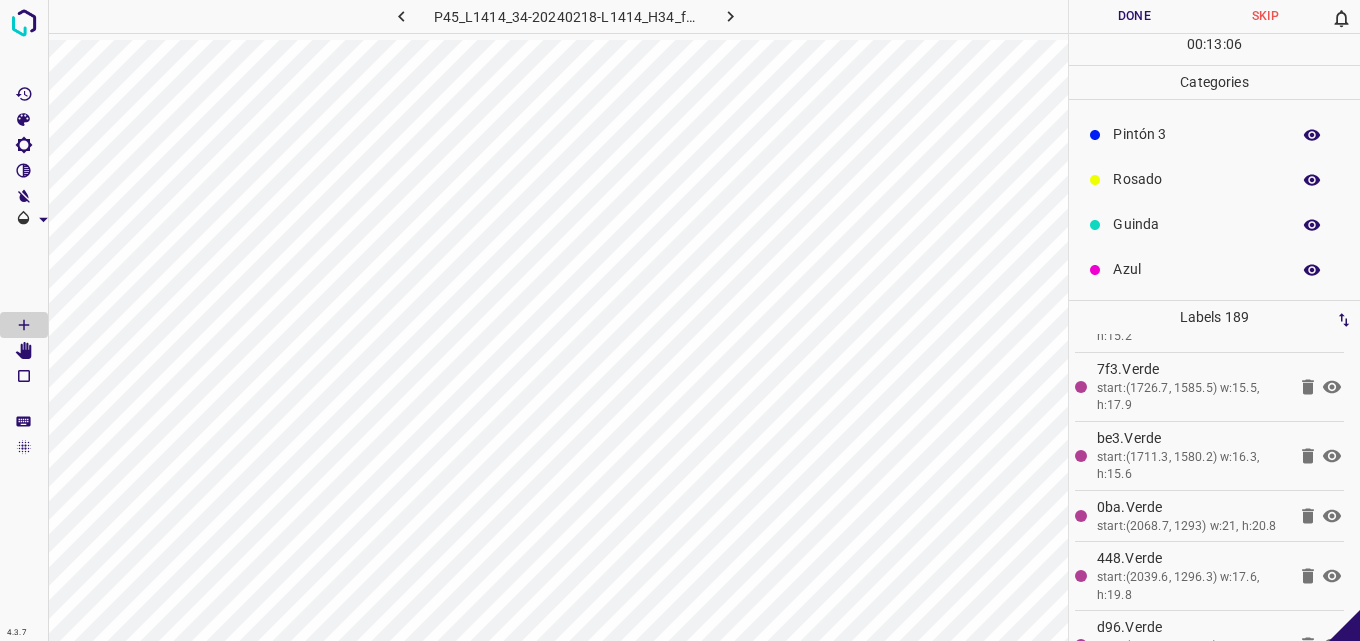 click on "Azul" at bounding box center (1196, 269) 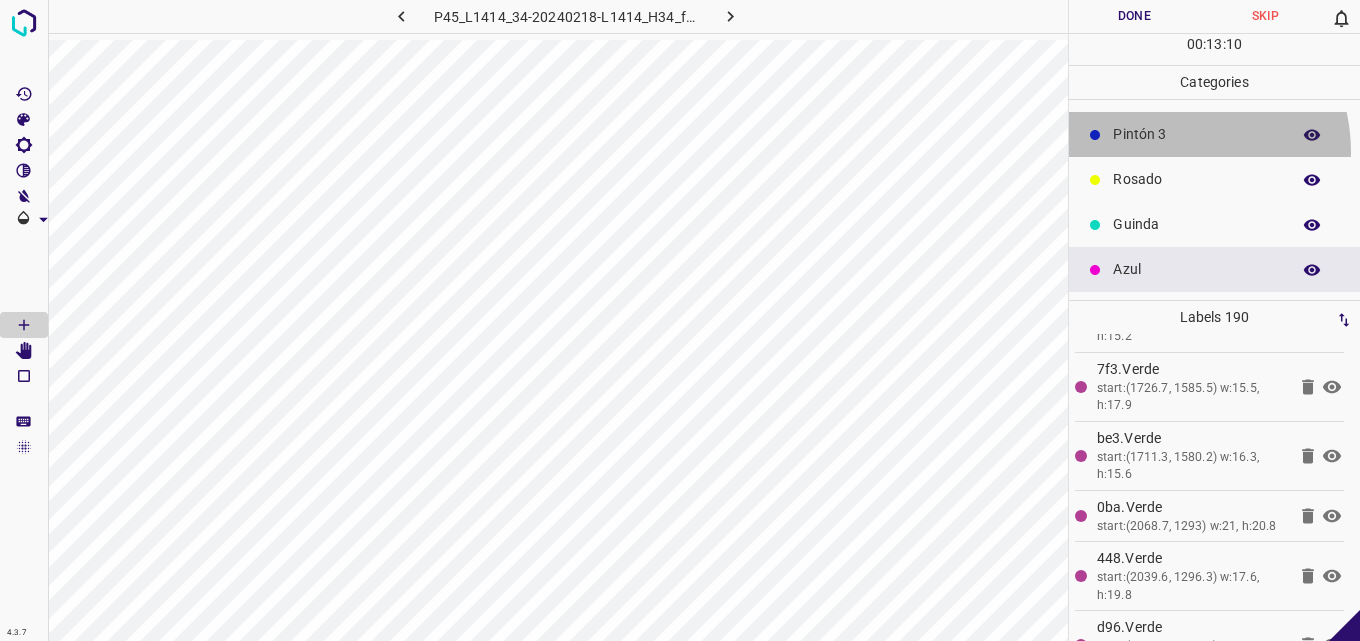 click on "Pintón 3" at bounding box center [1214, 134] 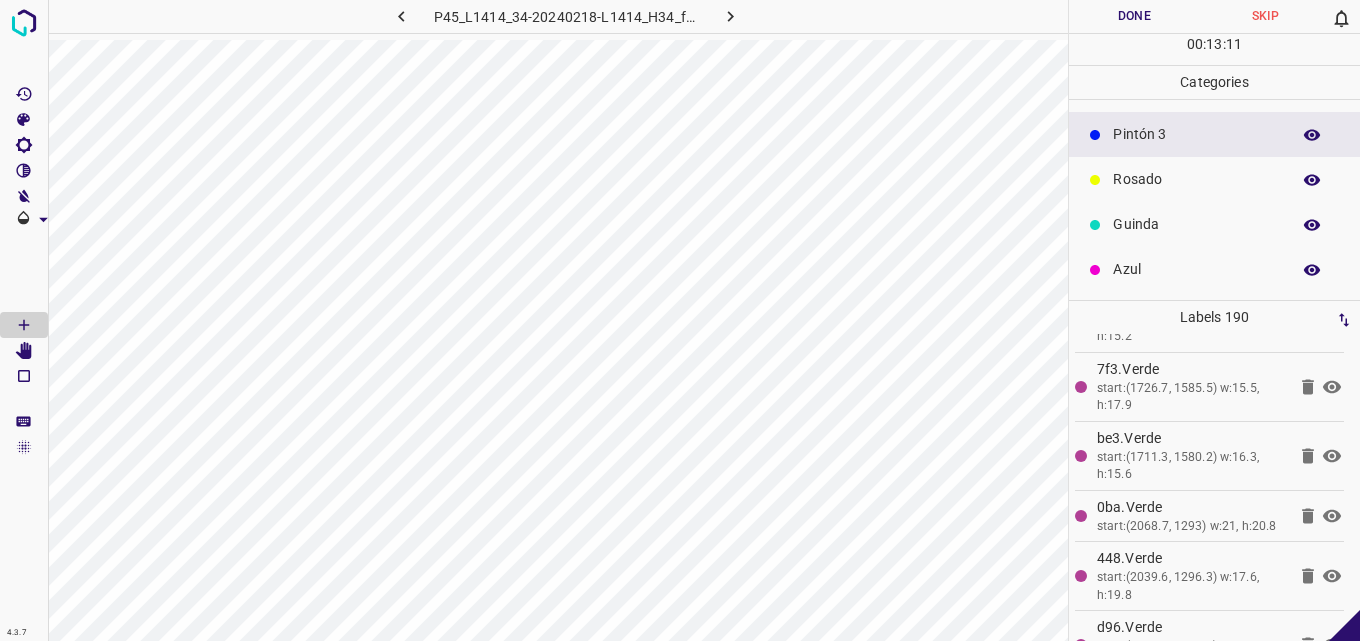 scroll, scrollTop: 76, scrollLeft: 0, axis: vertical 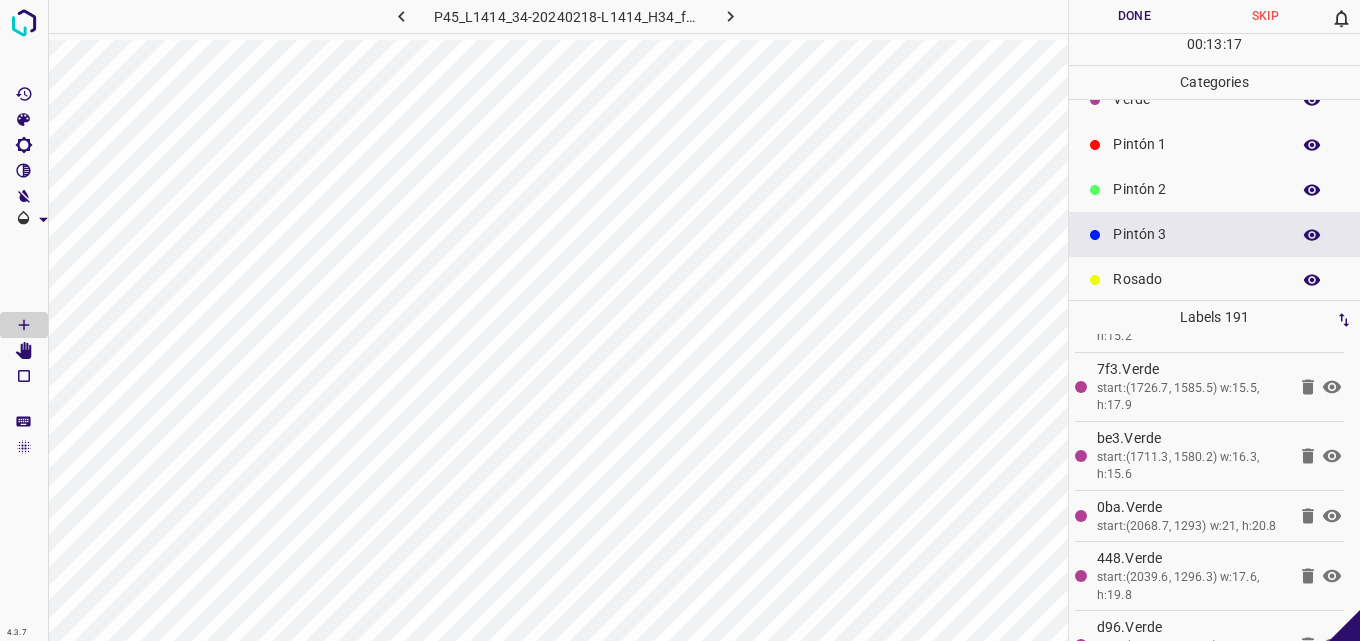 click on "Pintón 1" at bounding box center (1196, 144) 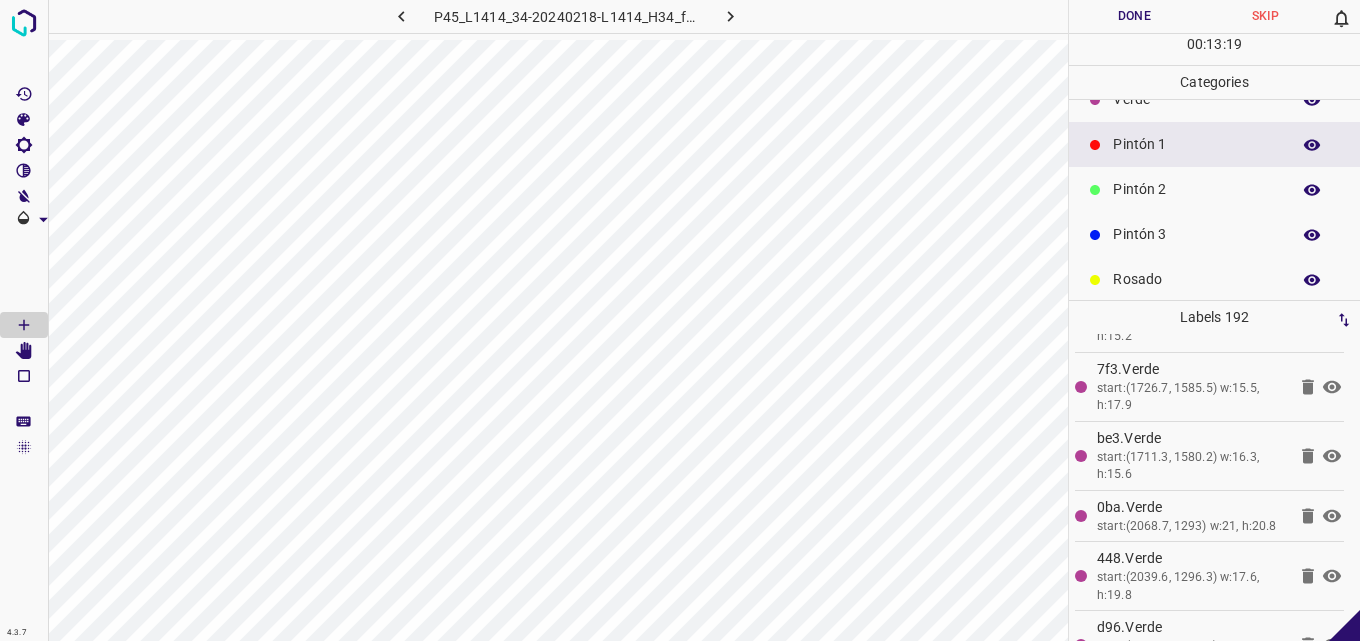 click on "Pintón 2" at bounding box center [1196, 189] 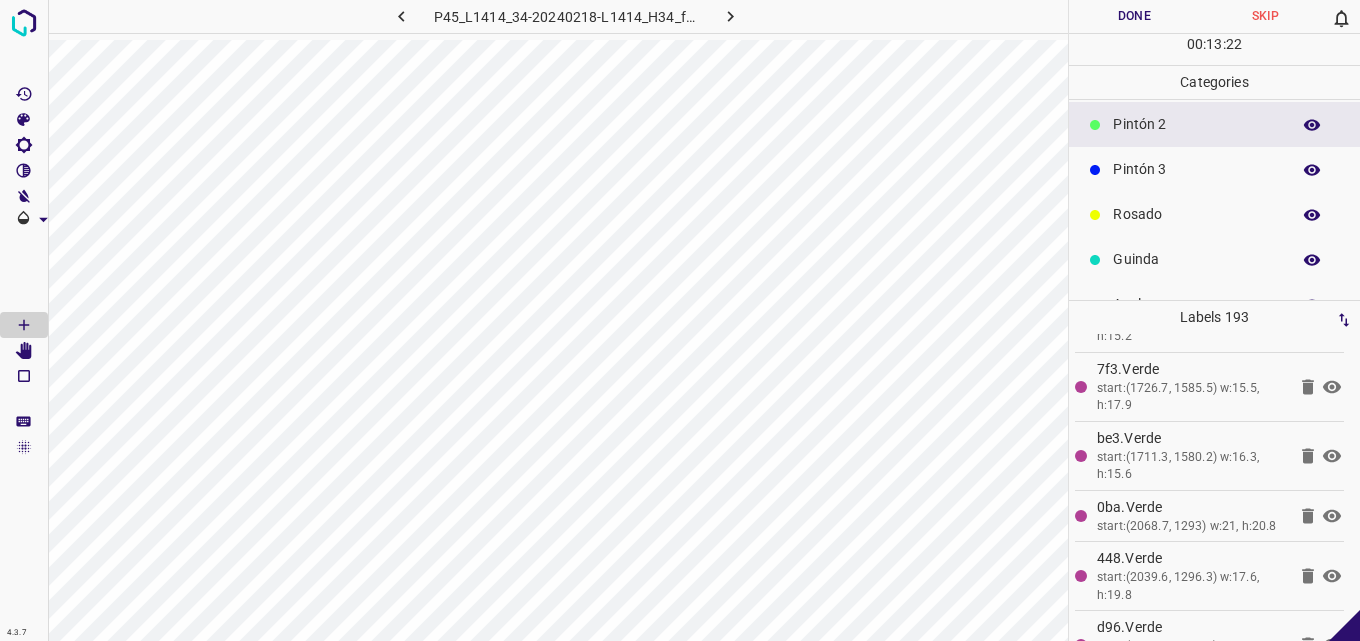 scroll, scrollTop: 176, scrollLeft: 0, axis: vertical 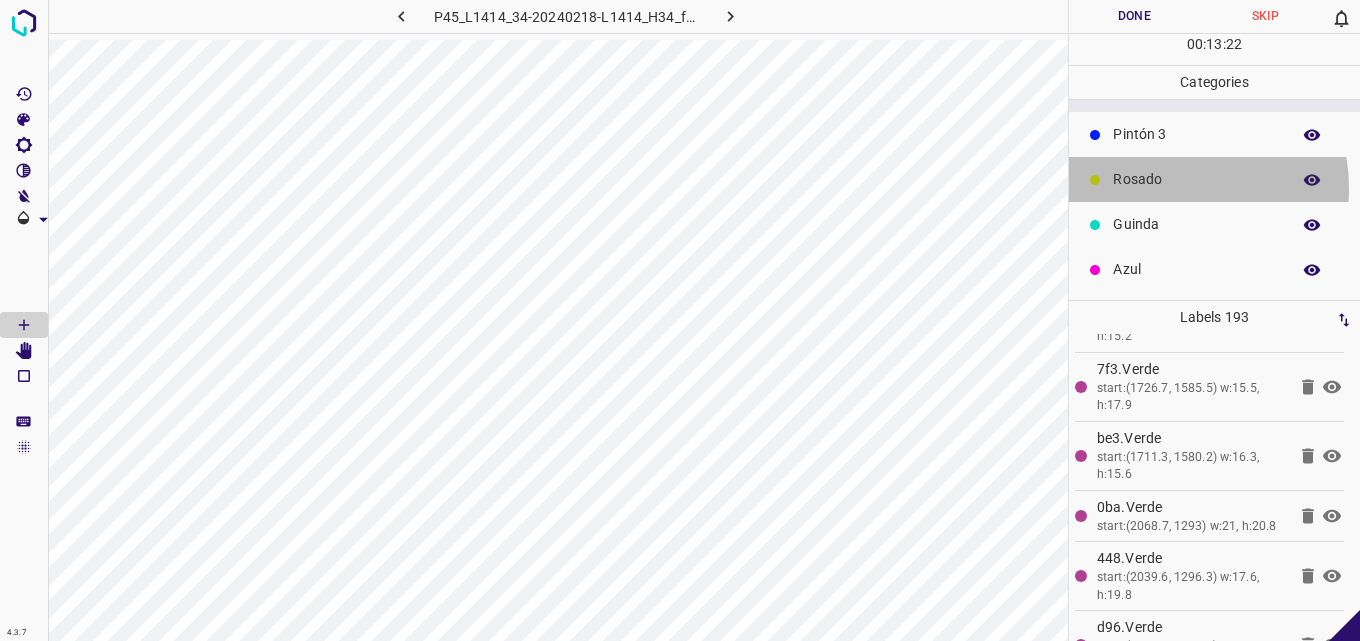 click on "Rosado" at bounding box center [1196, 179] 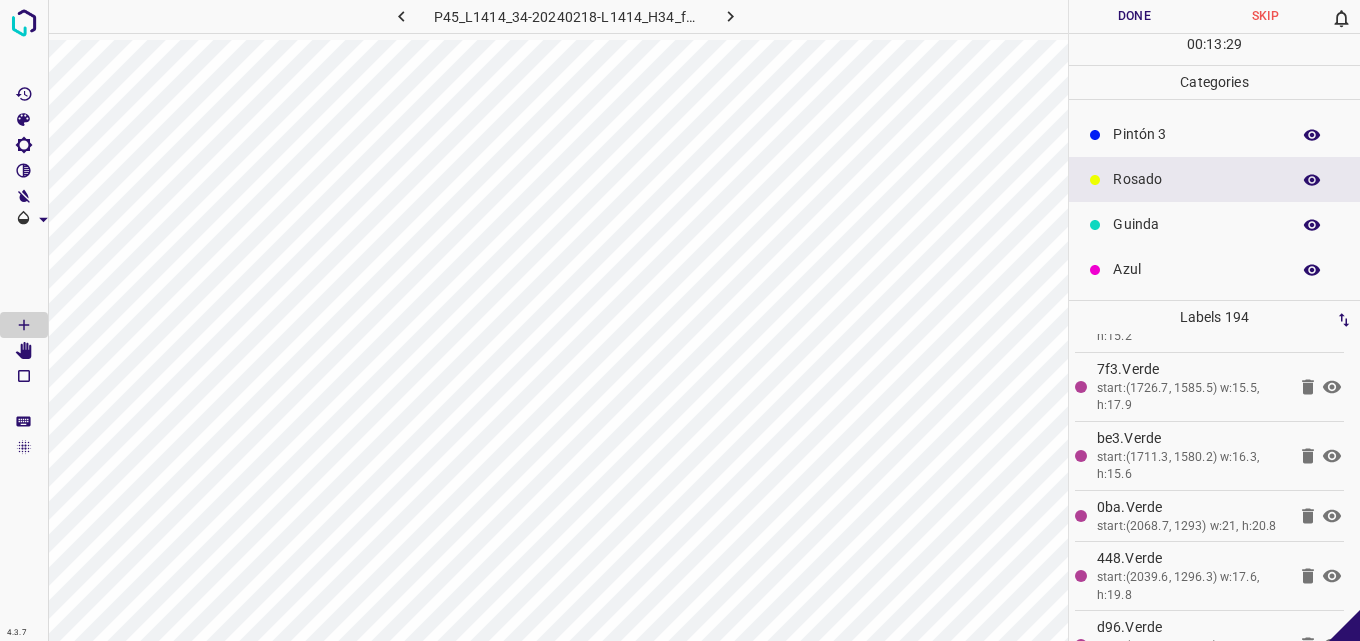 click on "Azul" at bounding box center (1196, 269) 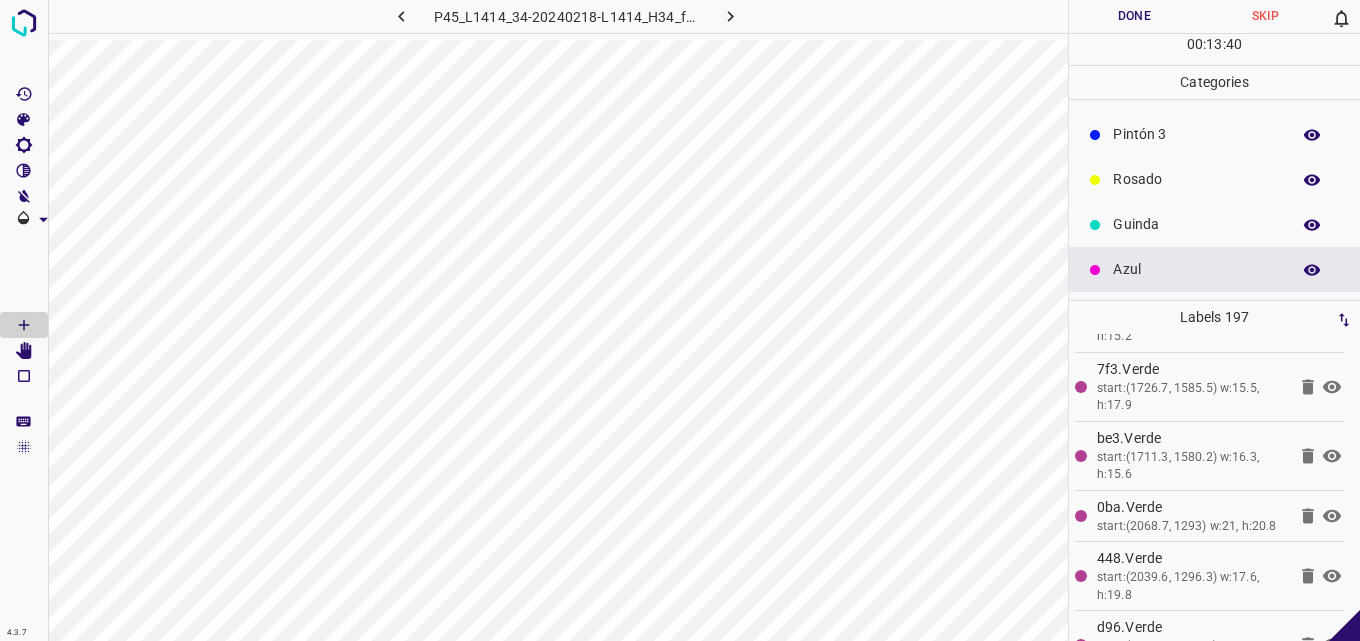scroll, scrollTop: 0, scrollLeft: 0, axis: both 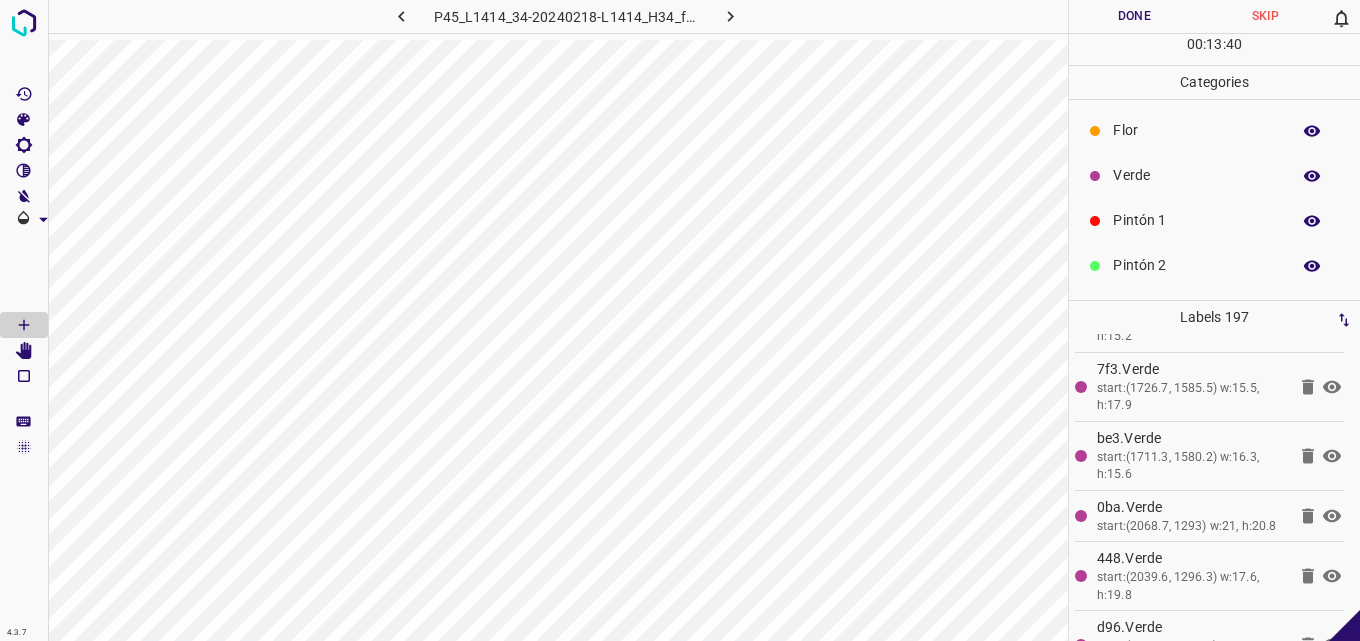 click on "Verde" at bounding box center (1196, 175) 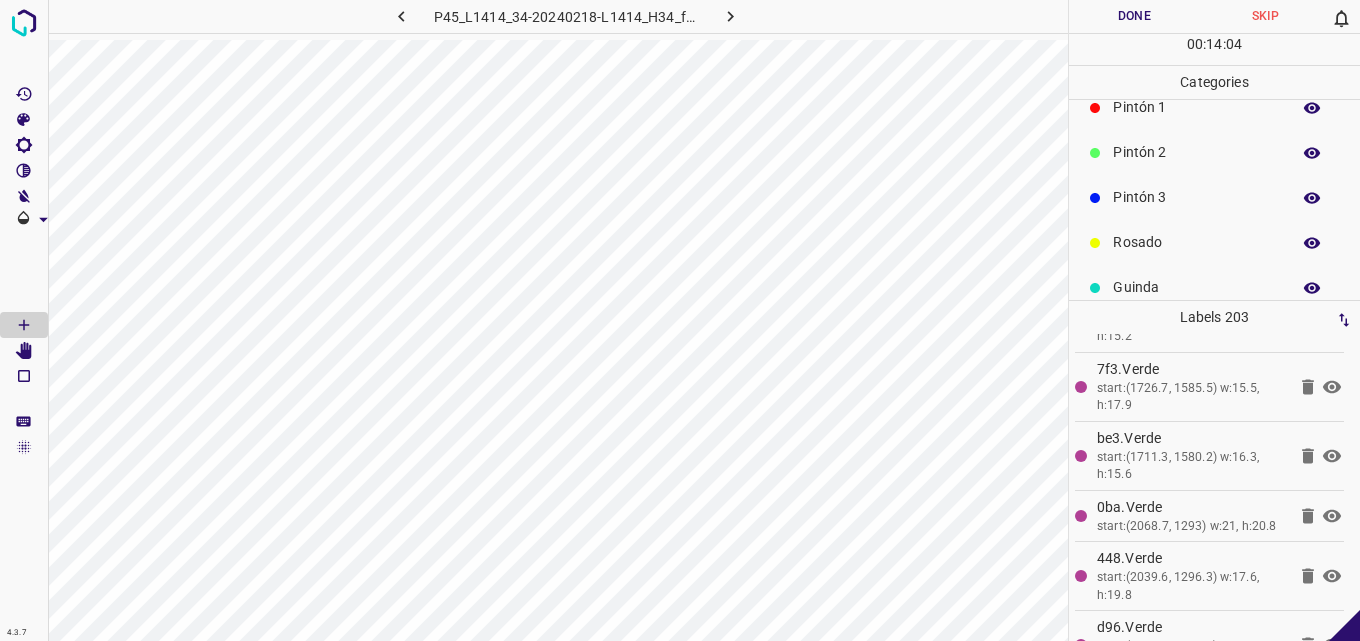 scroll, scrollTop: 176, scrollLeft: 0, axis: vertical 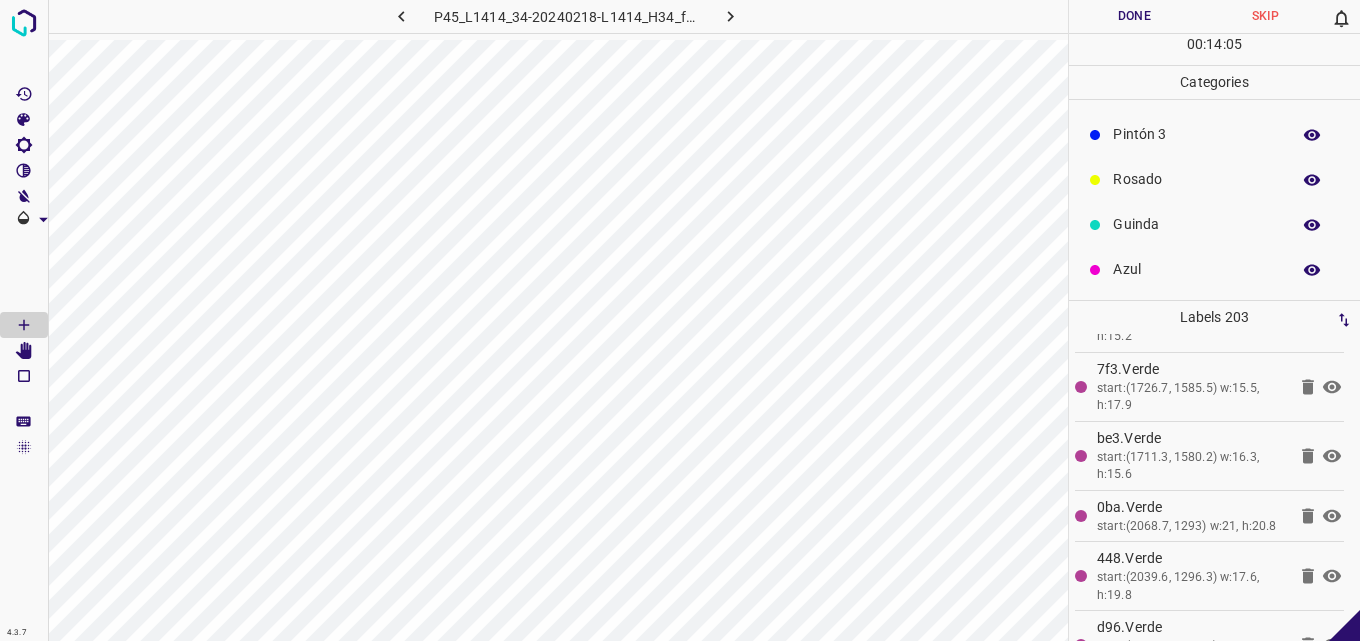 click on "Rosado" at bounding box center [1196, 179] 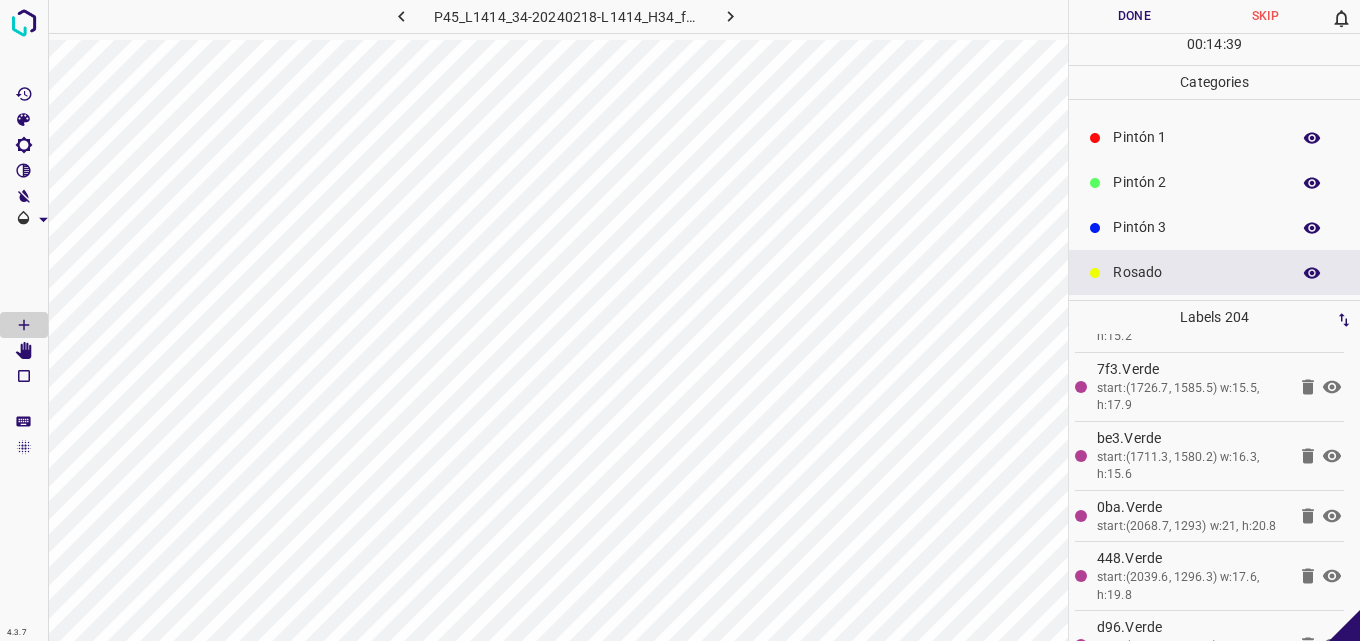 scroll, scrollTop: 0, scrollLeft: 0, axis: both 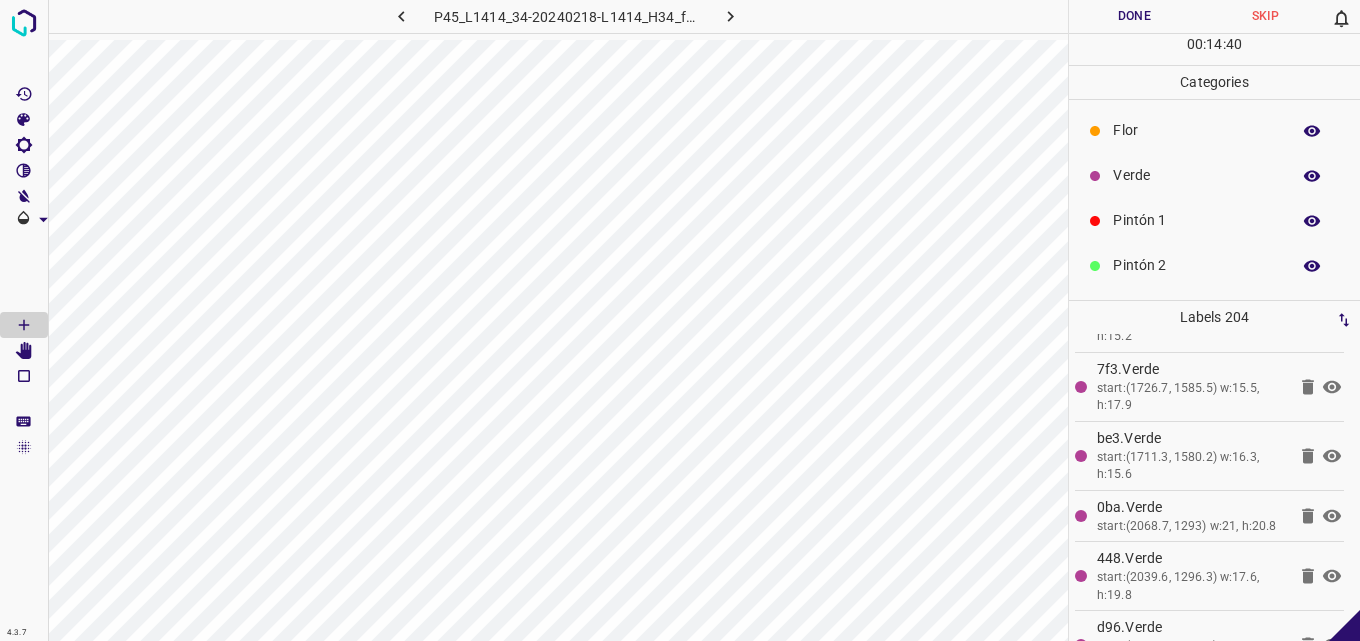 click on "Flor" at bounding box center [1196, 130] 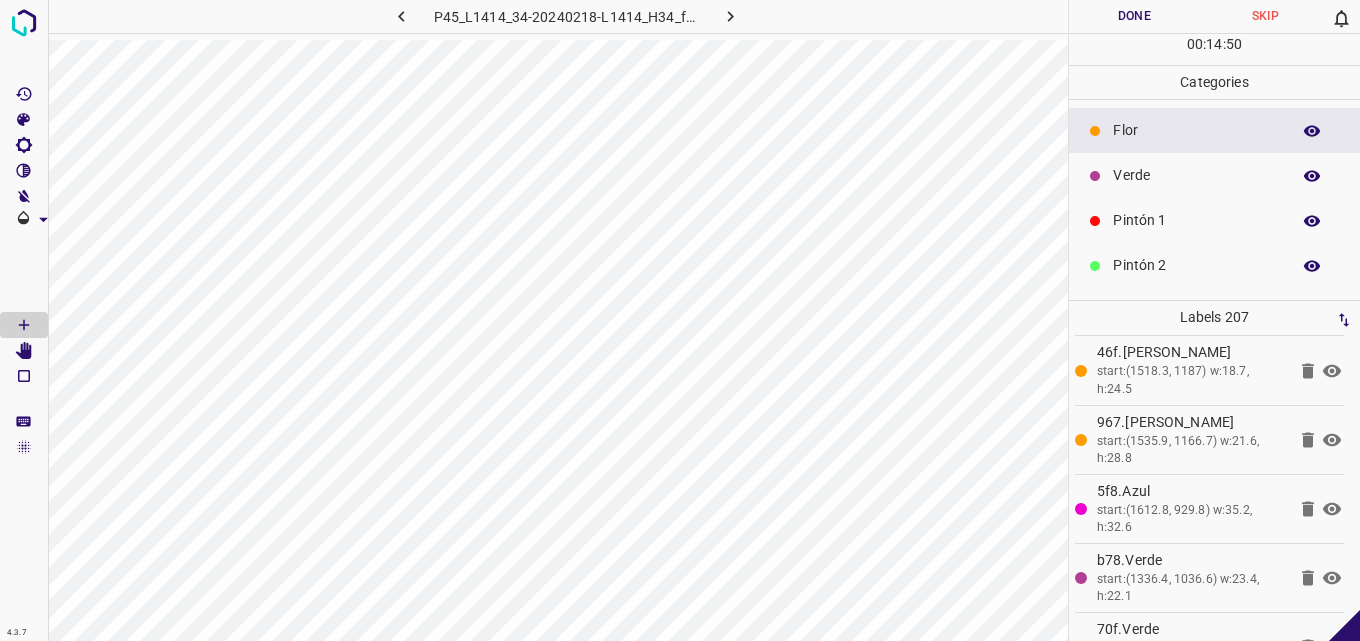scroll, scrollTop: 13858, scrollLeft: 0, axis: vertical 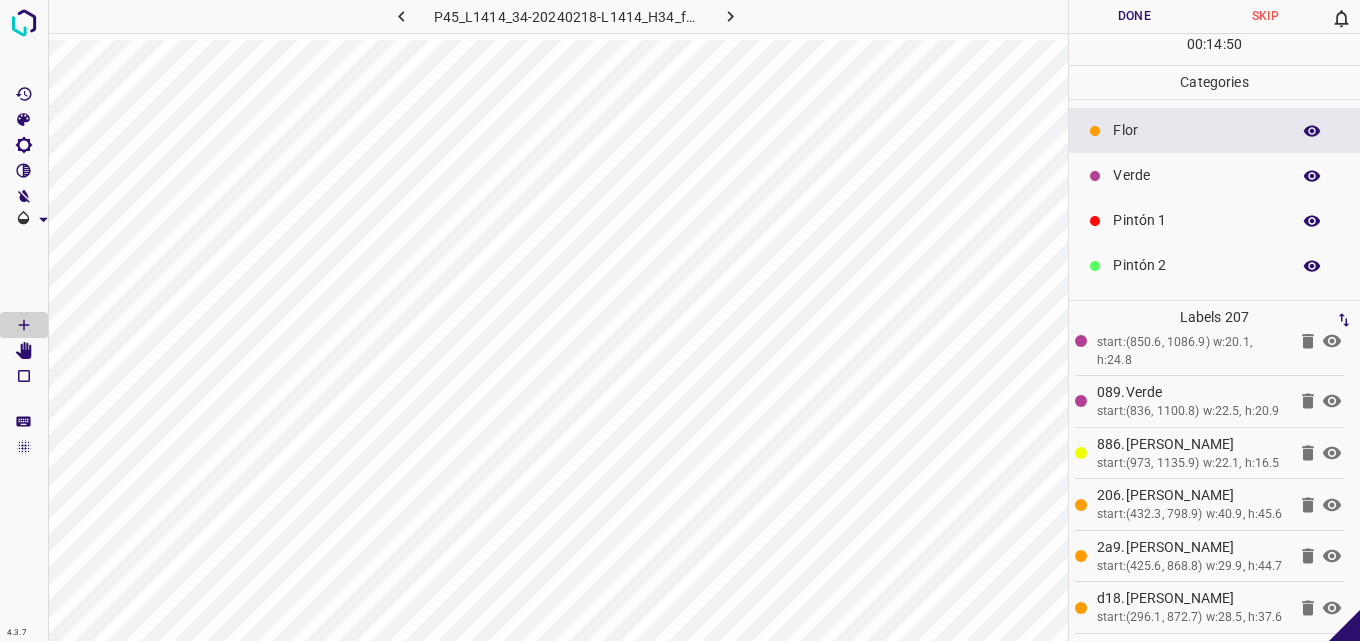 click 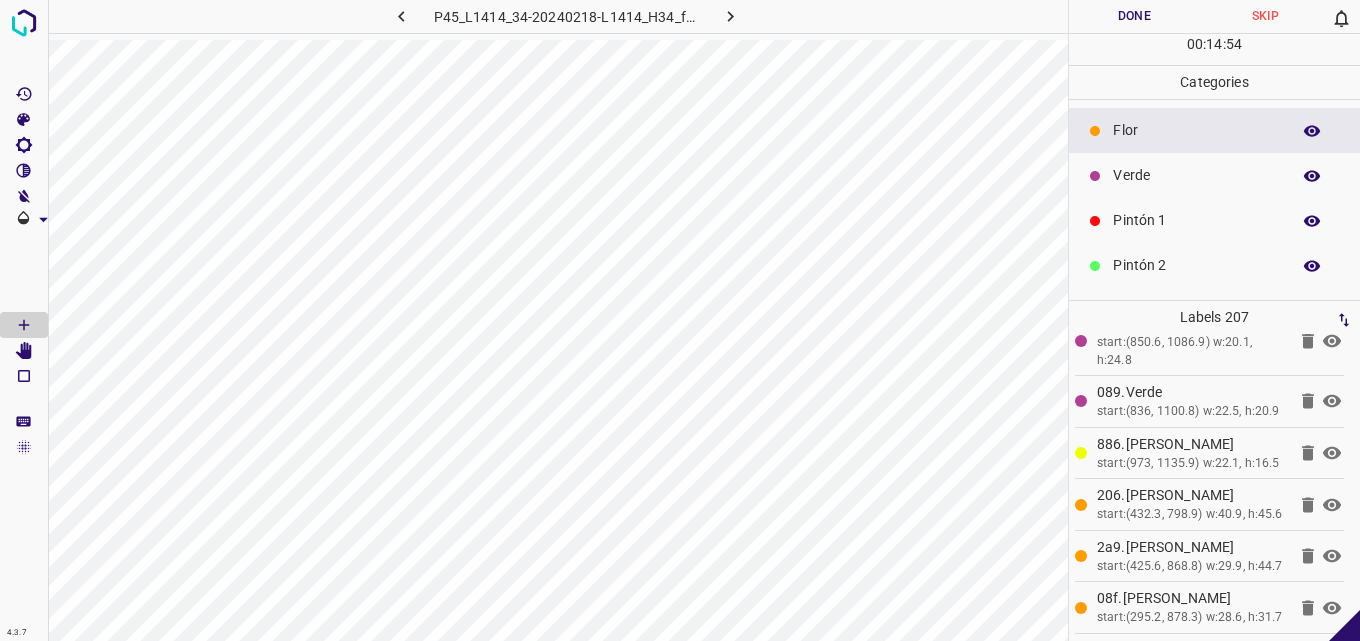 scroll, scrollTop: 13858, scrollLeft: 0, axis: vertical 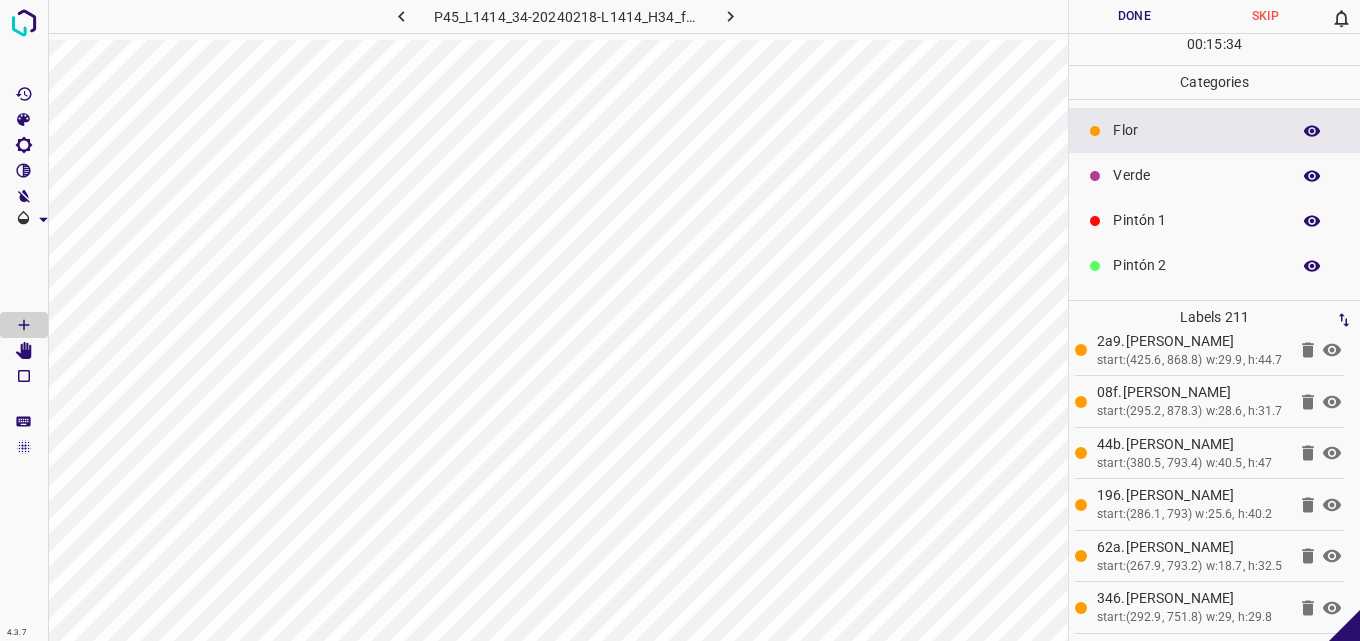 click on "Done" at bounding box center (1134, 16) 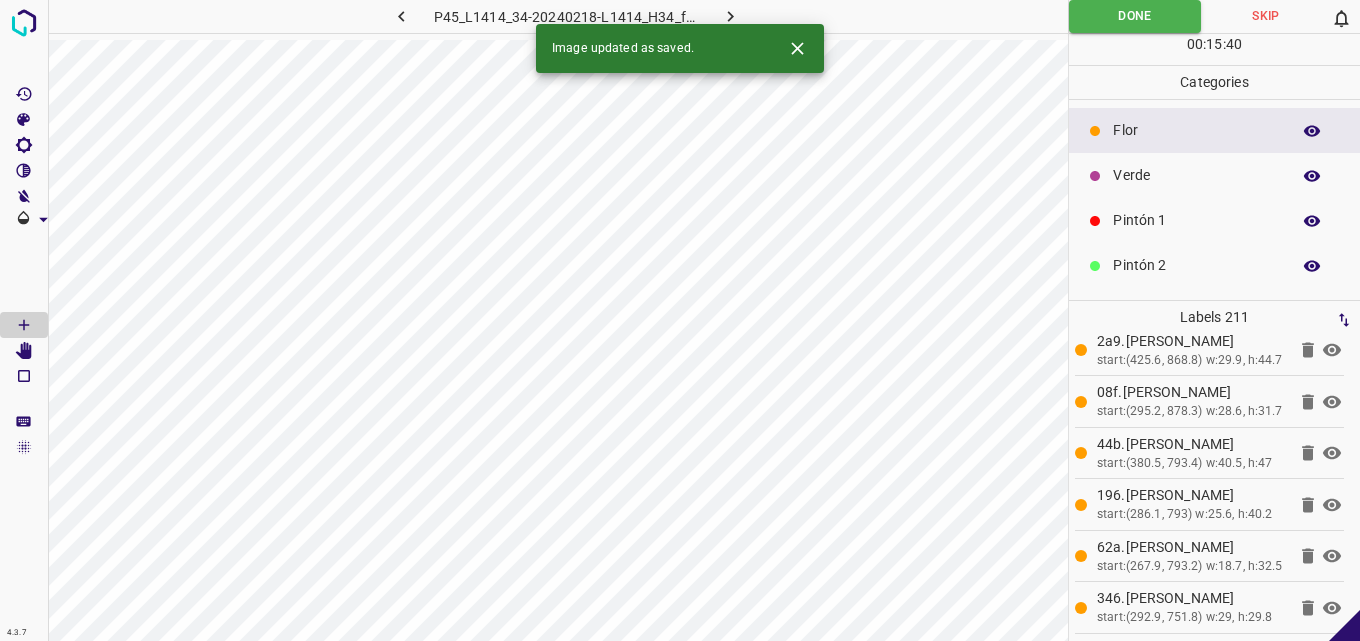 click 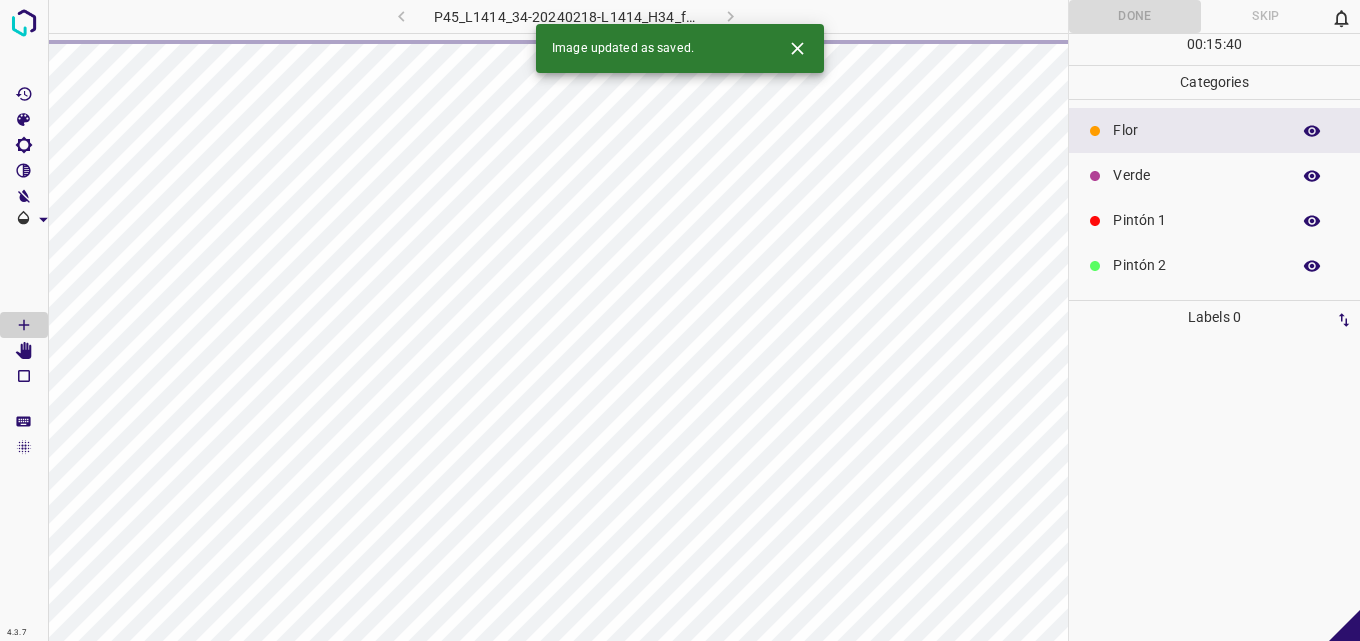 scroll, scrollTop: 0, scrollLeft: 0, axis: both 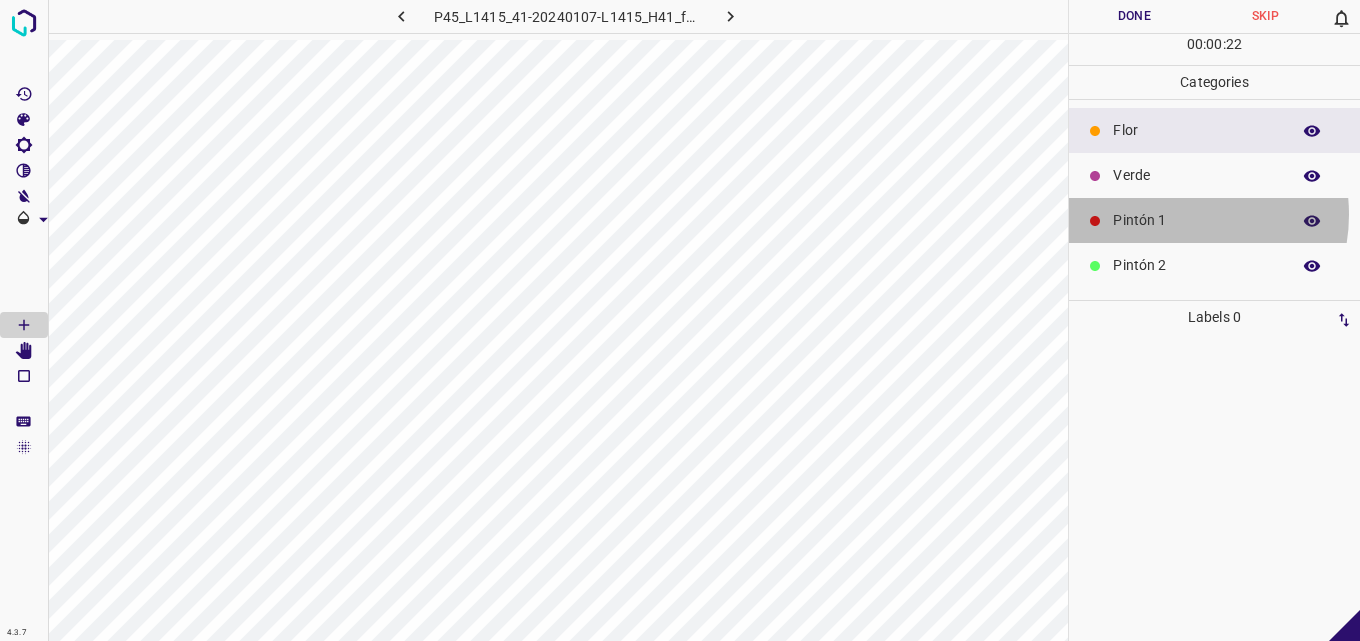 click on "Pintón 1" at bounding box center (1196, 220) 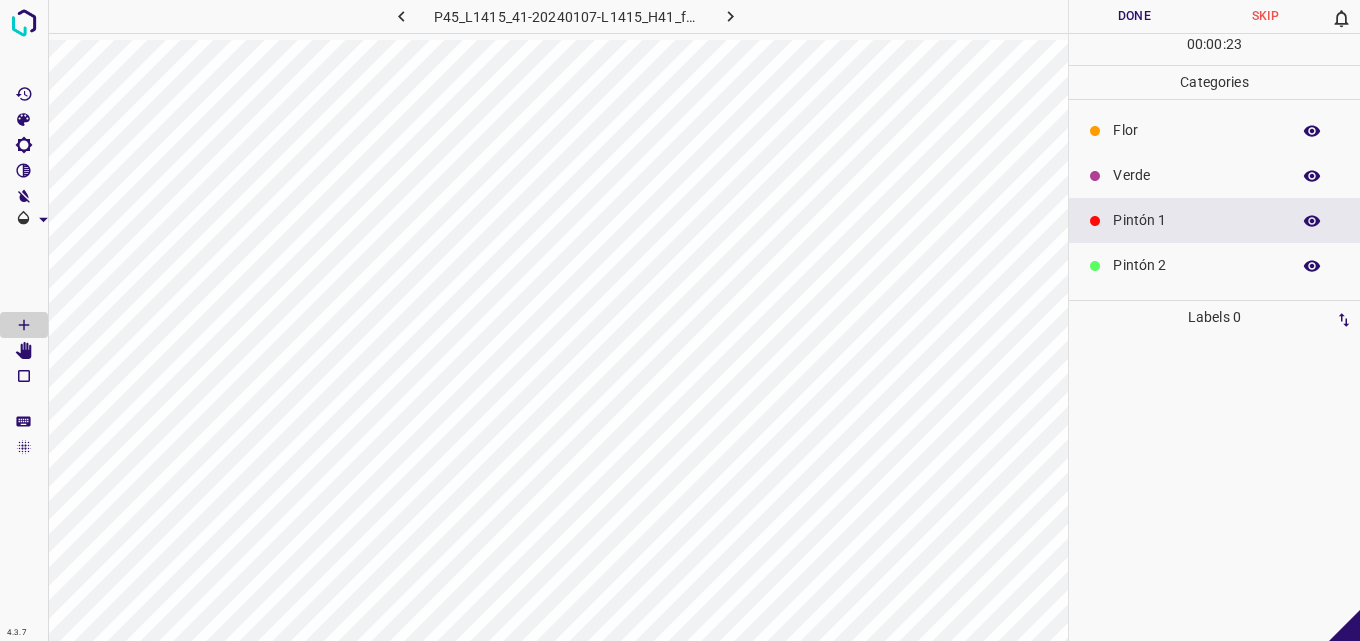 click on "Verde" at bounding box center [1196, 175] 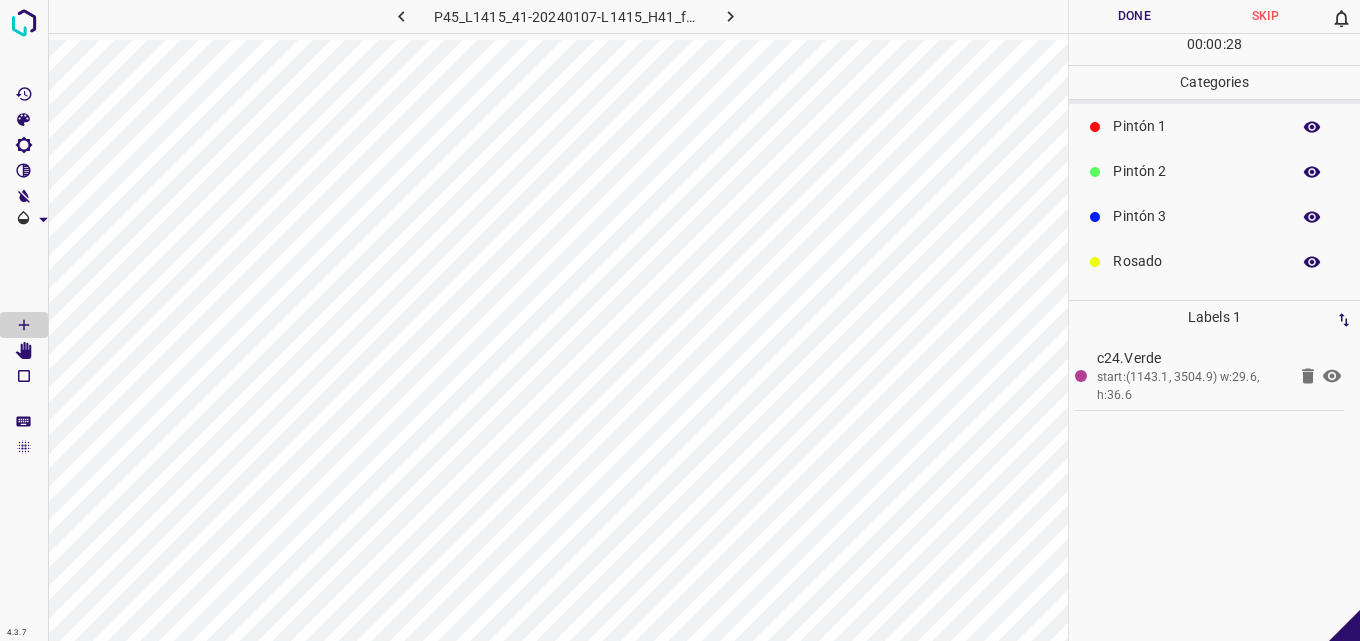 scroll, scrollTop: 176, scrollLeft: 0, axis: vertical 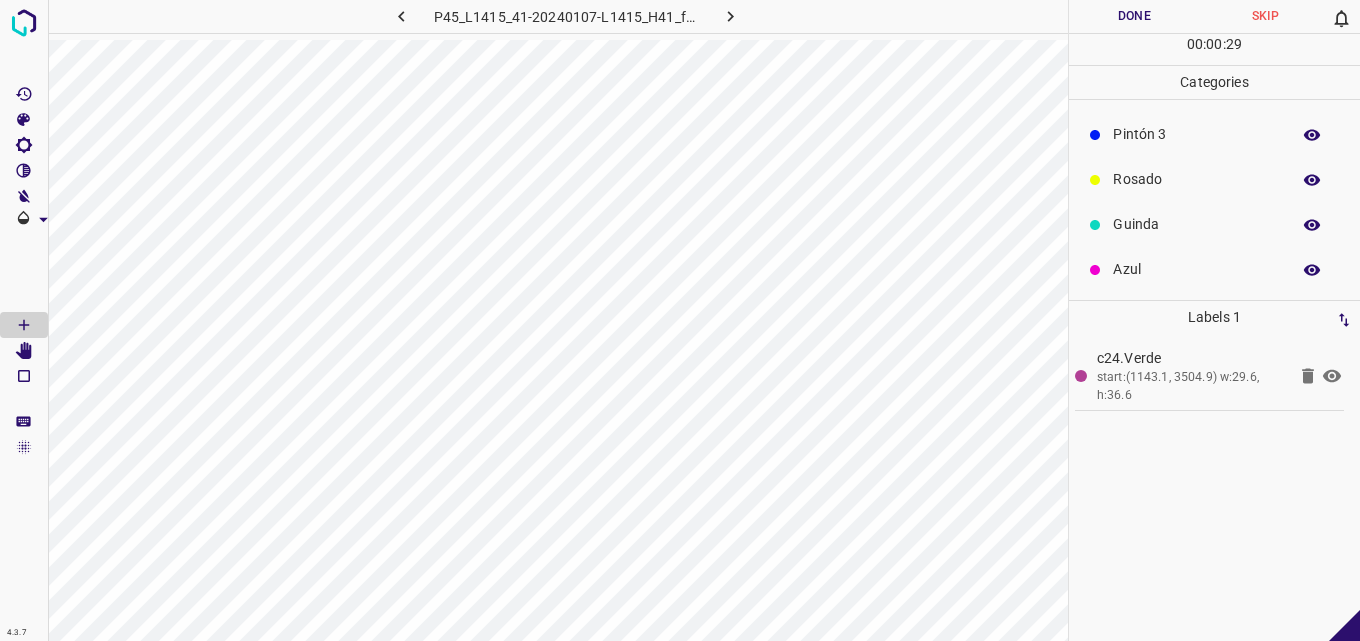 click on "Azul" at bounding box center [1196, 269] 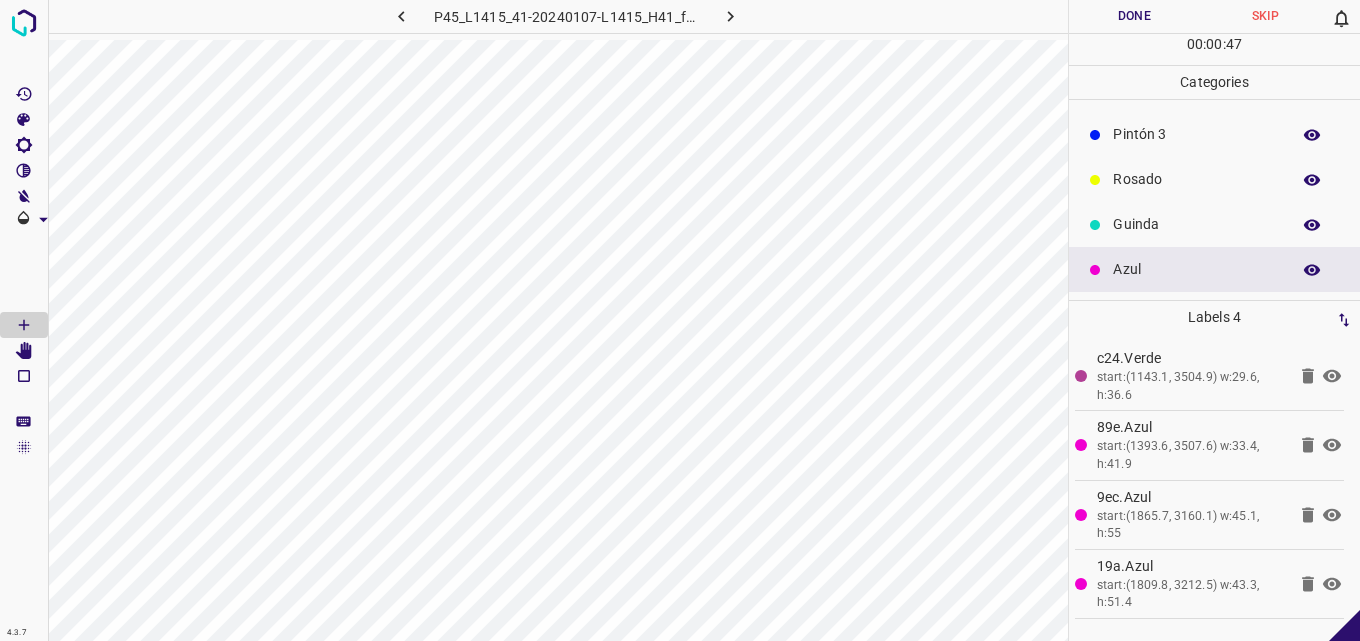 click on "Pintón 3" at bounding box center [1196, 134] 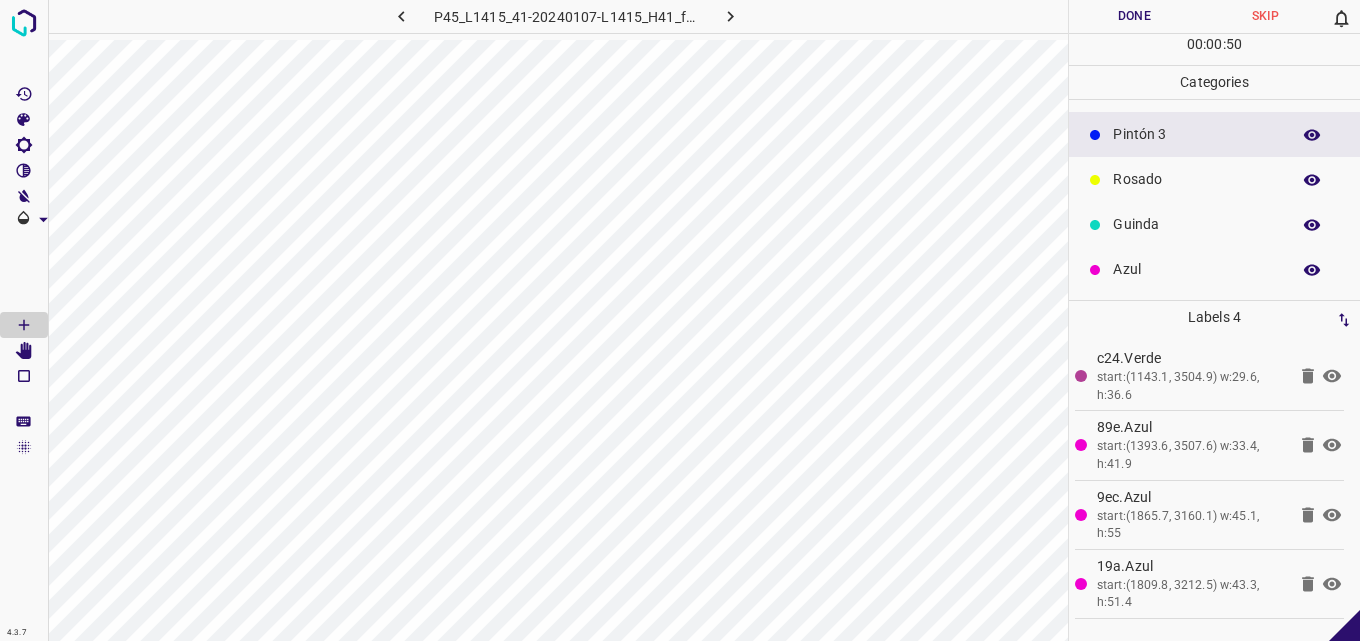 drag, startPoint x: 1164, startPoint y: 186, endPoint x: 1127, endPoint y: 199, distance: 39.217342 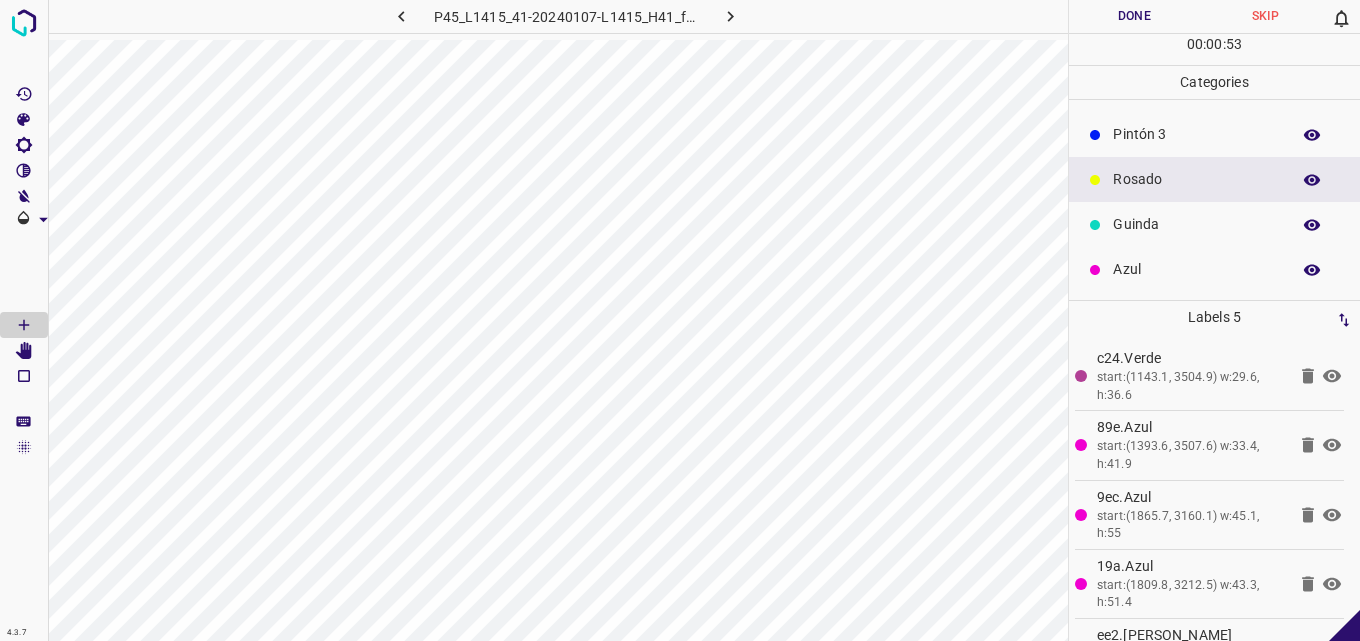 click on "Pintón 3" at bounding box center [1196, 134] 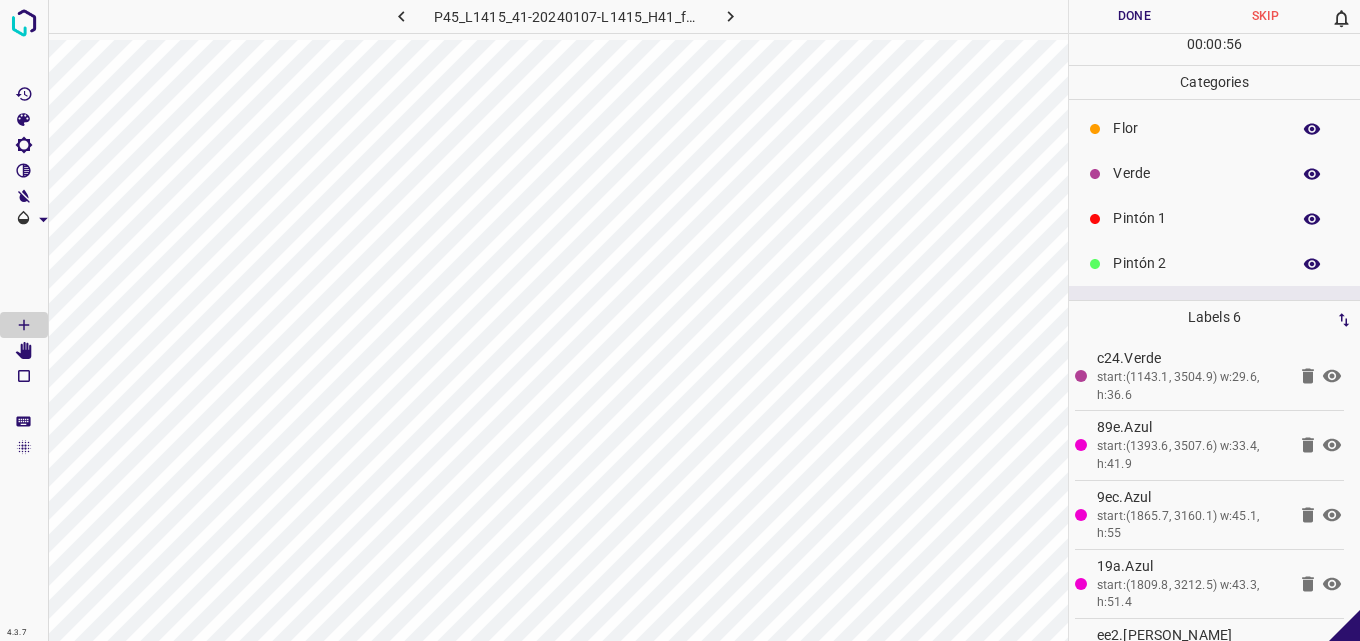 scroll, scrollTop: 0, scrollLeft: 0, axis: both 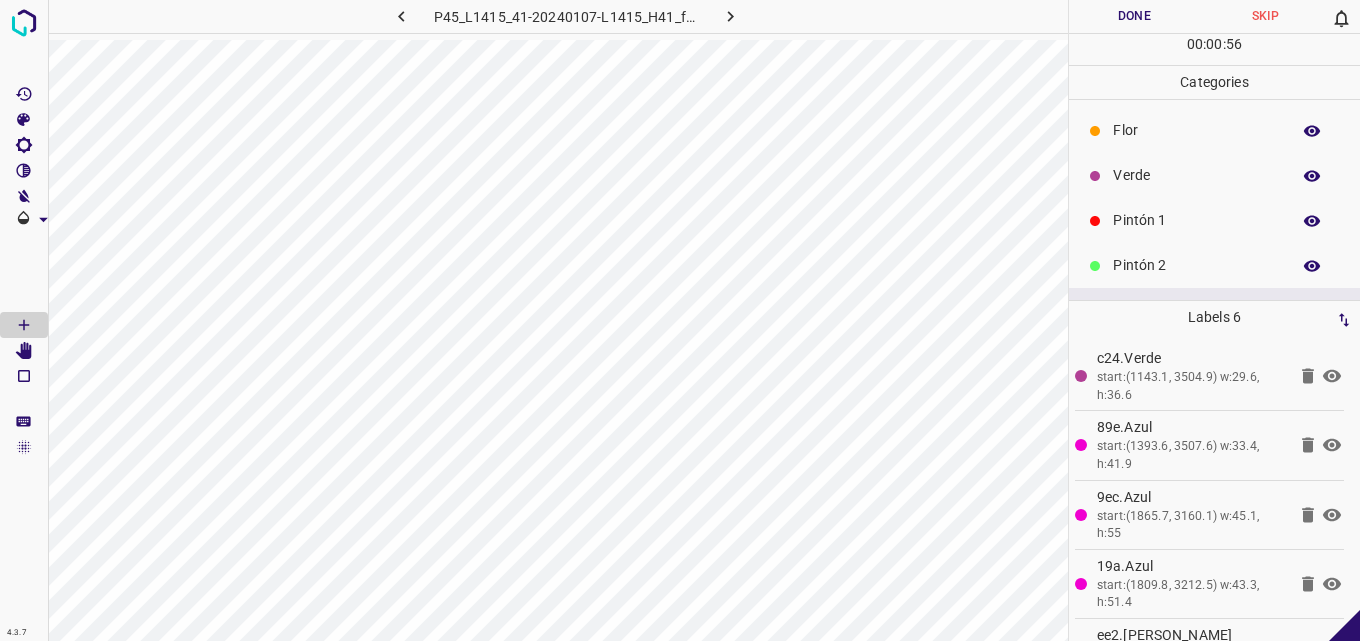 click on "Pintón 2" at bounding box center [1196, 265] 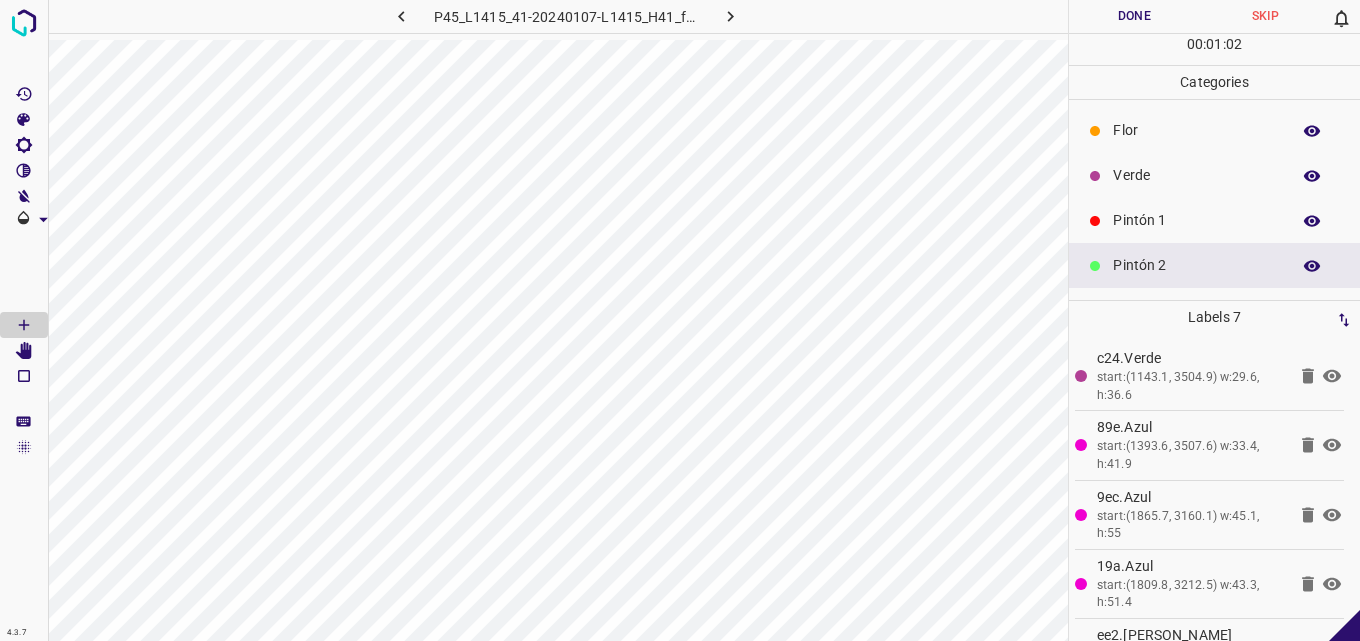 scroll, scrollTop: 176, scrollLeft: 0, axis: vertical 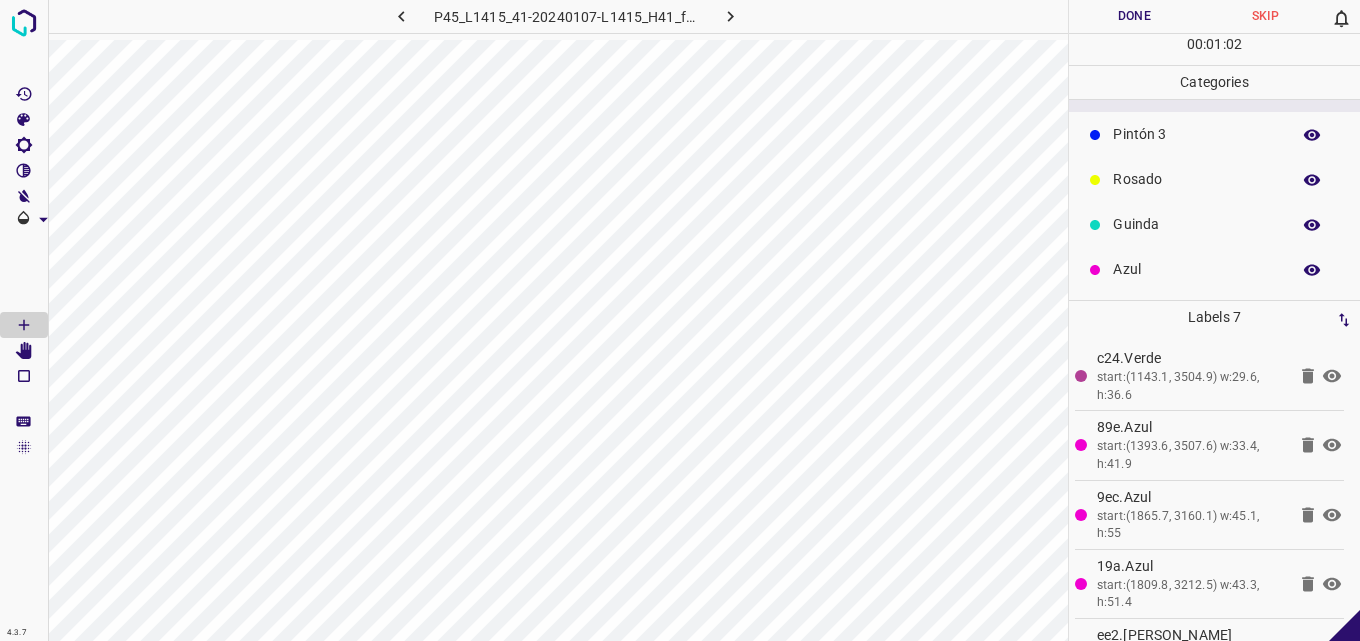 click on "Rosado" at bounding box center (1196, 179) 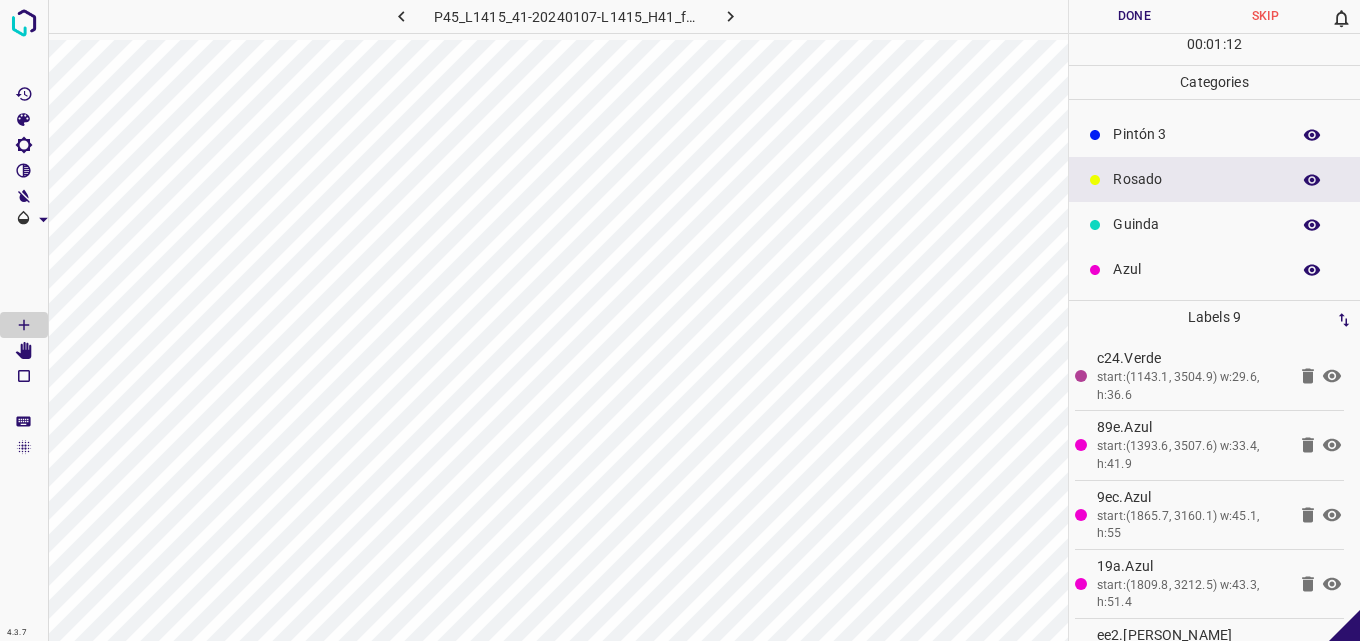 click on "Azul" at bounding box center (1196, 269) 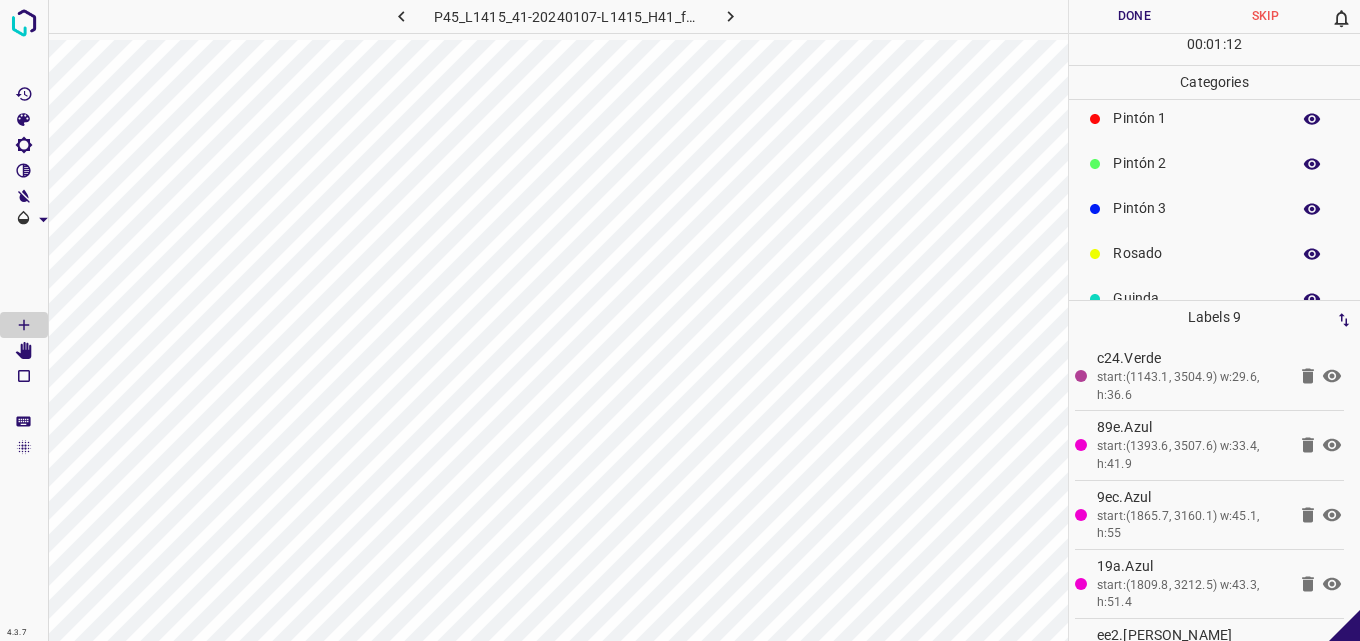 scroll, scrollTop: 0, scrollLeft: 0, axis: both 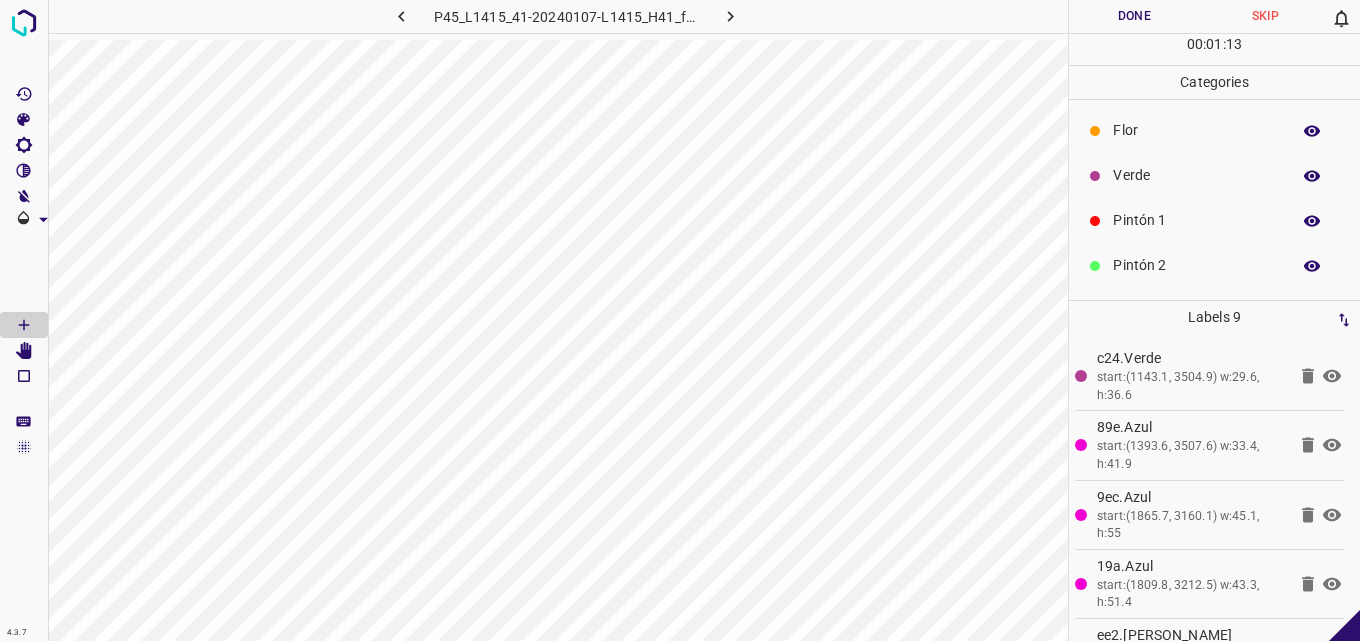 click on "Verde" at bounding box center [1196, 175] 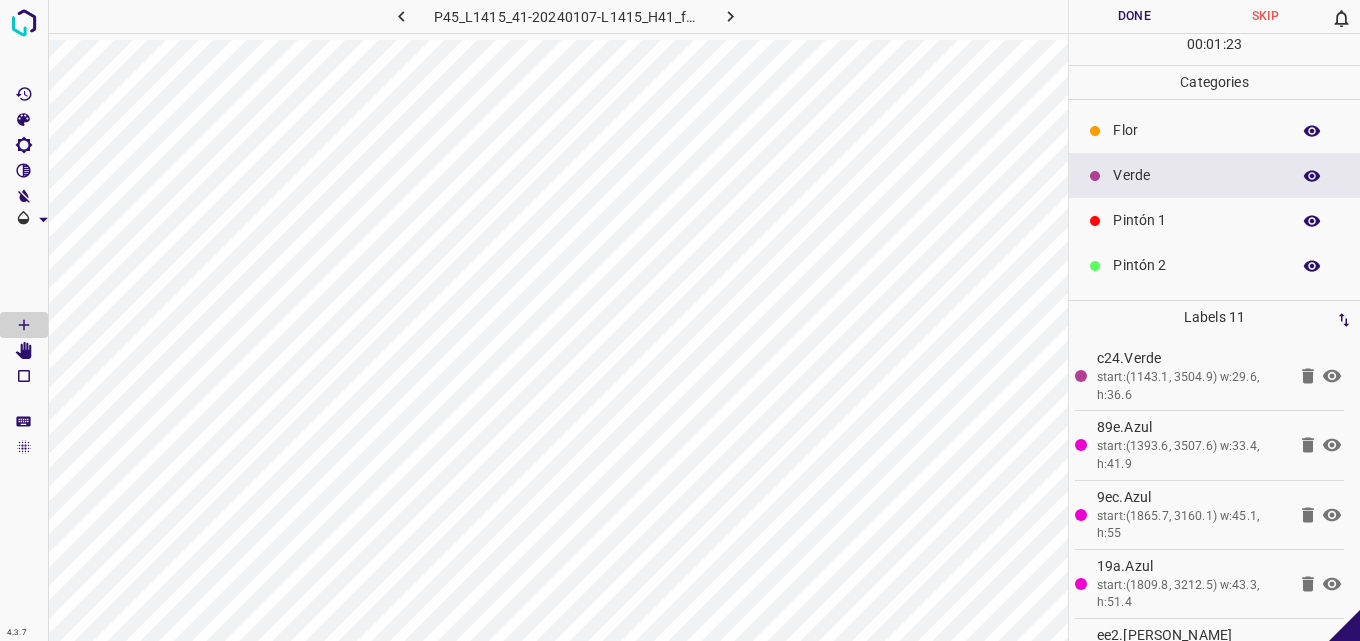 scroll, scrollTop: 176, scrollLeft: 0, axis: vertical 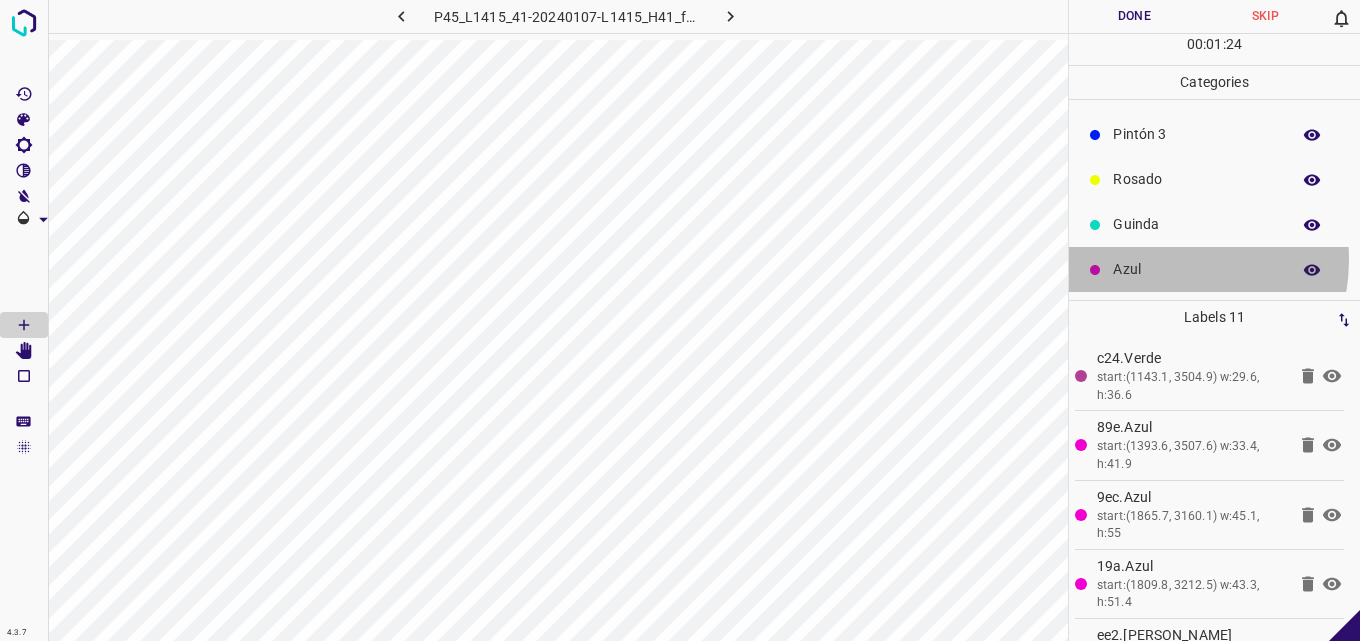 click on "Azul" at bounding box center (1196, 269) 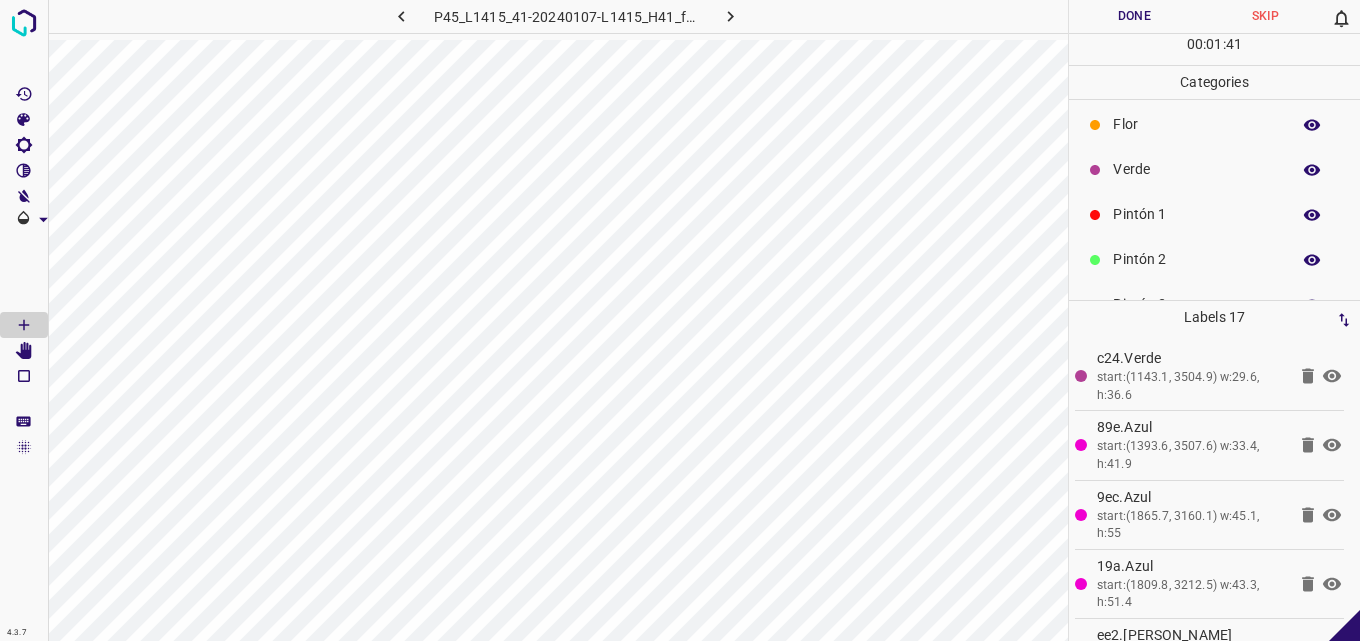 scroll, scrollTop: 0, scrollLeft: 0, axis: both 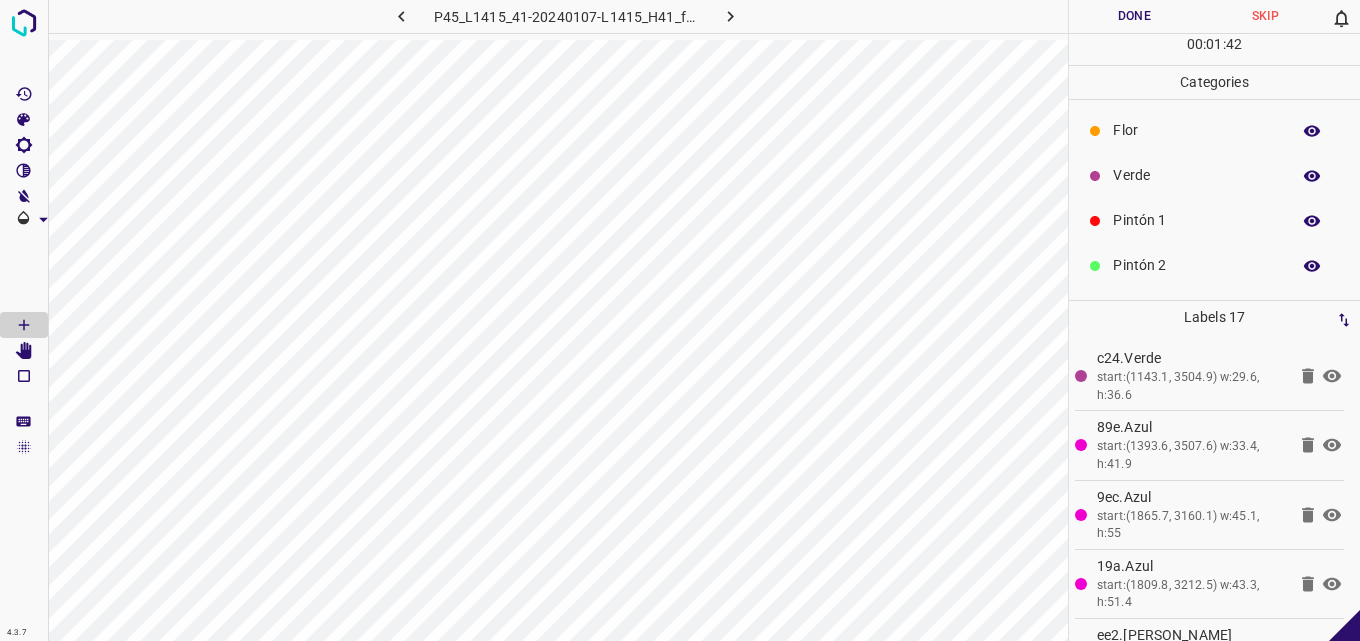 click on "Pintón 2" at bounding box center (1196, 265) 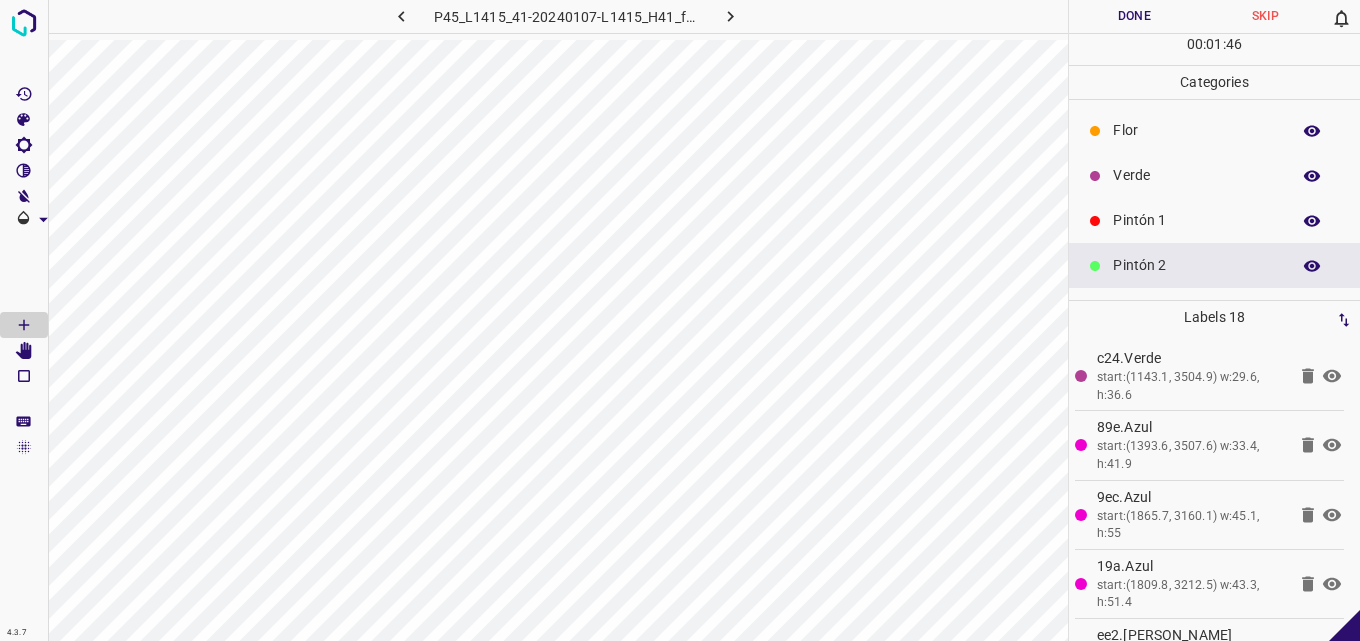 drag, startPoint x: 1152, startPoint y: 233, endPoint x: 1145, endPoint y: 225, distance: 10.630146 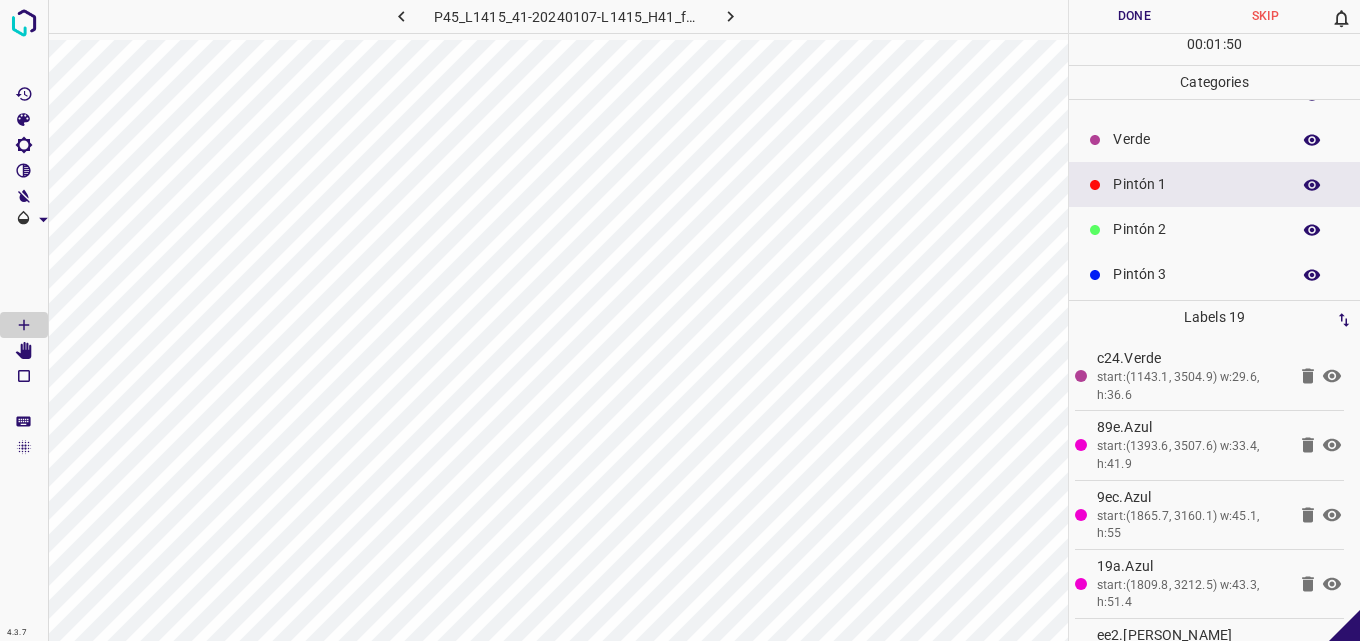 scroll, scrollTop: 100, scrollLeft: 0, axis: vertical 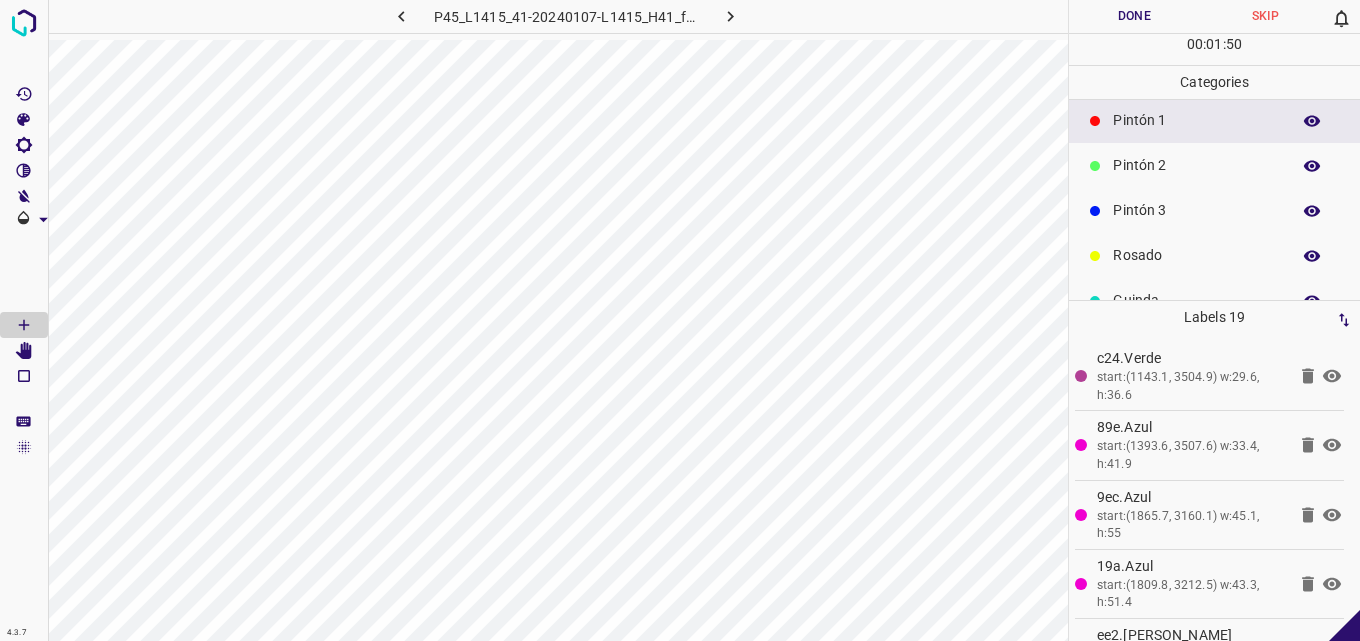 click on "Rosado" at bounding box center [1196, 255] 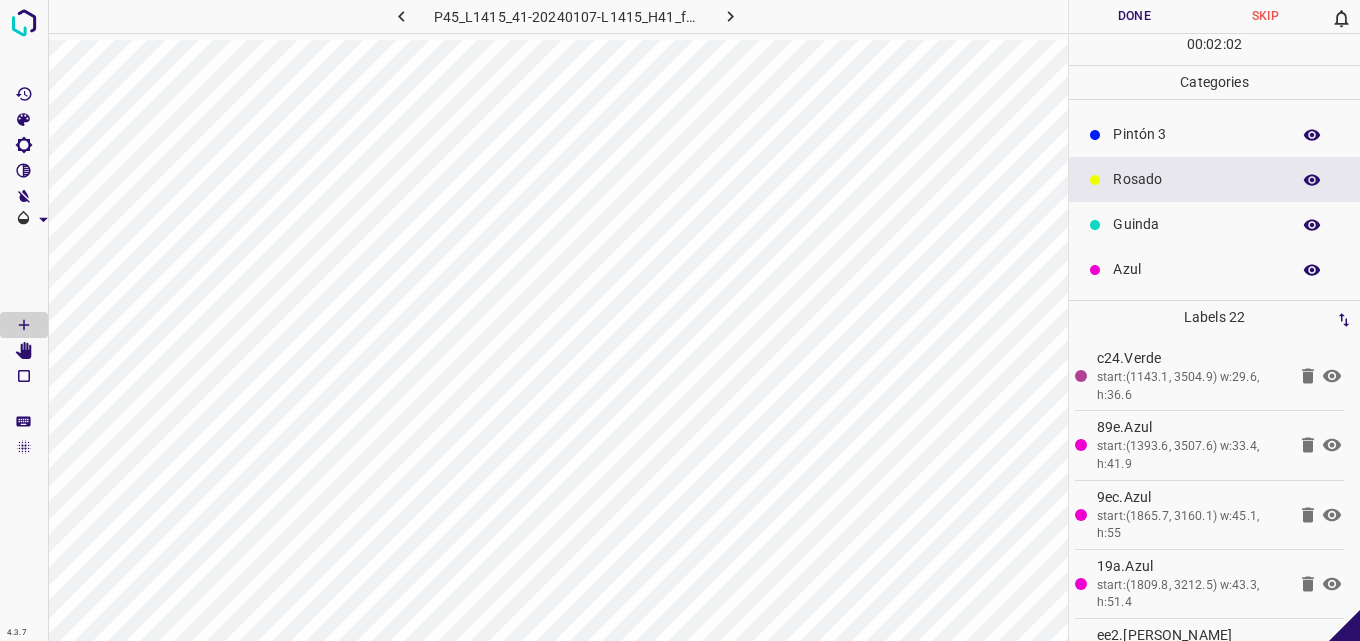 click on "Azul" at bounding box center [1196, 269] 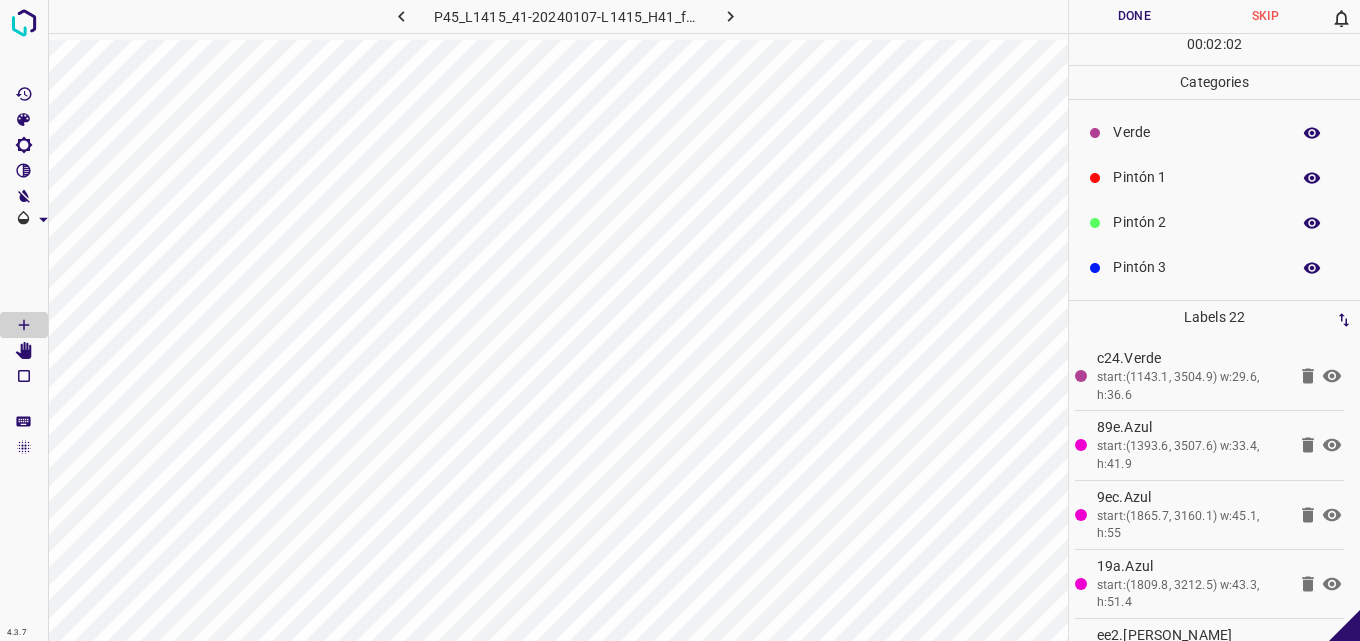 scroll, scrollTop: 0, scrollLeft: 0, axis: both 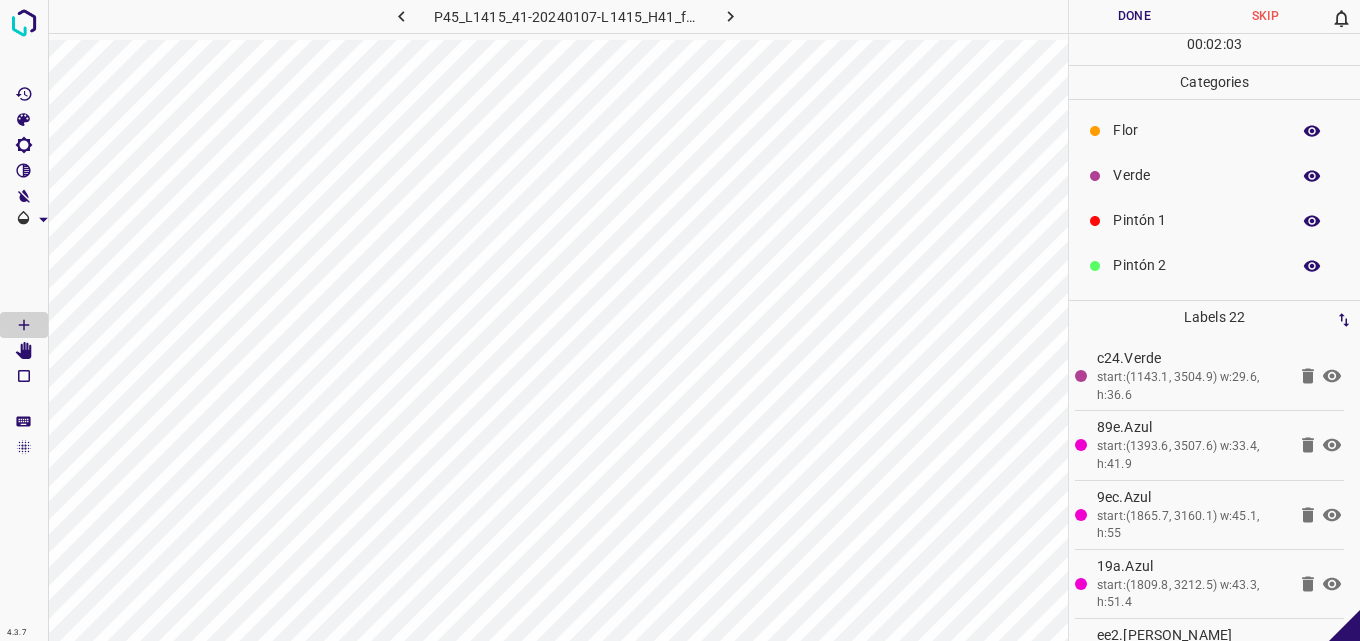 click on "Verde" at bounding box center [1196, 175] 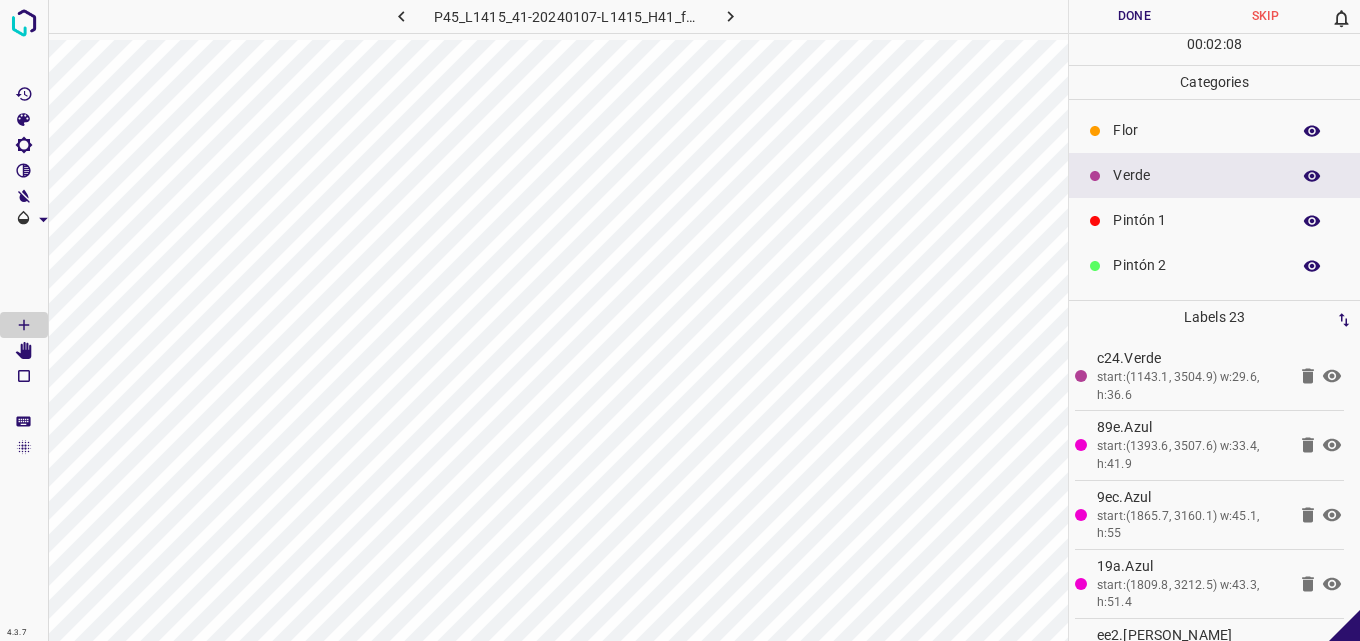 scroll, scrollTop: 176, scrollLeft: 0, axis: vertical 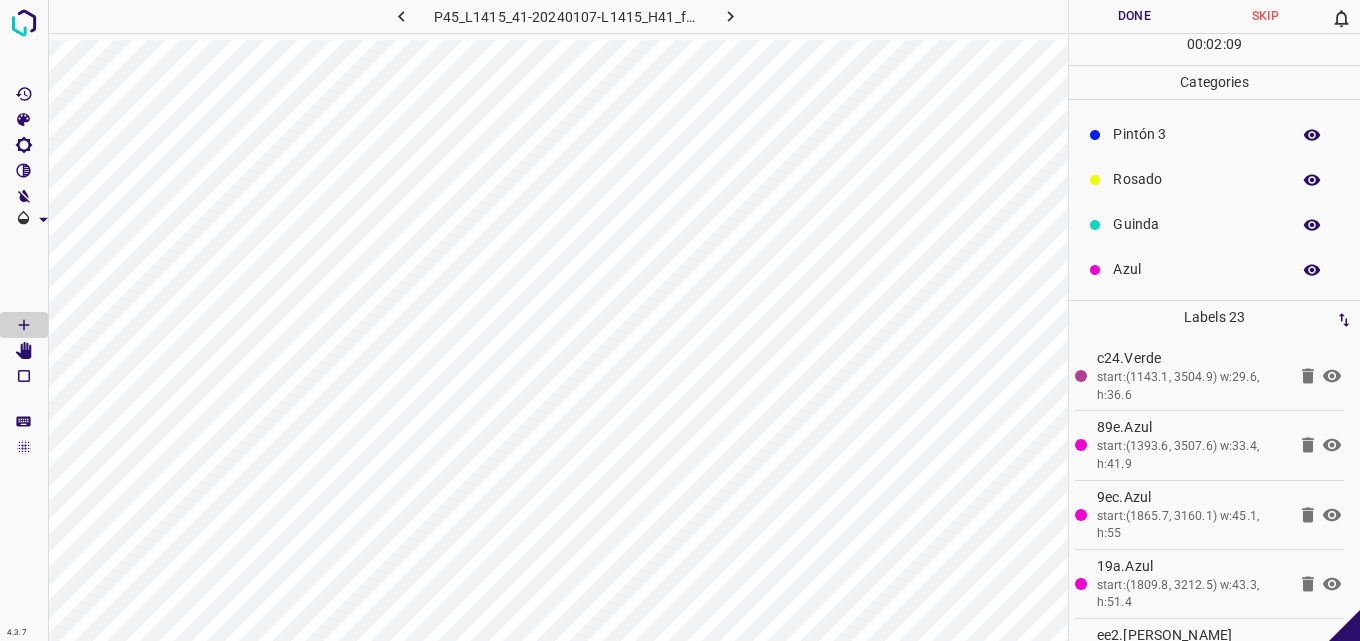 click on "Rosado" at bounding box center (1196, 179) 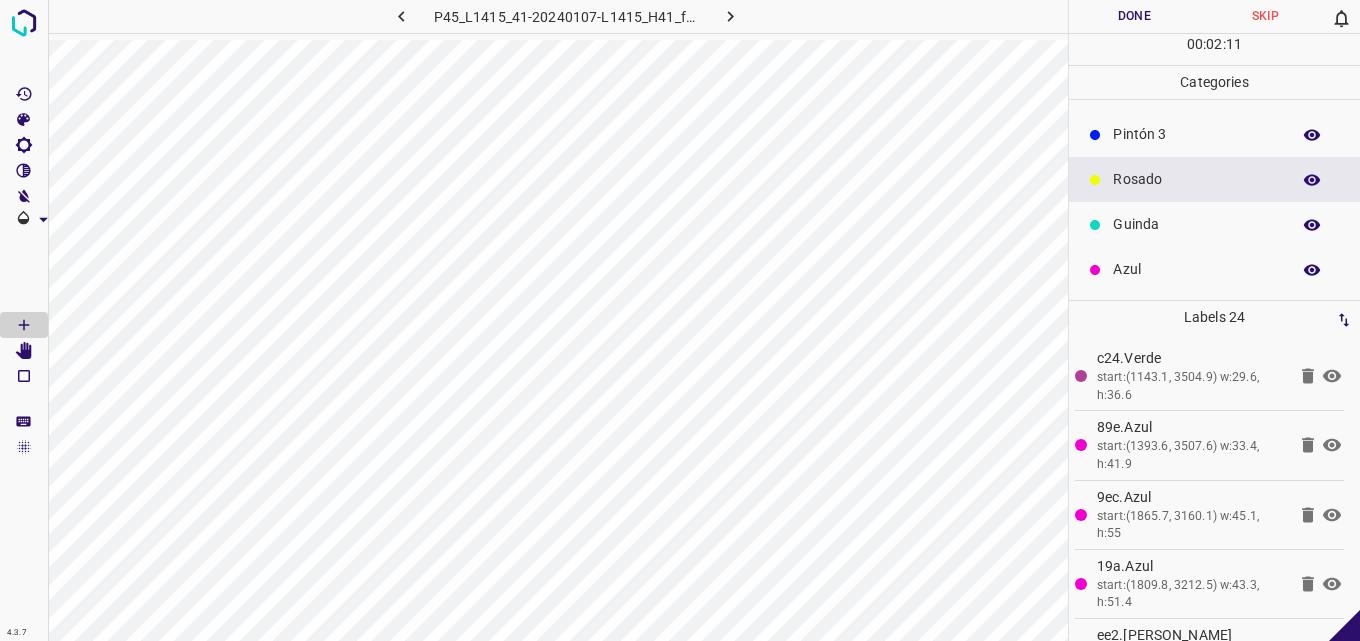 click on "Azul" at bounding box center [1214, 269] 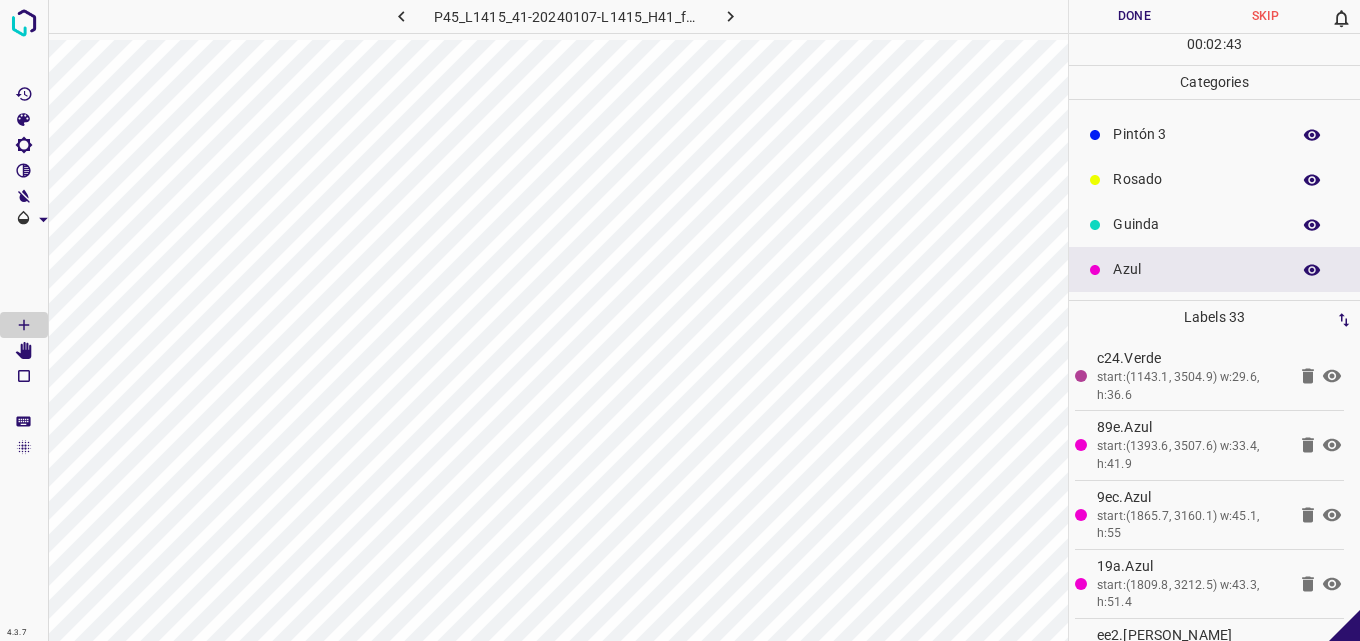 click on "Rosado" at bounding box center (1196, 179) 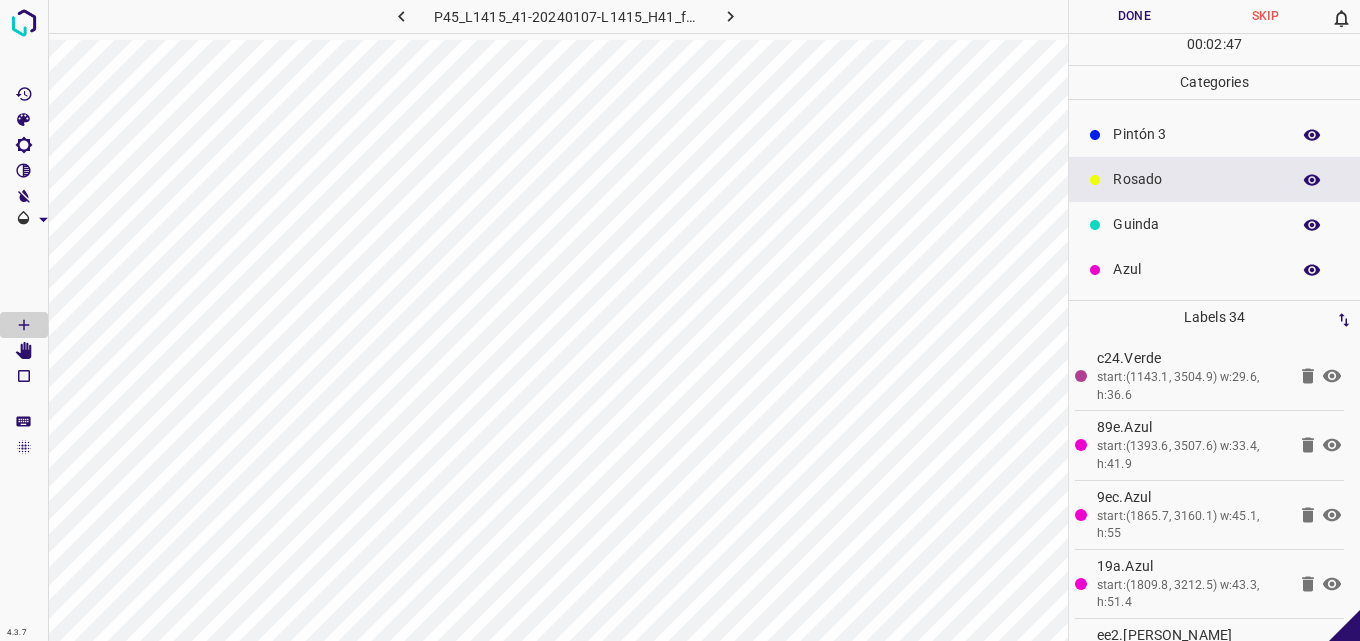 click on "Azul" at bounding box center [1196, 269] 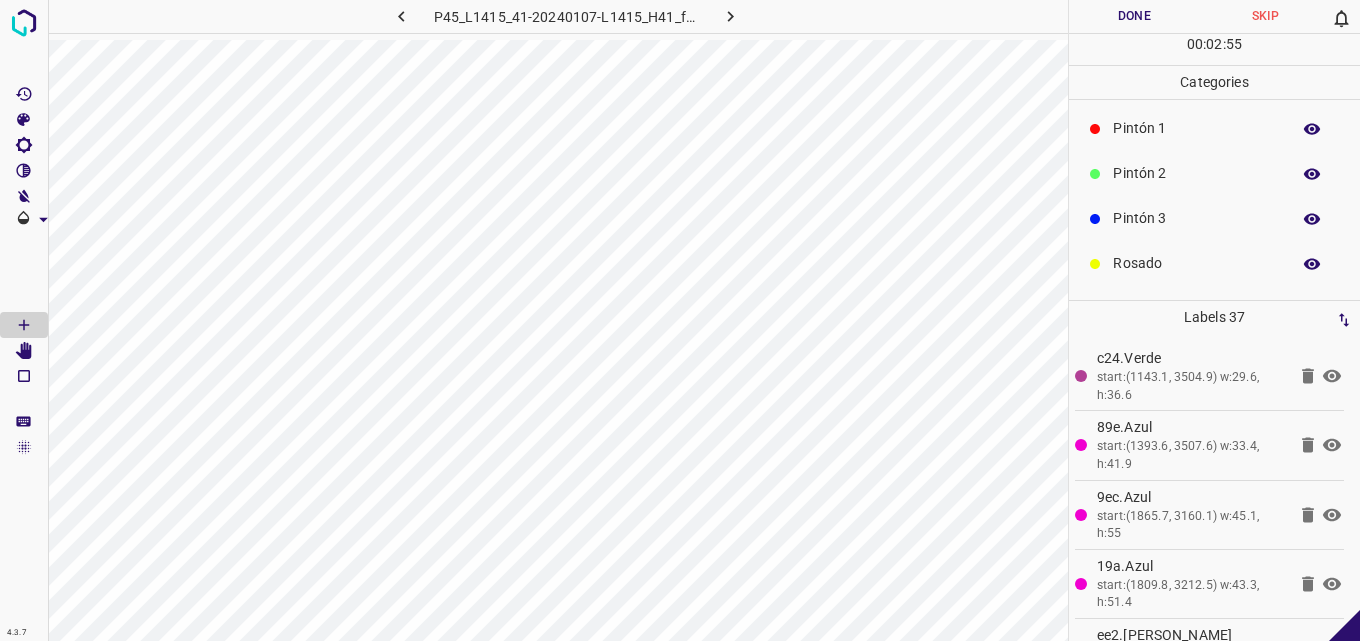 scroll, scrollTop: 0, scrollLeft: 0, axis: both 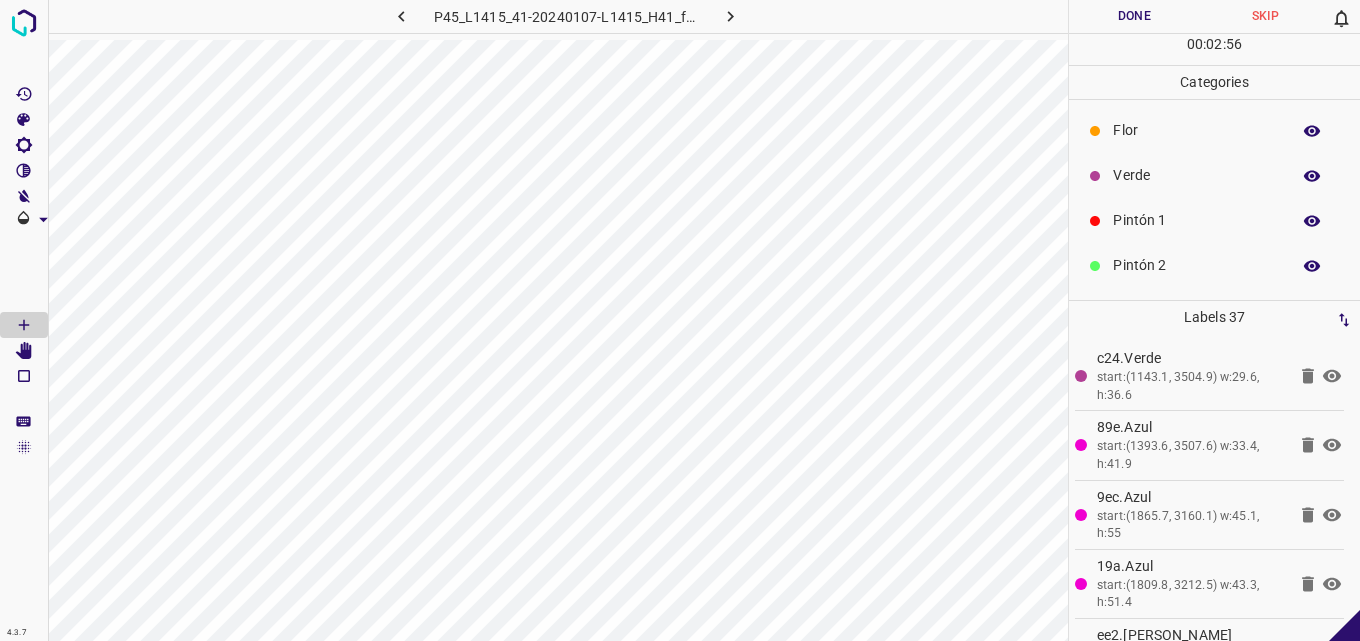 click on "Pintón 1" at bounding box center (1214, 220) 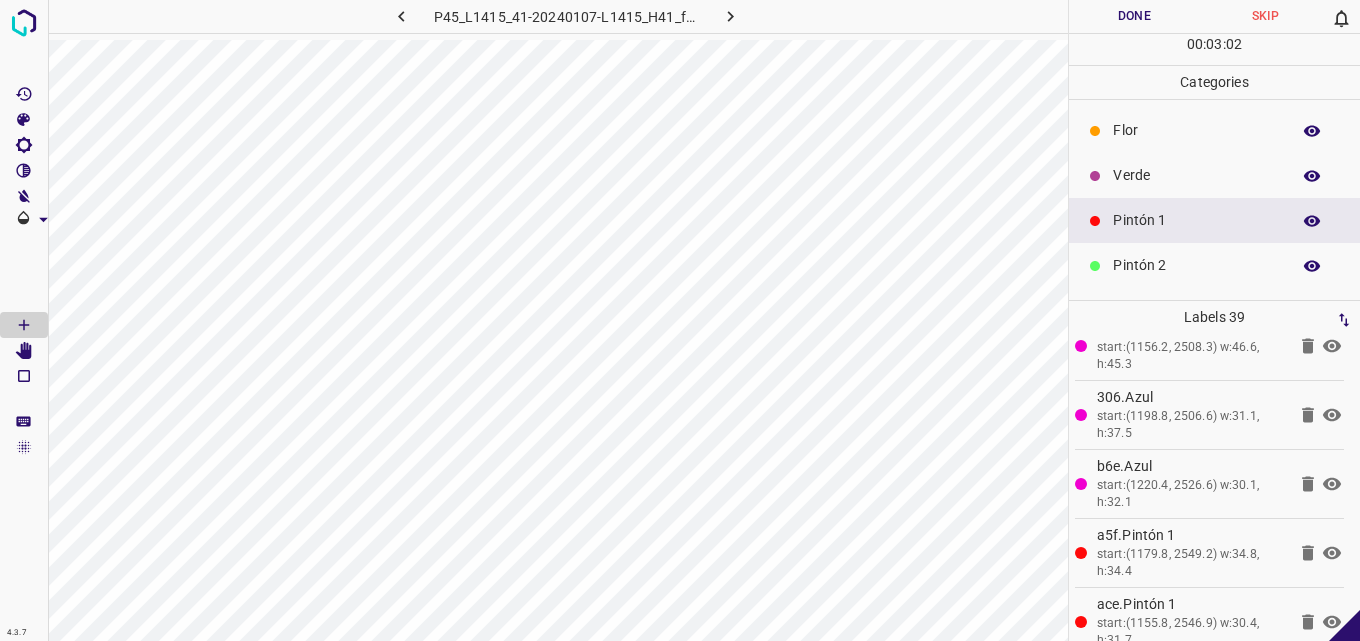 scroll, scrollTop: 2401, scrollLeft: 0, axis: vertical 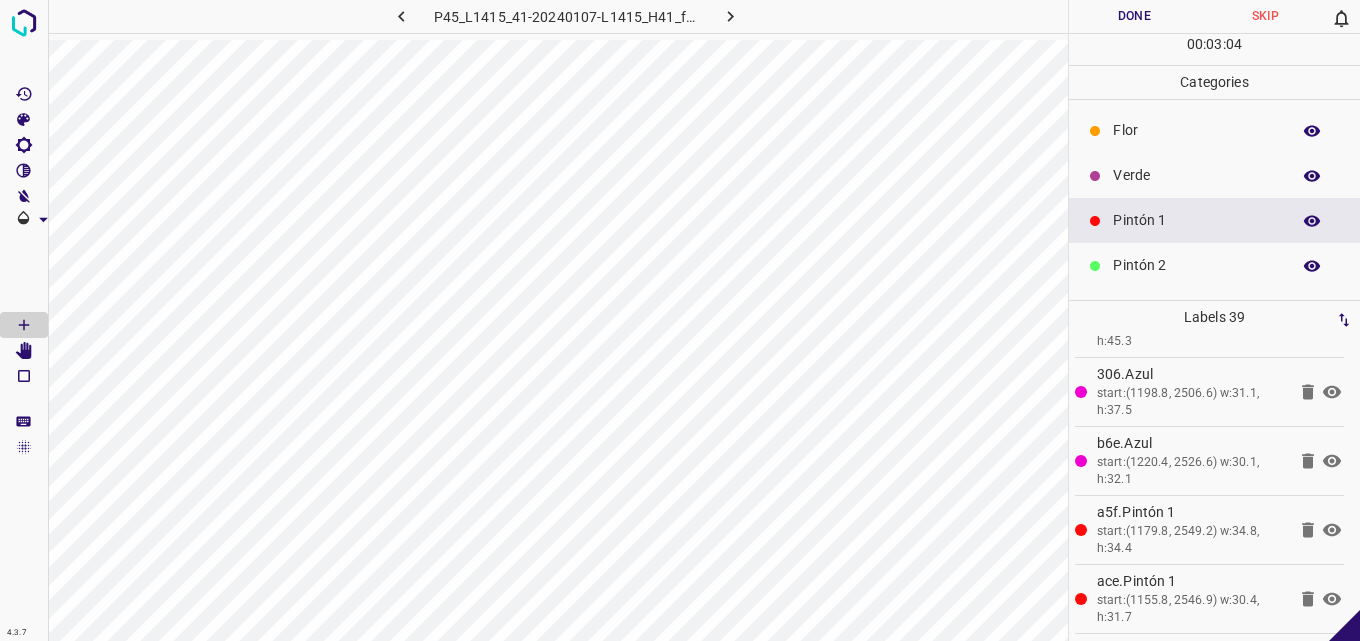click 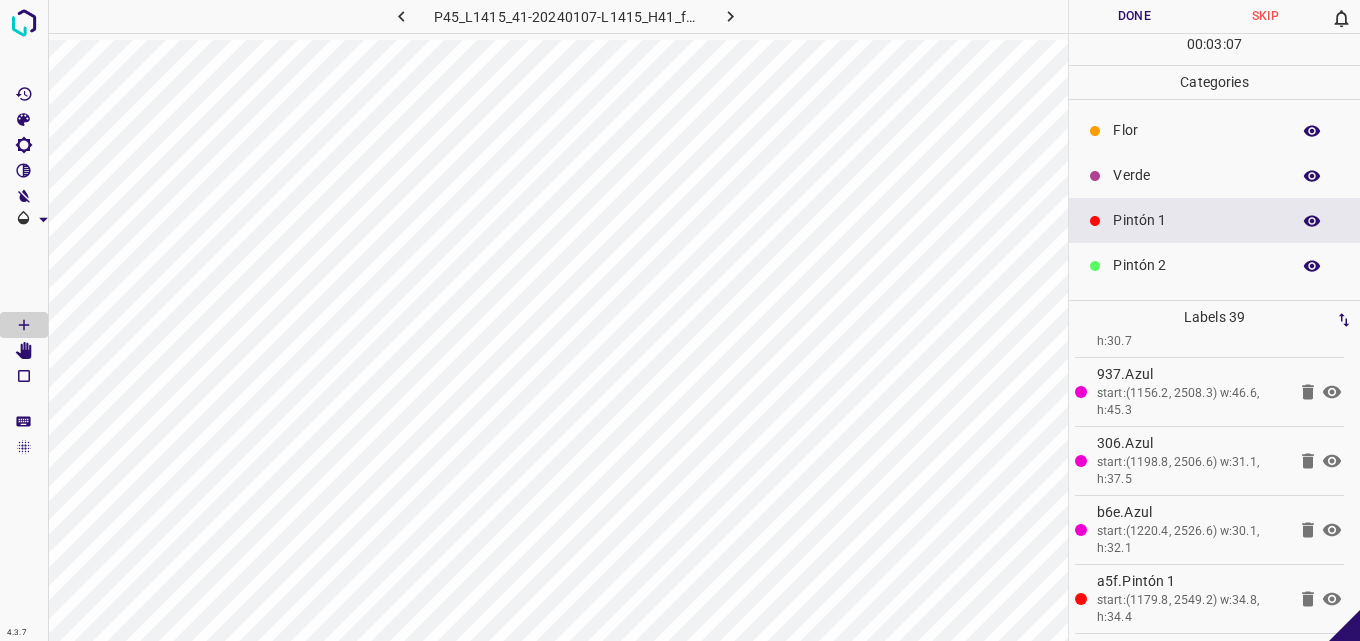 scroll, scrollTop: 2401, scrollLeft: 0, axis: vertical 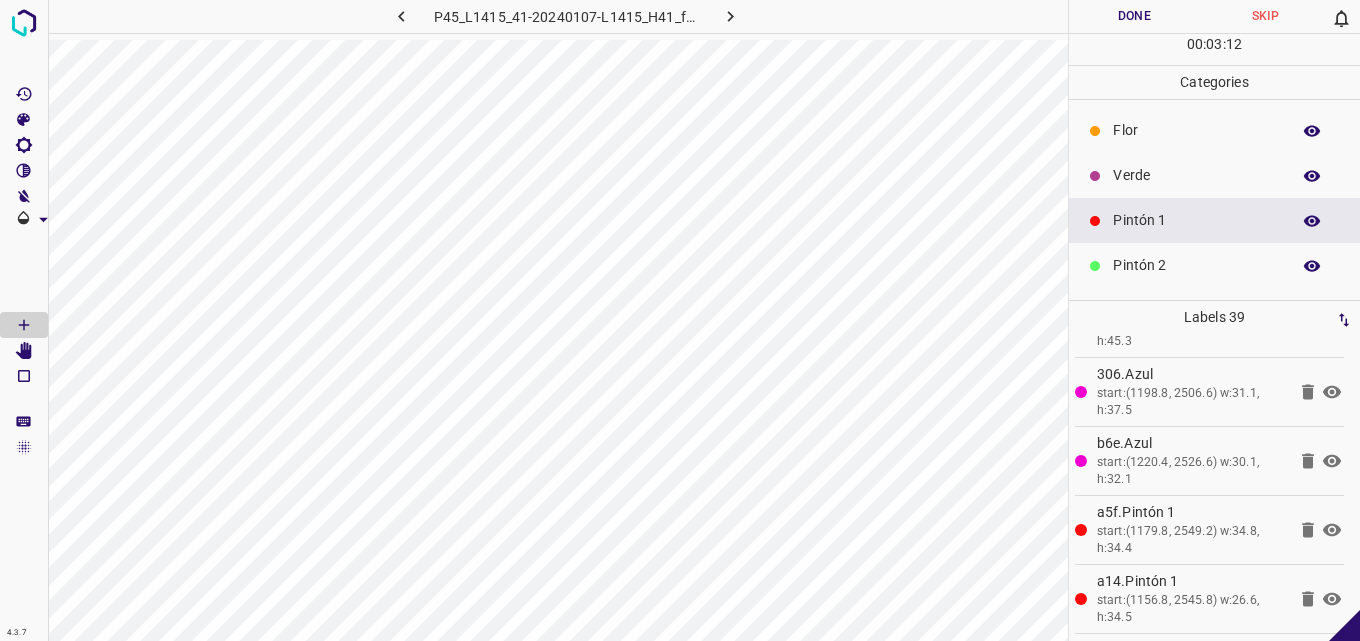 click on "Verde" at bounding box center (1196, 175) 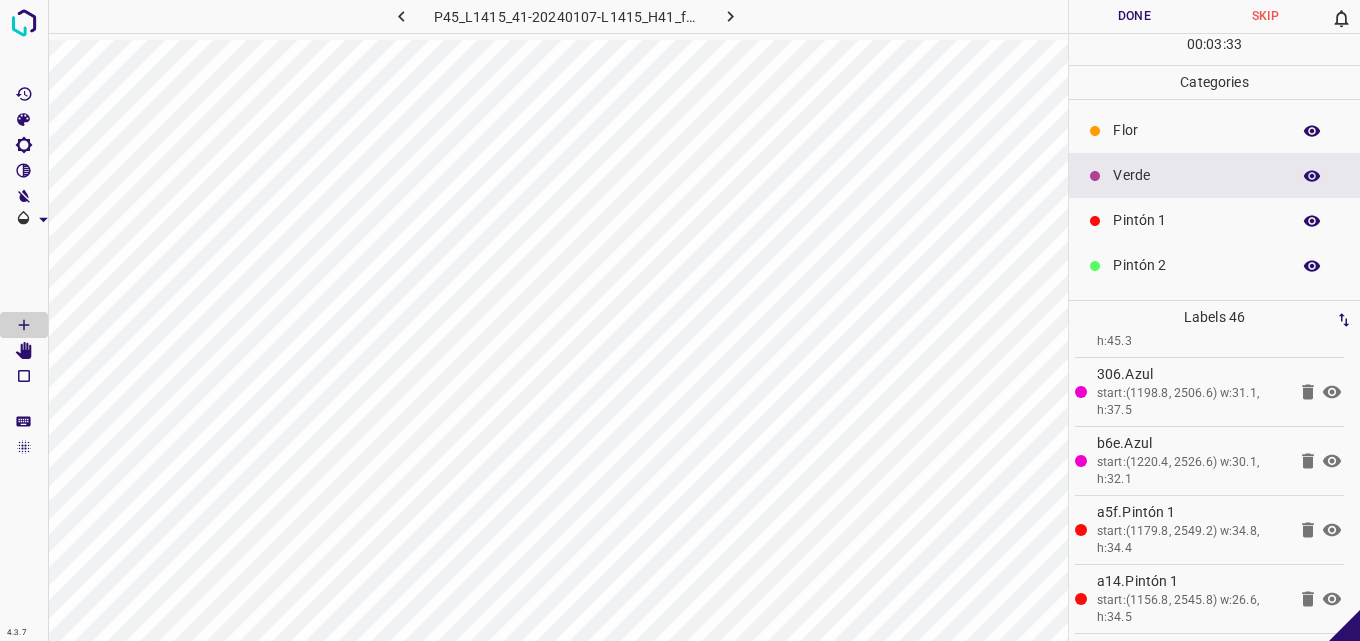 click on "Pintón 1" at bounding box center [1214, 220] 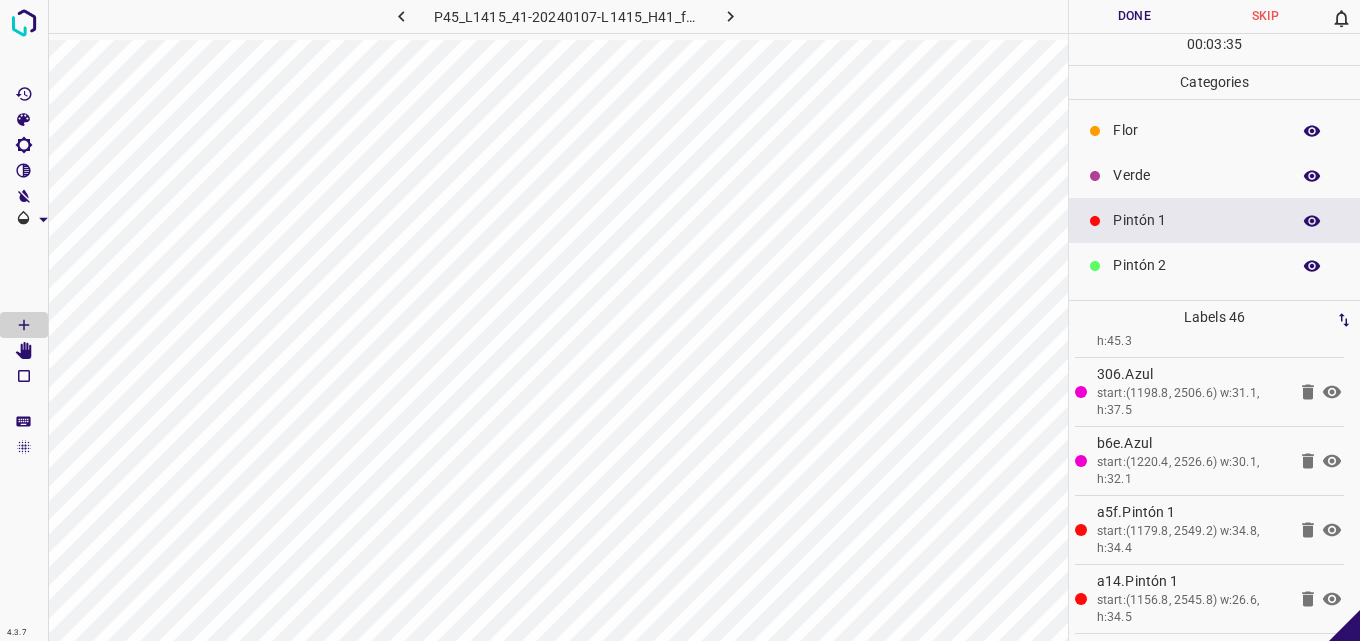 click on "Verde" at bounding box center [1196, 175] 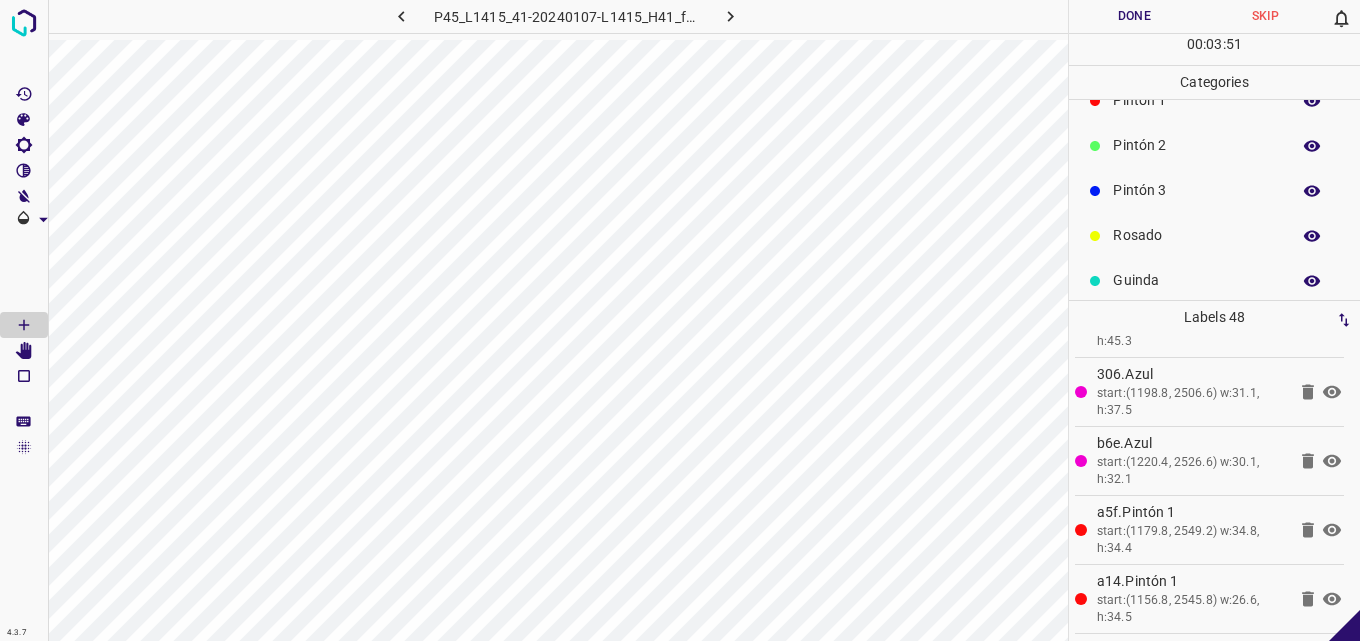 scroll, scrollTop: 176, scrollLeft: 0, axis: vertical 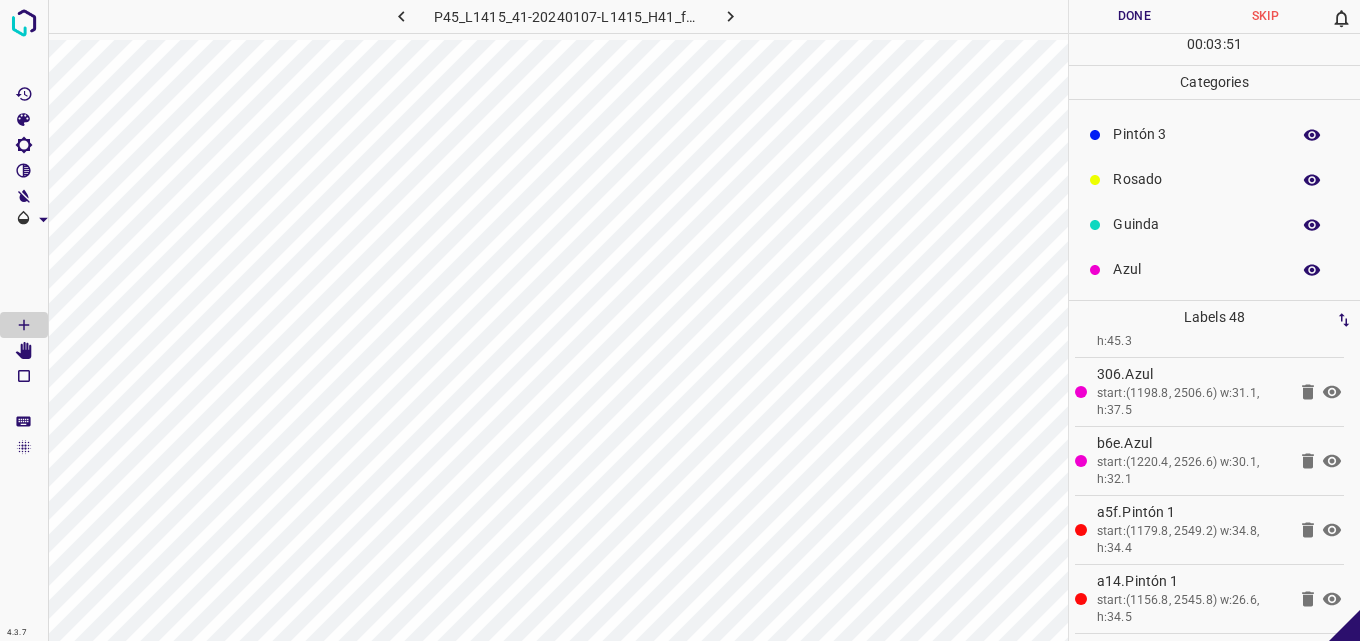 click on "Azul" at bounding box center (1196, 269) 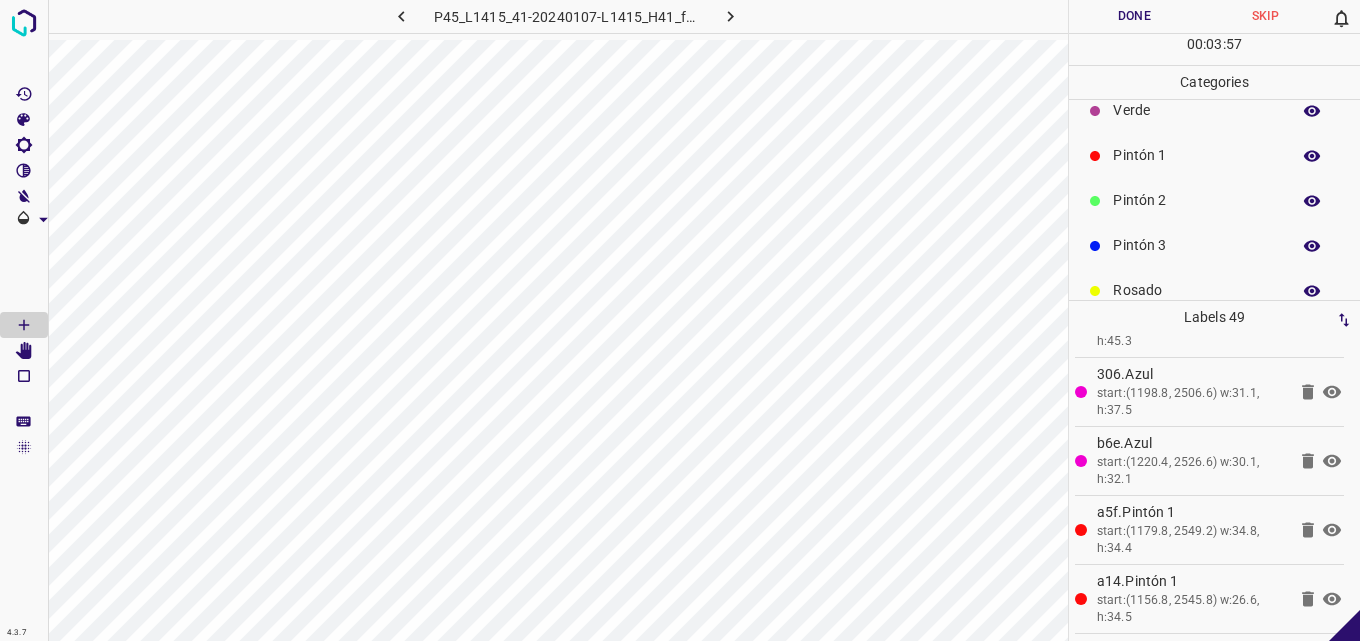 scroll, scrollTop: 0, scrollLeft: 0, axis: both 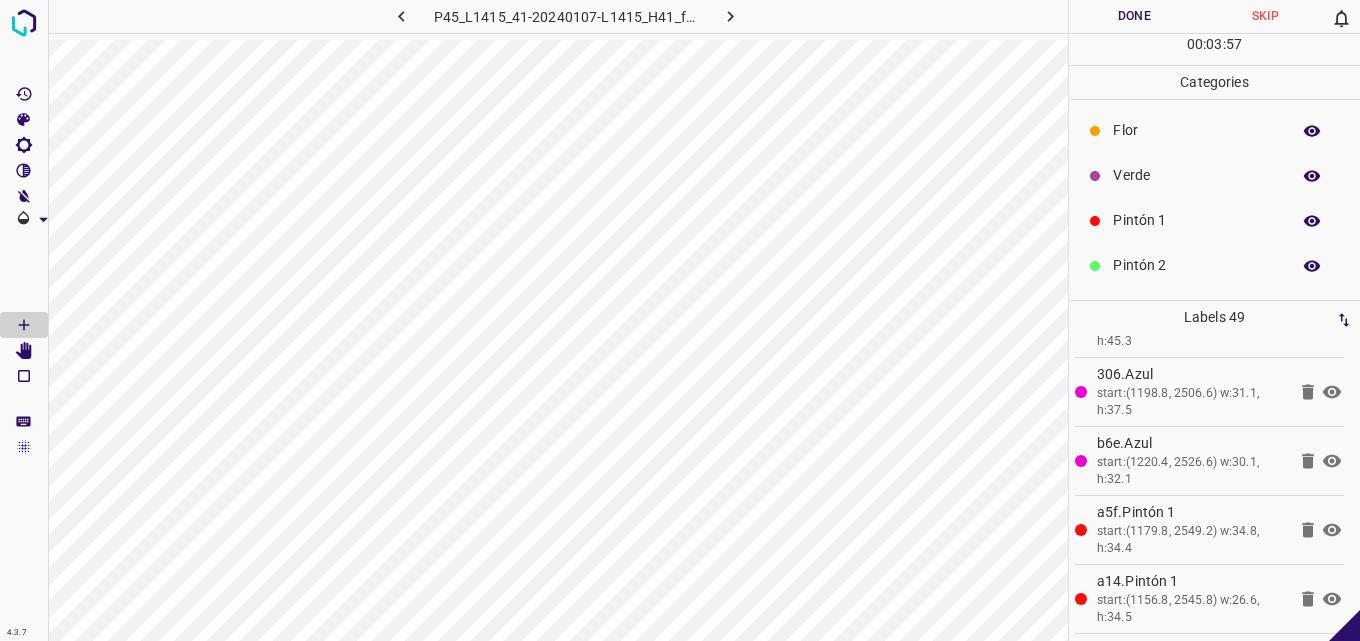 click on "Verde" at bounding box center (1196, 175) 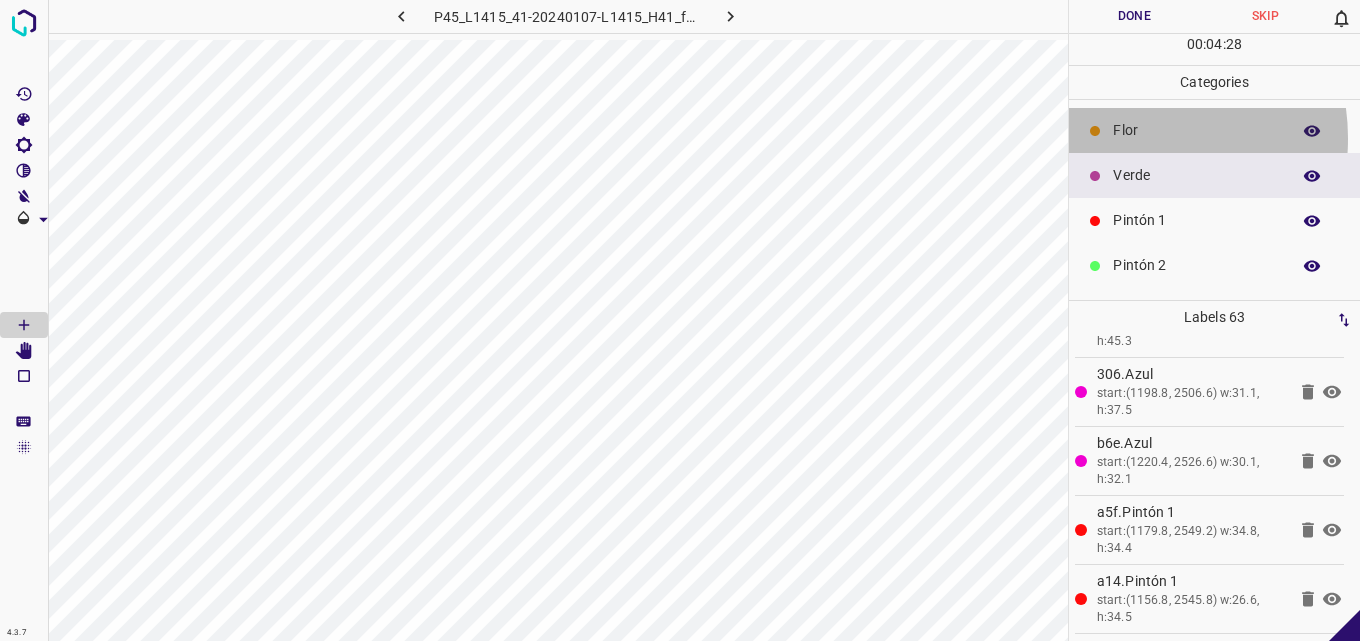 click on "Flor" at bounding box center [1196, 130] 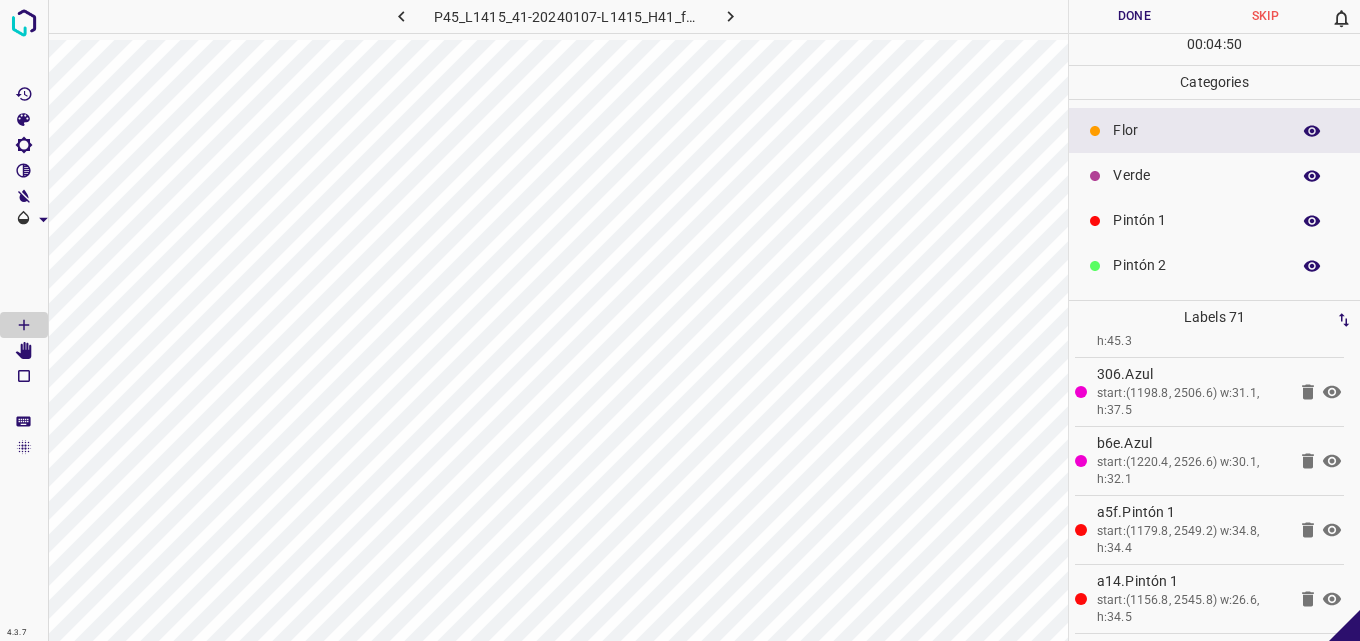 click on "Verde" at bounding box center [1196, 175] 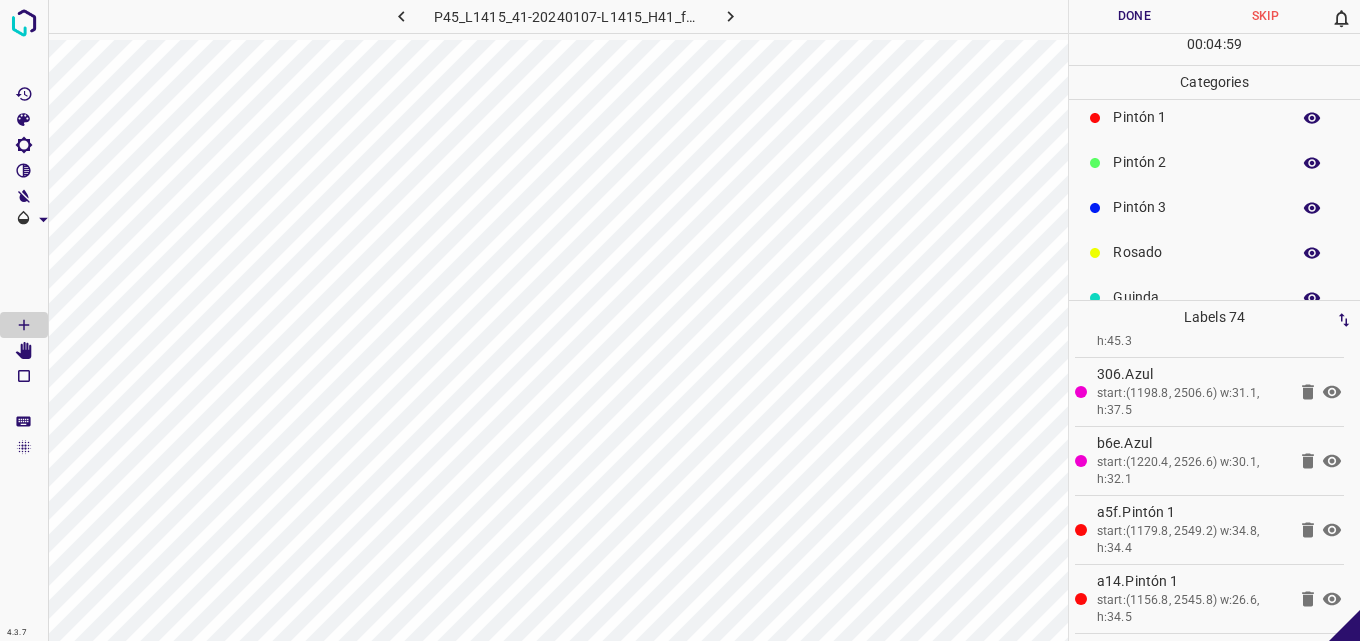 scroll, scrollTop: 176, scrollLeft: 0, axis: vertical 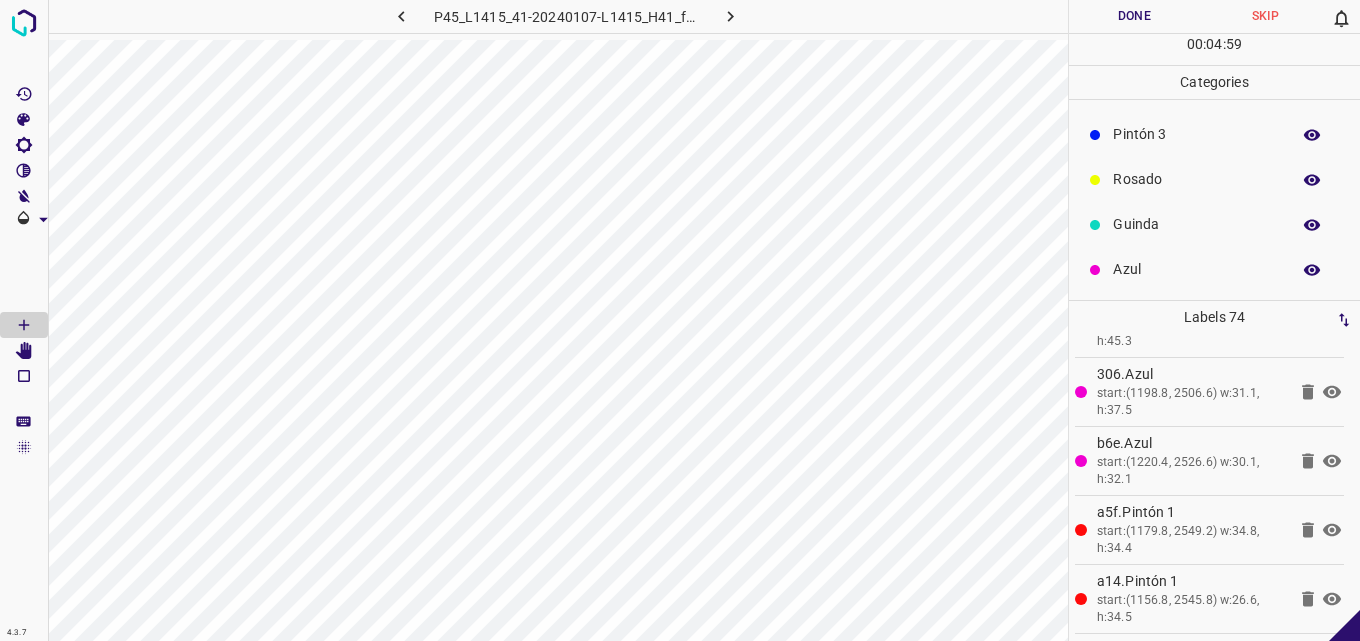 click on "Azul" at bounding box center (1196, 269) 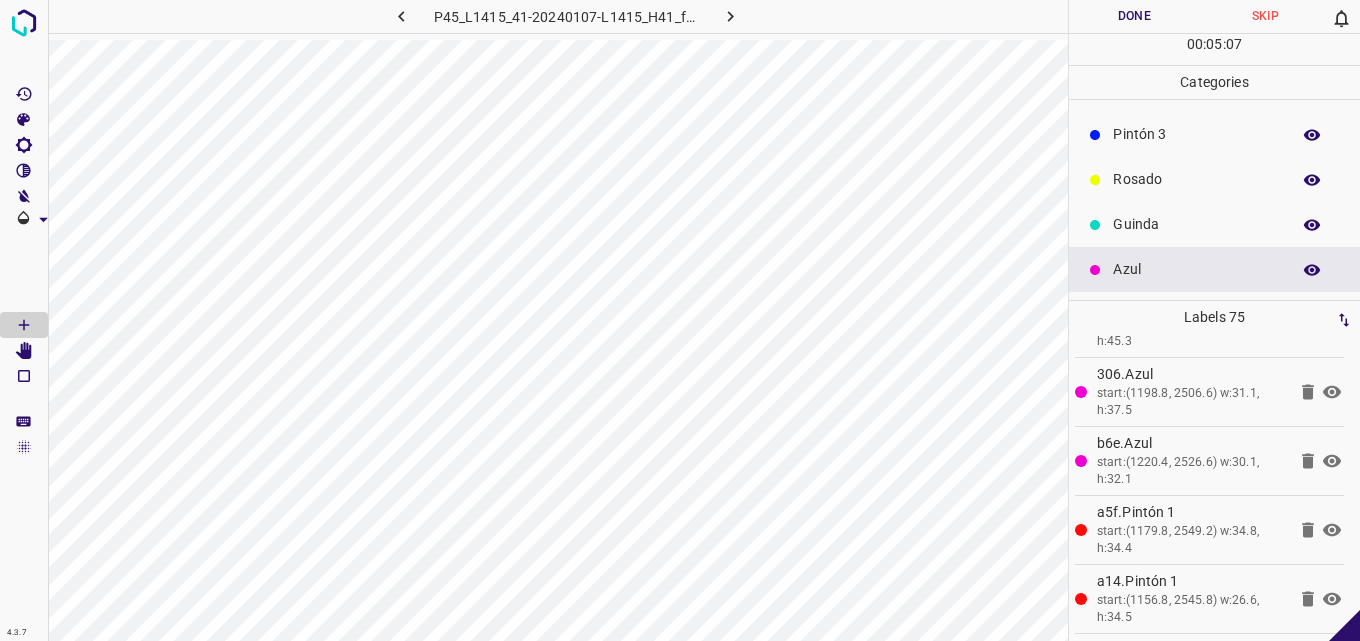 scroll, scrollTop: 0, scrollLeft: 0, axis: both 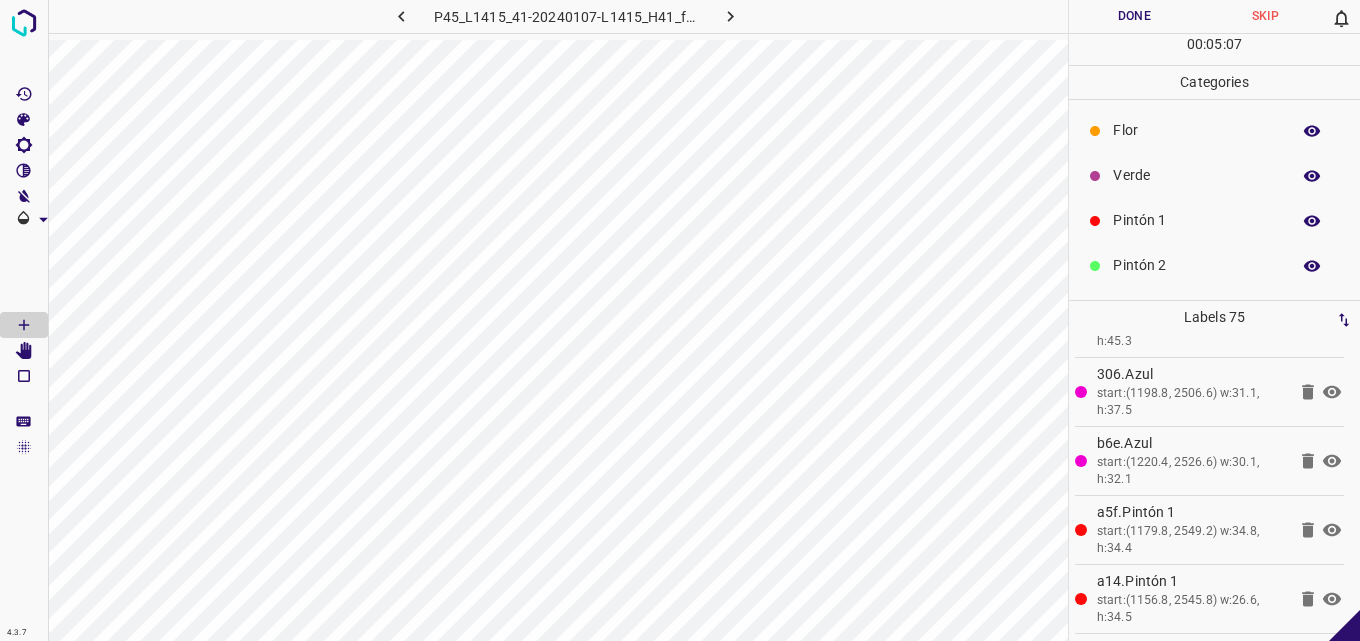 click on "Verde" at bounding box center [1196, 175] 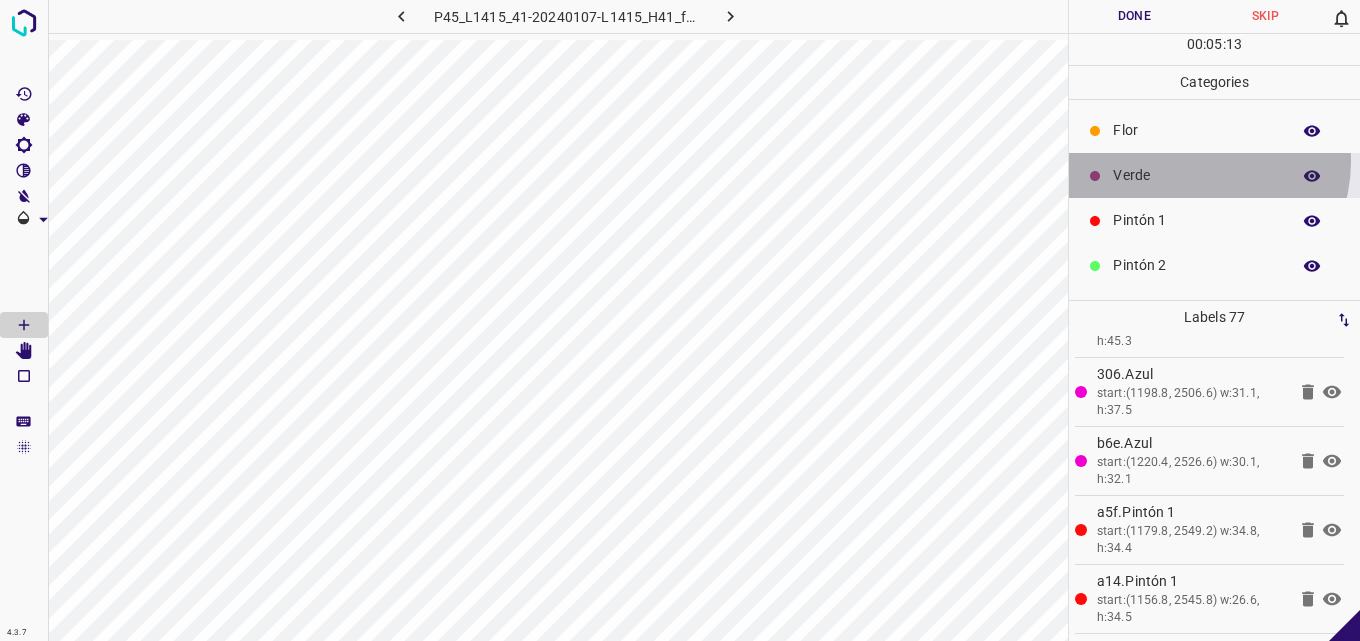 click on "Verde" at bounding box center [1214, 175] 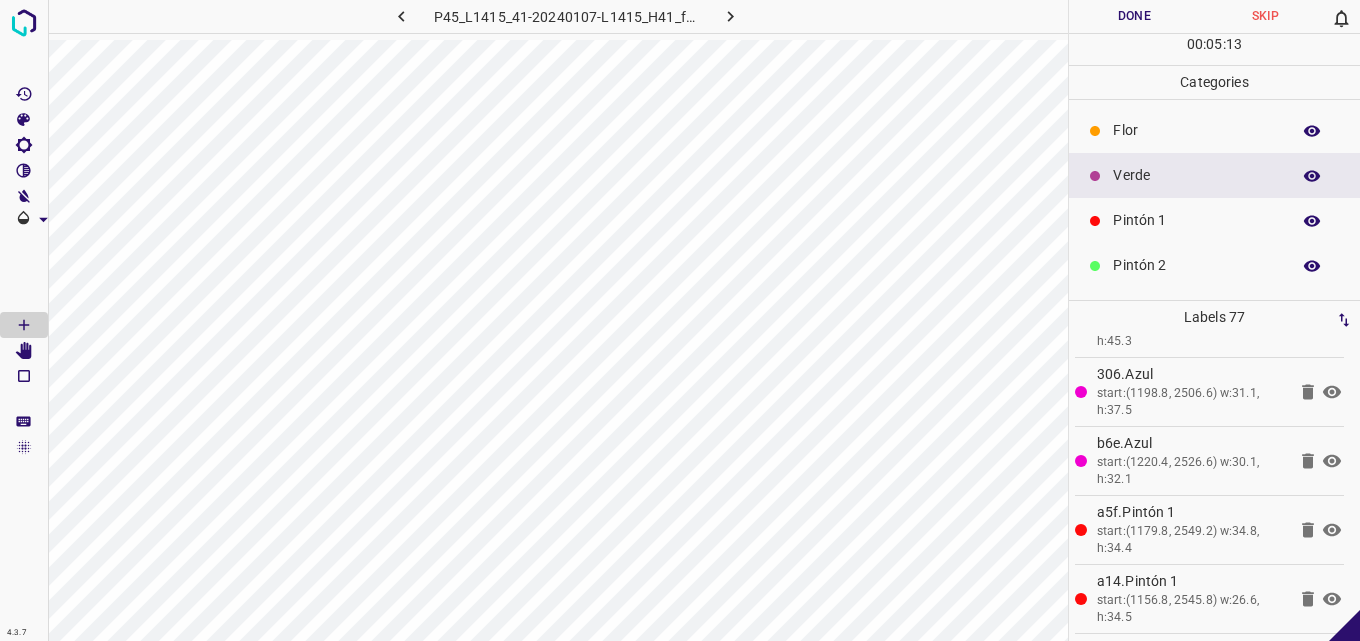 click on "Flor" at bounding box center [1196, 130] 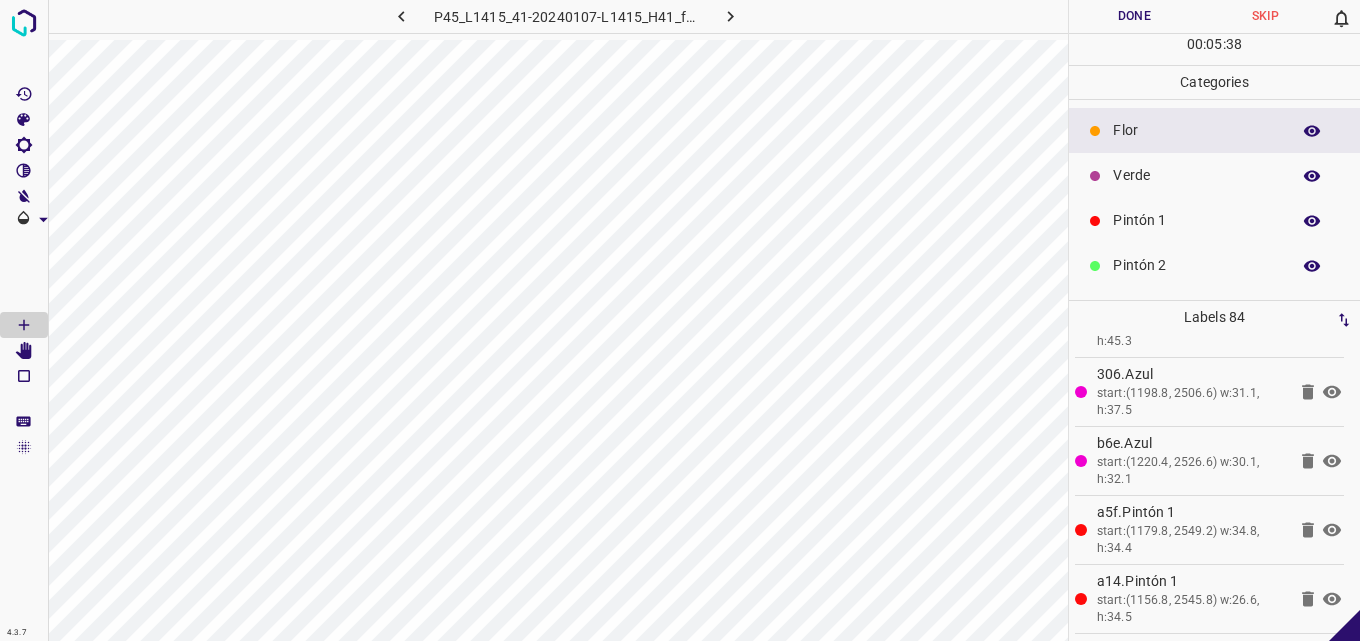 click on "Pintón 2" at bounding box center (1196, 265) 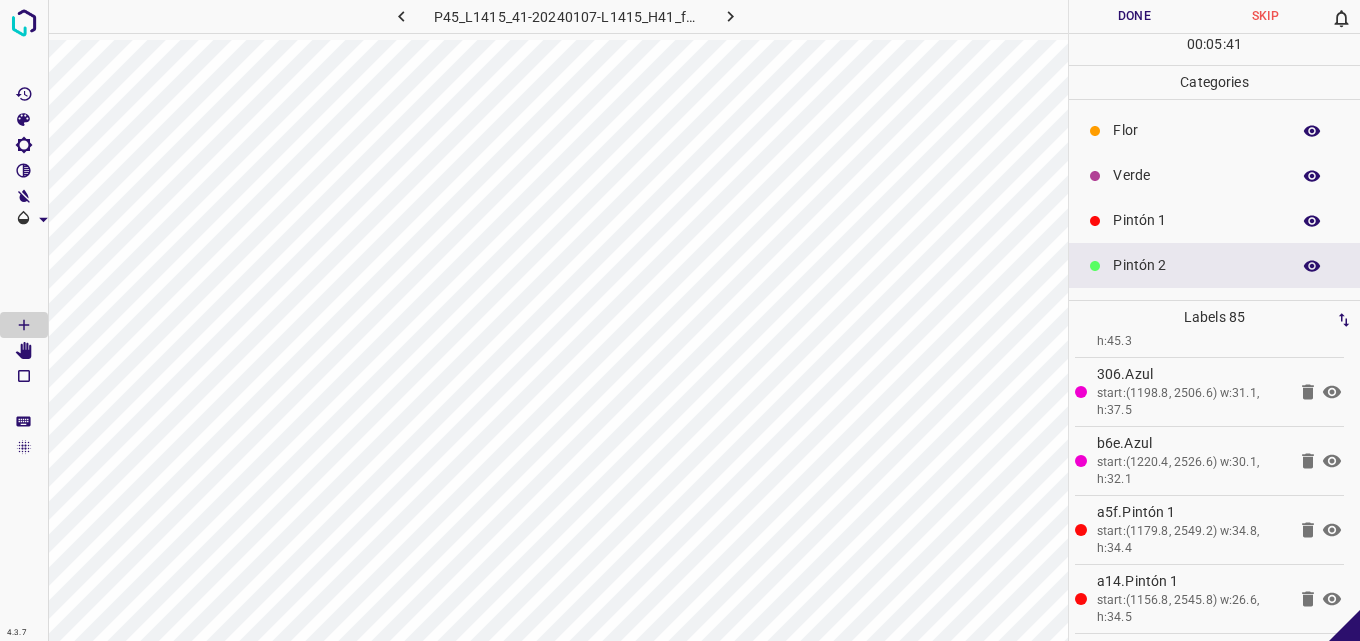 scroll, scrollTop: 176, scrollLeft: 0, axis: vertical 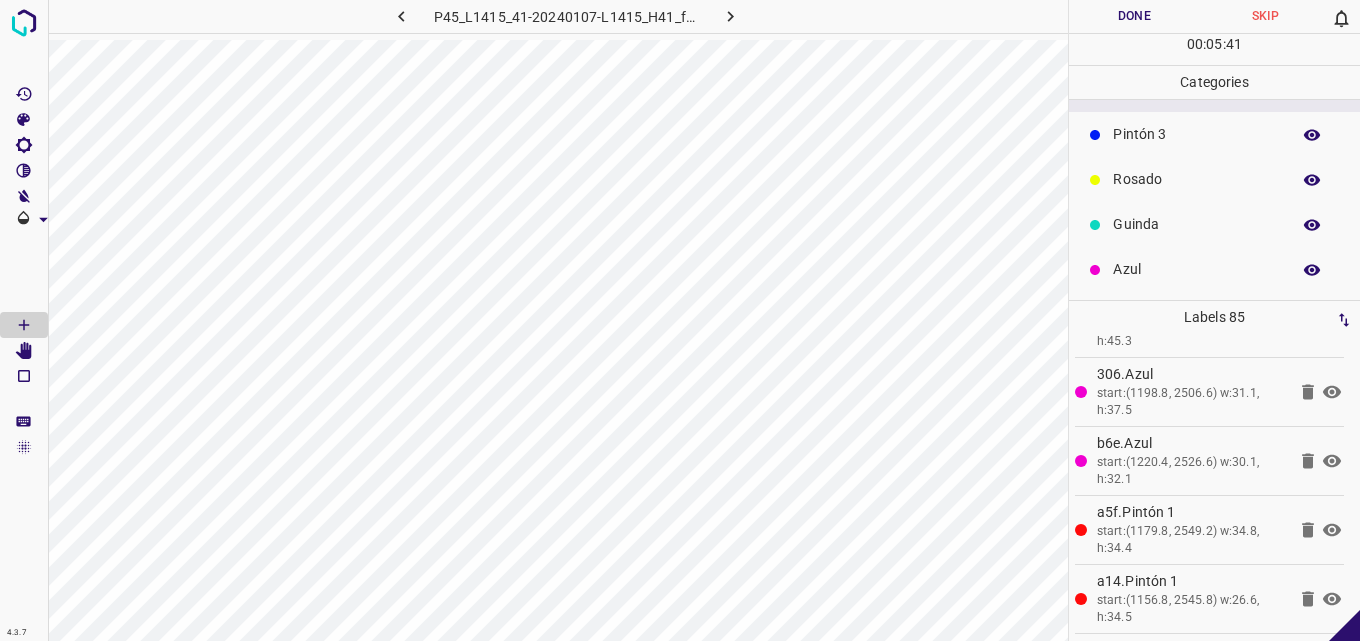 click on "Azul" at bounding box center [1214, 269] 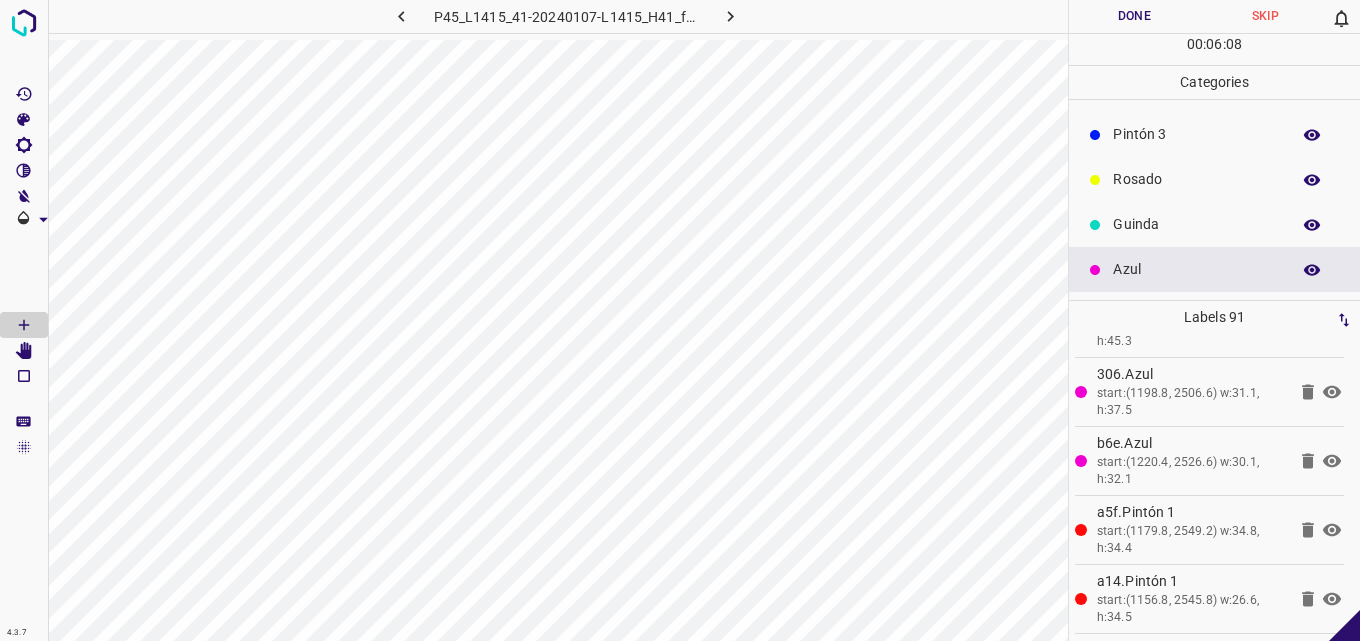 scroll, scrollTop: 76, scrollLeft: 0, axis: vertical 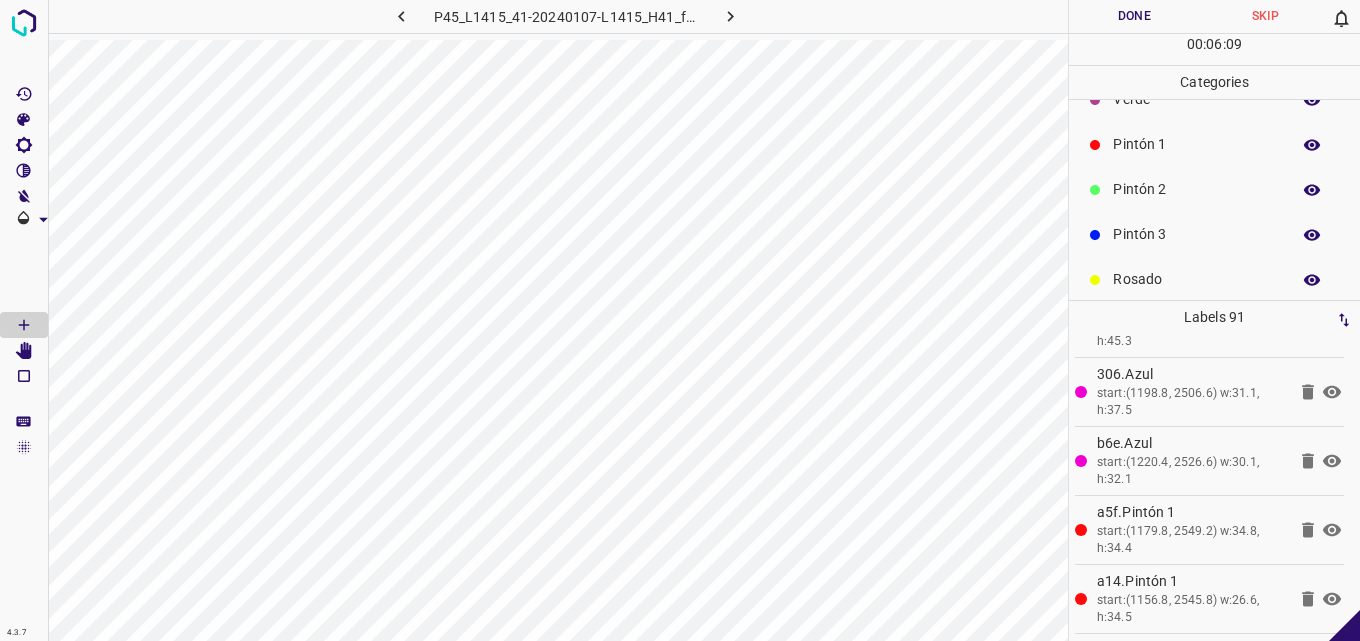 click on "Pintón 3" at bounding box center (1214, 234) 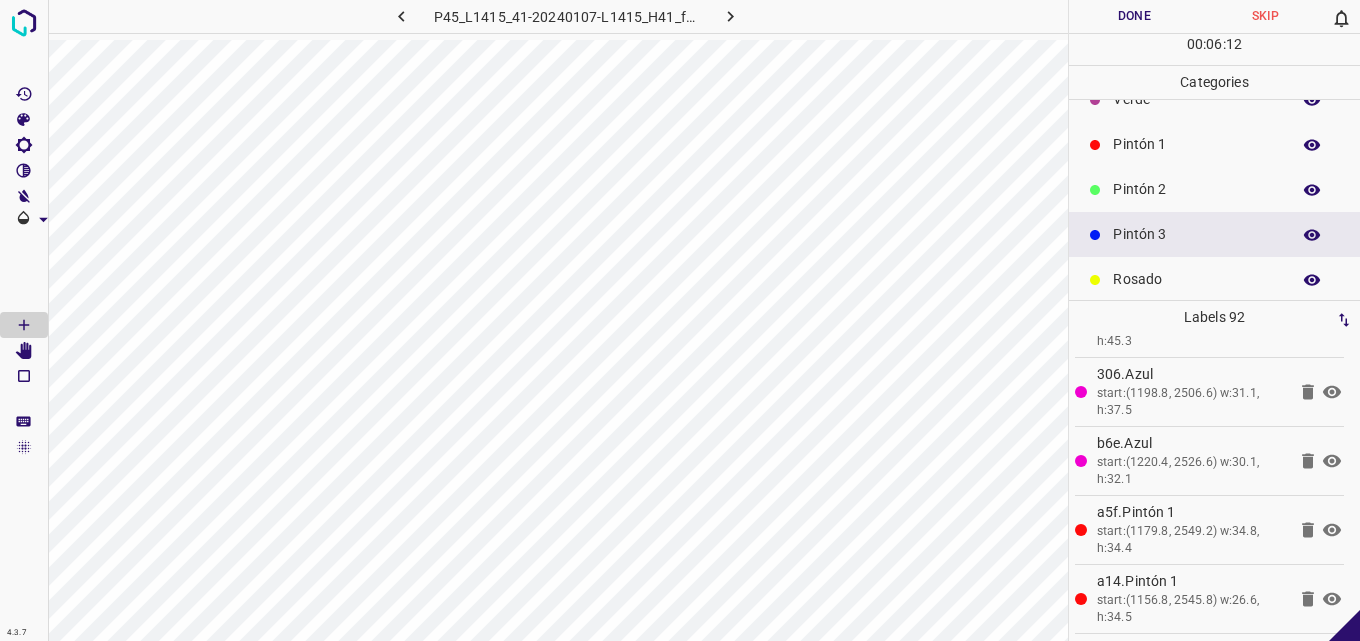 click on "Pintón 2" at bounding box center [1196, 189] 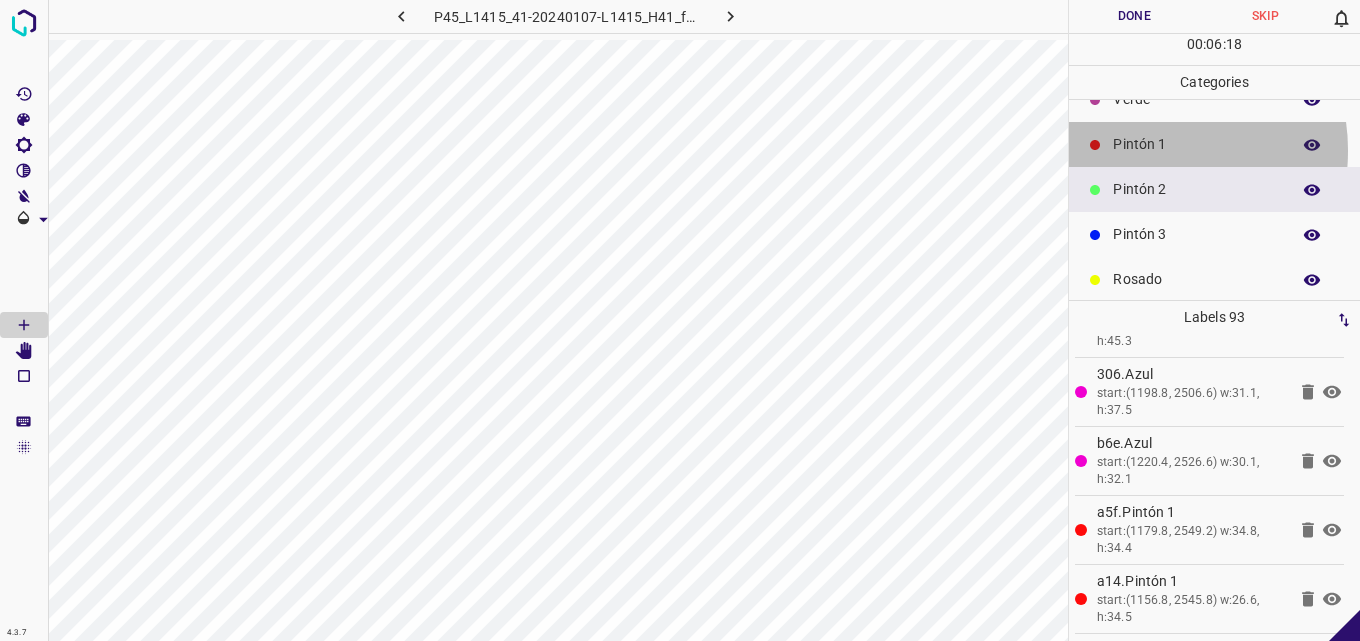 click on "Pintón 1" at bounding box center (1196, 144) 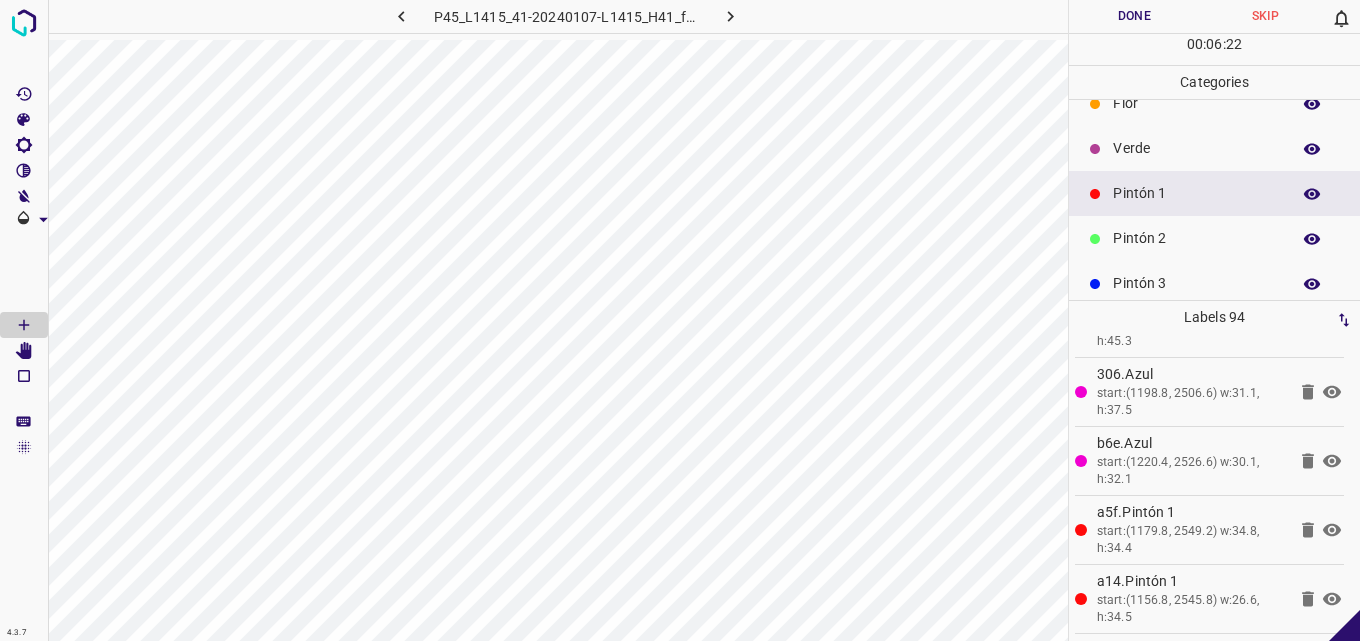 scroll, scrollTop: 0, scrollLeft: 0, axis: both 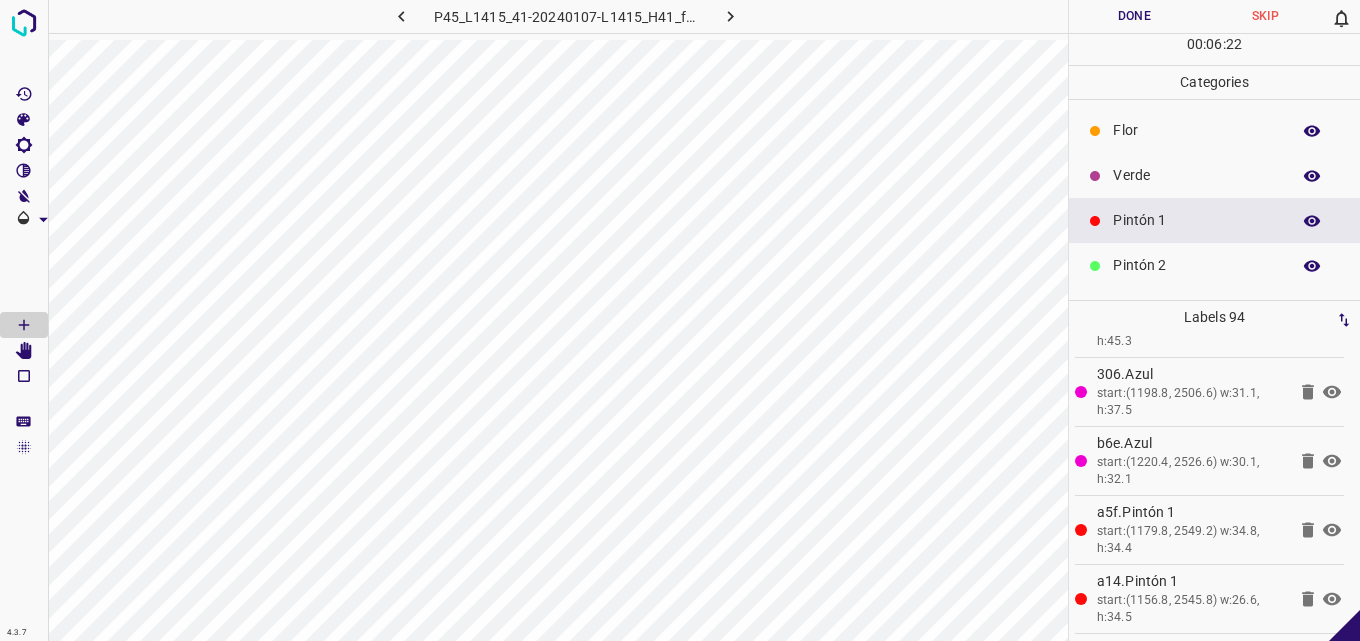 click on "Pintón 1" at bounding box center [1196, 220] 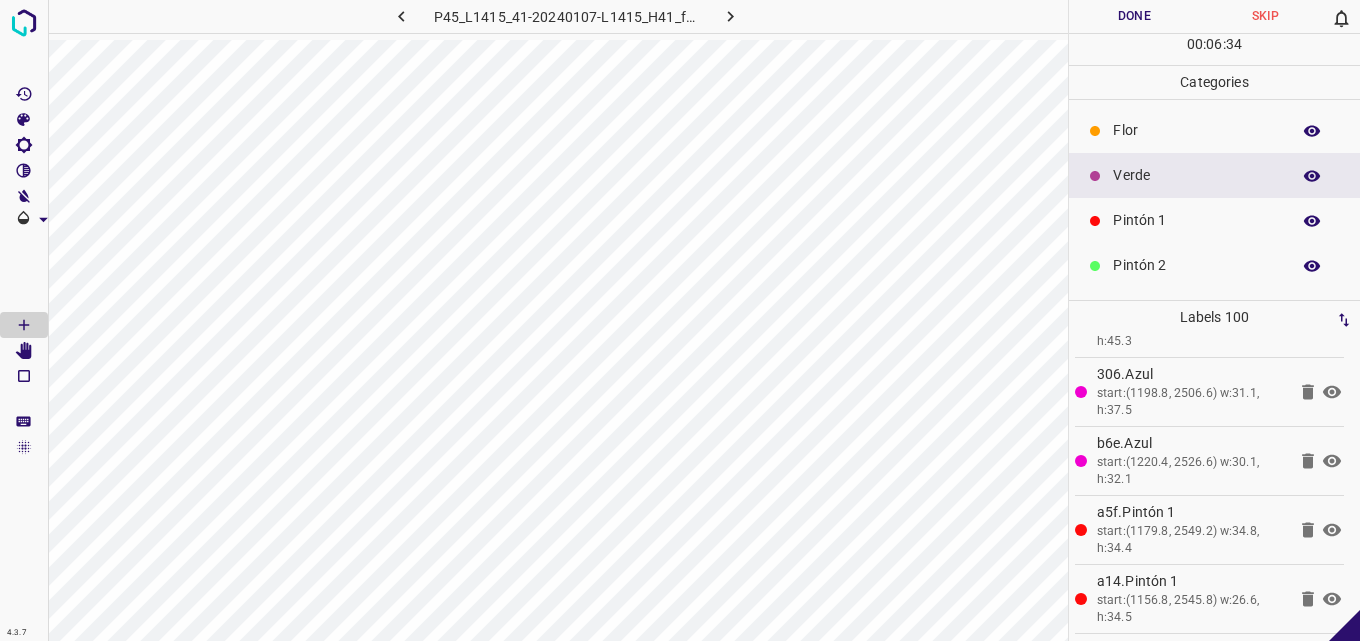click on "Flor" at bounding box center (1214, 130) 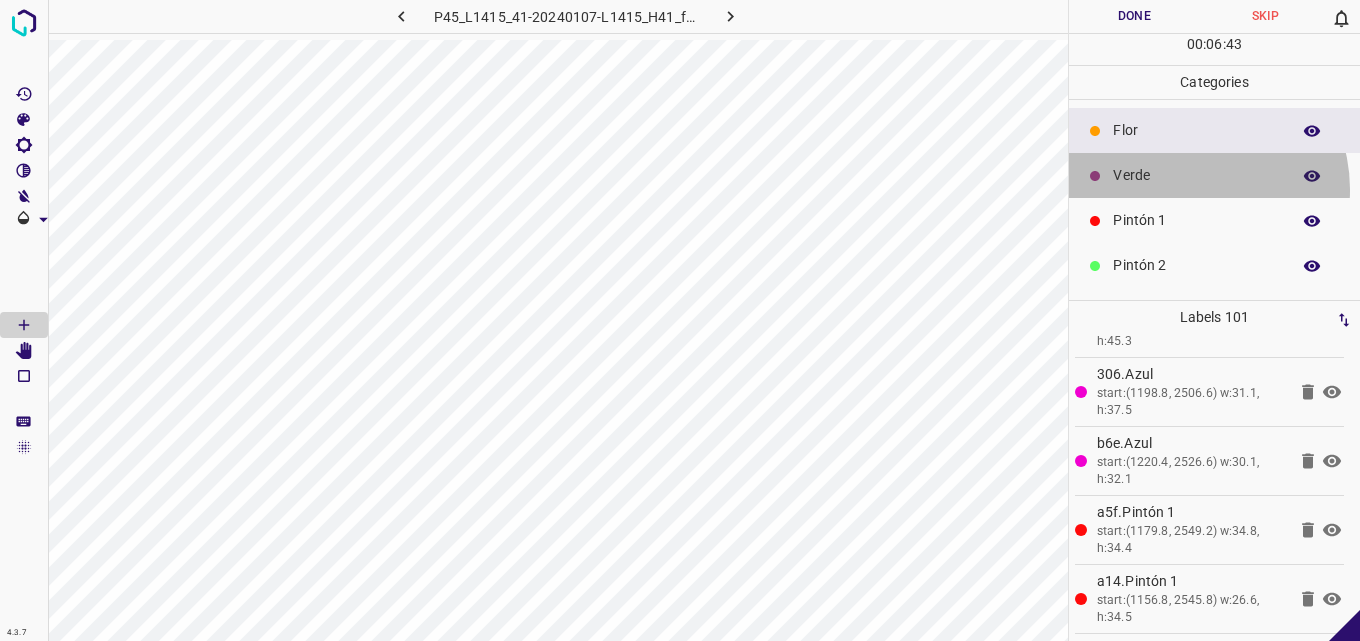 click on "Verde" at bounding box center (1214, 175) 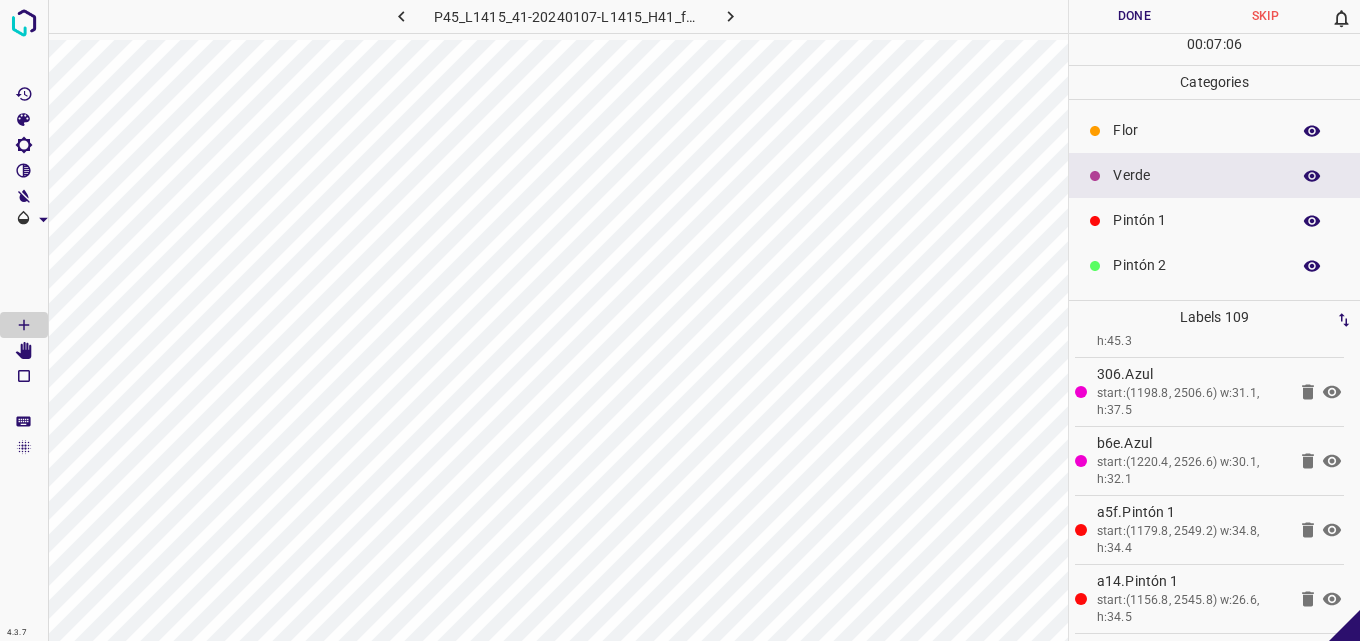 click on "Pintón 1" at bounding box center [1196, 220] 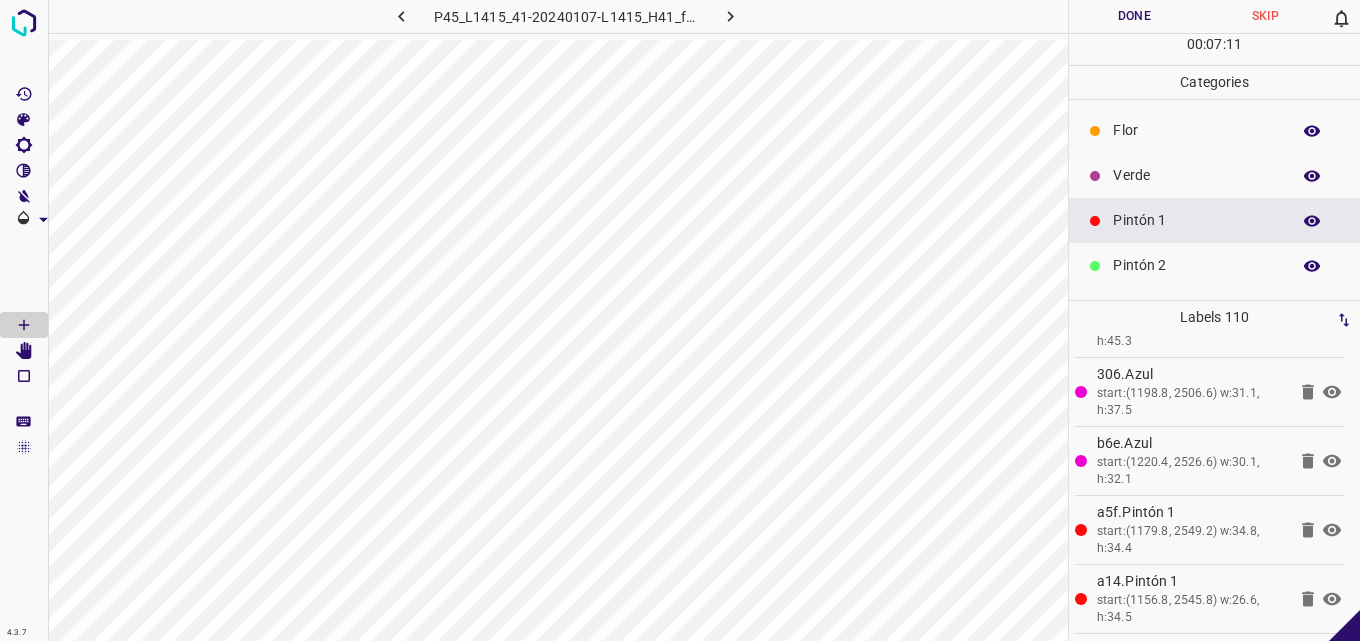 scroll, scrollTop: 176, scrollLeft: 0, axis: vertical 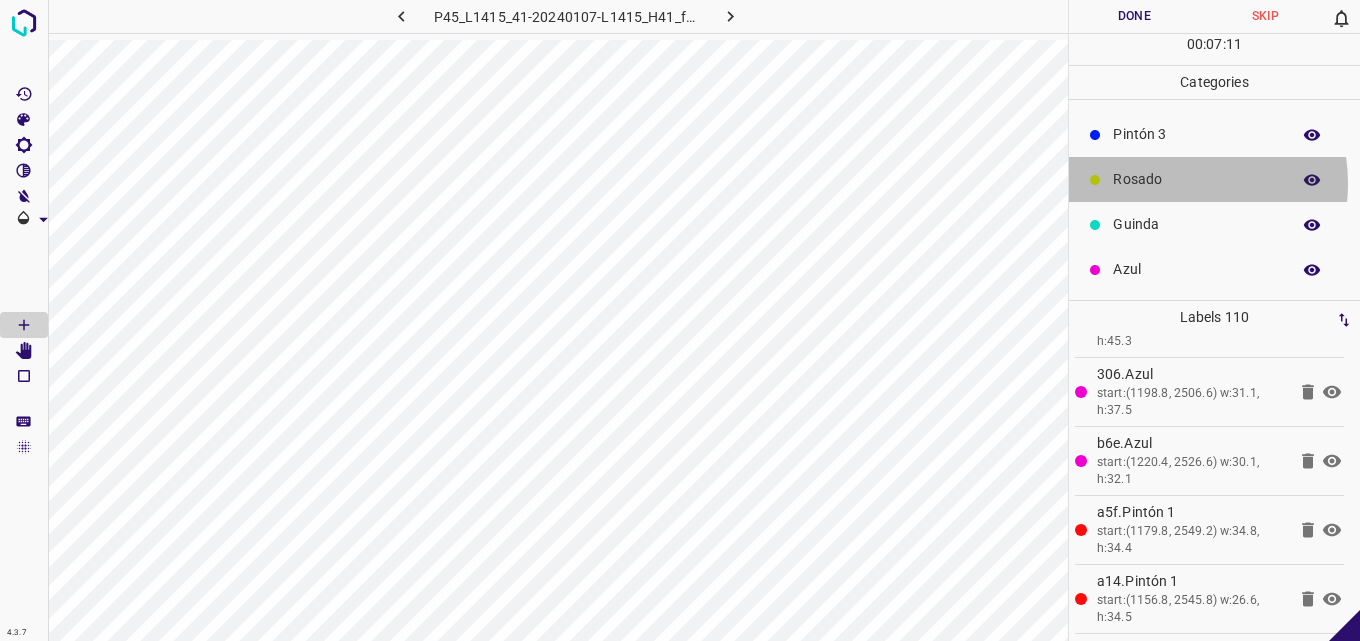 click on "Rosado" at bounding box center (1196, 179) 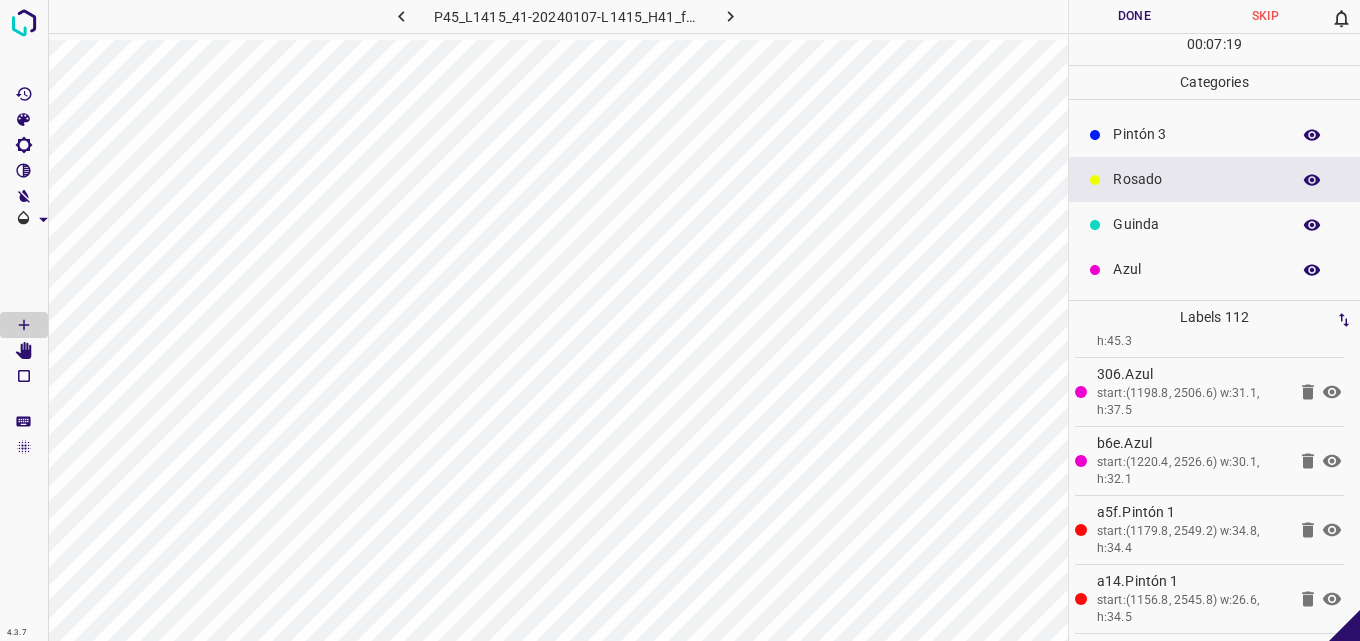 click on "Azul" at bounding box center [1196, 269] 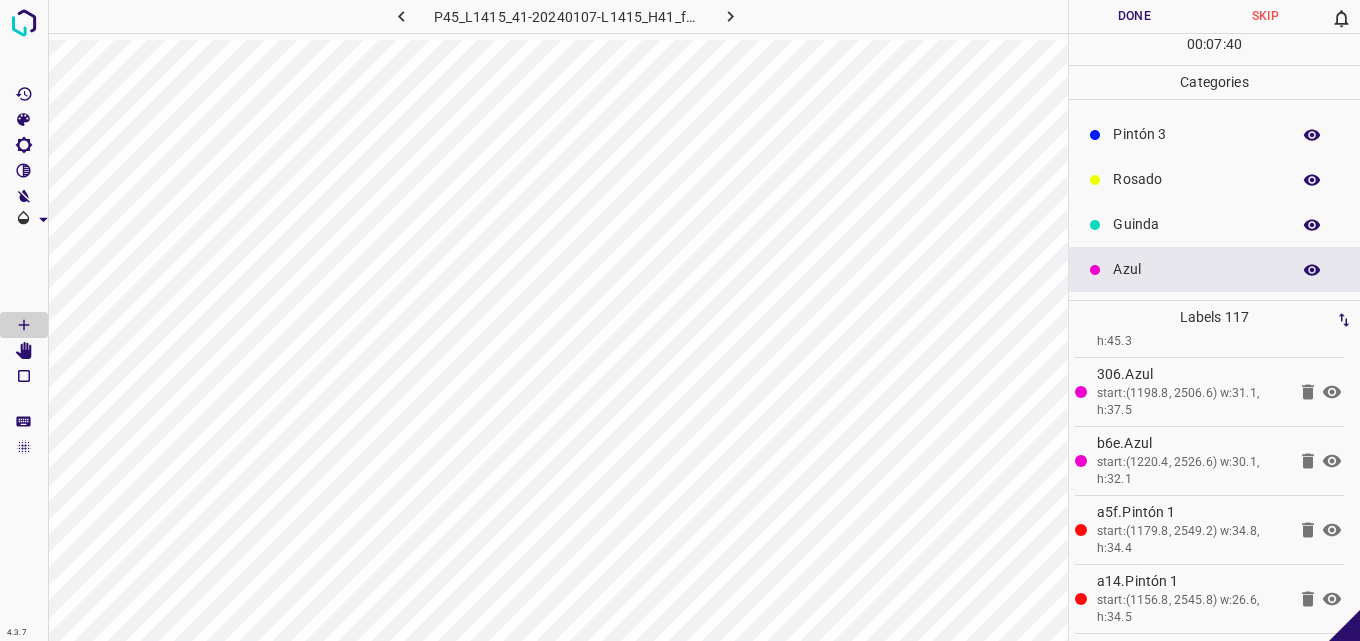 click on "Guinda" at bounding box center (1196, 224) 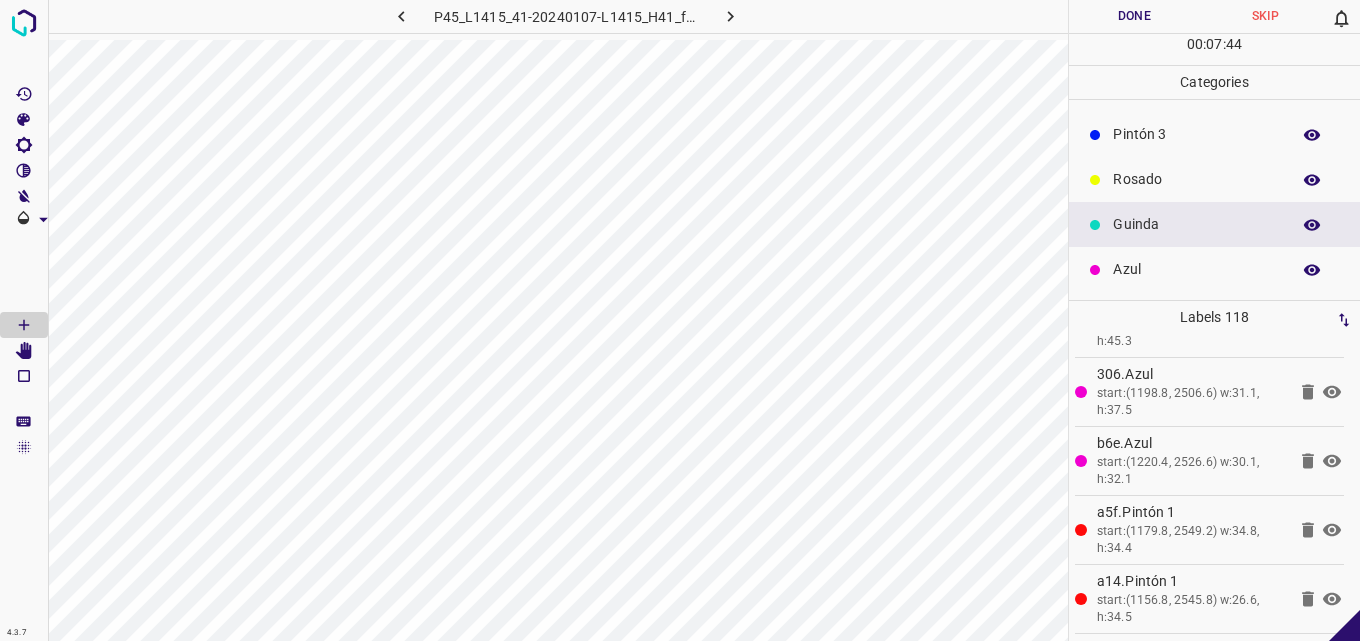 click on "Rosado" at bounding box center (1196, 179) 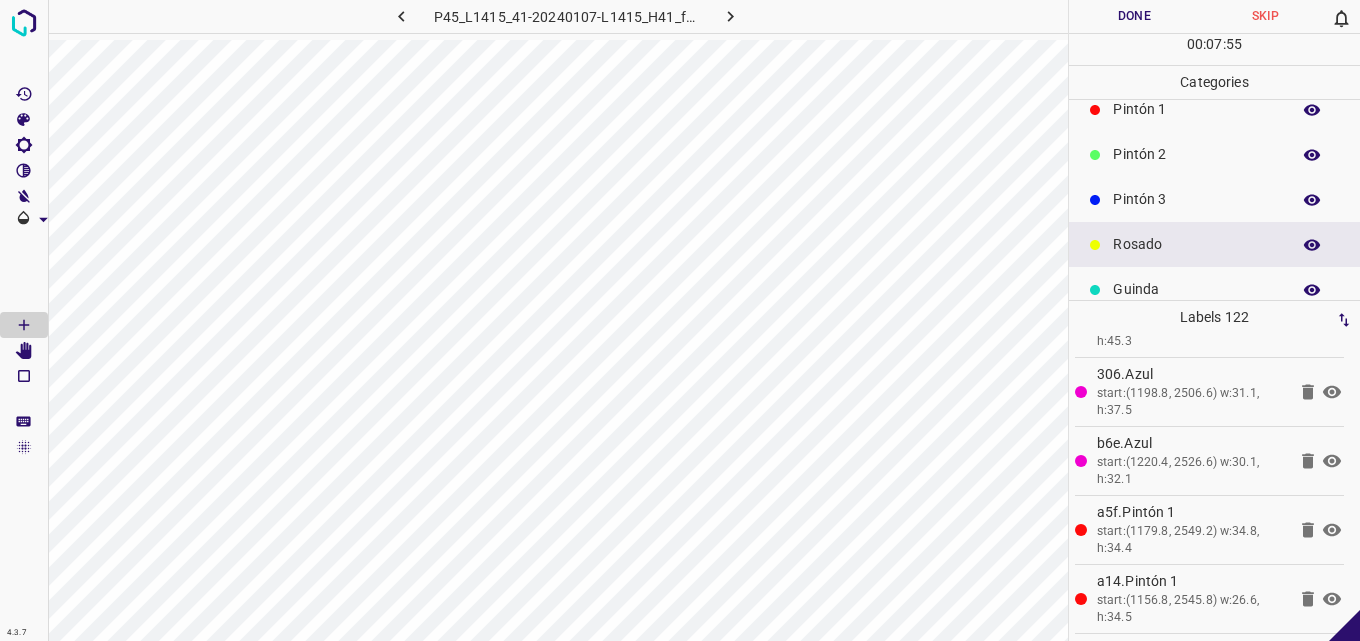 scroll, scrollTop: 76, scrollLeft: 0, axis: vertical 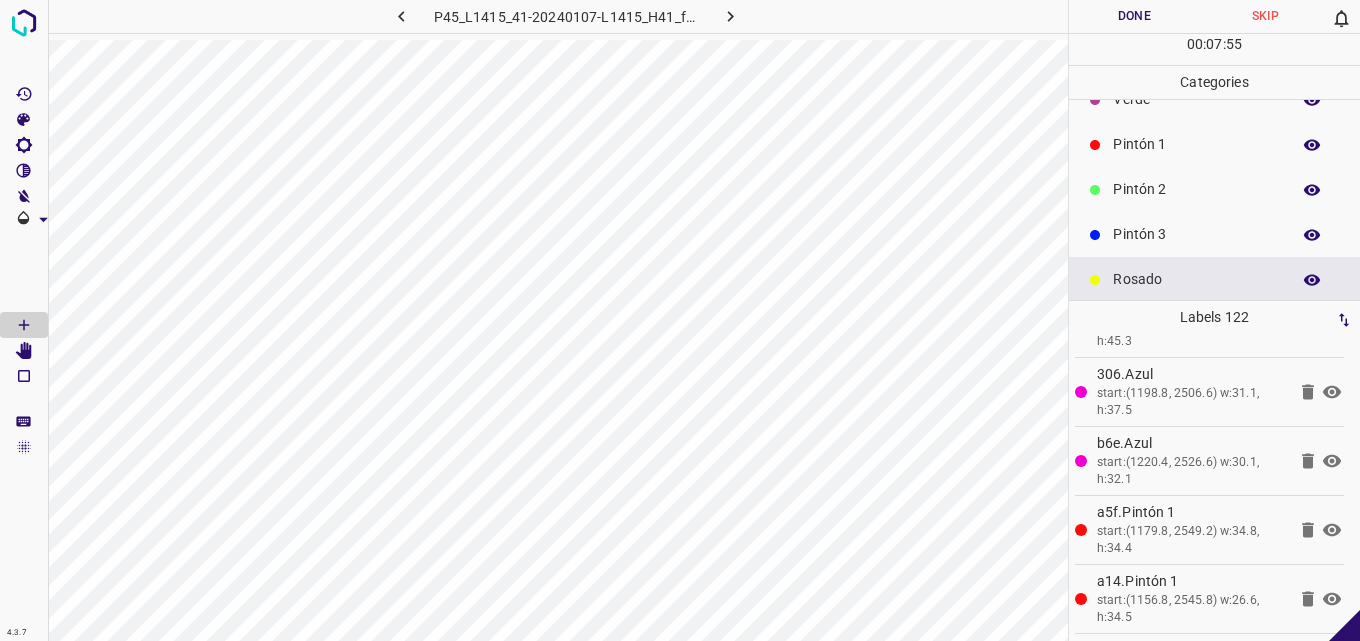 click on "Pintón 2" at bounding box center (1196, 189) 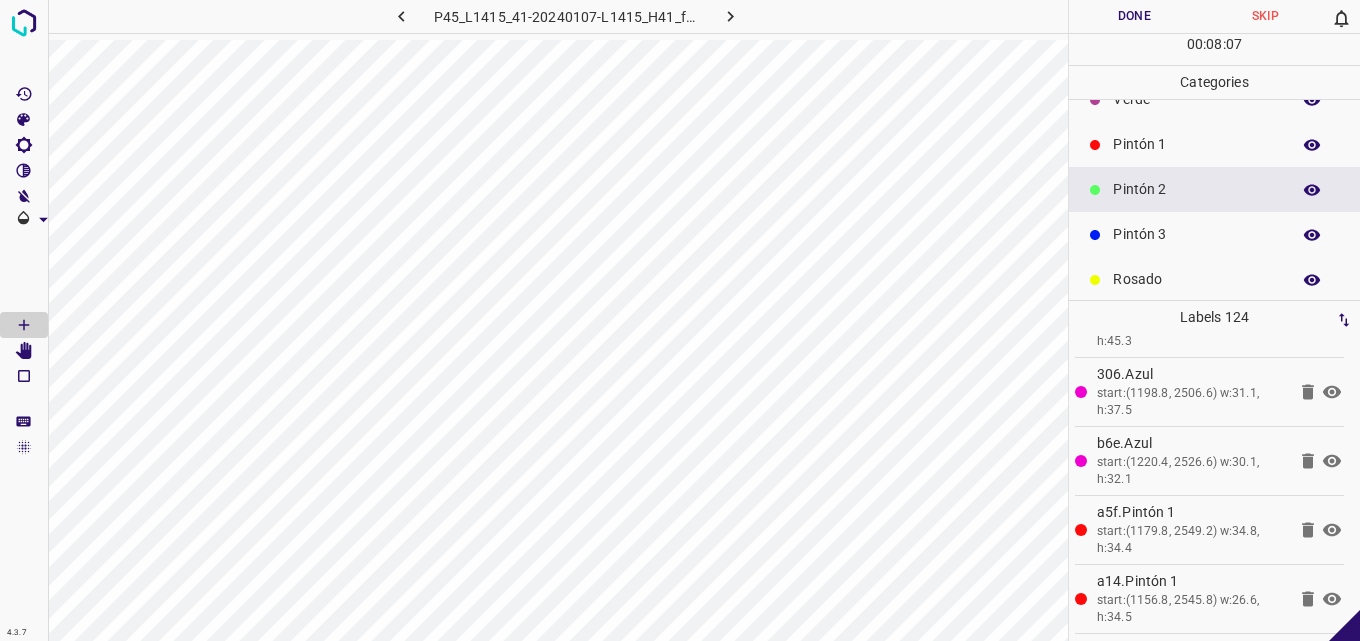 scroll, scrollTop: 0, scrollLeft: 0, axis: both 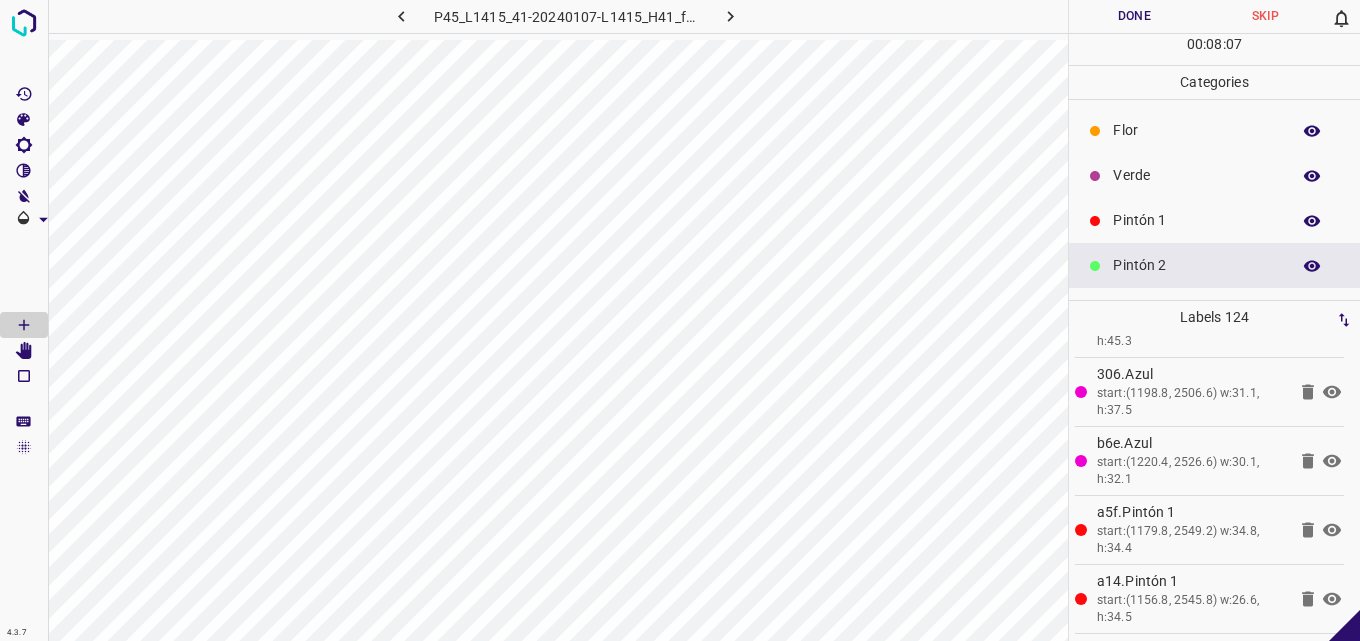 click on "Verde" at bounding box center (1196, 175) 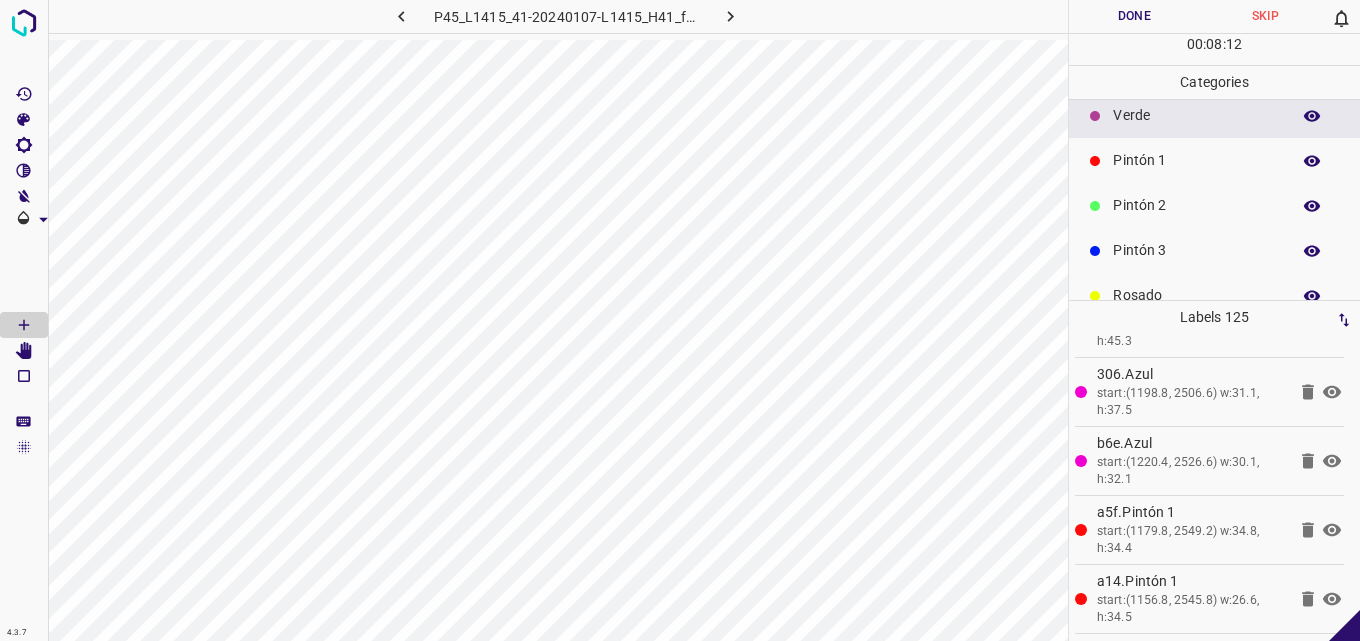 scroll, scrollTop: 176, scrollLeft: 0, axis: vertical 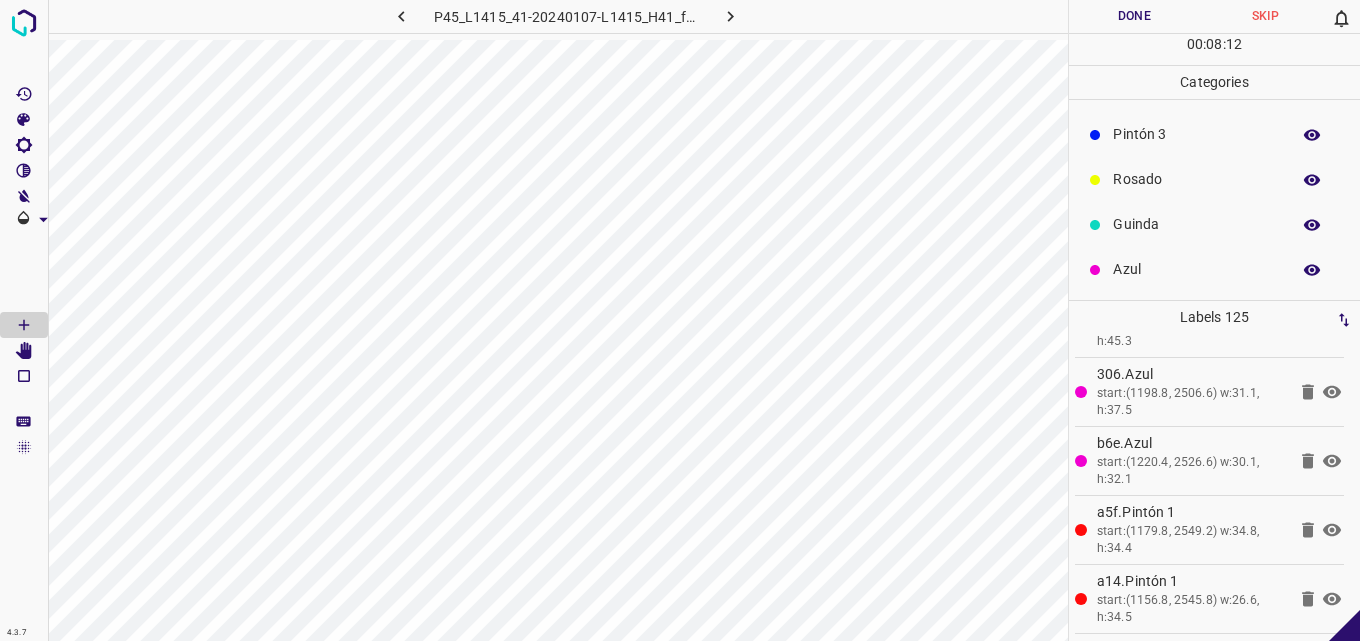 click on "Guinda" at bounding box center (1196, 224) 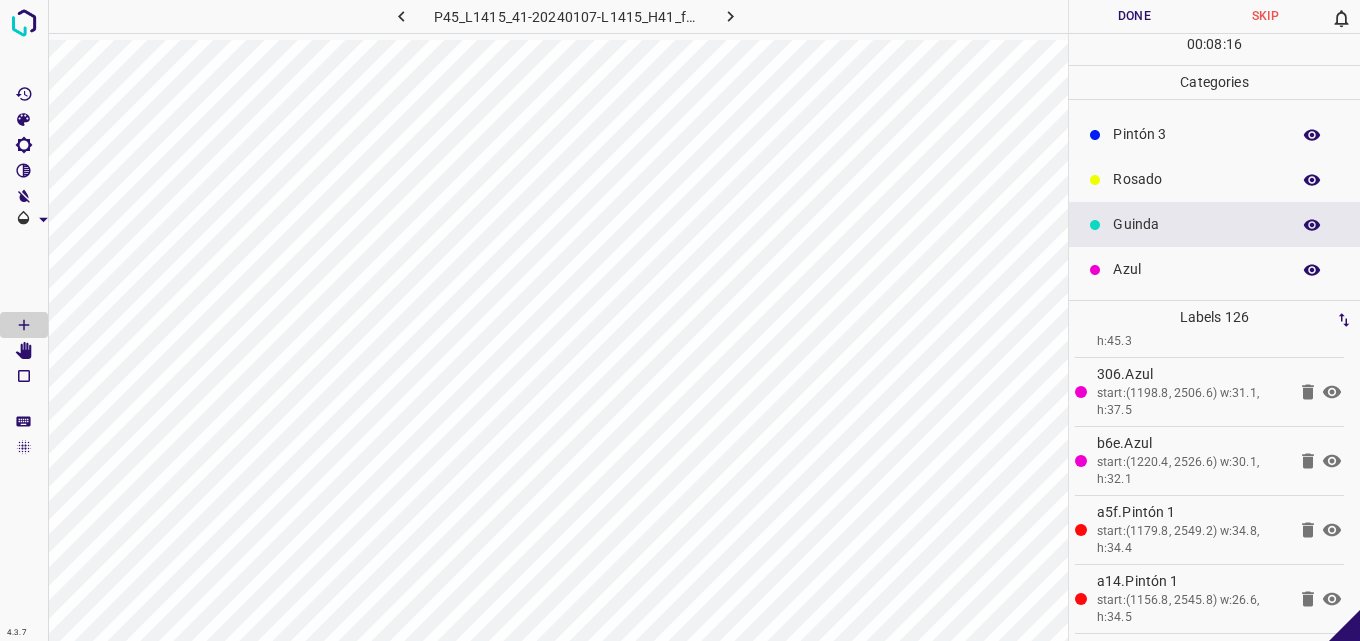 click on "Rosado" at bounding box center (1196, 179) 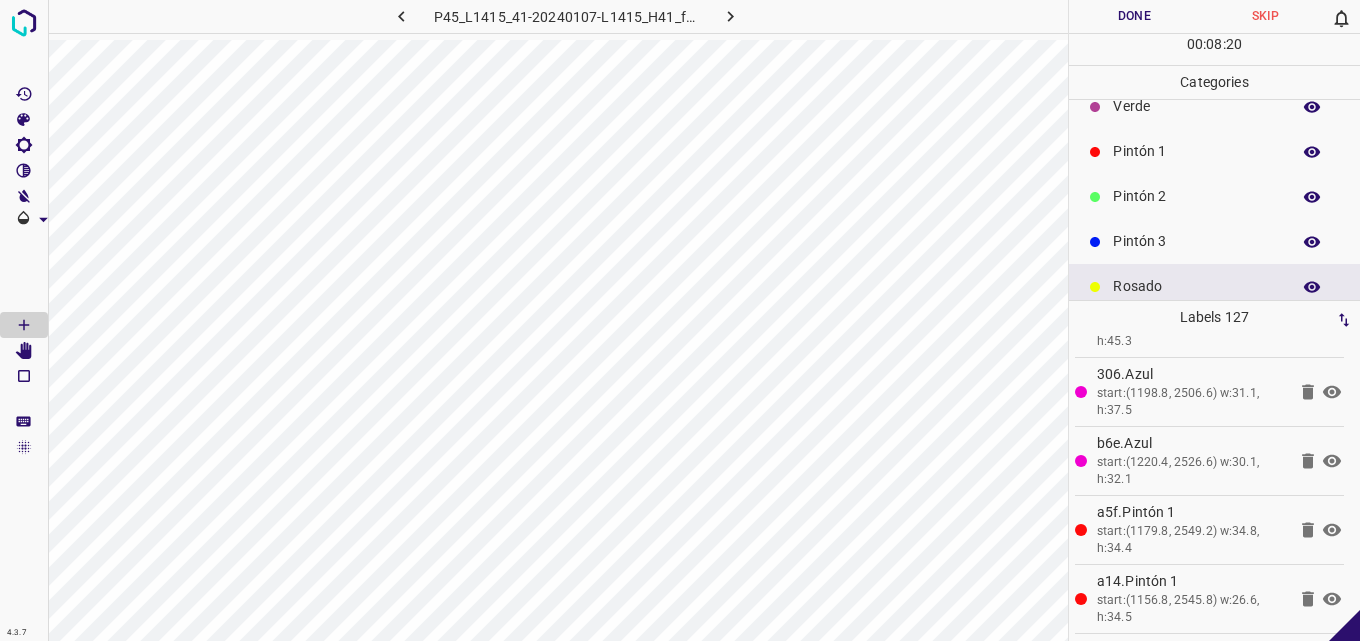 scroll, scrollTop: 0, scrollLeft: 0, axis: both 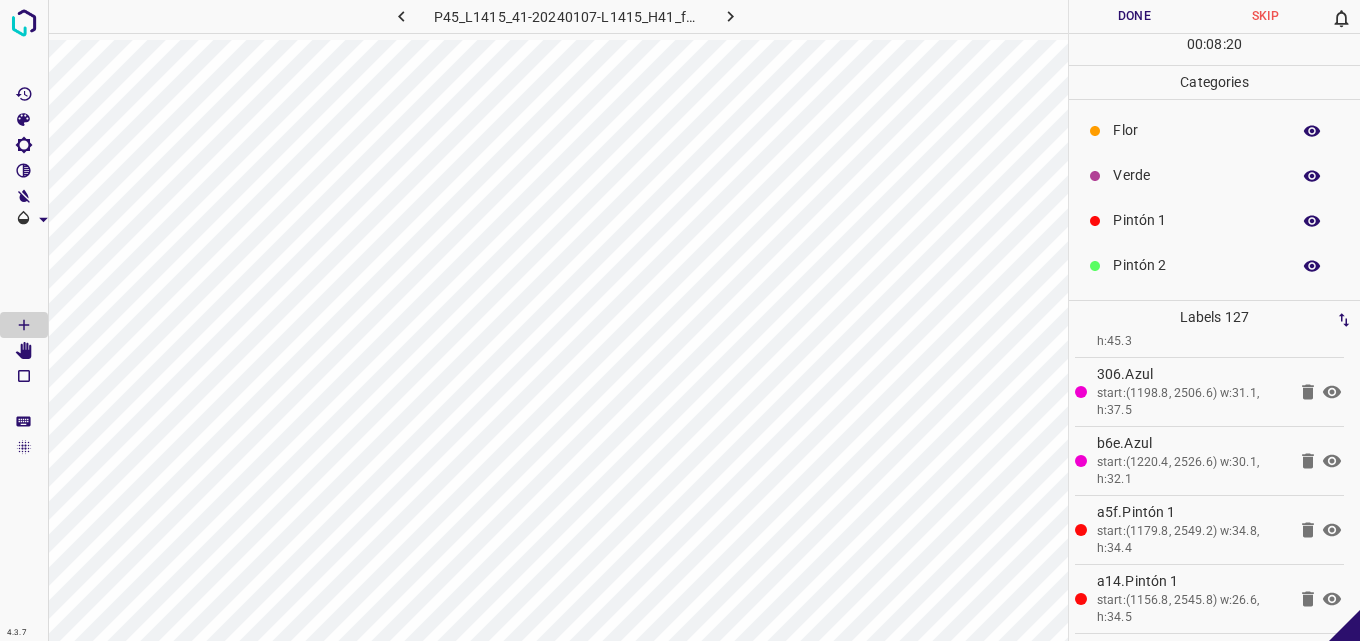 click on "Verde" at bounding box center (1196, 175) 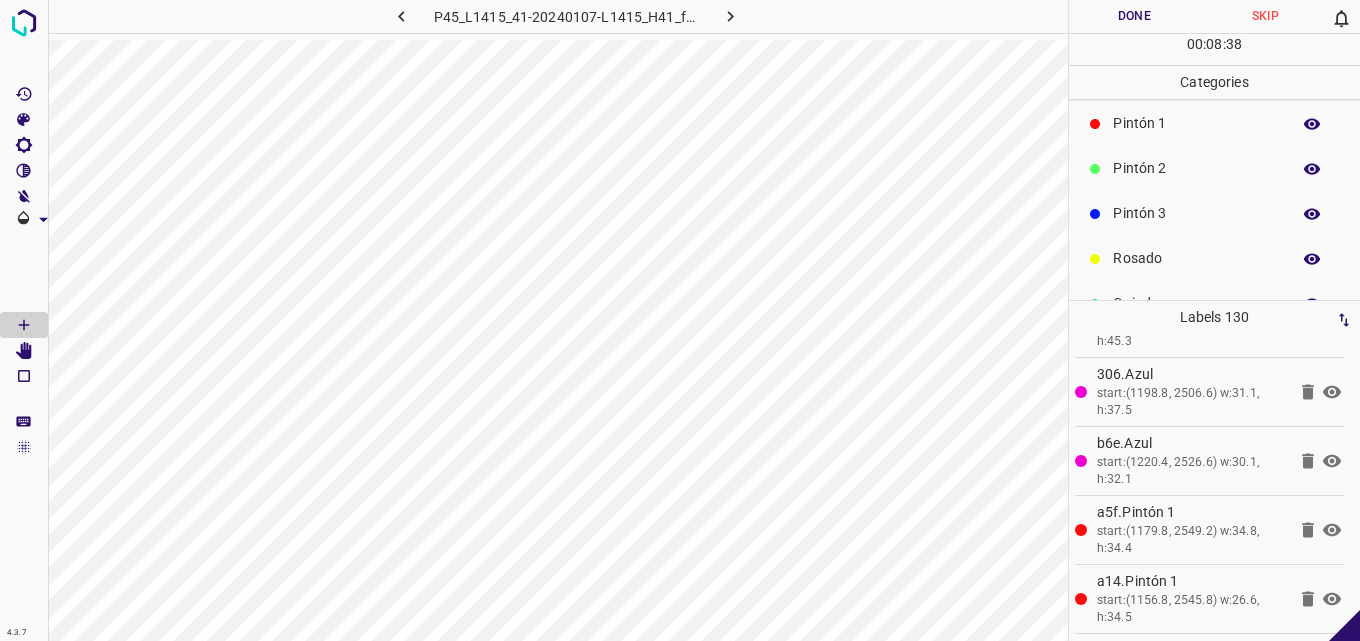 scroll, scrollTop: 176, scrollLeft: 0, axis: vertical 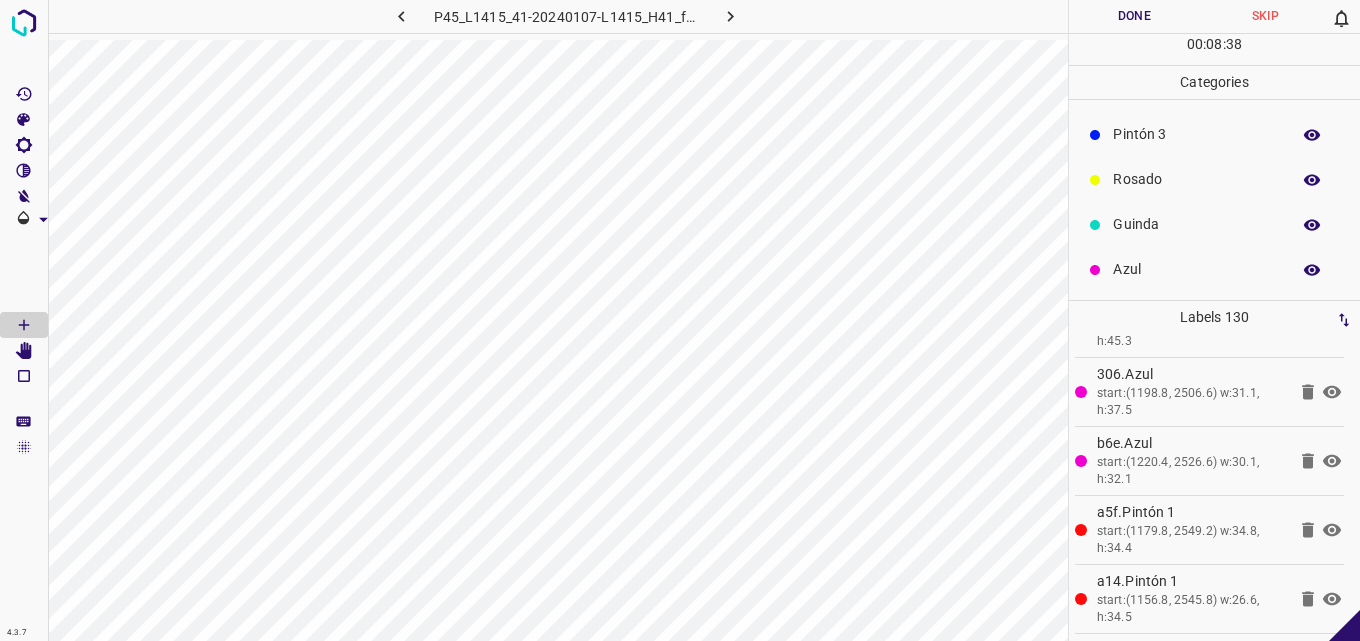 click on "Azul" at bounding box center (1196, 269) 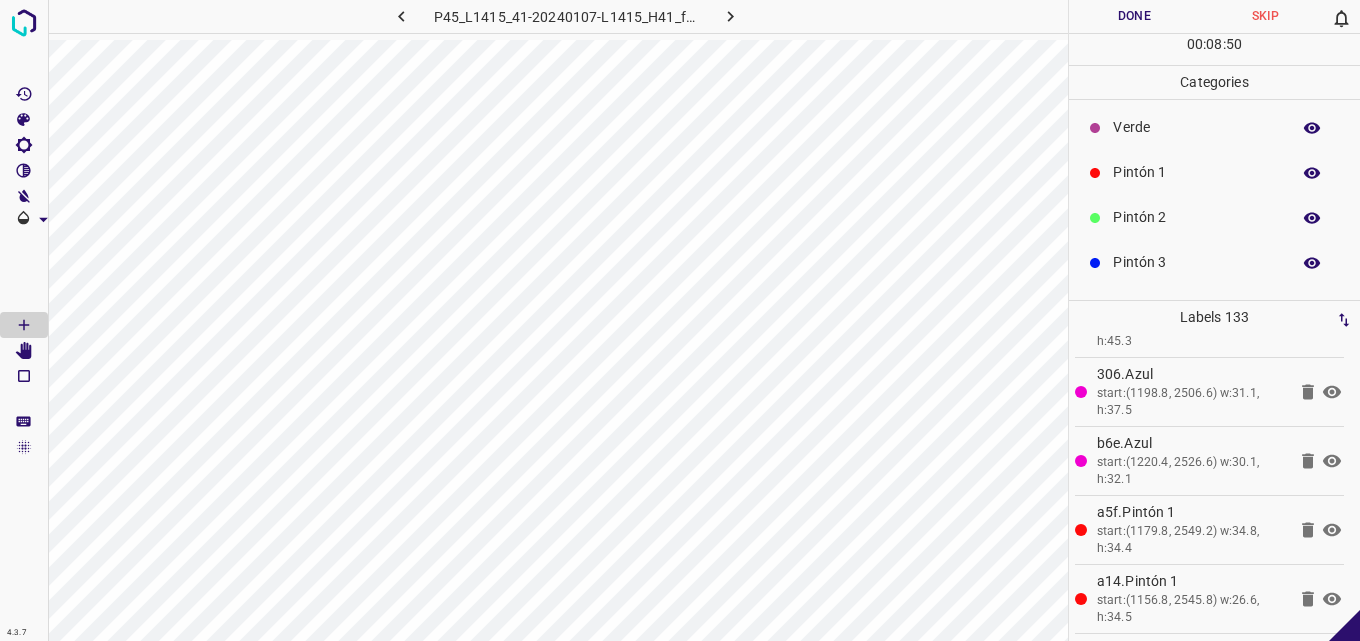 scroll, scrollTop: 0, scrollLeft: 0, axis: both 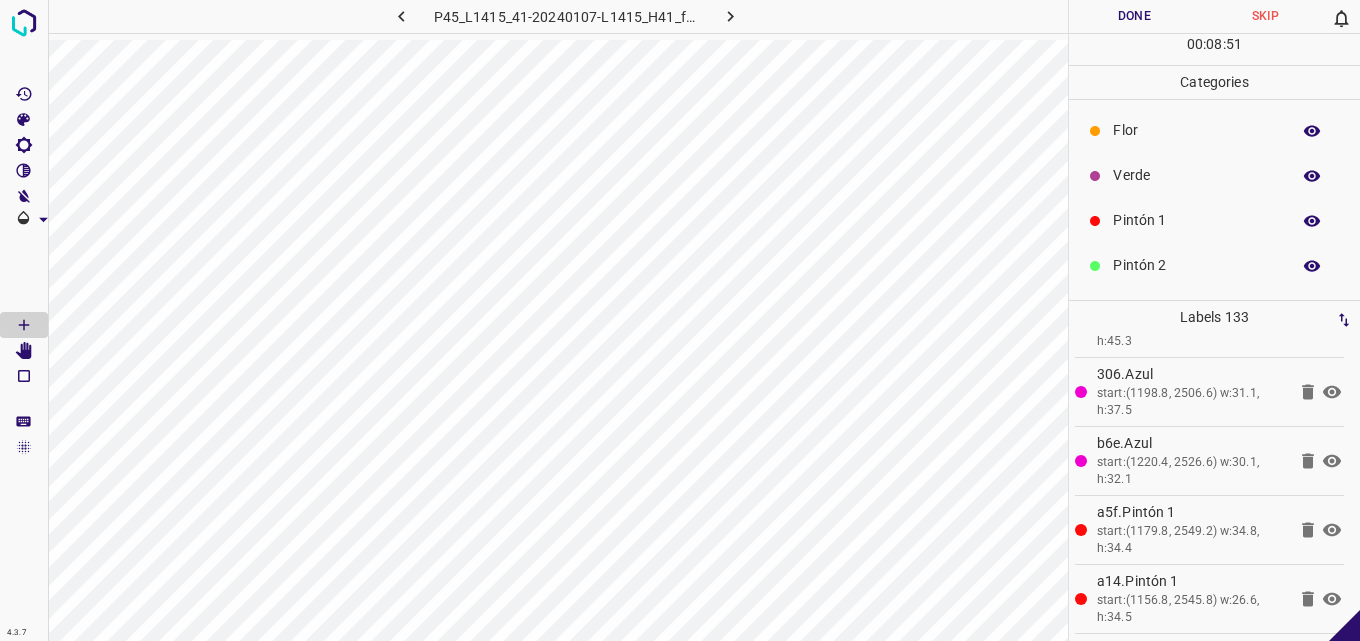 click on "Verde" at bounding box center (1214, 175) 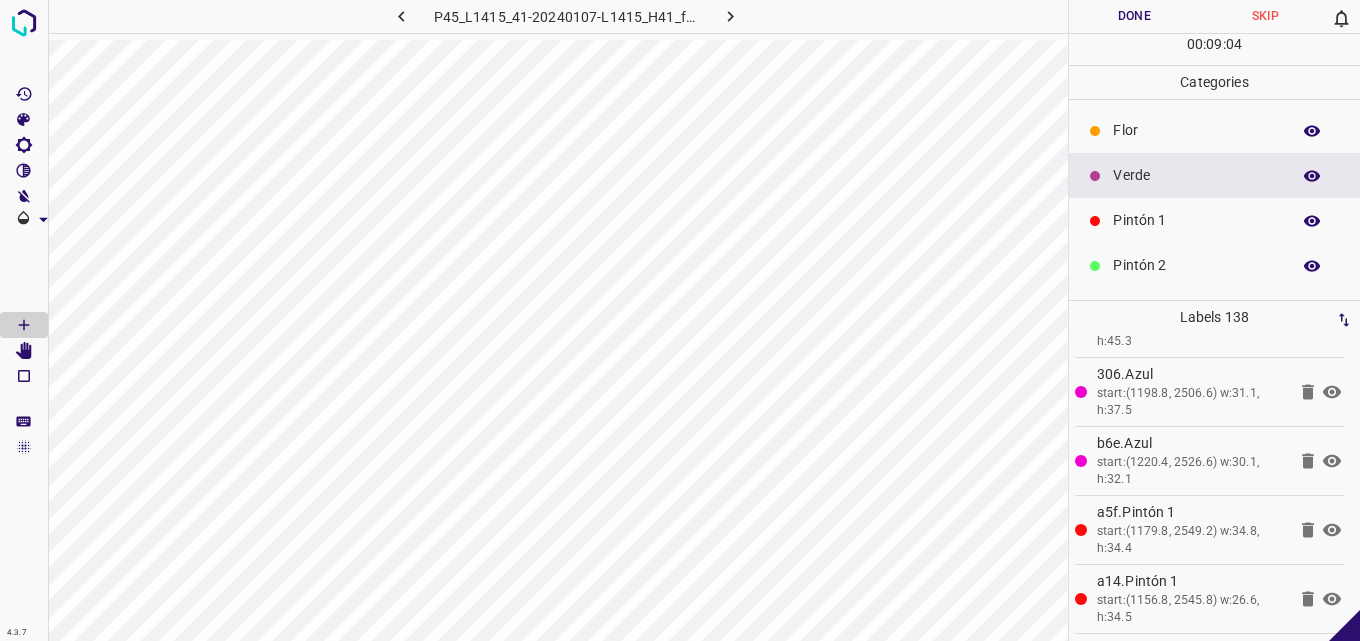 click on "Pintón 1" at bounding box center [1196, 220] 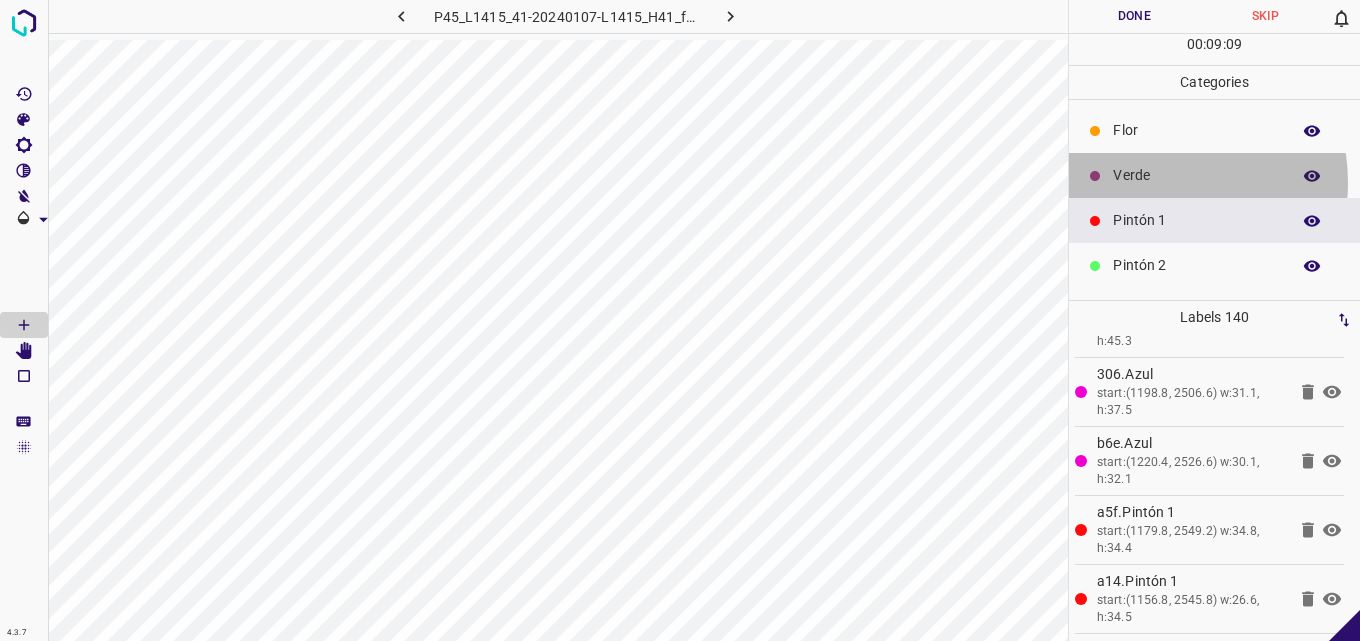 click on "Verde" at bounding box center (1196, 175) 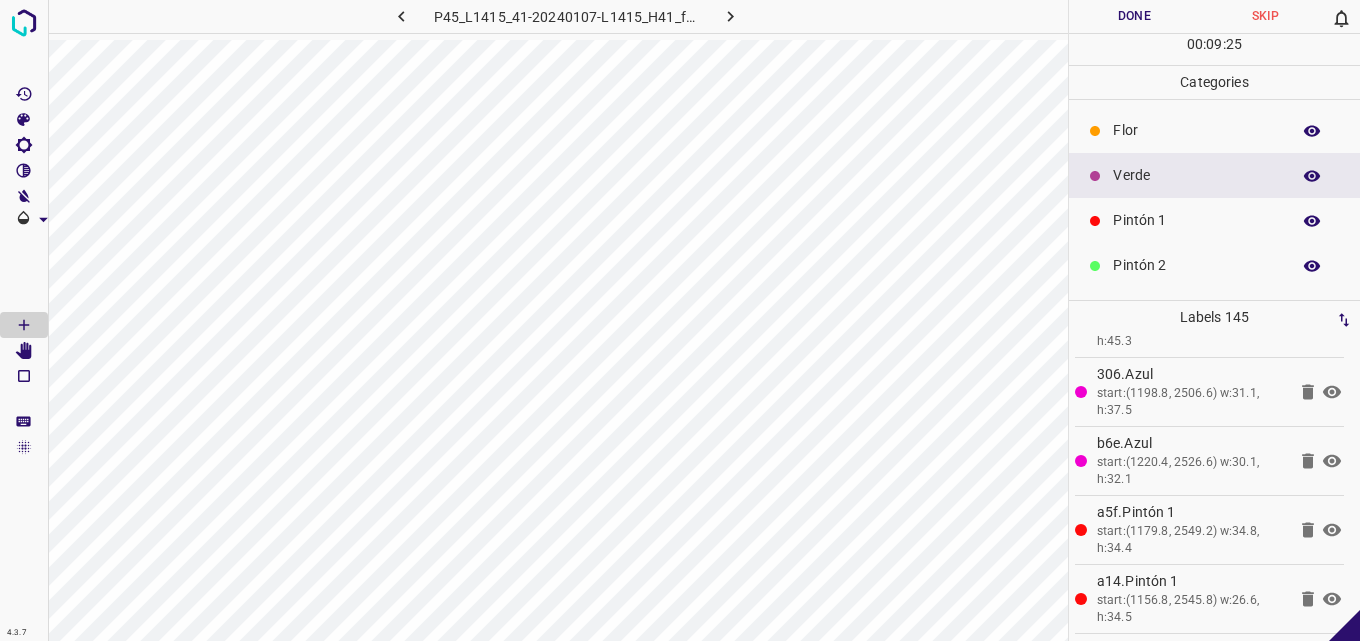scroll, scrollTop: 176, scrollLeft: 0, axis: vertical 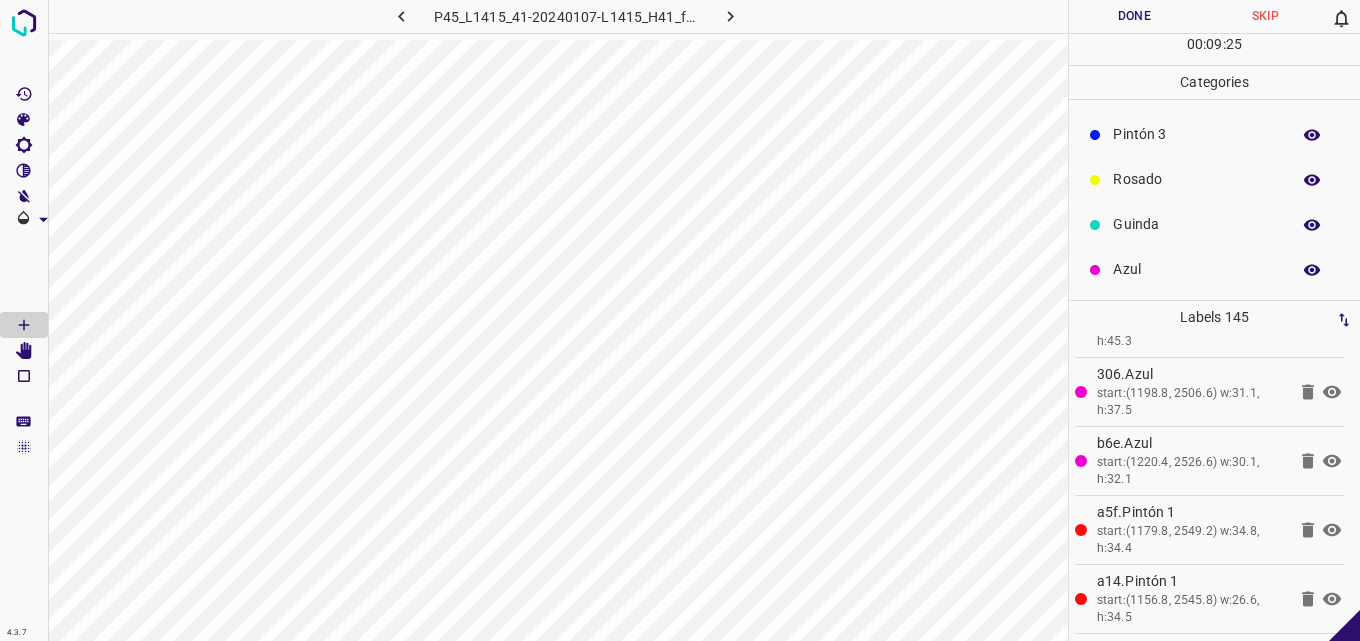 click on "Azul" at bounding box center [1196, 269] 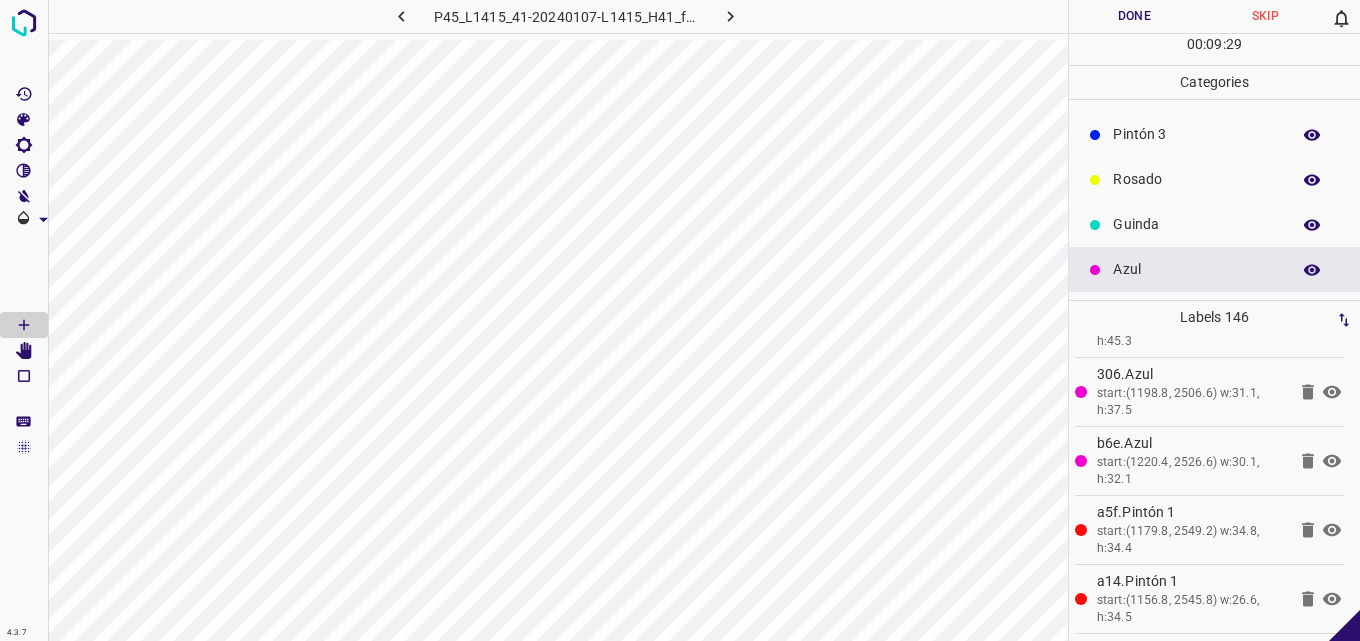 scroll, scrollTop: 76, scrollLeft: 0, axis: vertical 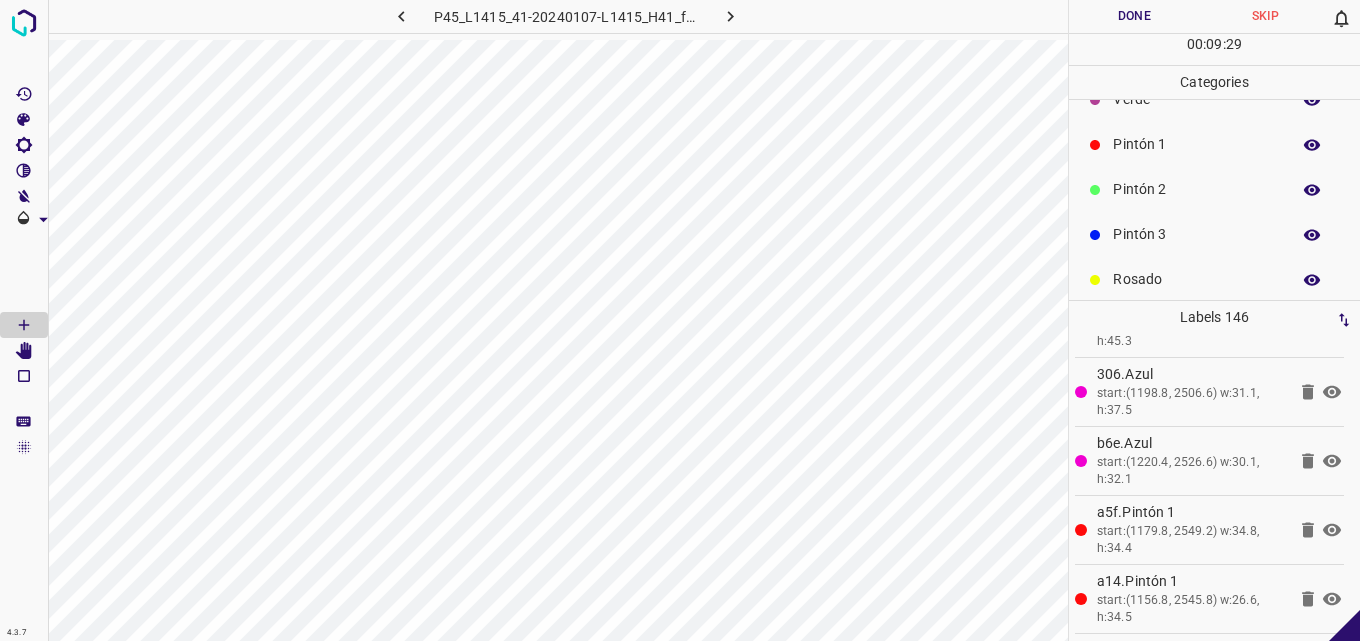 click on "Pintón 2" at bounding box center (1196, 189) 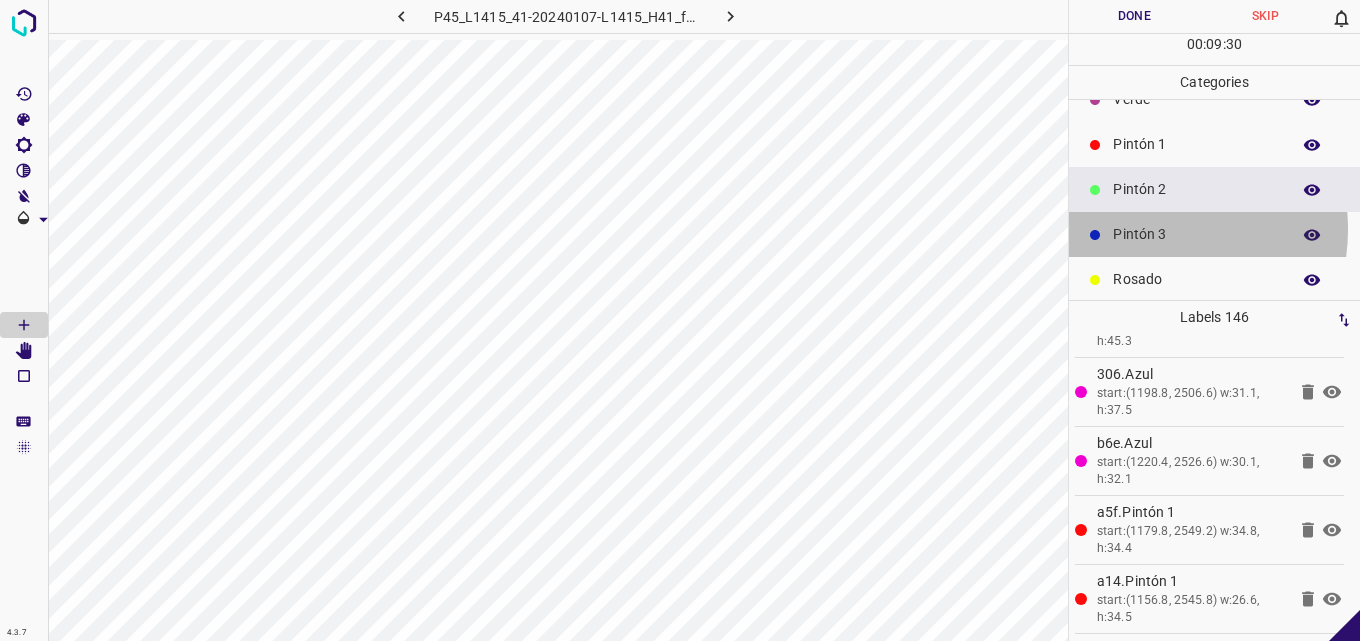 click on "Pintón 3" at bounding box center [1196, 234] 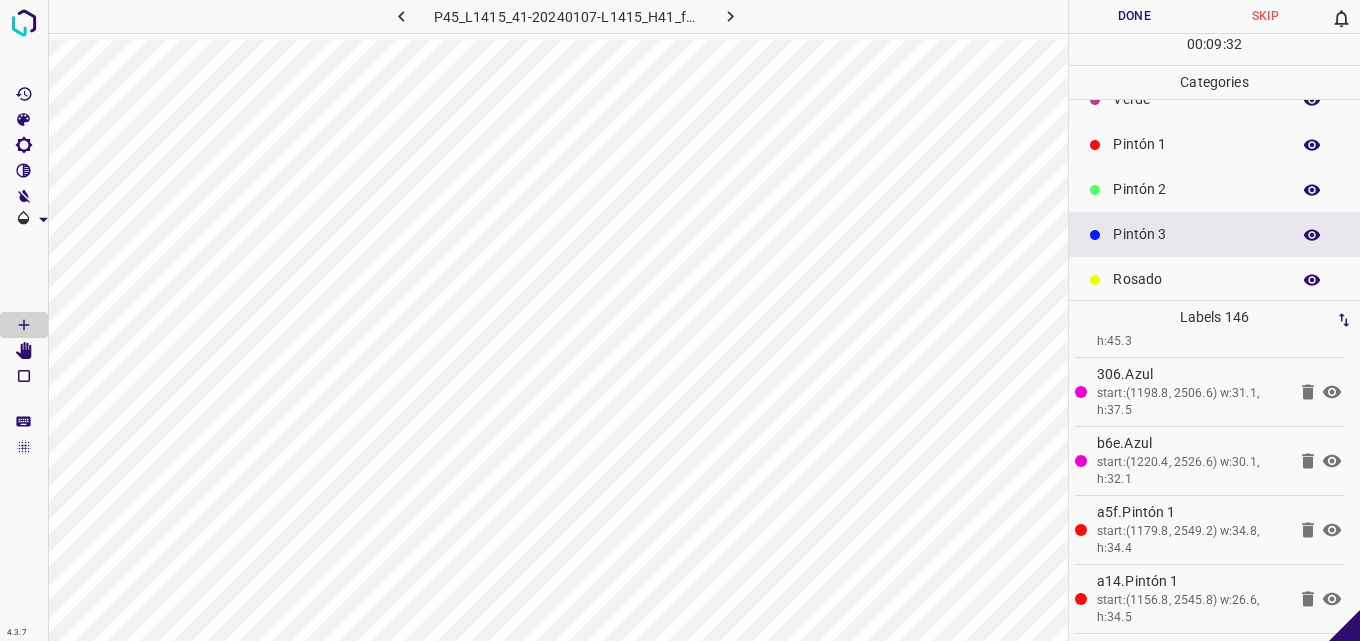 click on "Rosado" at bounding box center (1196, 279) 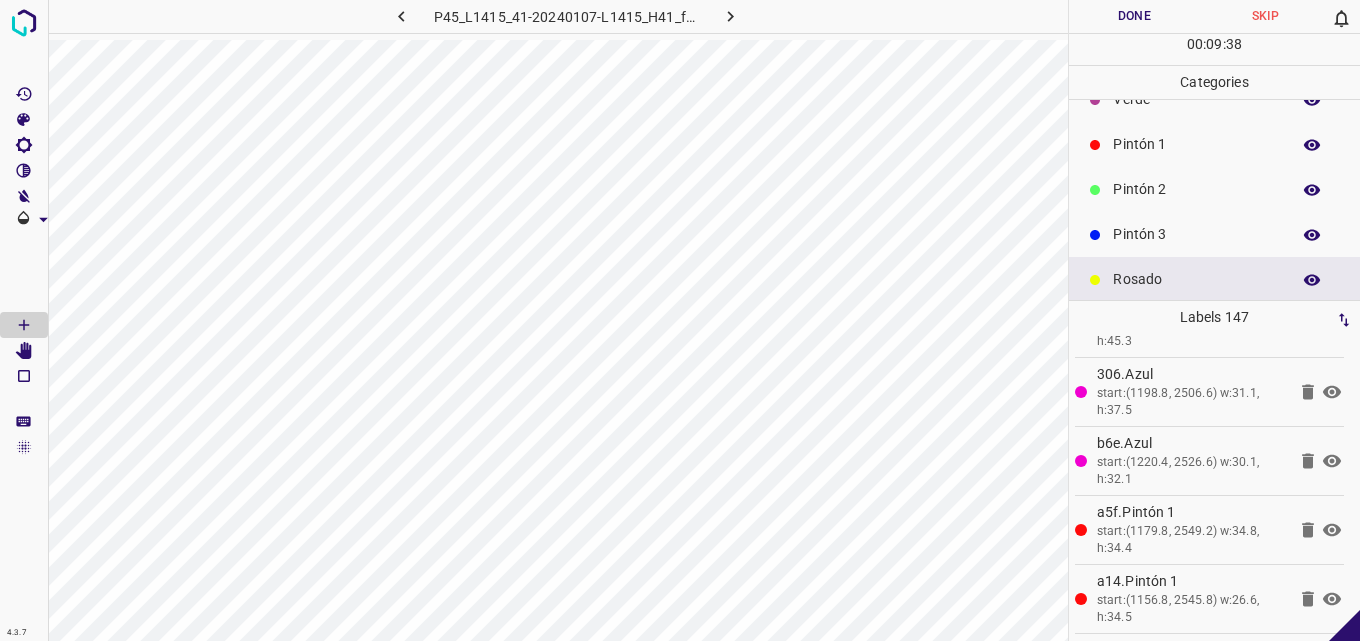 scroll, scrollTop: 0, scrollLeft: 0, axis: both 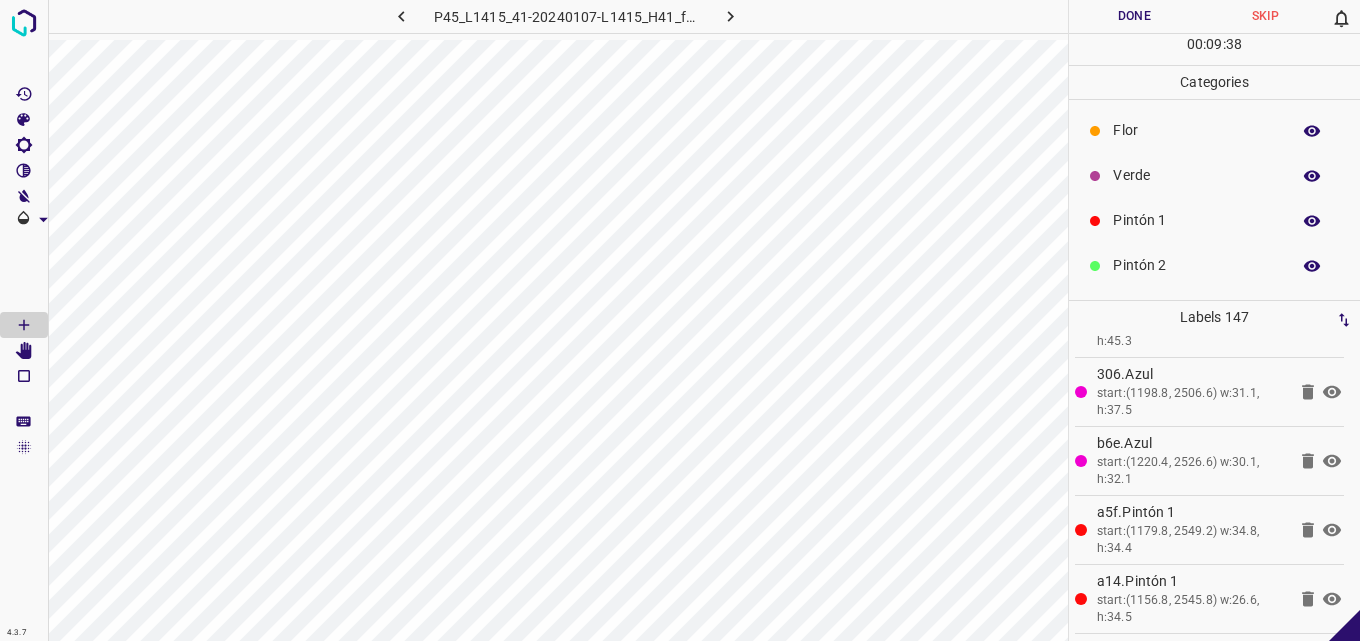 click on "Flor" at bounding box center [1196, 130] 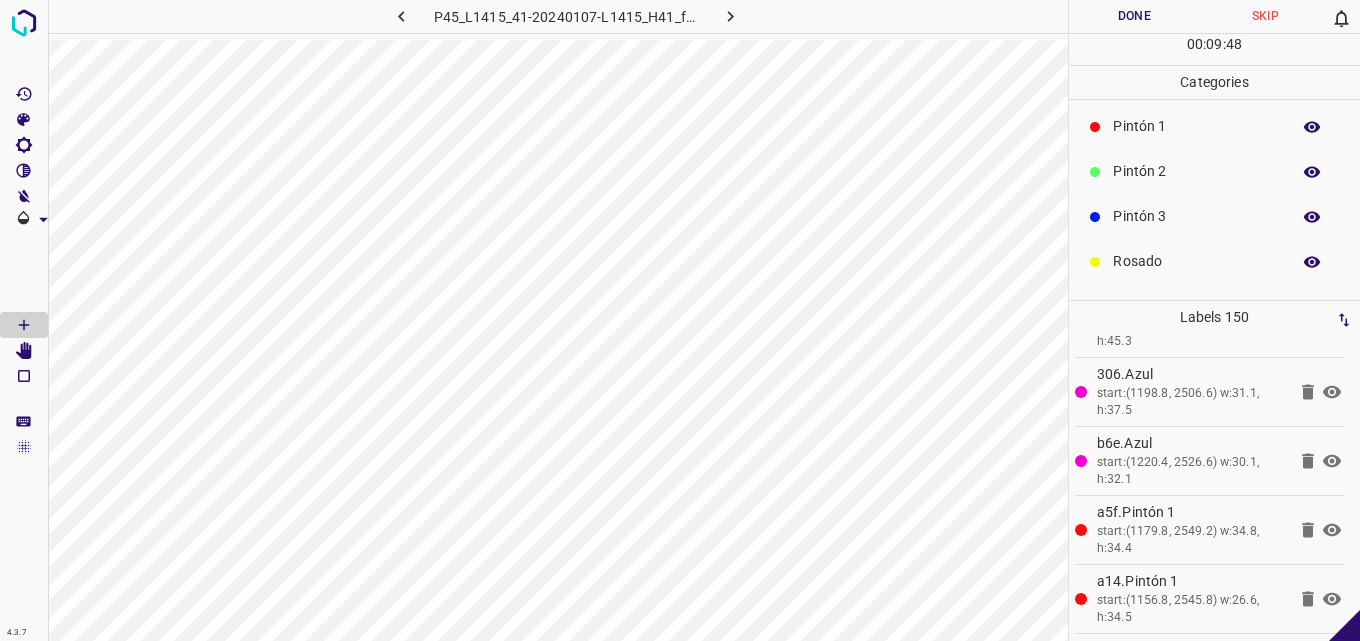scroll, scrollTop: 176, scrollLeft: 0, axis: vertical 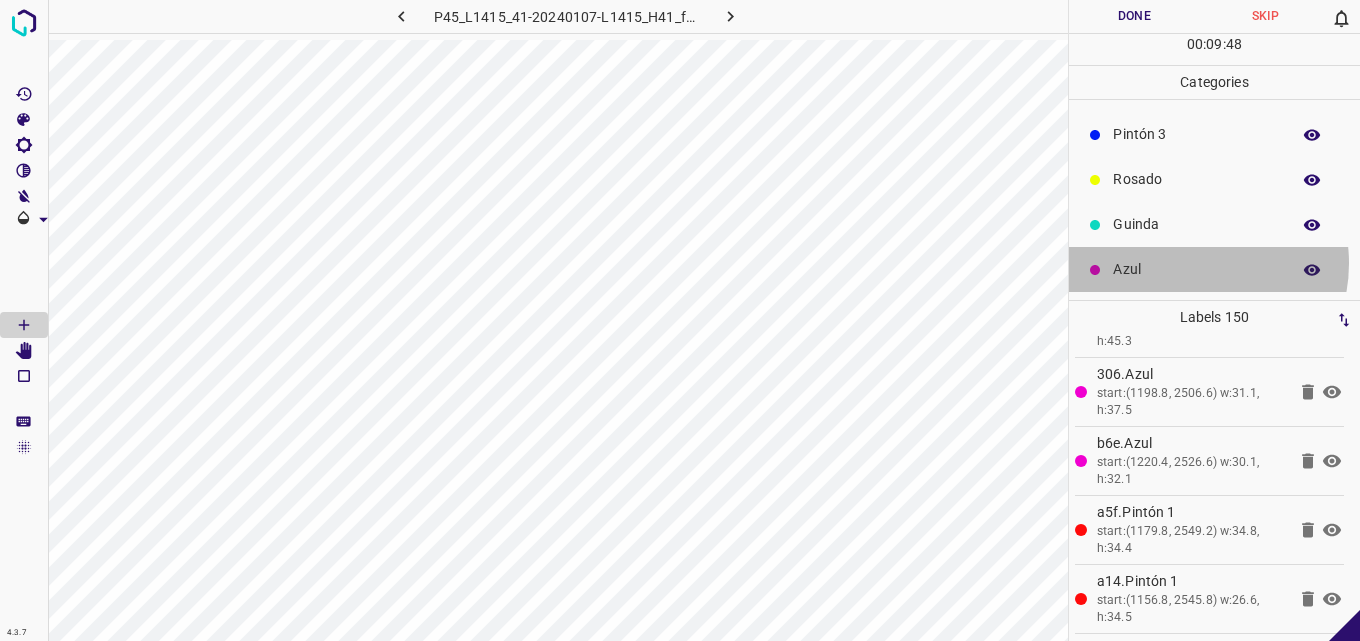 click on "Azul" at bounding box center [1196, 269] 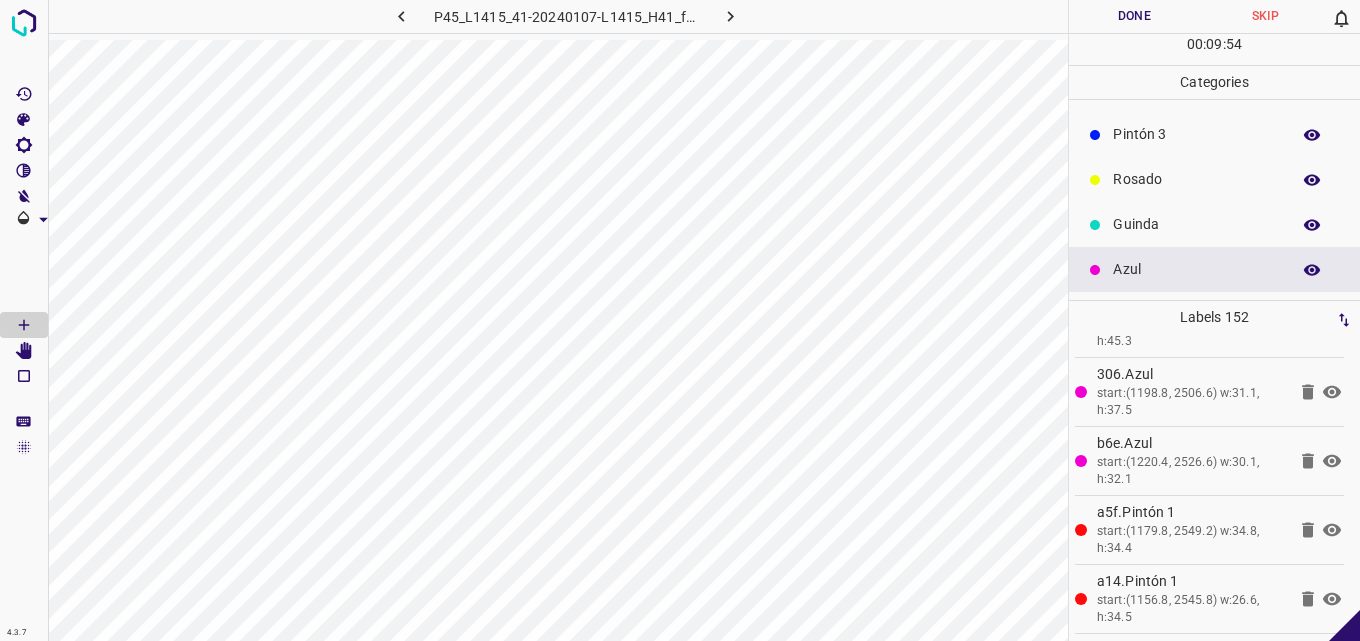 click on "Pintón 3" at bounding box center (1214, 134) 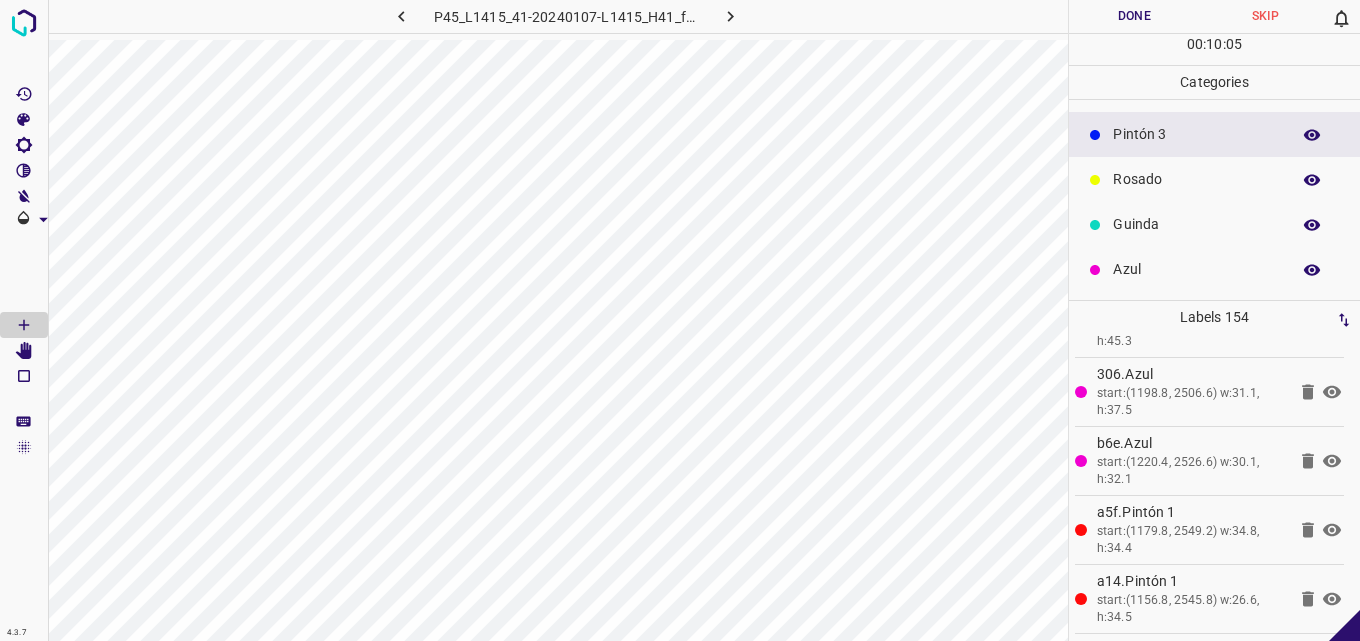 scroll, scrollTop: 0, scrollLeft: 0, axis: both 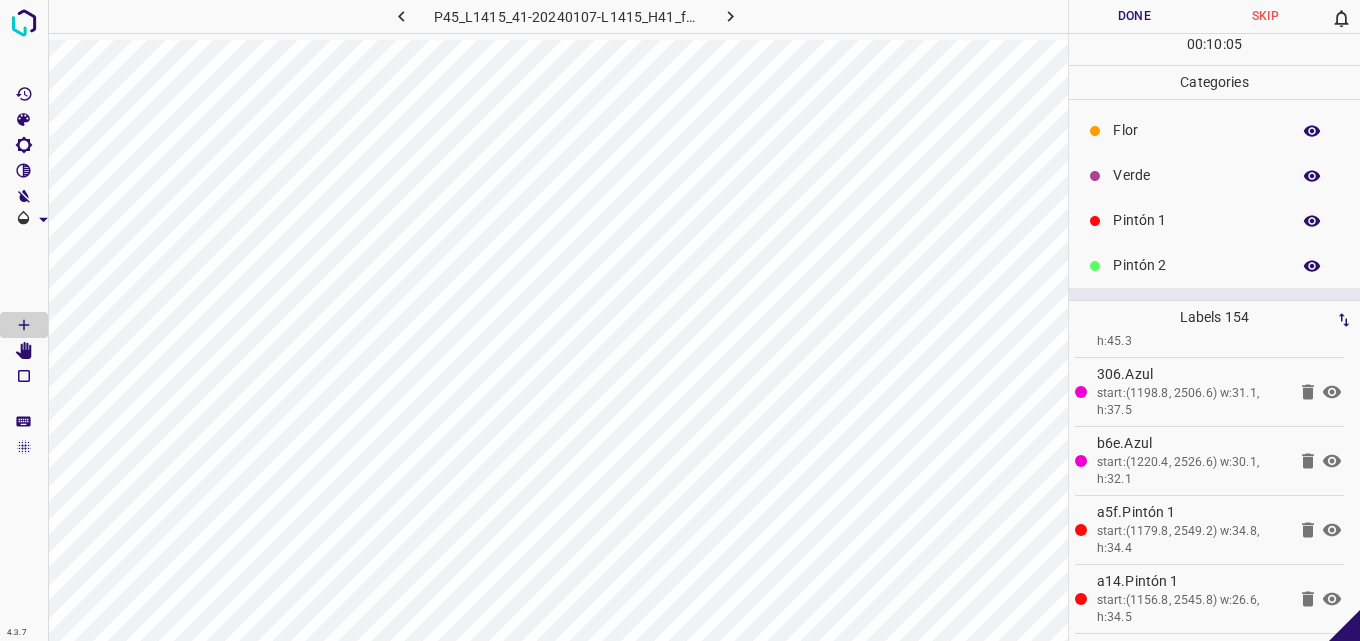 click on "Verde" at bounding box center (1196, 175) 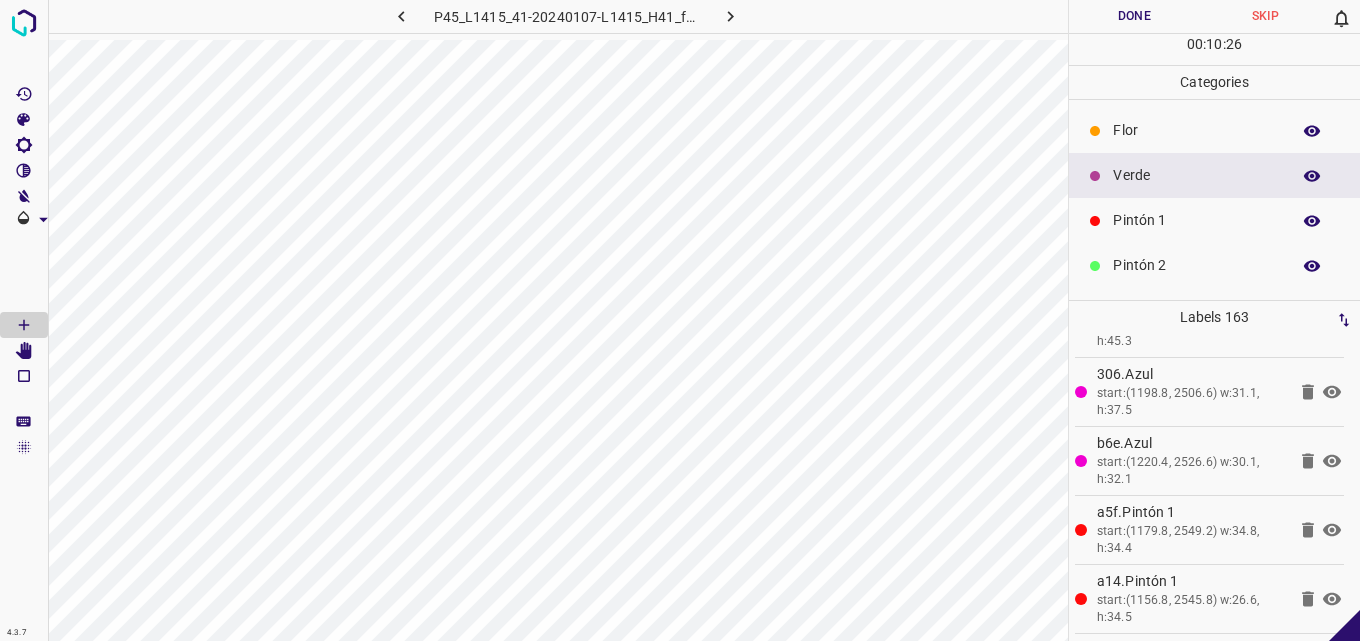 click on "Flor" at bounding box center [1196, 130] 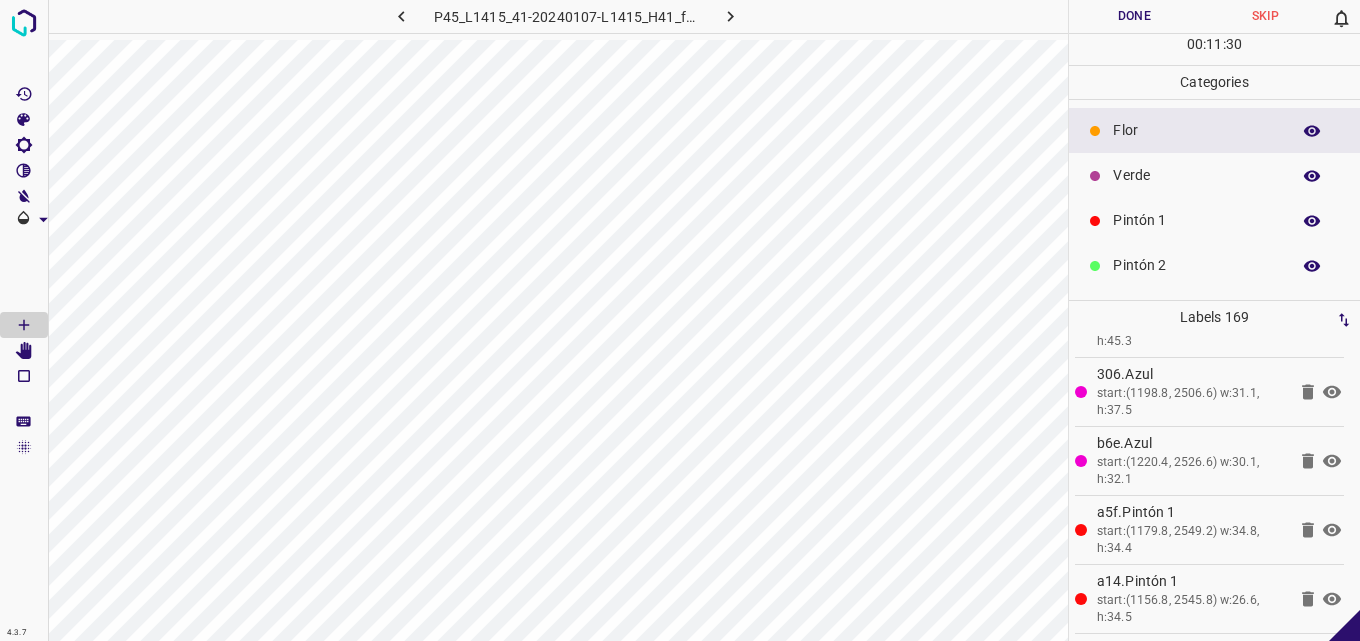 click on "Verde" at bounding box center (1196, 175) 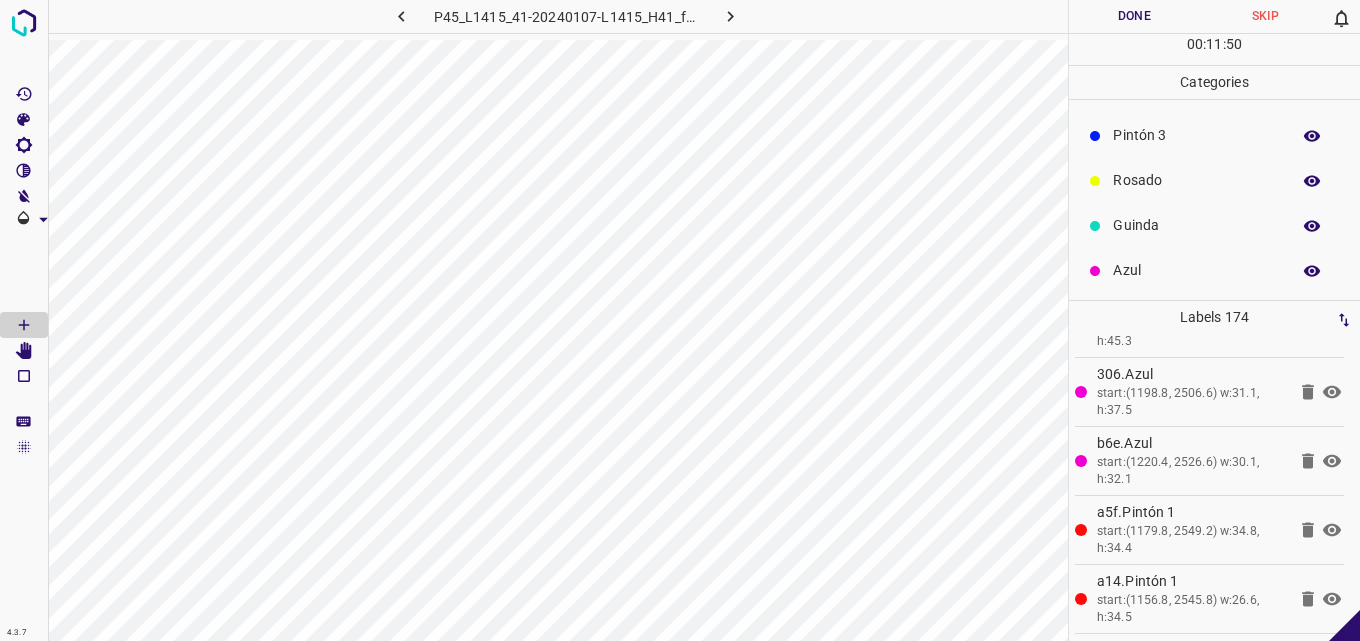 scroll, scrollTop: 176, scrollLeft: 0, axis: vertical 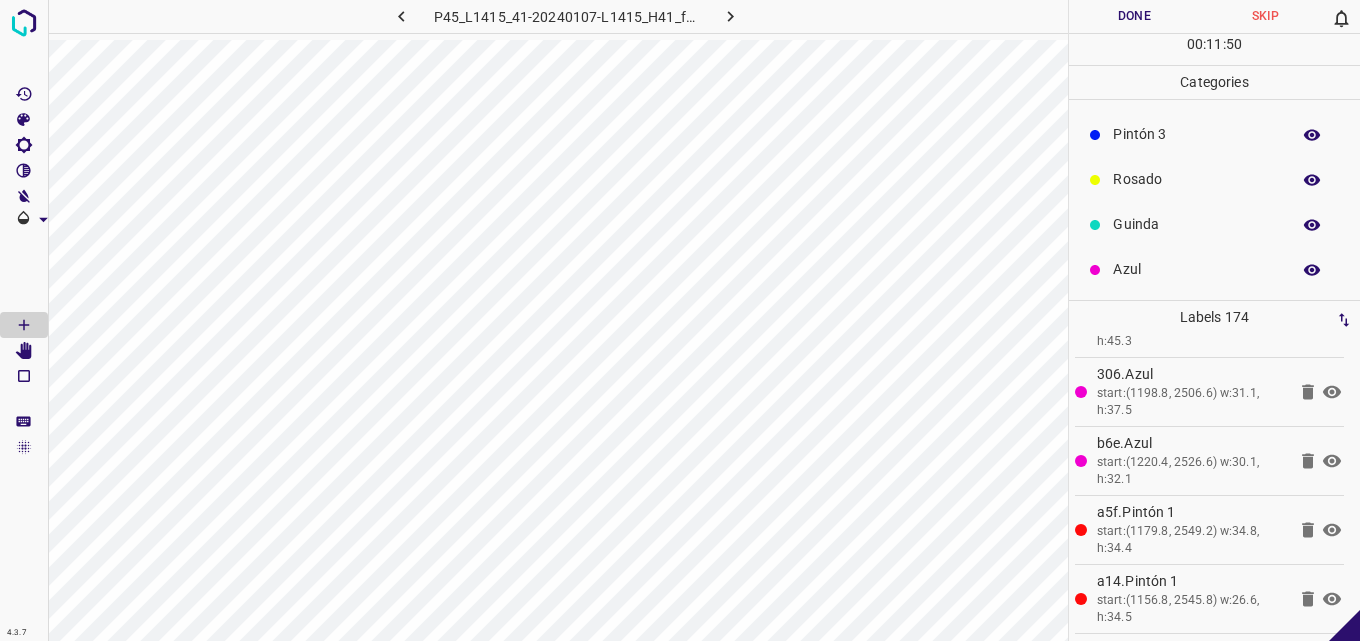 click on "Azul" at bounding box center (1196, 269) 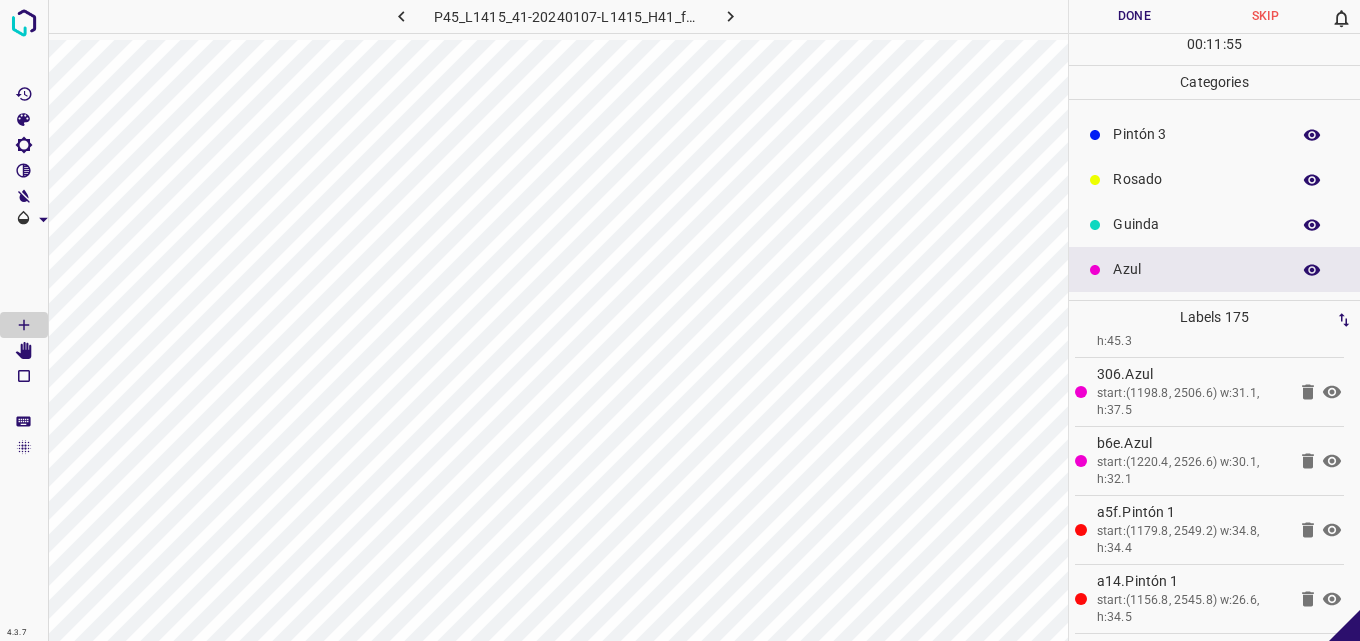 click on "Rosado" at bounding box center [1196, 179] 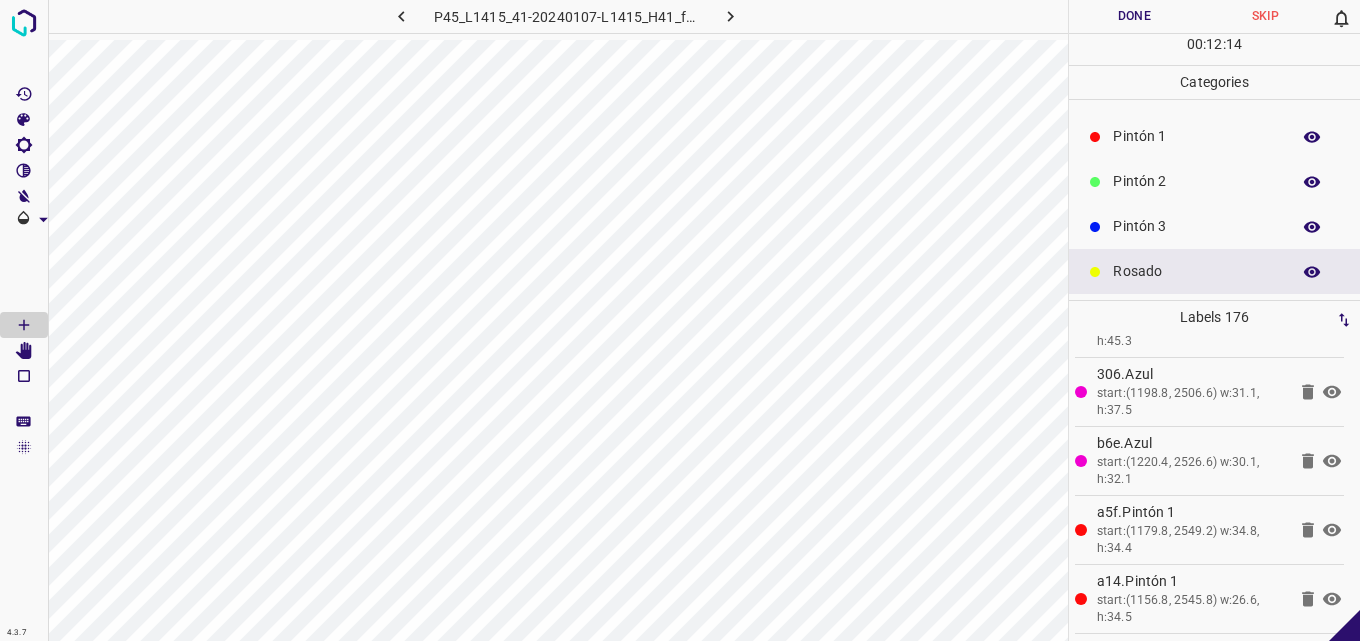 scroll, scrollTop: 0, scrollLeft: 0, axis: both 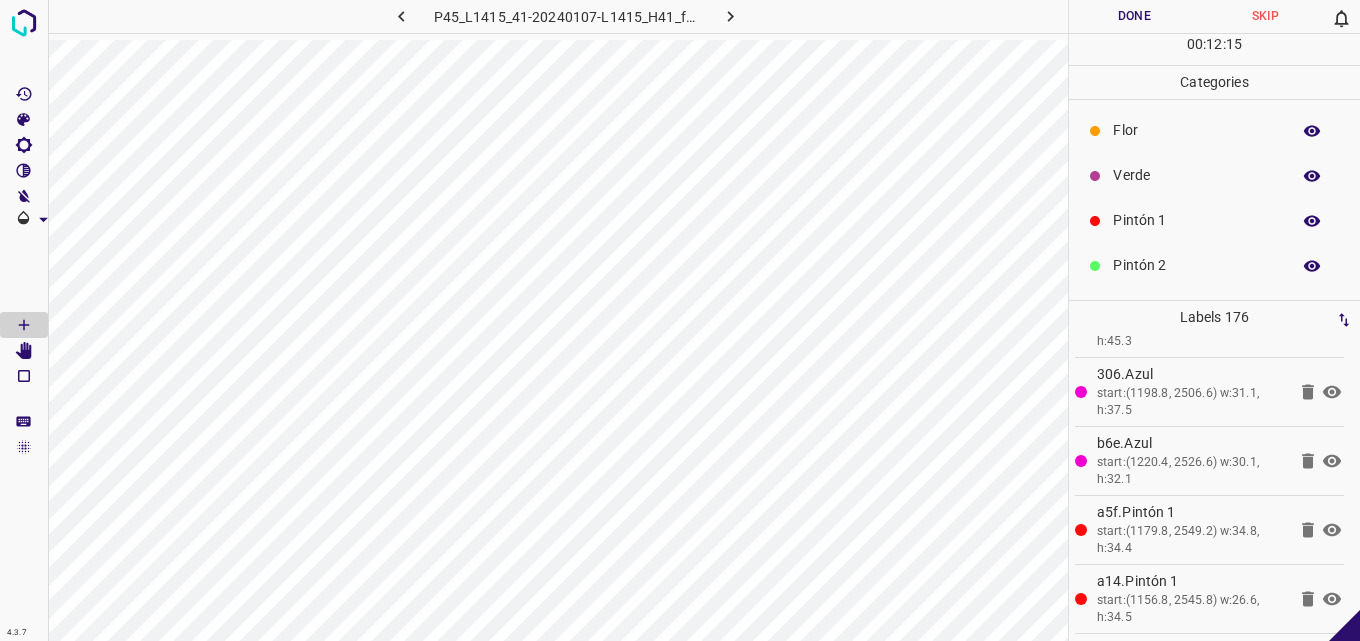 click on "Verde" at bounding box center (1196, 175) 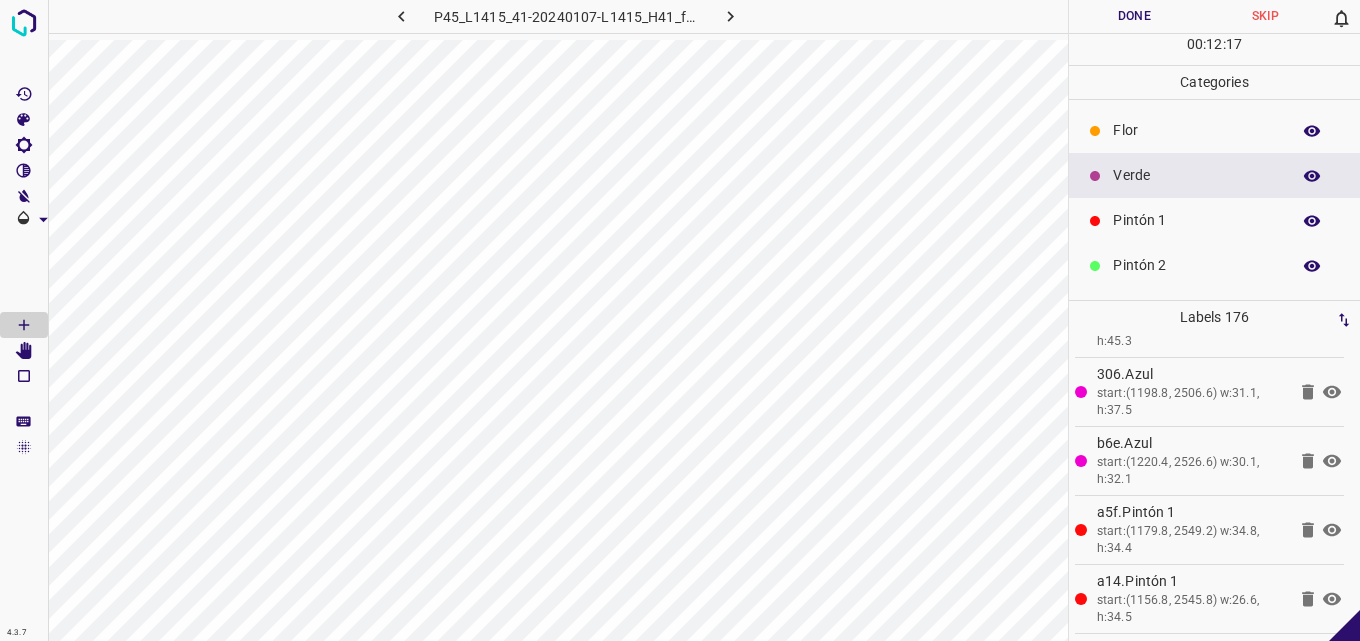 click on "Pintón 1" at bounding box center [1214, 220] 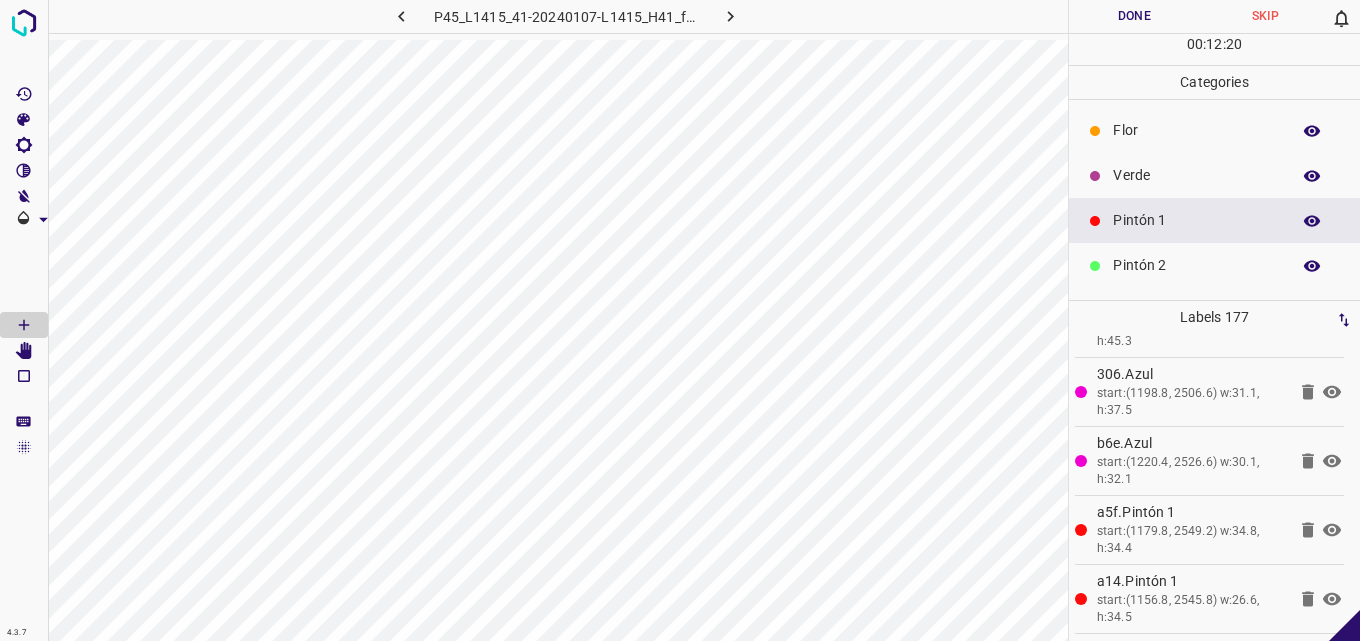 click on "Verde" at bounding box center (1214, 175) 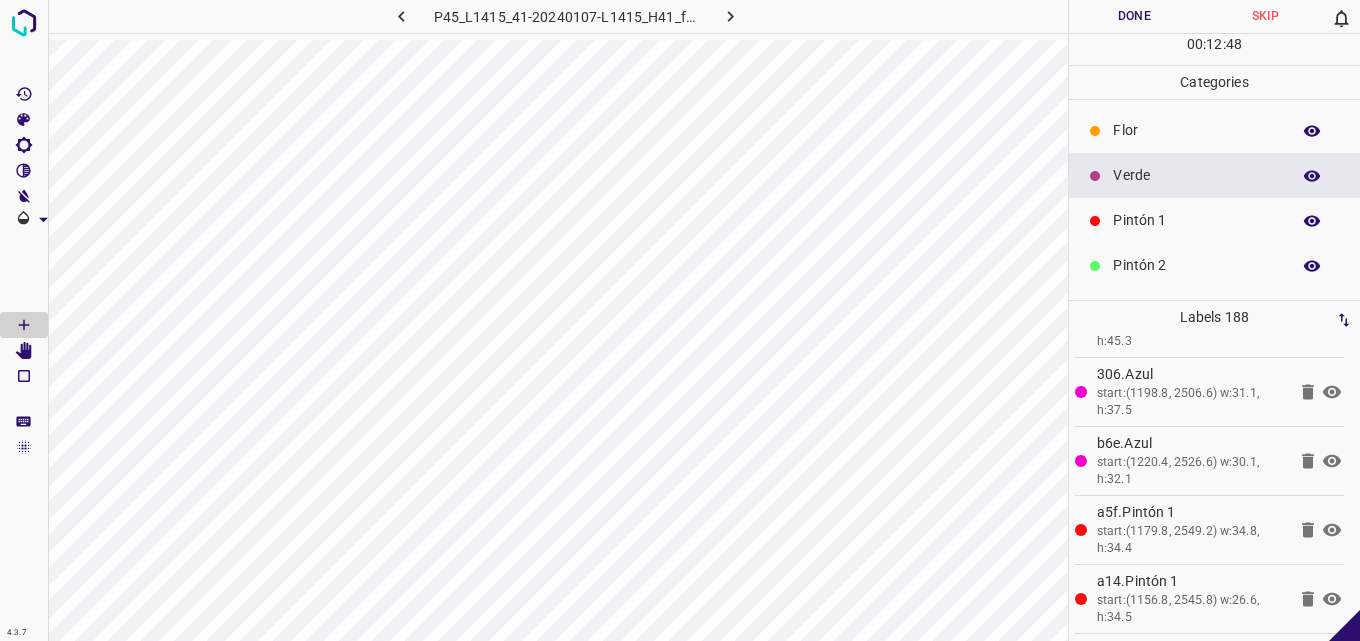click on "Pintón 1" at bounding box center (1196, 220) 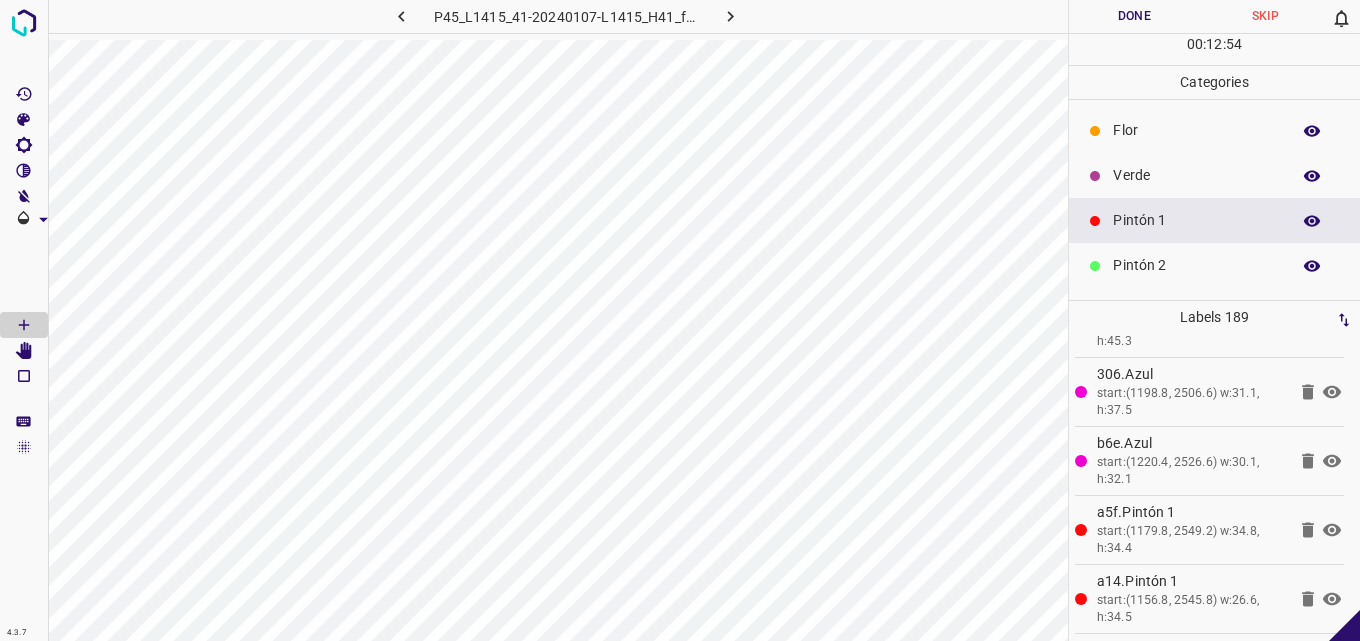 click on "Verde" at bounding box center (1196, 175) 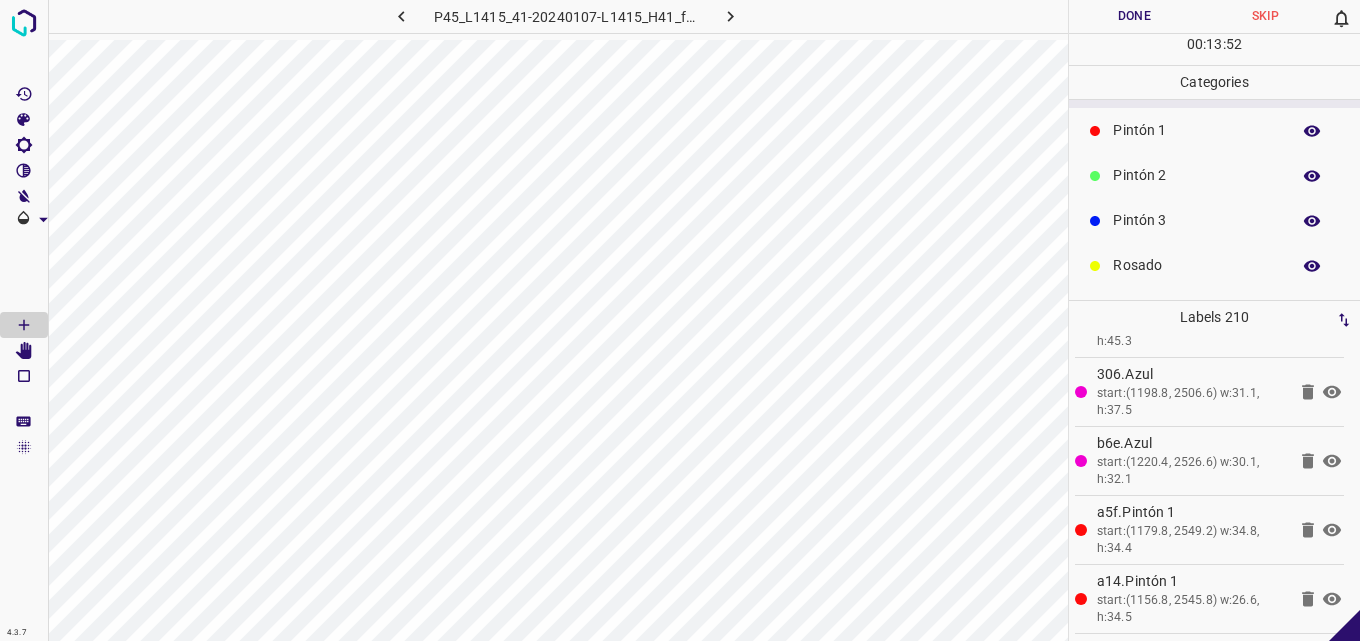 scroll, scrollTop: 176, scrollLeft: 0, axis: vertical 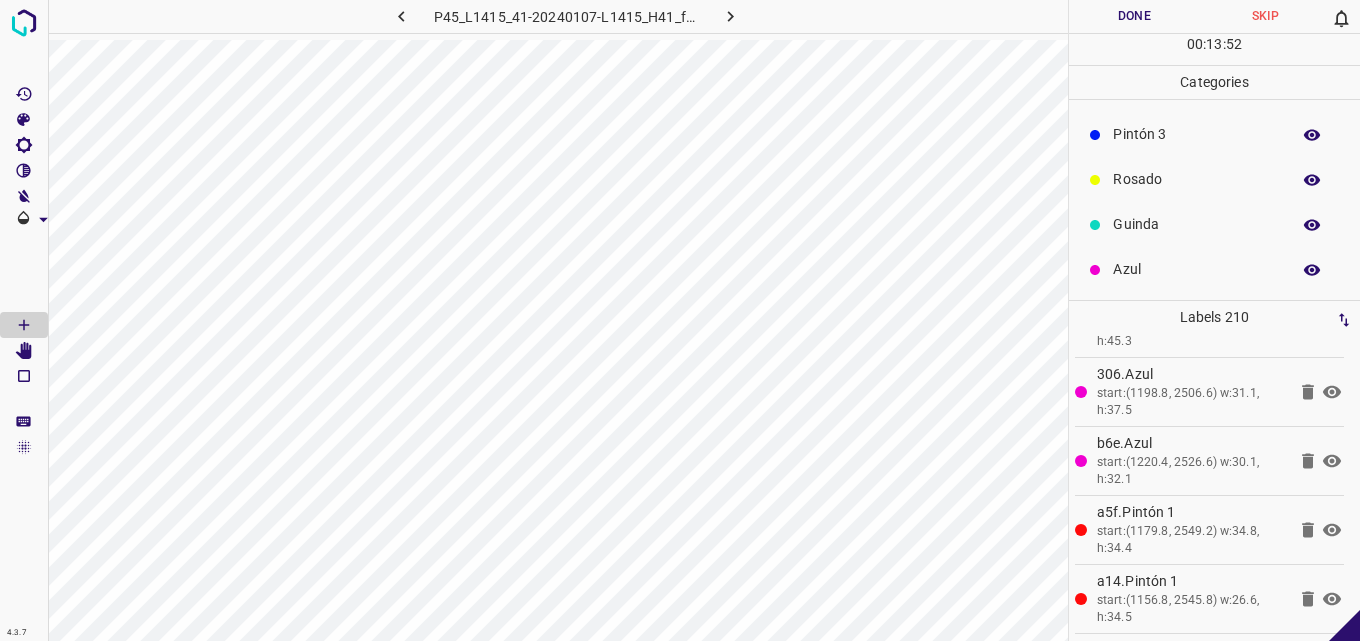 click on "Azul" at bounding box center (1196, 269) 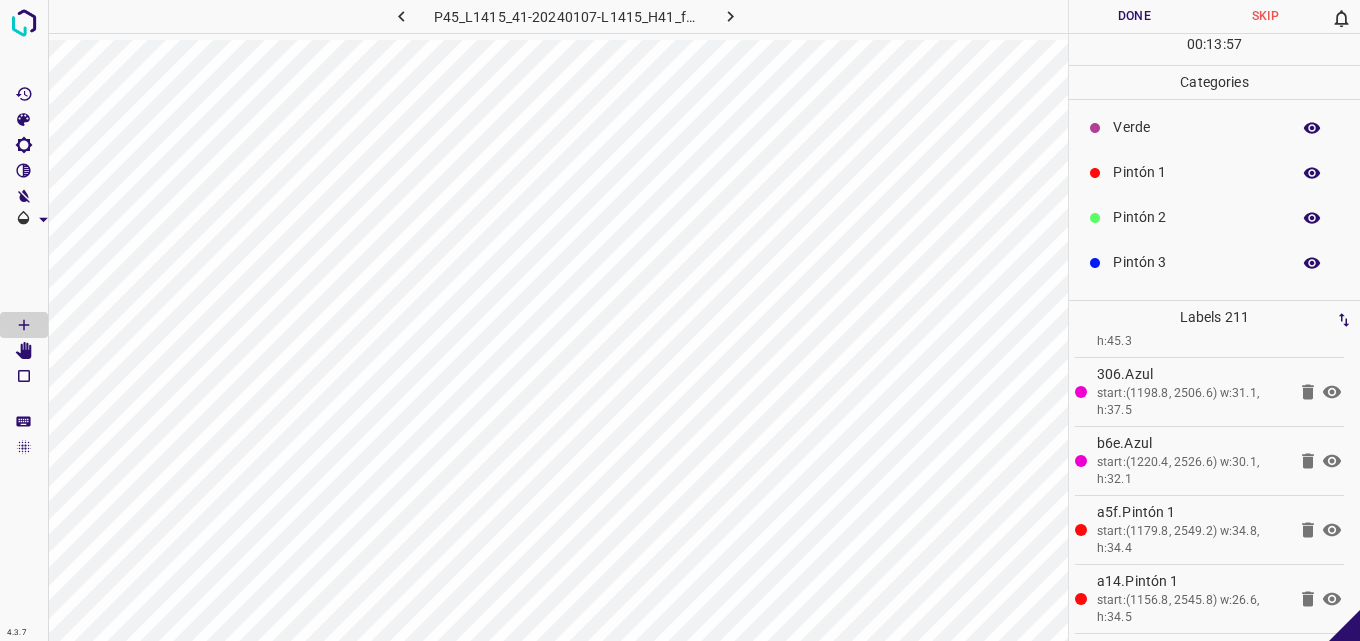 scroll, scrollTop: 0, scrollLeft: 0, axis: both 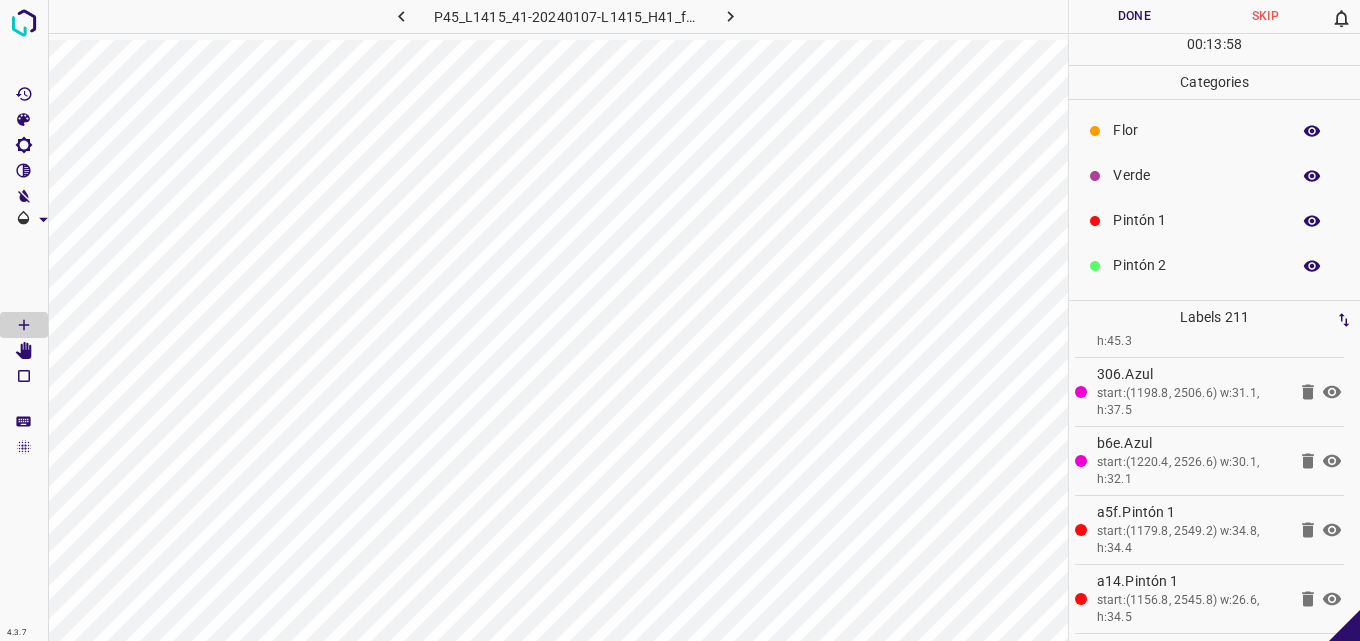 click on "Verde" at bounding box center [1196, 175] 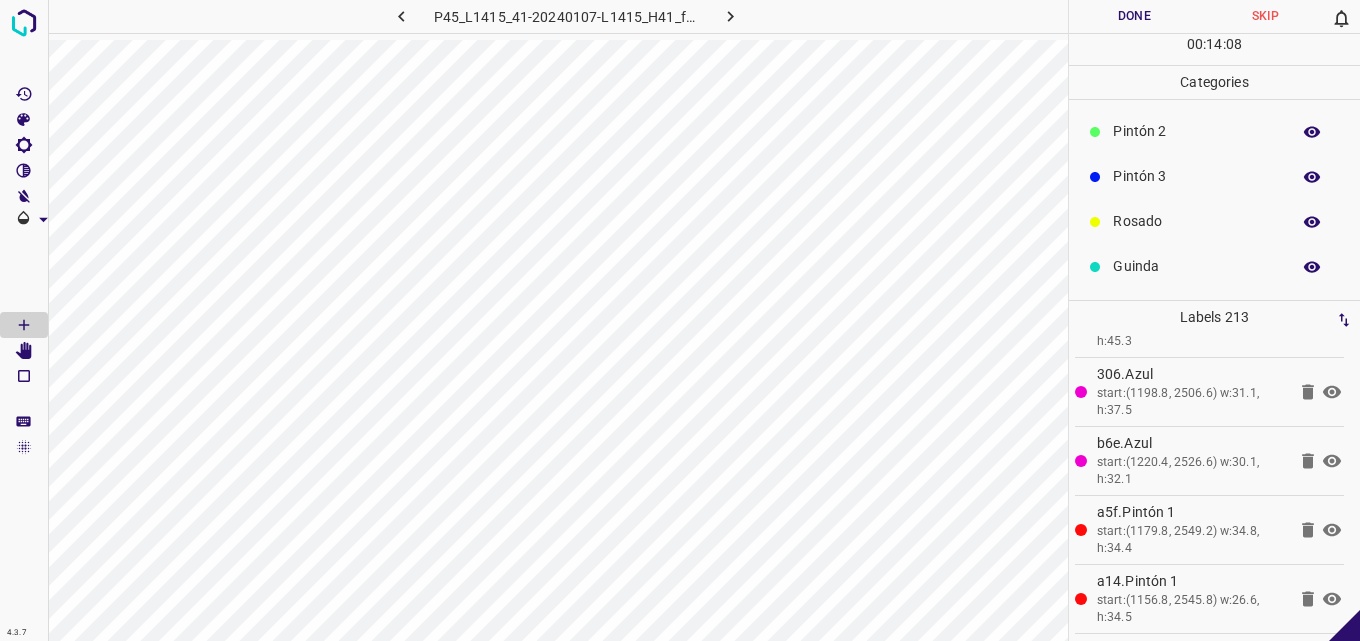 scroll, scrollTop: 176, scrollLeft: 0, axis: vertical 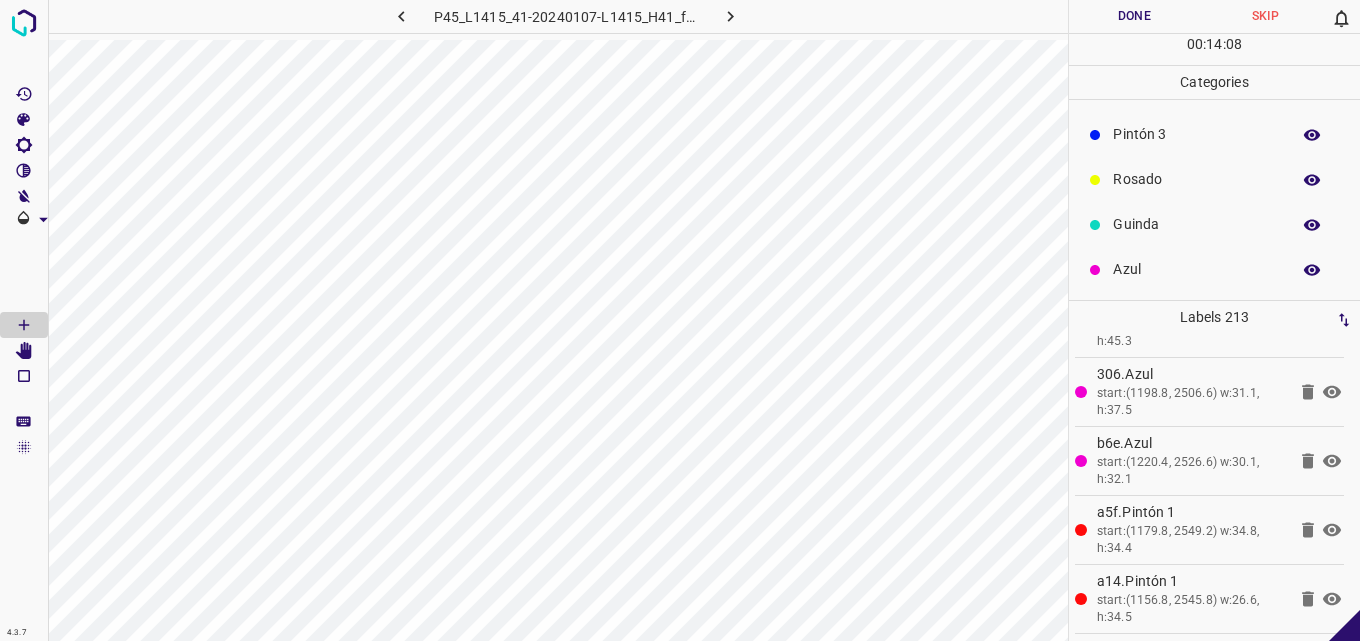click on "Azul" at bounding box center [1196, 269] 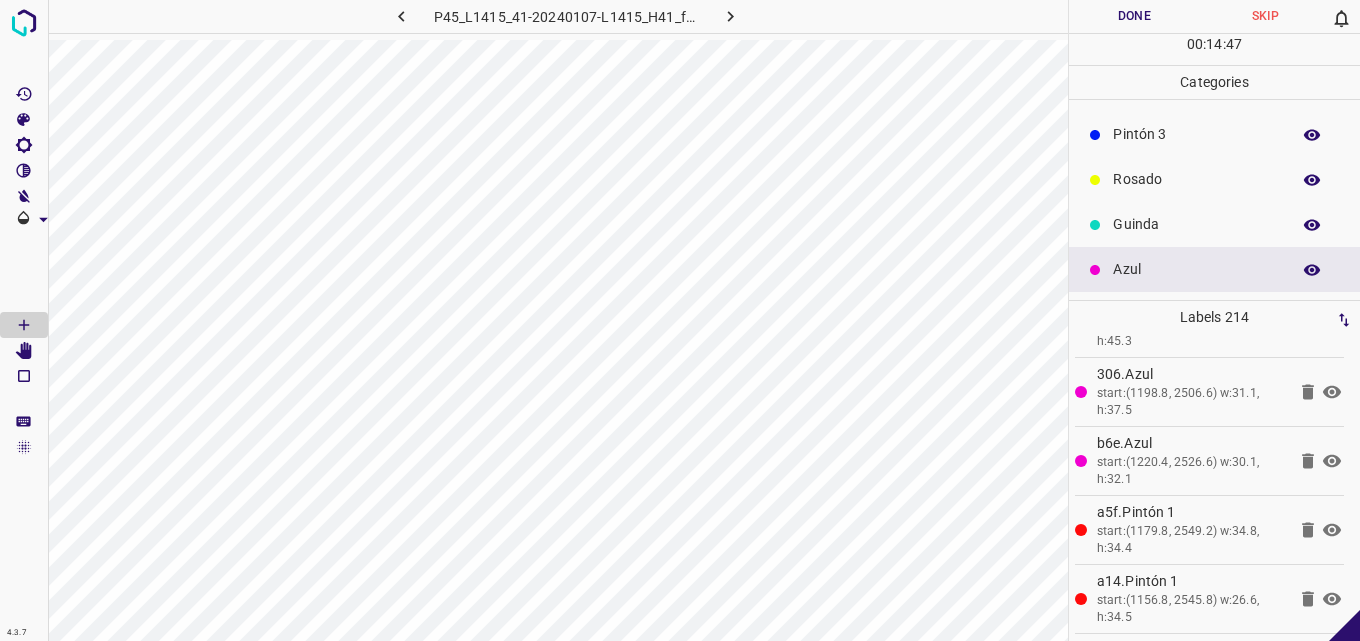 scroll, scrollTop: 0, scrollLeft: 0, axis: both 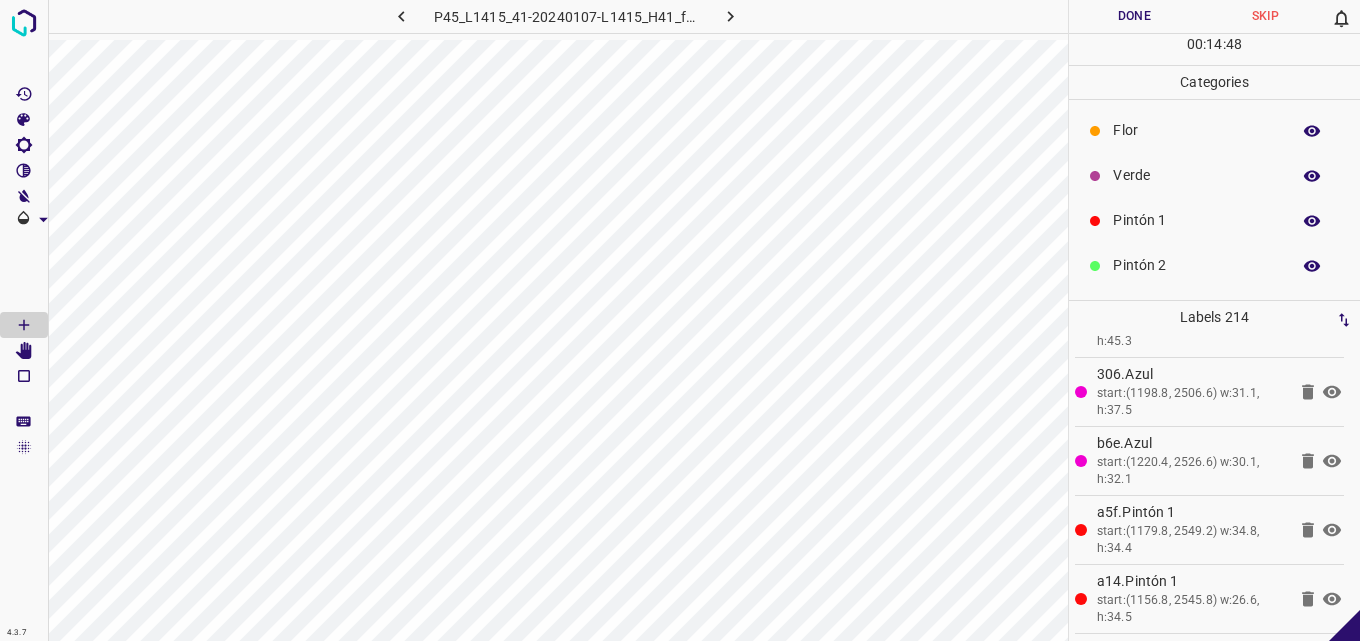 click on "Verde" at bounding box center [1196, 175] 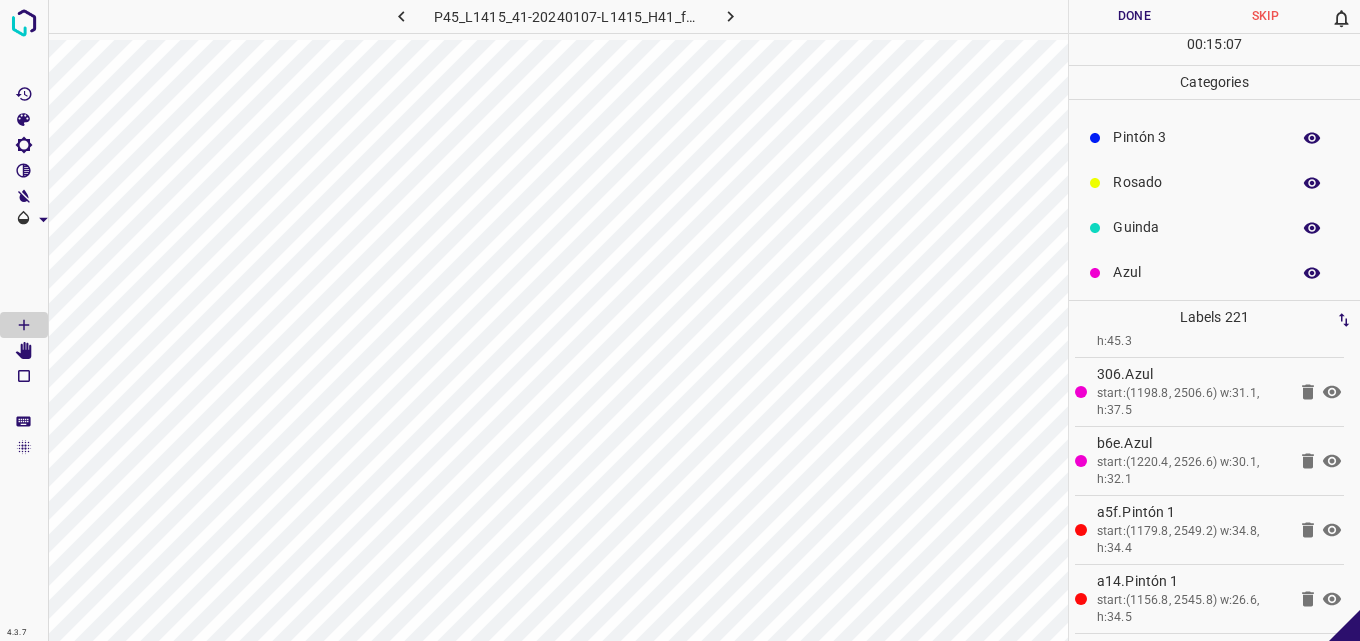 scroll, scrollTop: 176, scrollLeft: 0, axis: vertical 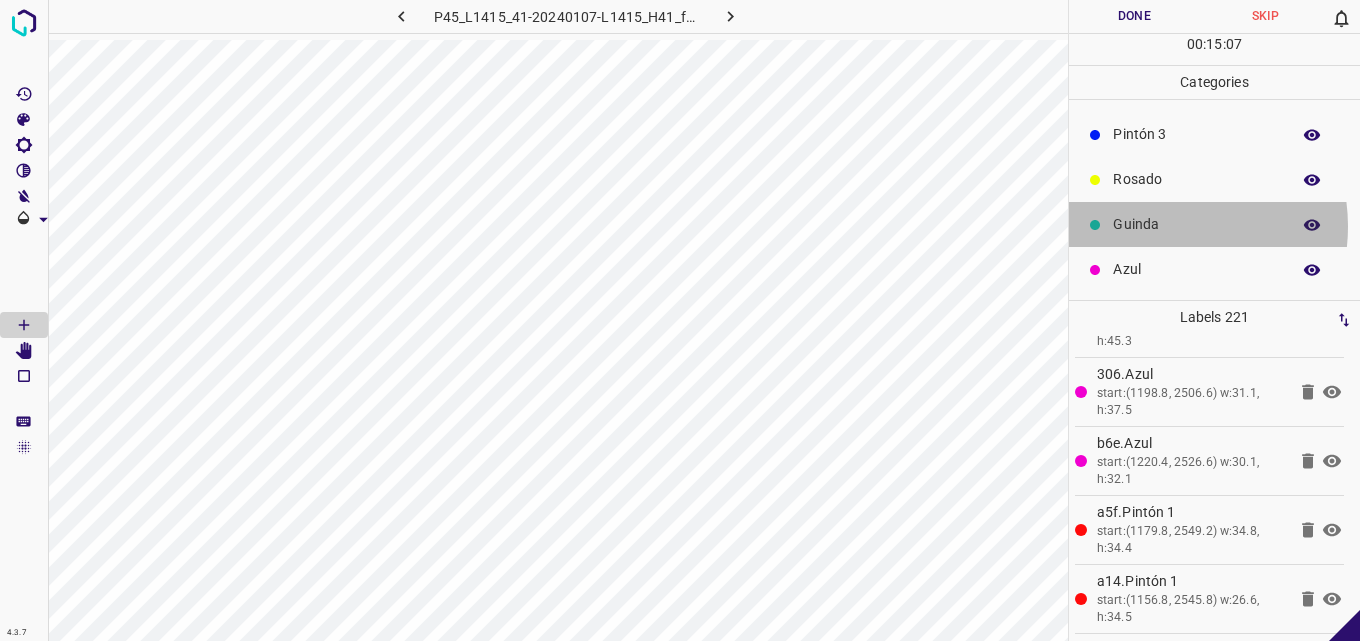 click on "Guinda" at bounding box center [1196, 224] 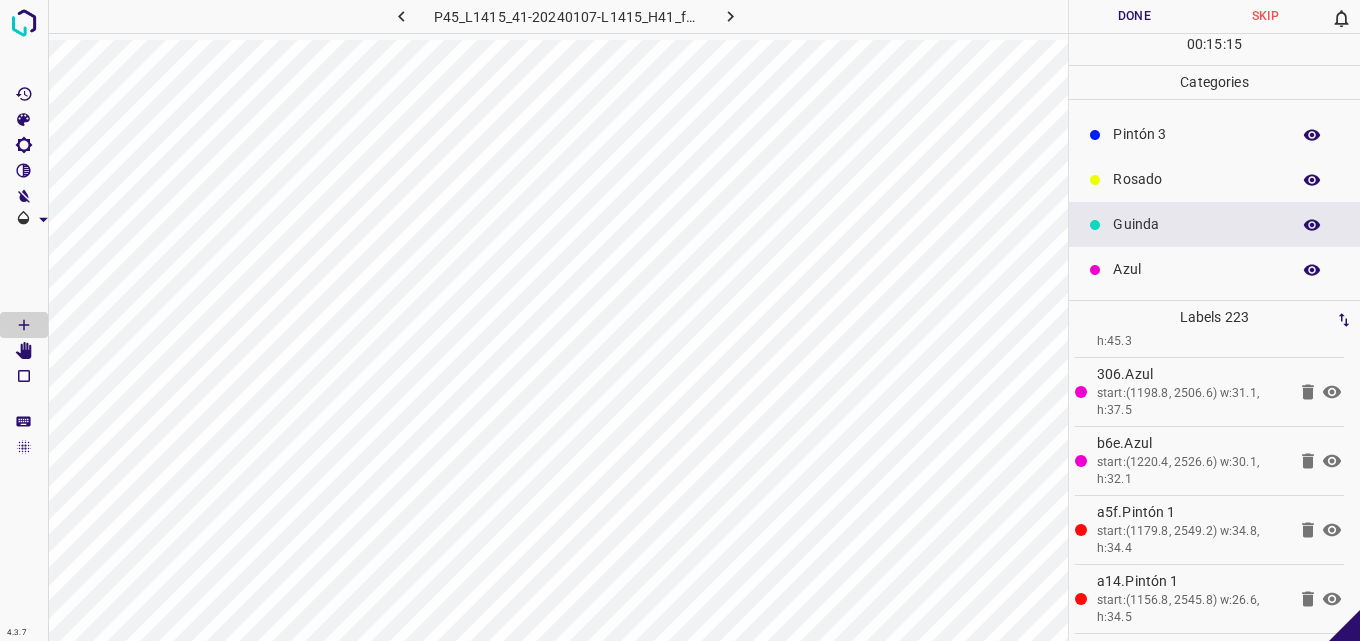 click on "Azul" at bounding box center [1196, 269] 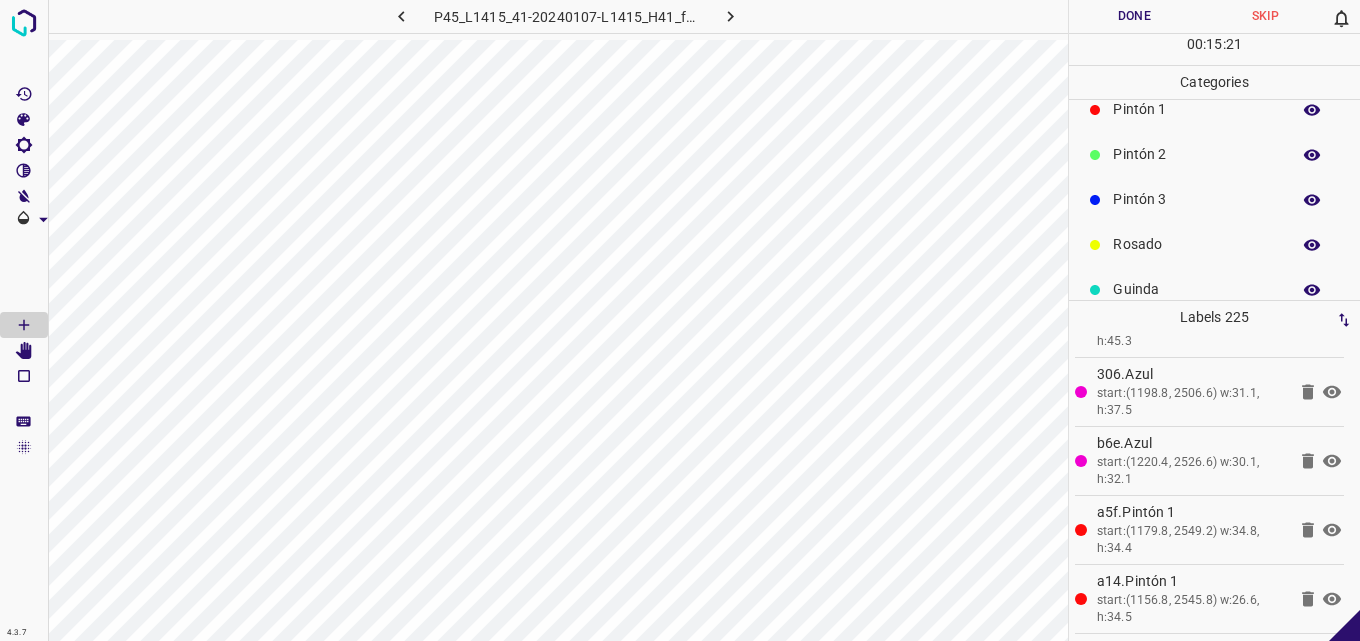 scroll, scrollTop: 76, scrollLeft: 0, axis: vertical 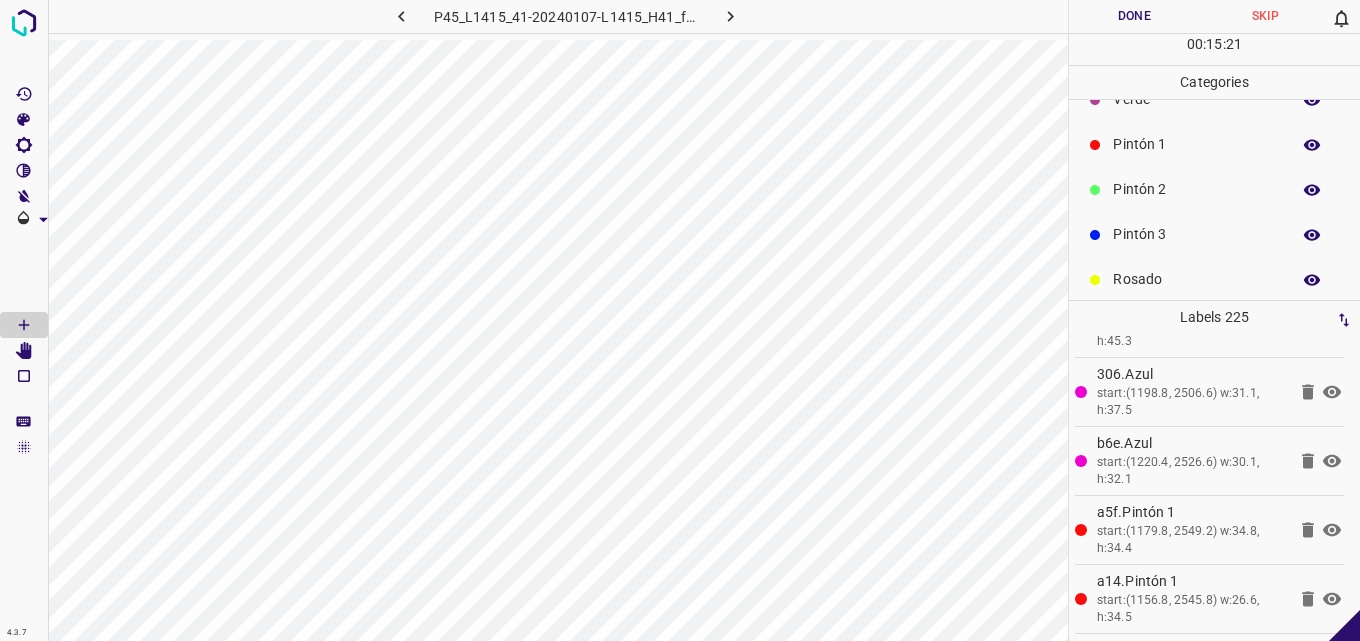 click on "Pintón 2" at bounding box center (1196, 189) 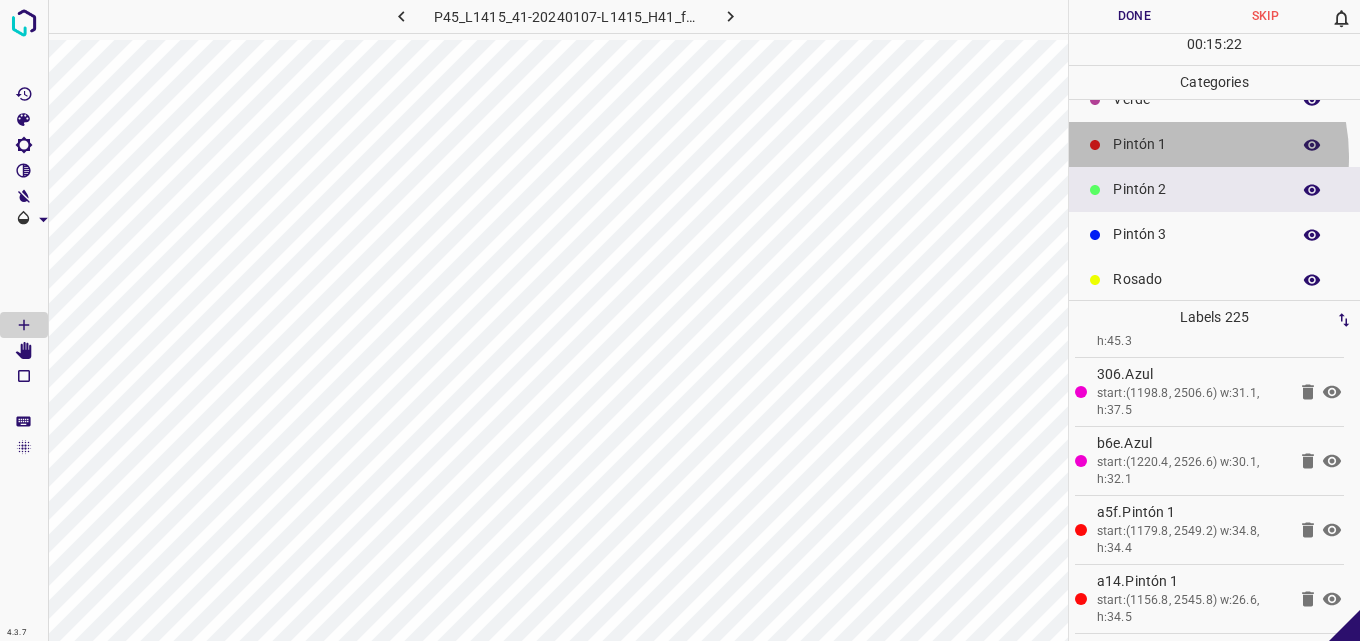 click on "Pintón 1" at bounding box center (1214, 144) 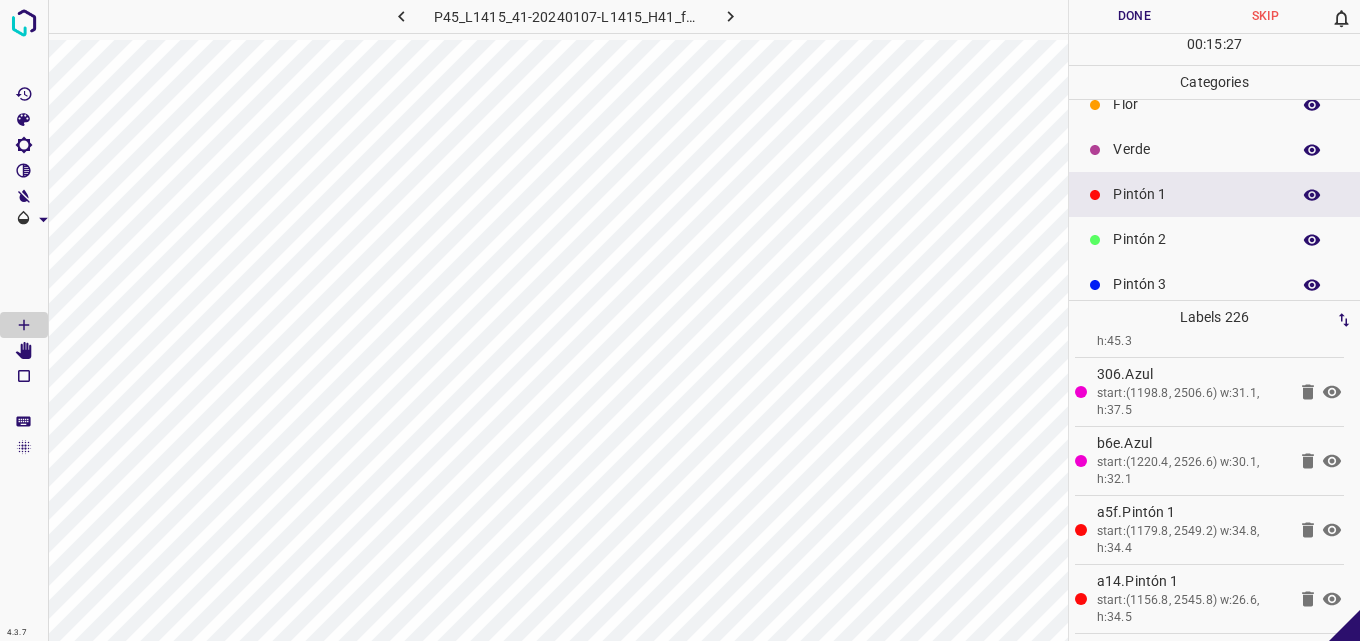 scroll, scrollTop: 0, scrollLeft: 0, axis: both 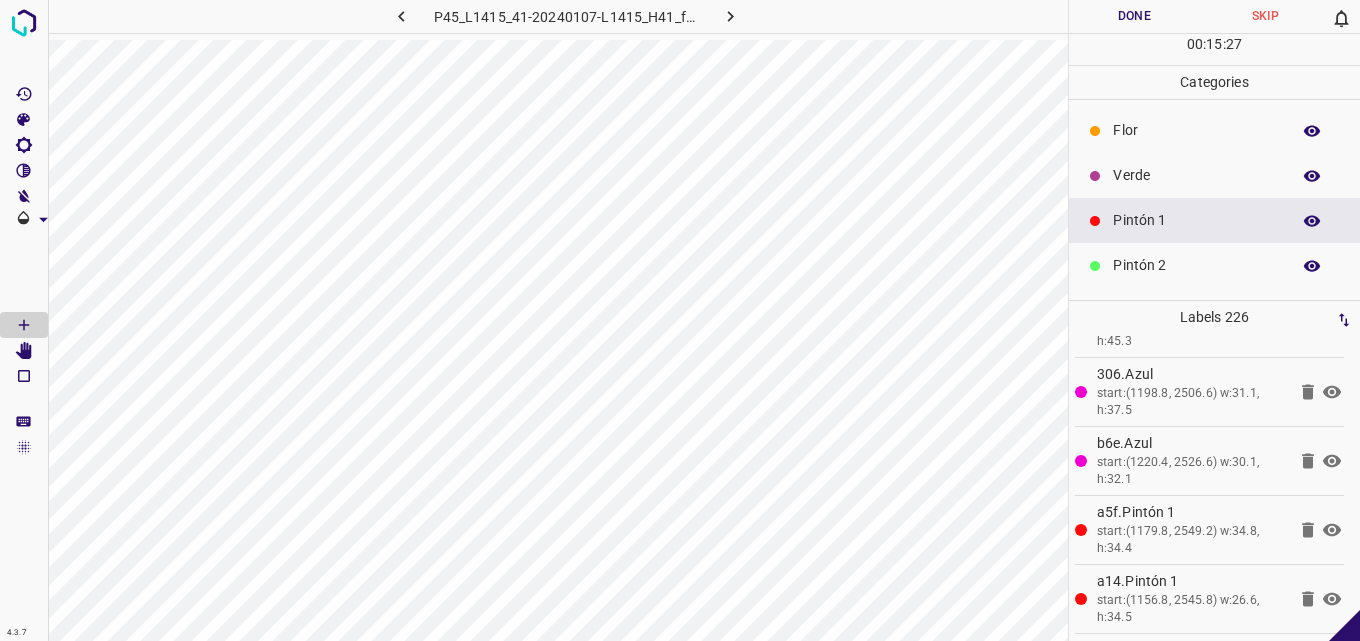 click on "Verde" at bounding box center (1196, 175) 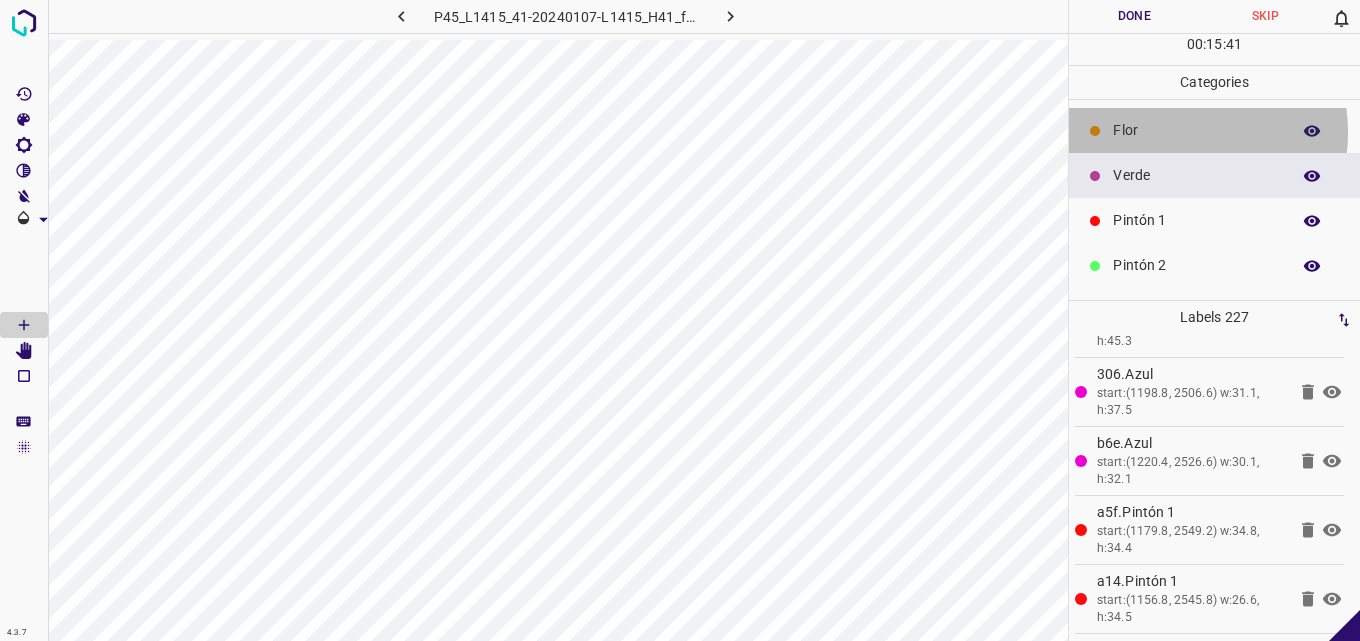 click on "Flor" at bounding box center [1196, 130] 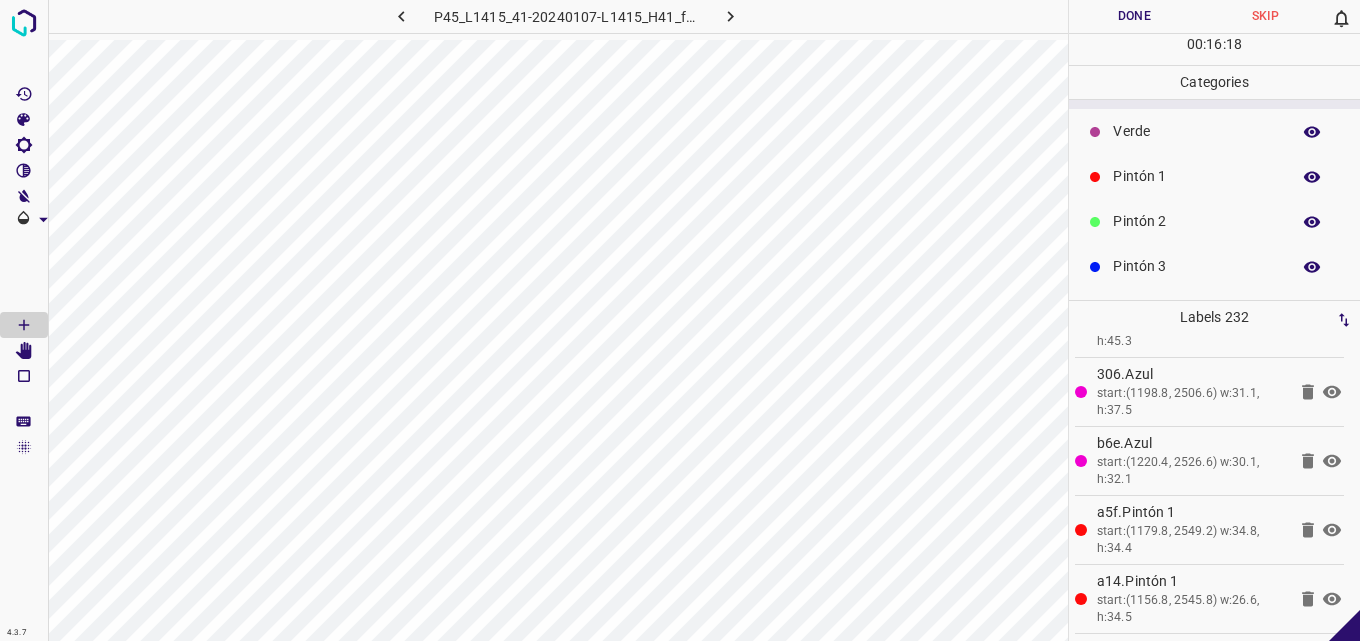 scroll, scrollTop: 176, scrollLeft: 0, axis: vertical 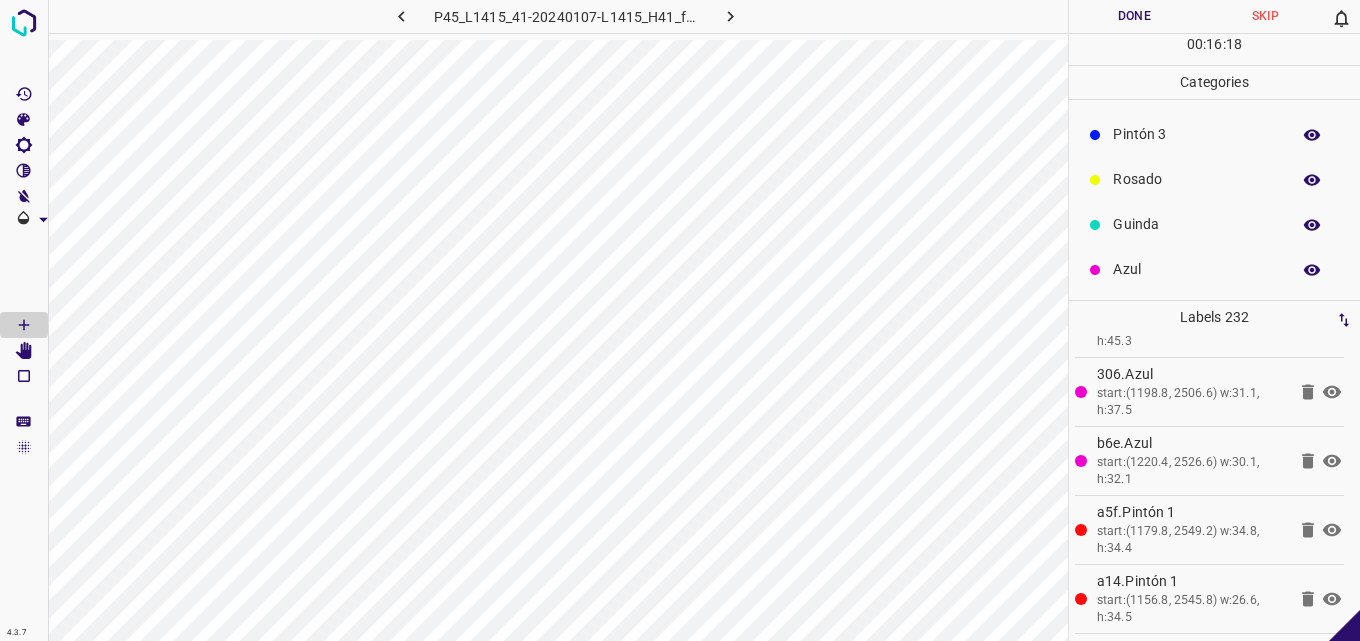 click on "Azul" at bounding box center (1196, 269) 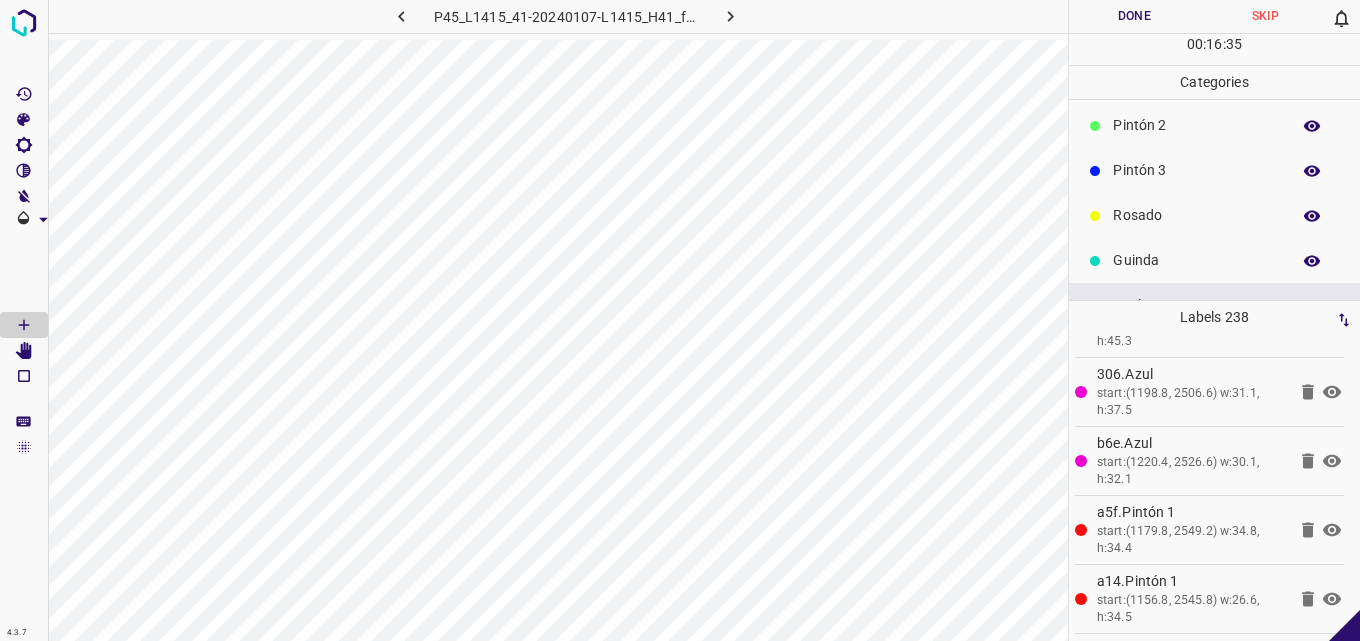 scroll, scrollTop: 76, scrollLeft: 0, axis: vertical 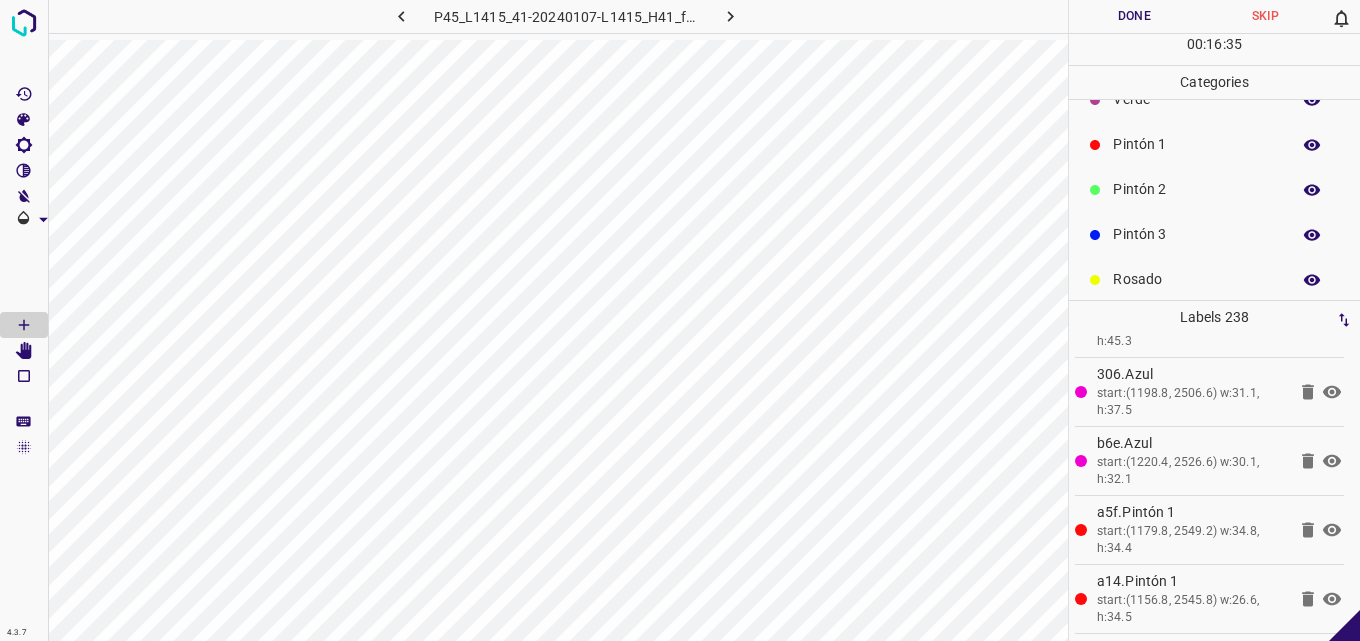 click on "Pintón 2" at bounding box center (1196, 189) 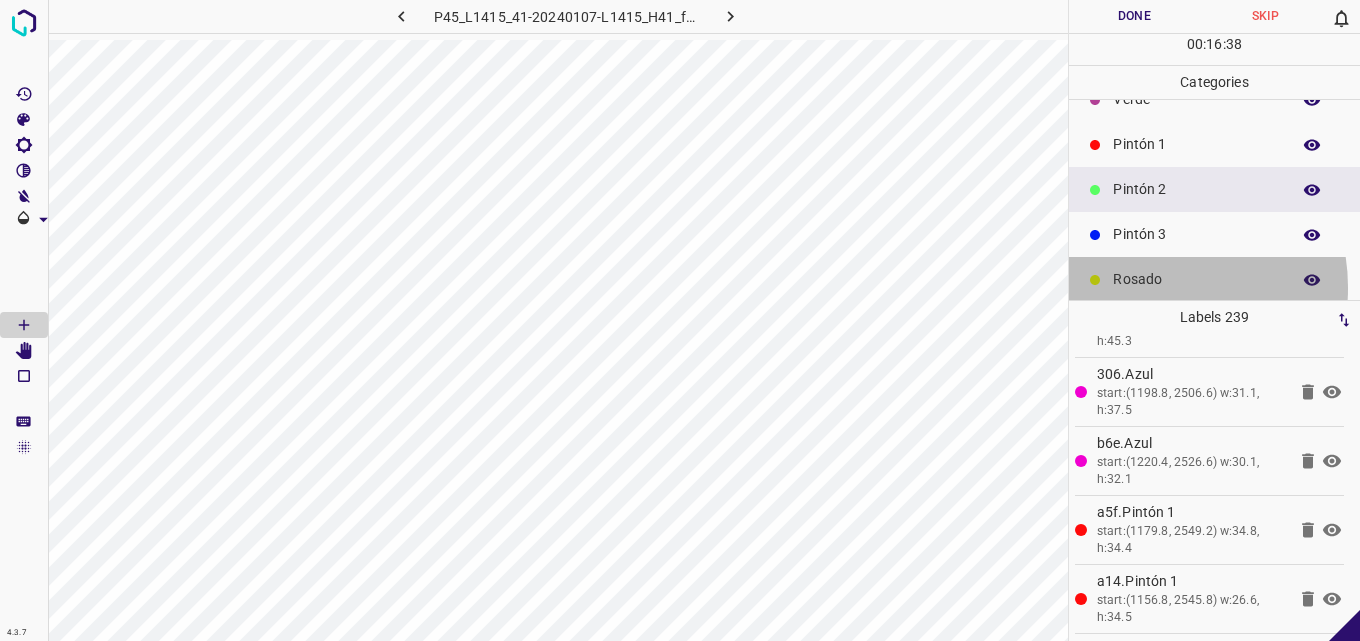 click on "Rosado" at bounding box center [1196, 279] 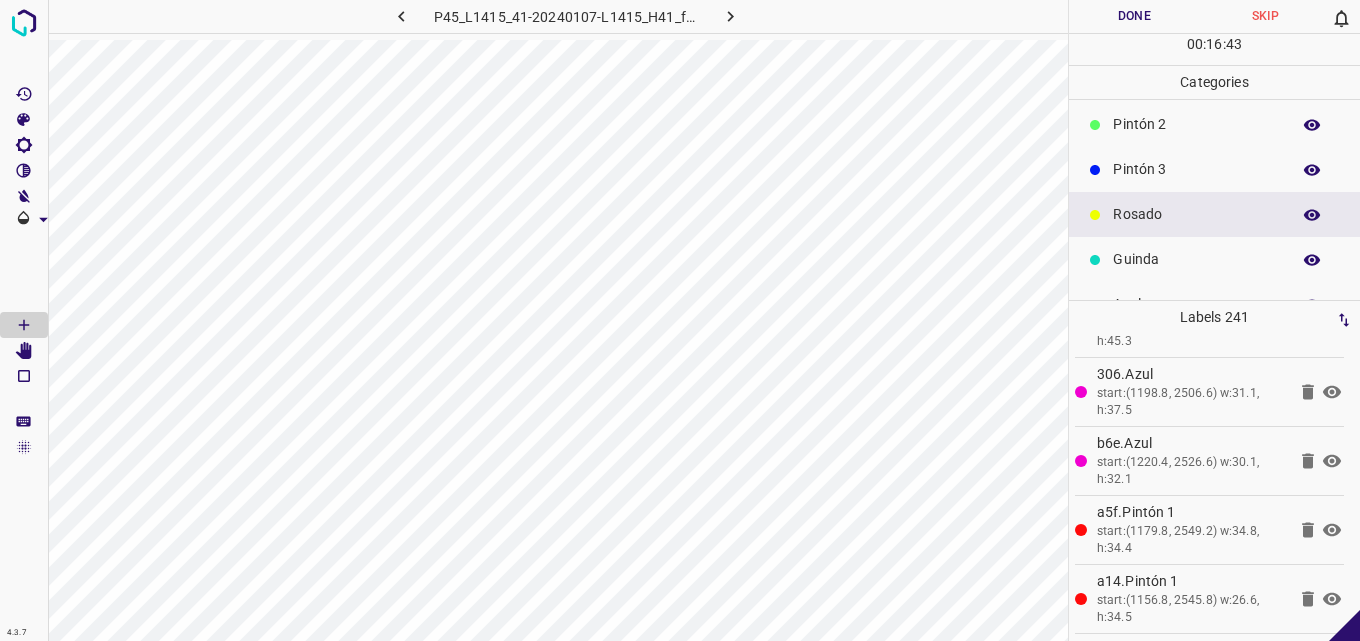 scroll, scrollTop: 176, scrollLeft: 0, axis: vertical 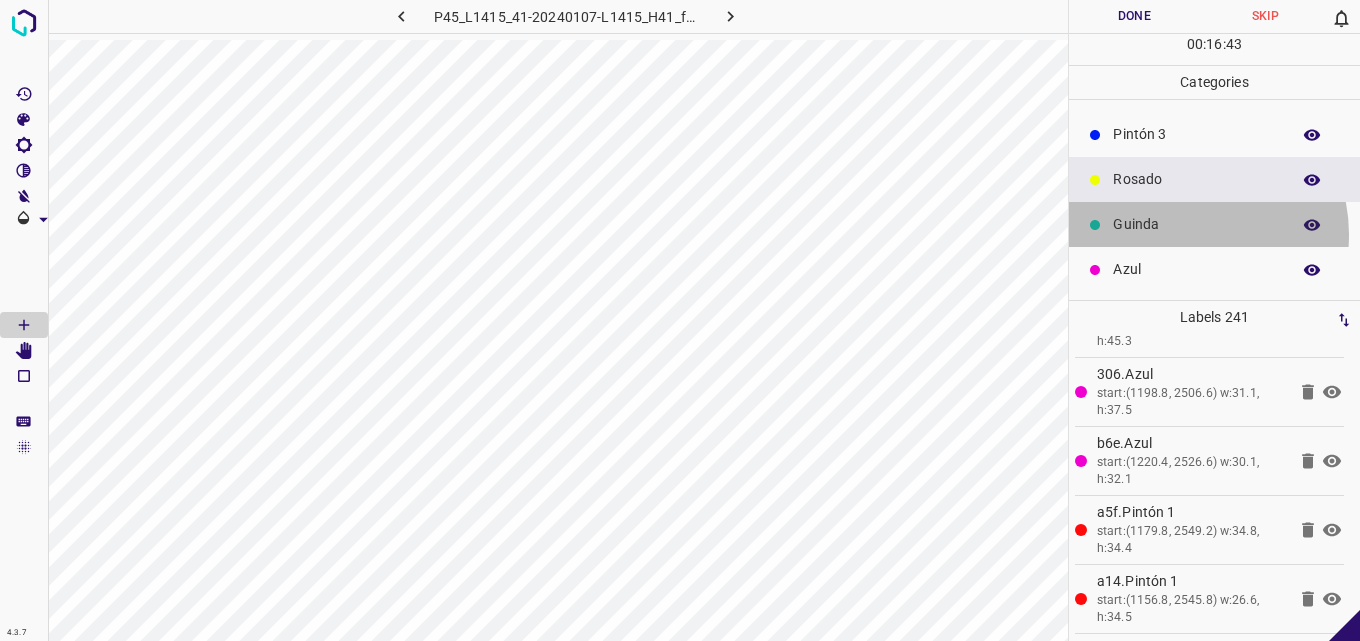 click on "Guinda" at bounding box center [1196, 224] 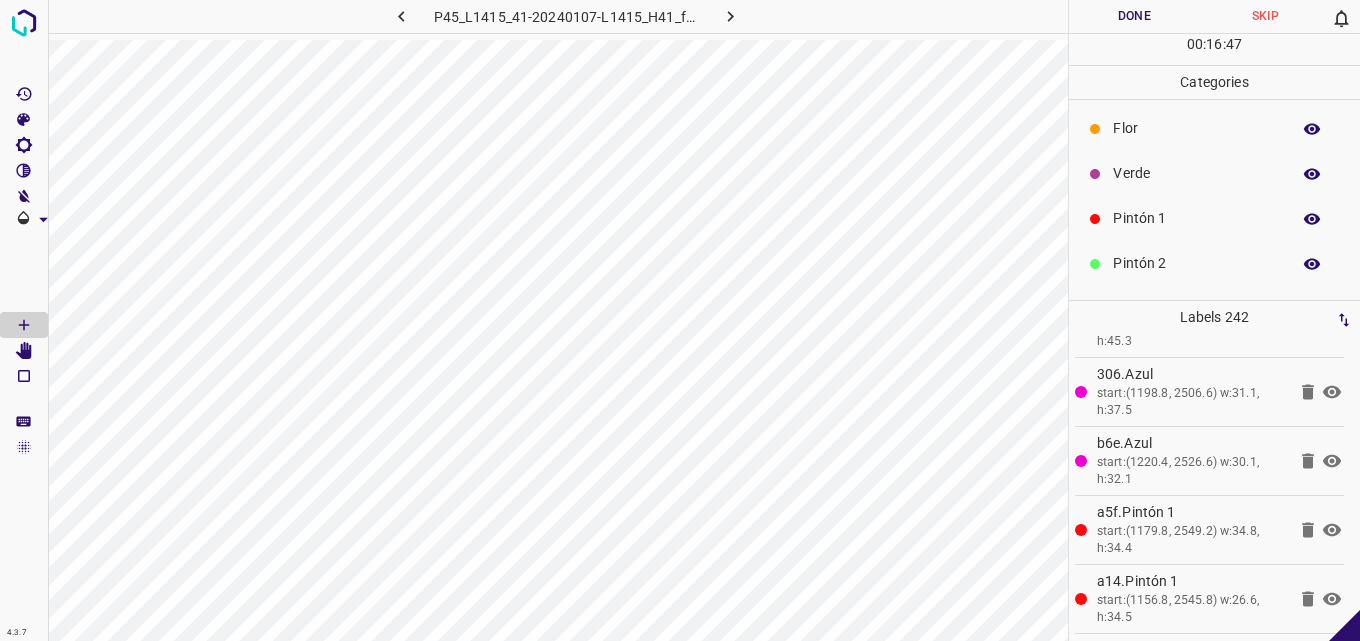 scroll, scrollTop: 0, scrollLeft: 0, axis: both 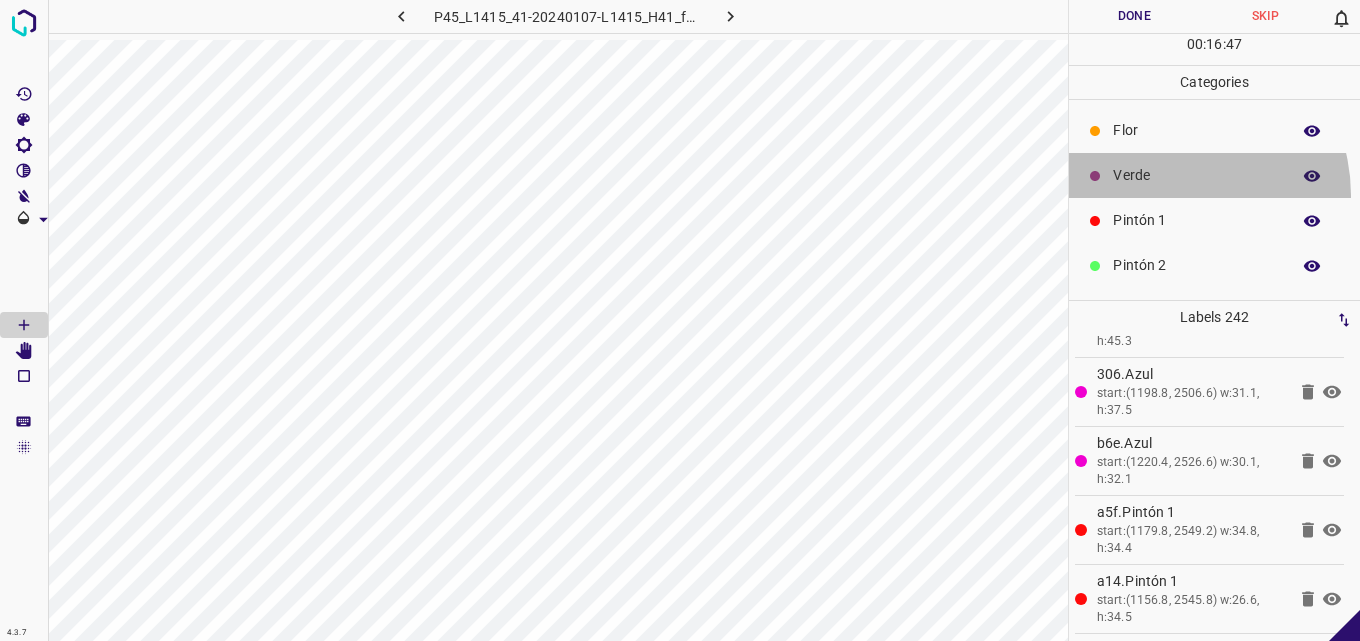click on "Verde" at bounding box center [1214, 175] 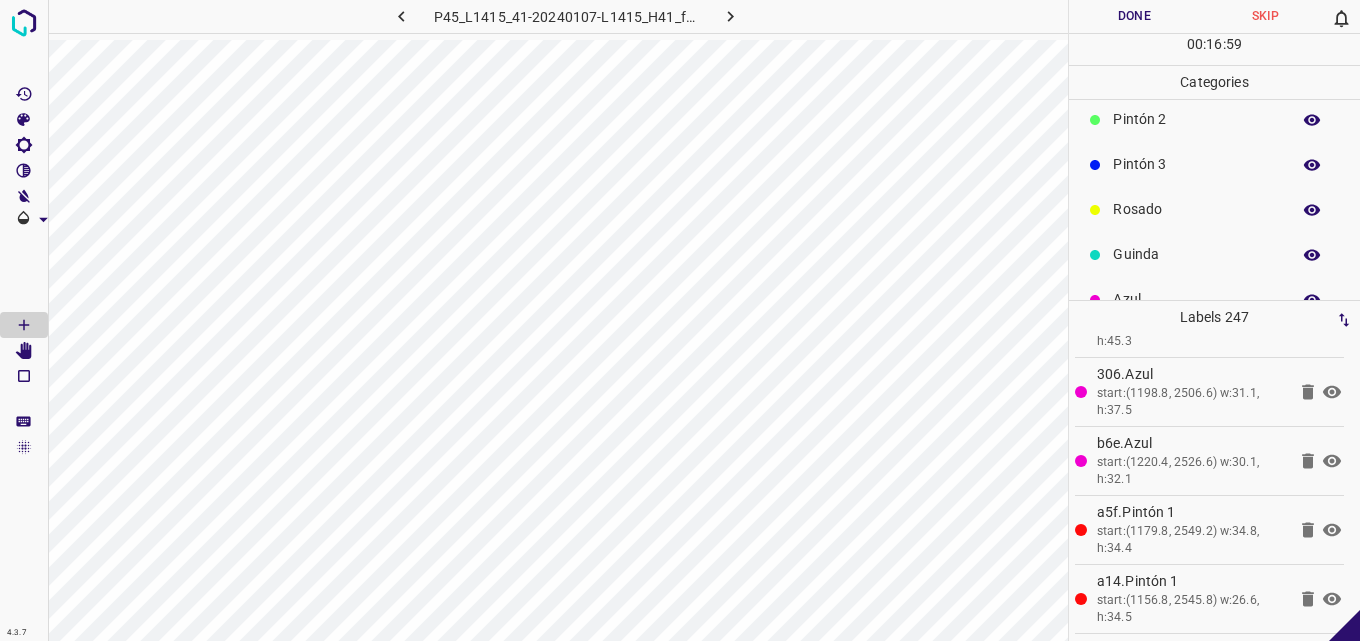 scroll, scrollTop: 176, scrollLeft: 0, axis: vertical 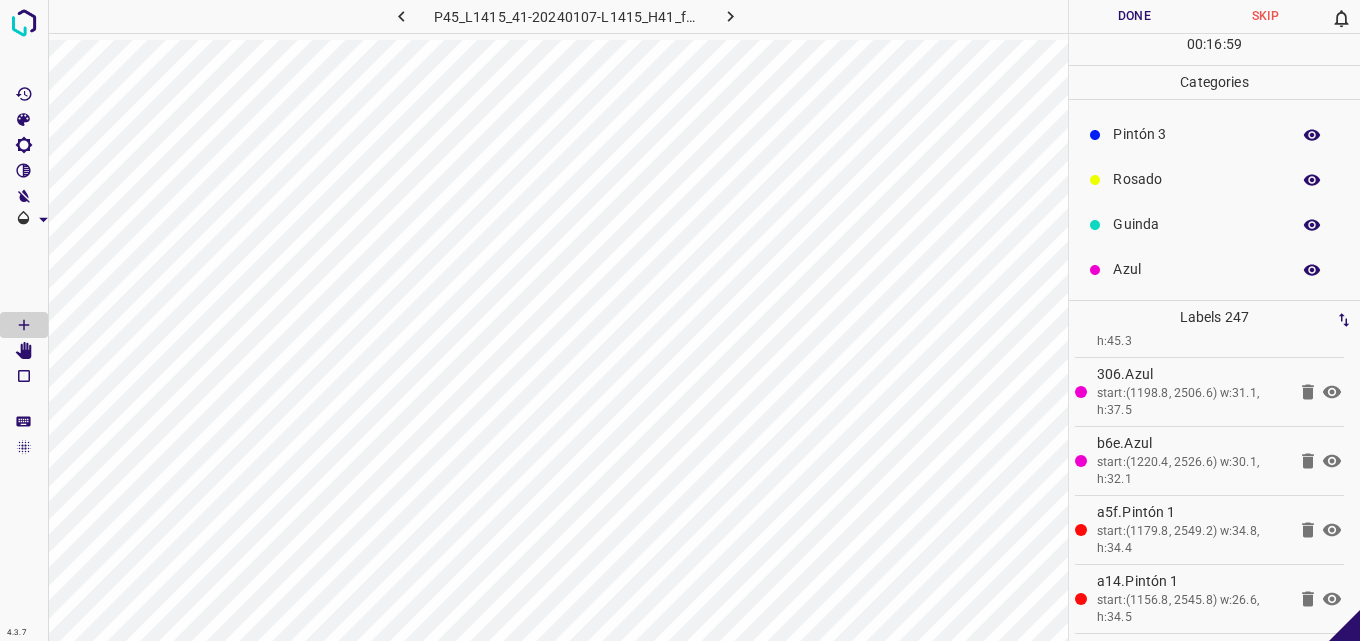 click on "Azul" at bounding box center [1196, 269] 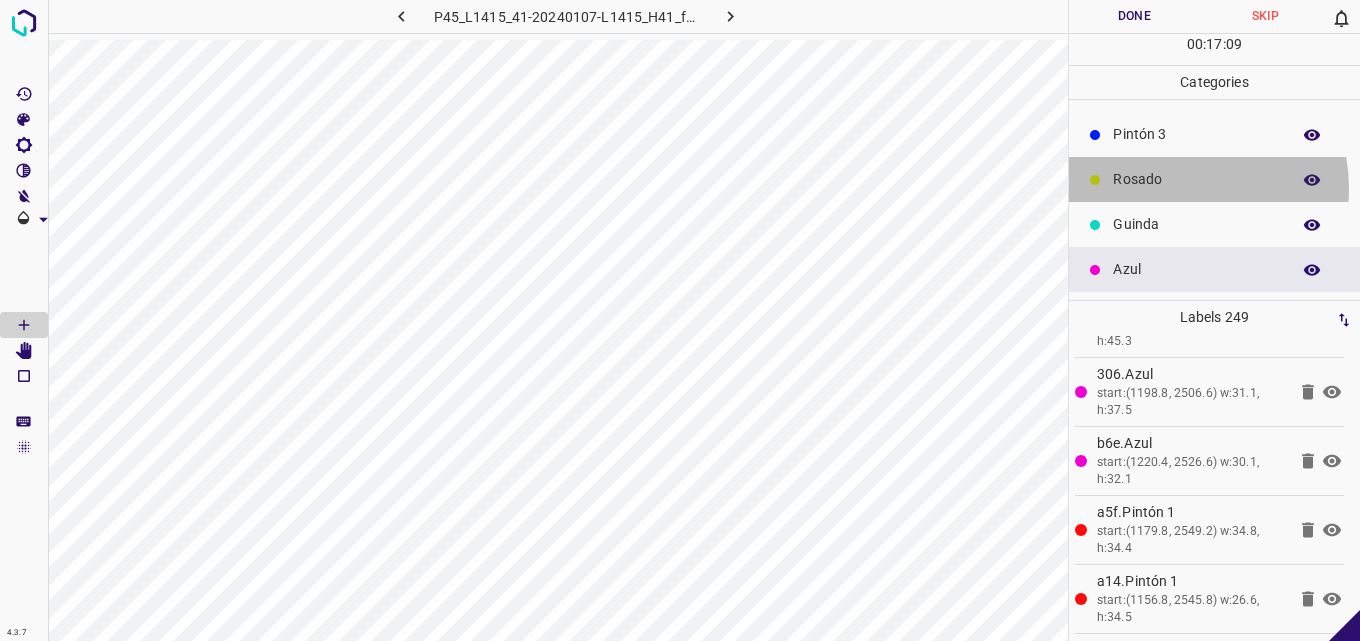 click on "Rosado" at bounding box center [1196, 179] 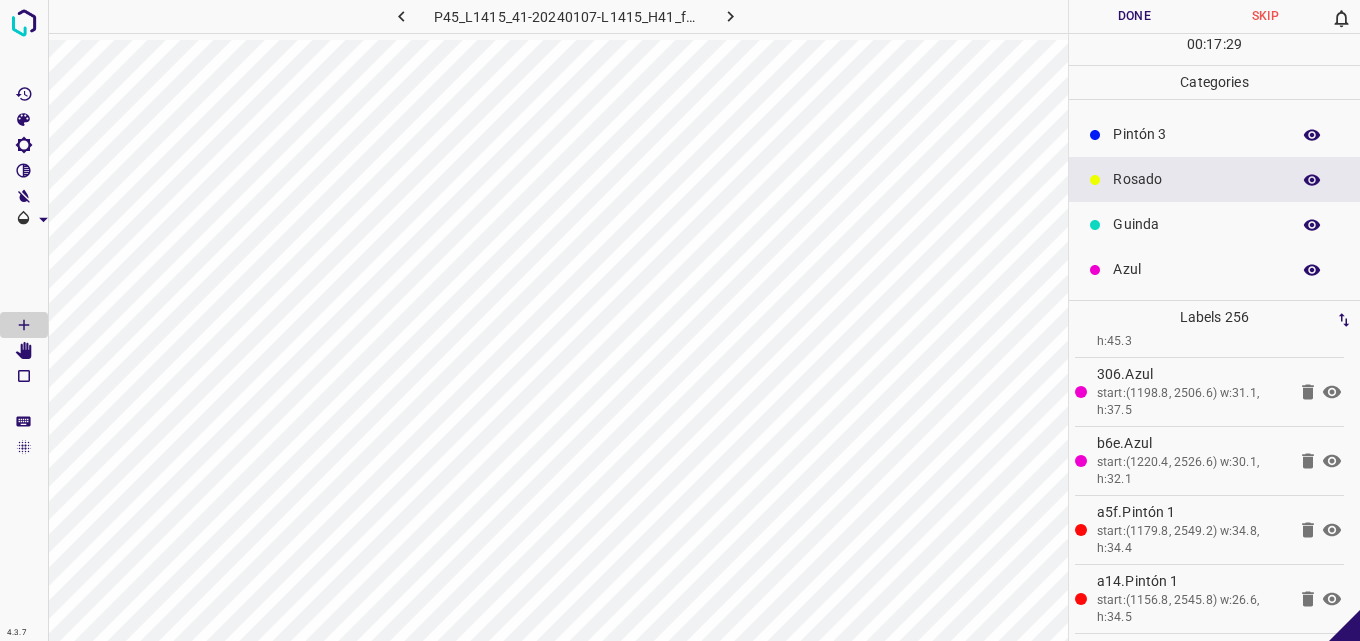 click on "Azul" at bounding box center (1196, 269) 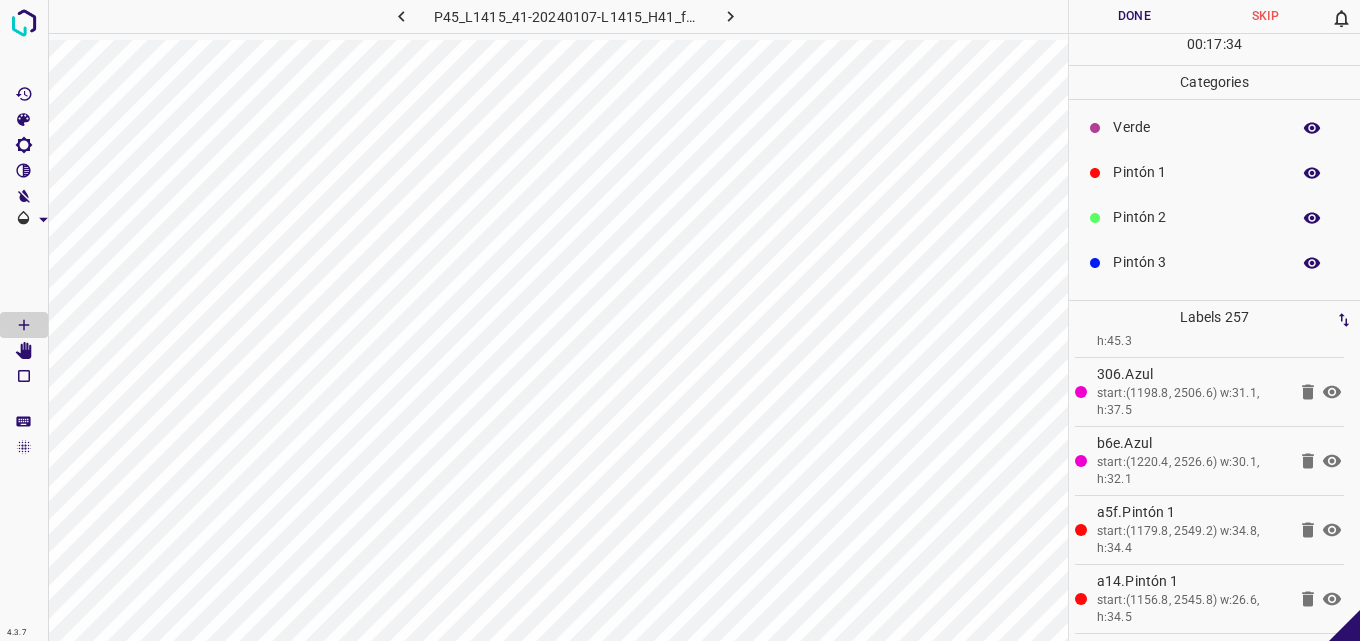 scroll, scrollTop: 0, scrollLeft: 0, axis: both 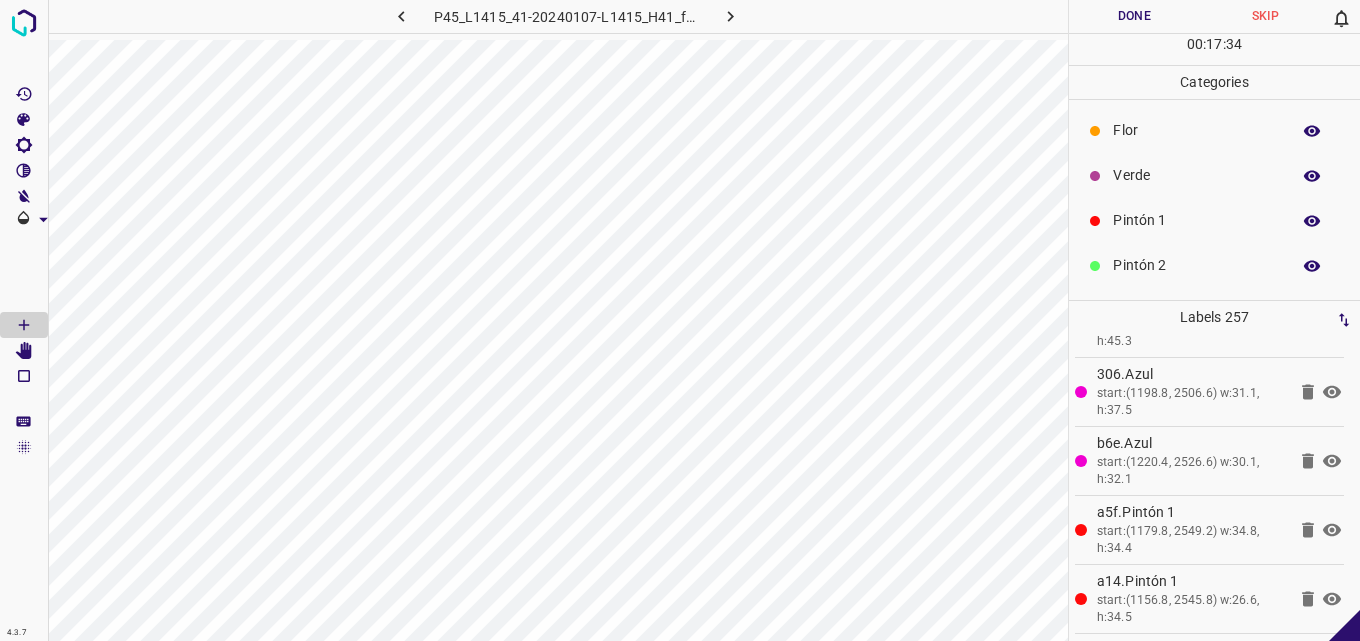 click on "Verde" at bounding box center [1196, 175] 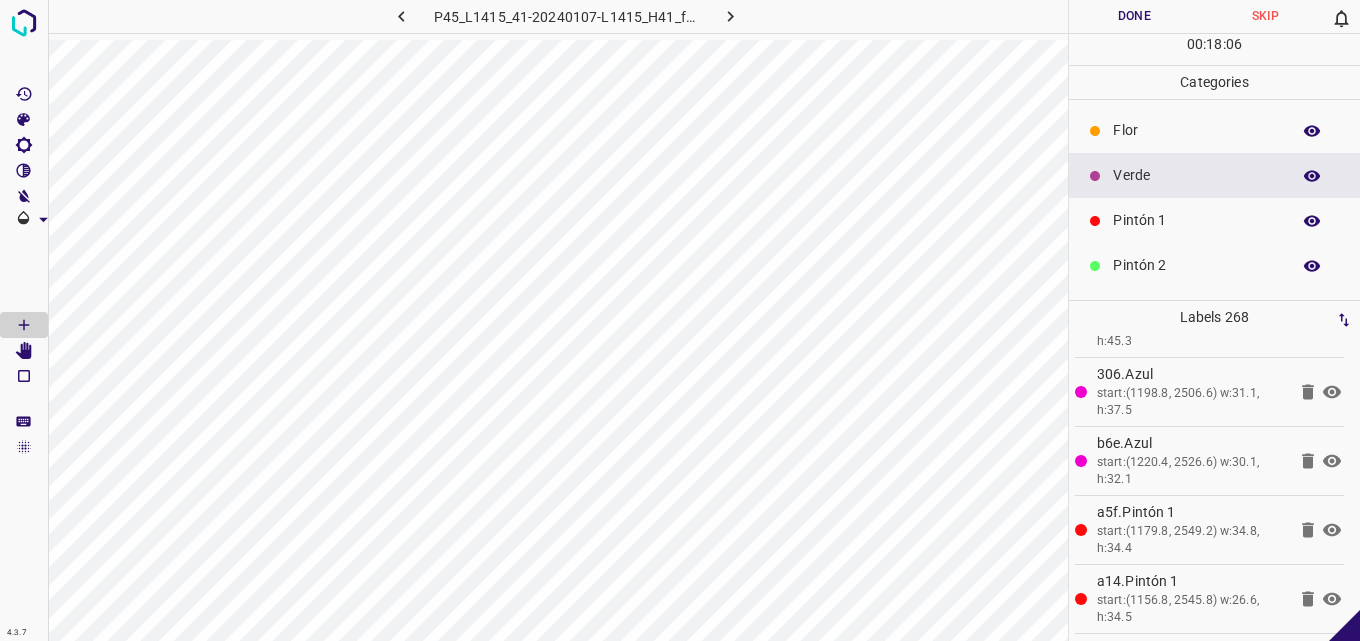 scroll, scrollTop: 176, scrollLeft: 0, axis: vertical 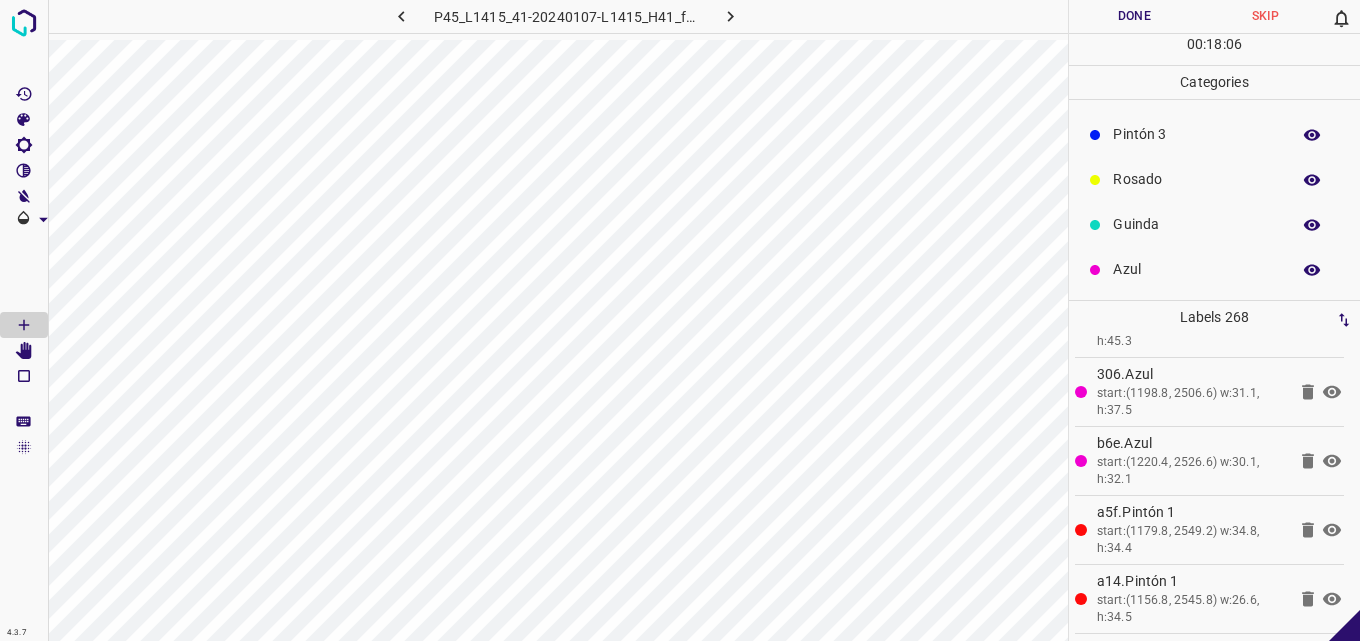 click on "Azul" at bounding box center (1196, 269) 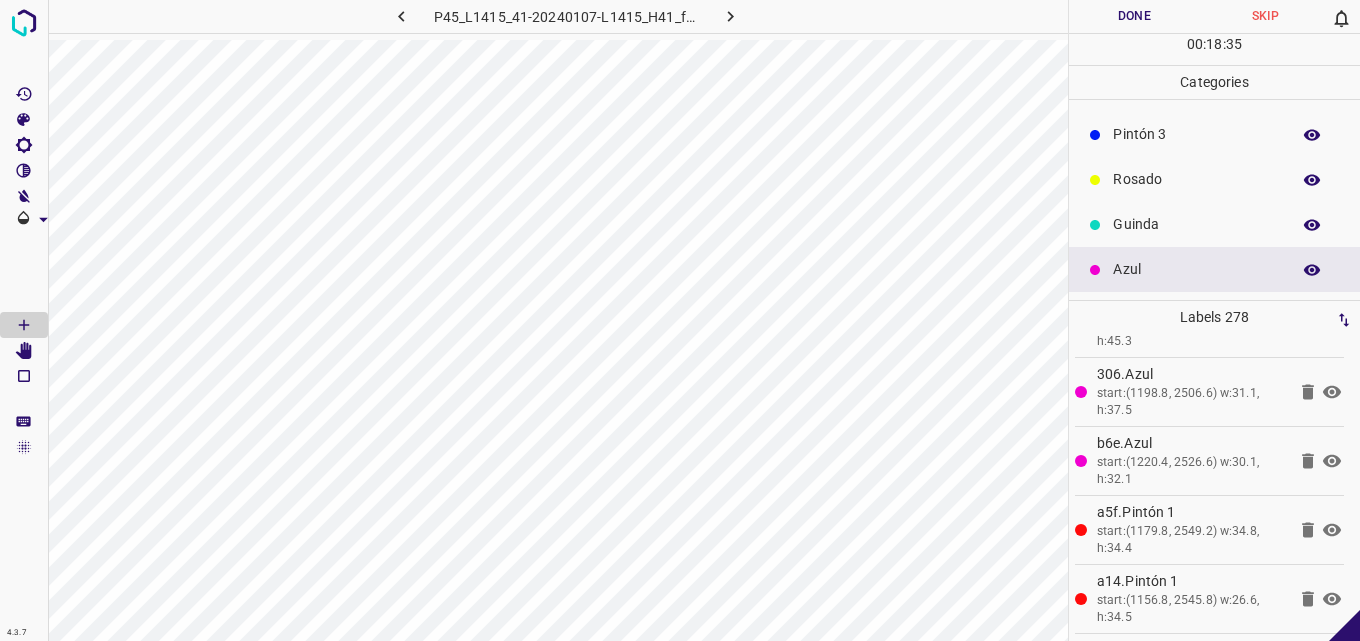 click on "Rosado" at bounding box center [1196, 179] 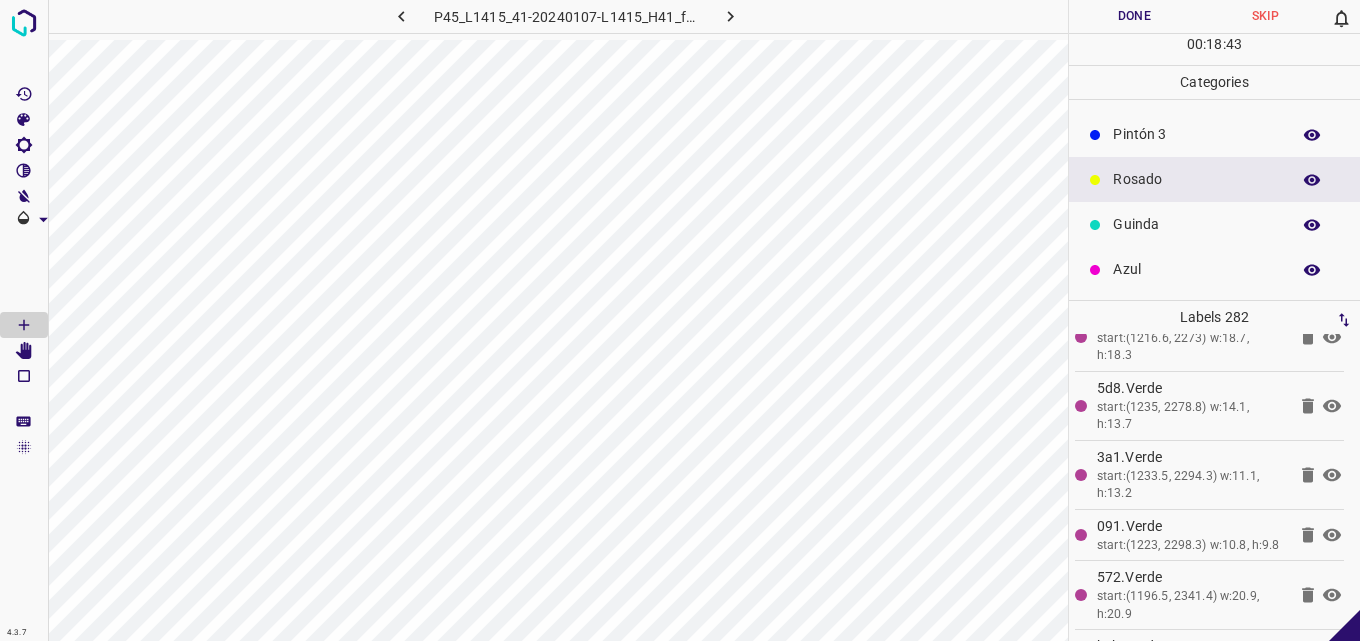 scroll, scrollTop: 18966, scrollLeft: 0, axis: vertical 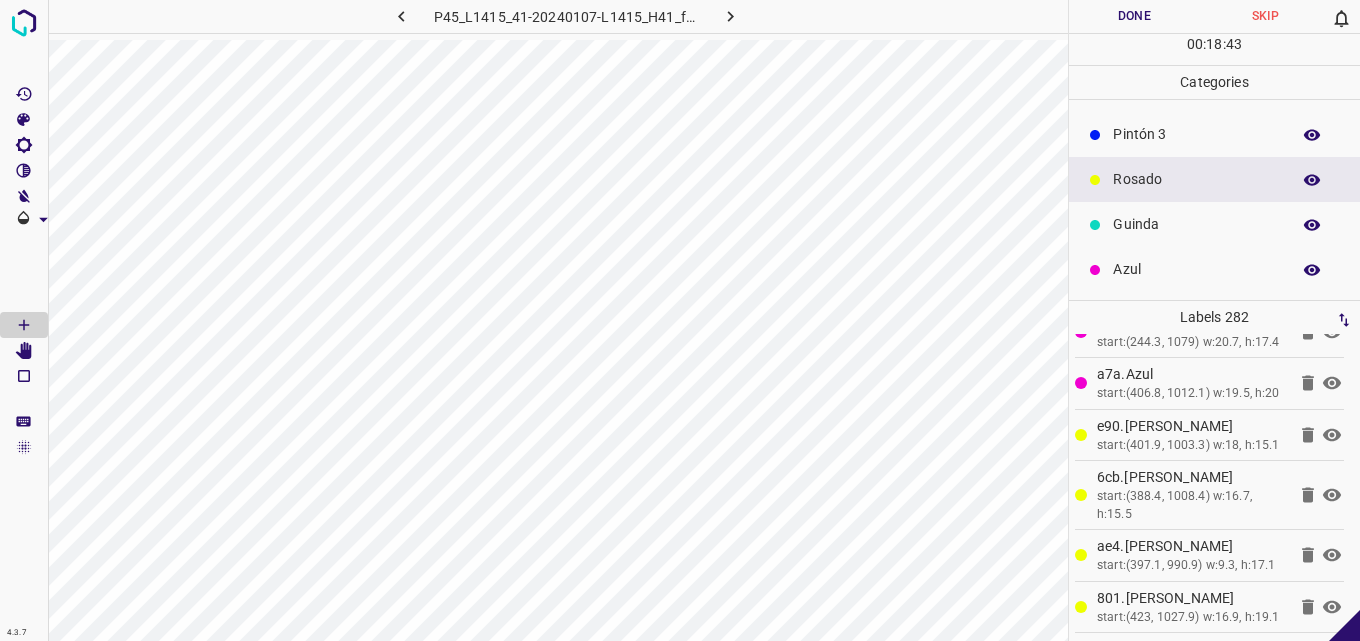 click 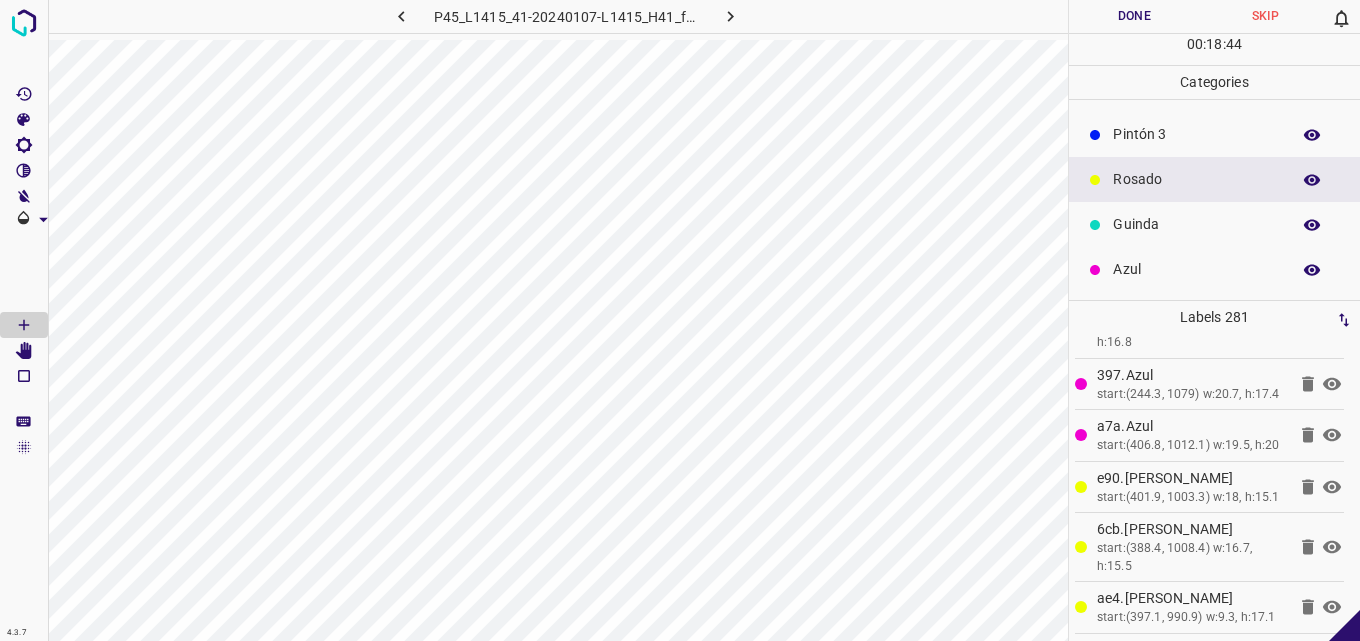 scroll, scrollTop: 18897, scrollLeft: 0, axis: vertical 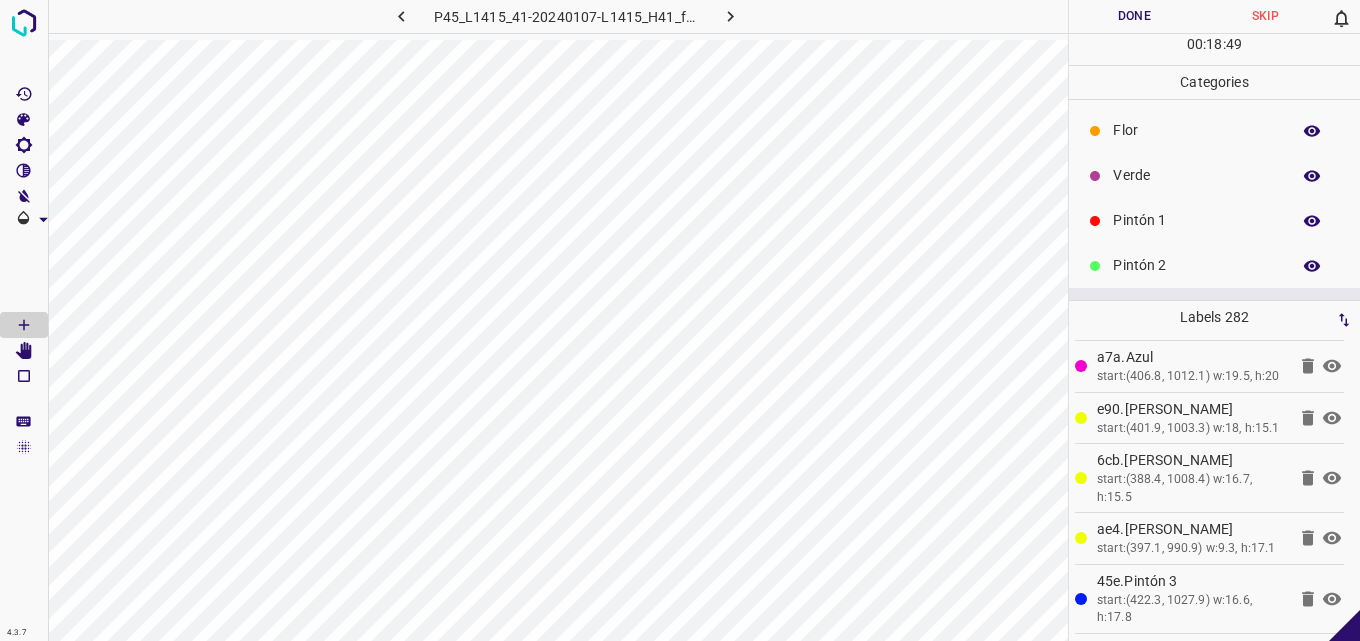 click on "Verde" at bounding box center (1214, 175) 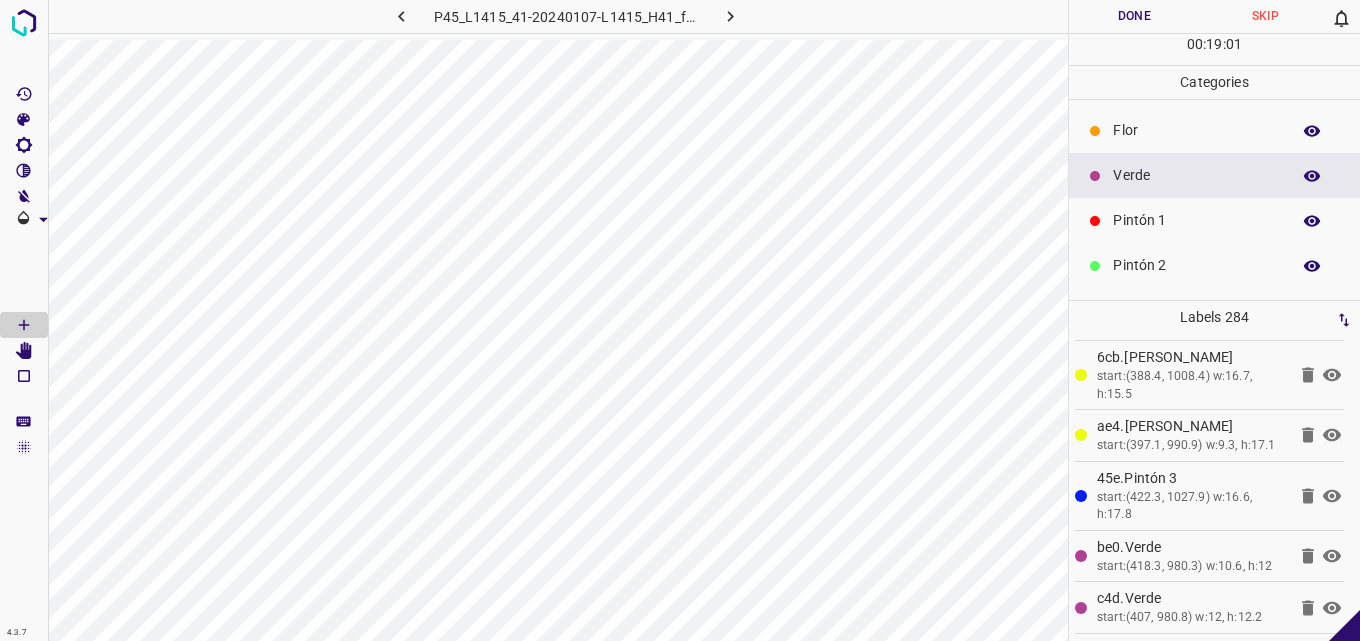 click on "Flor" at bounding box center (1196, 130) 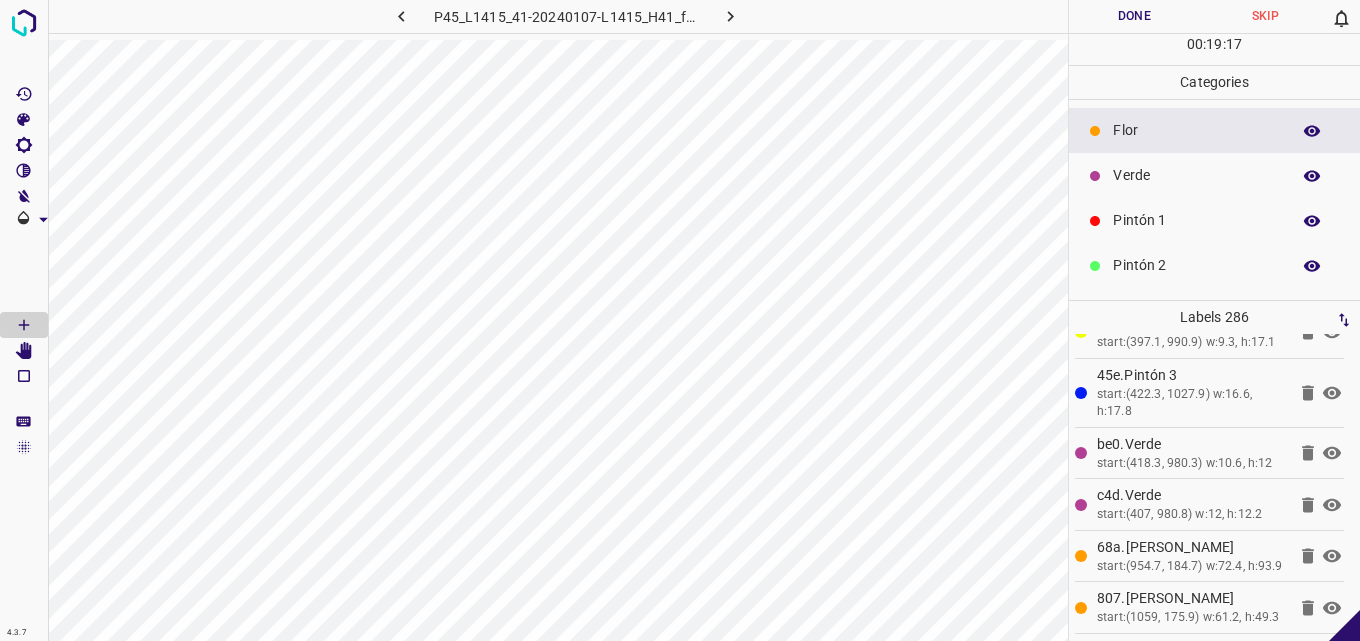 scroll, scrollTop: 176, scrollLeft: 0, axis: vertical 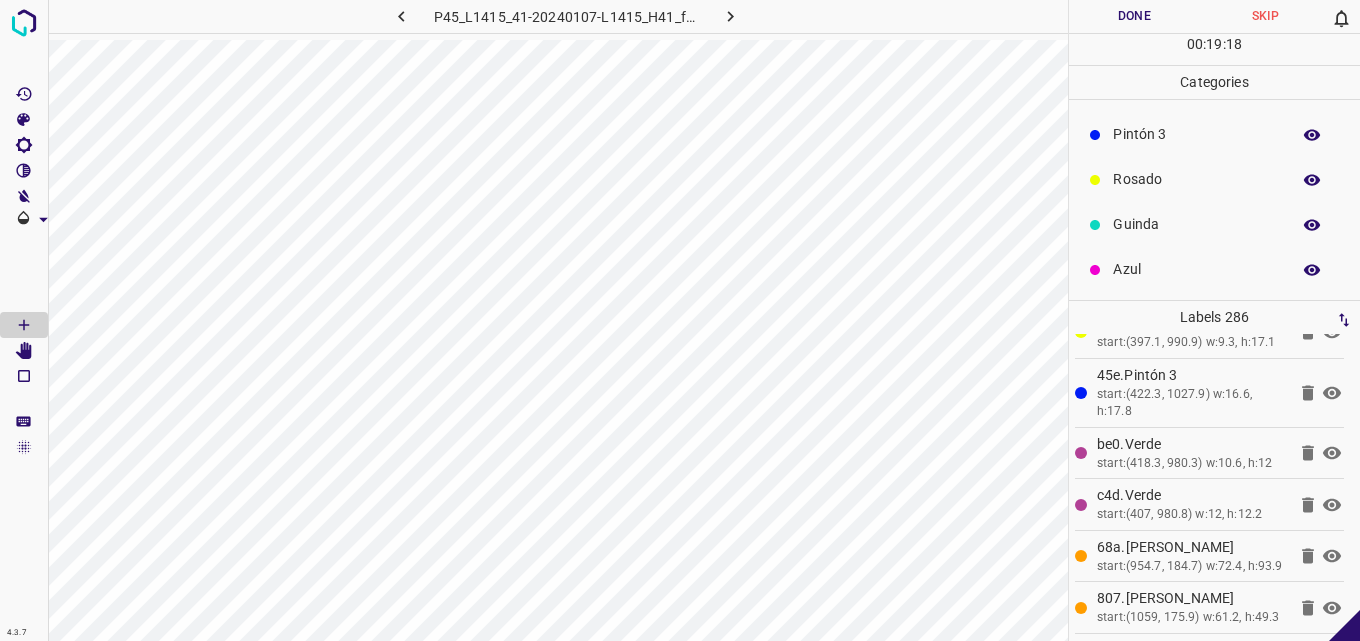 click on "Rosado" at bounding box center (1196, 179) 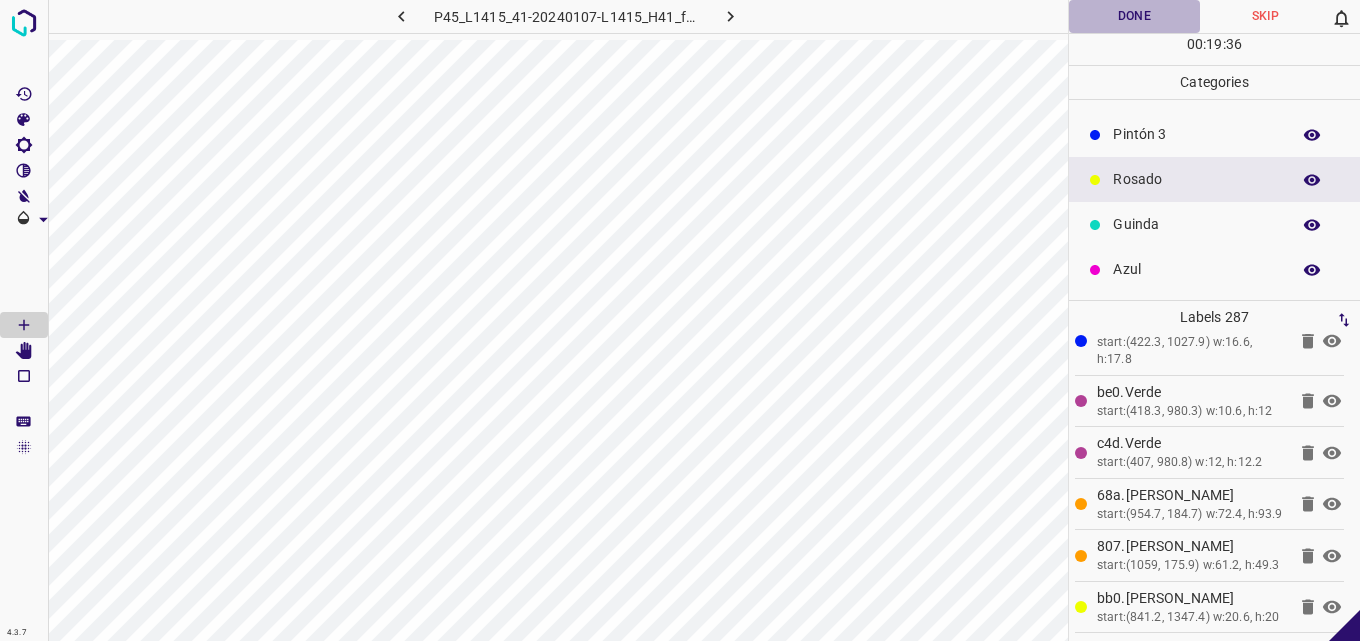 click on "Done" at bounding box center [1134, 16] 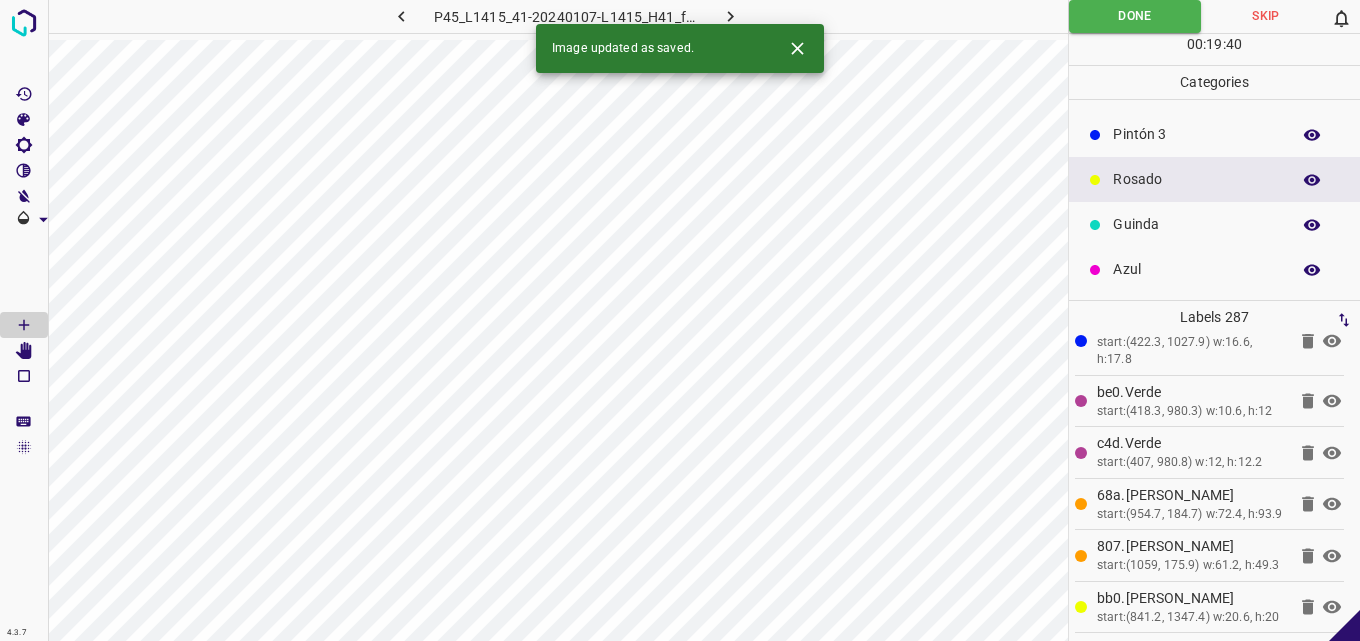 click 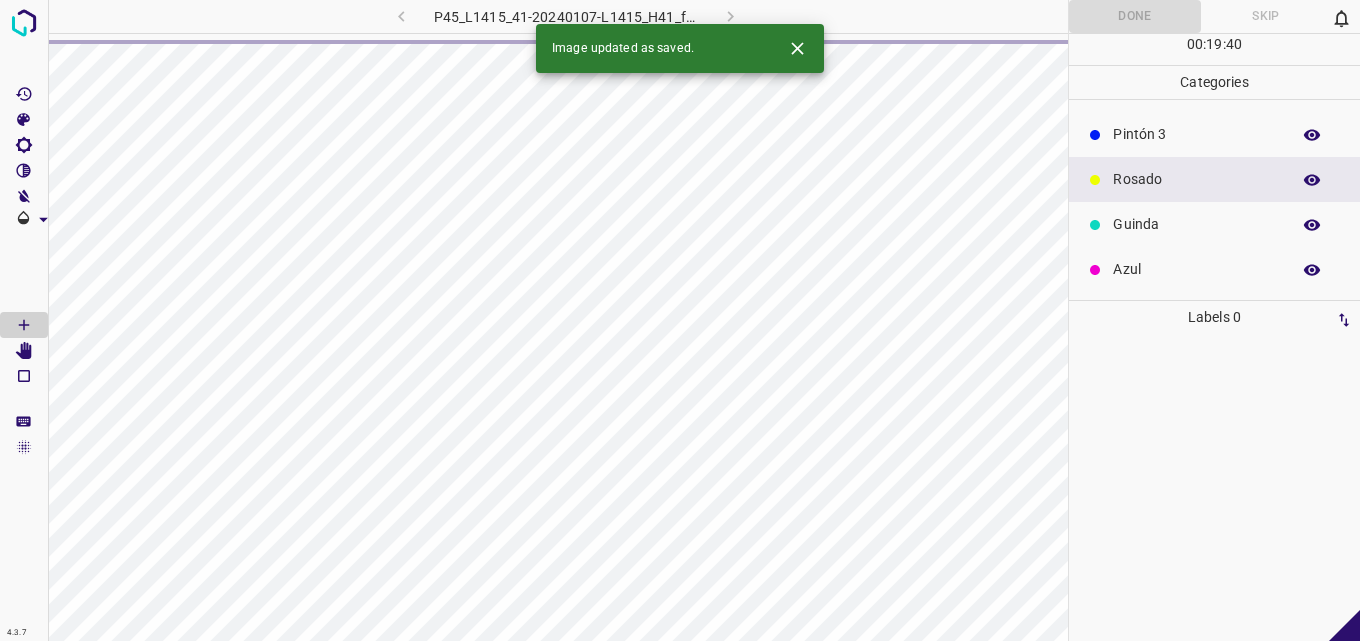 scroll, scrollTop: 0, scrollLeft: 0, axis: both 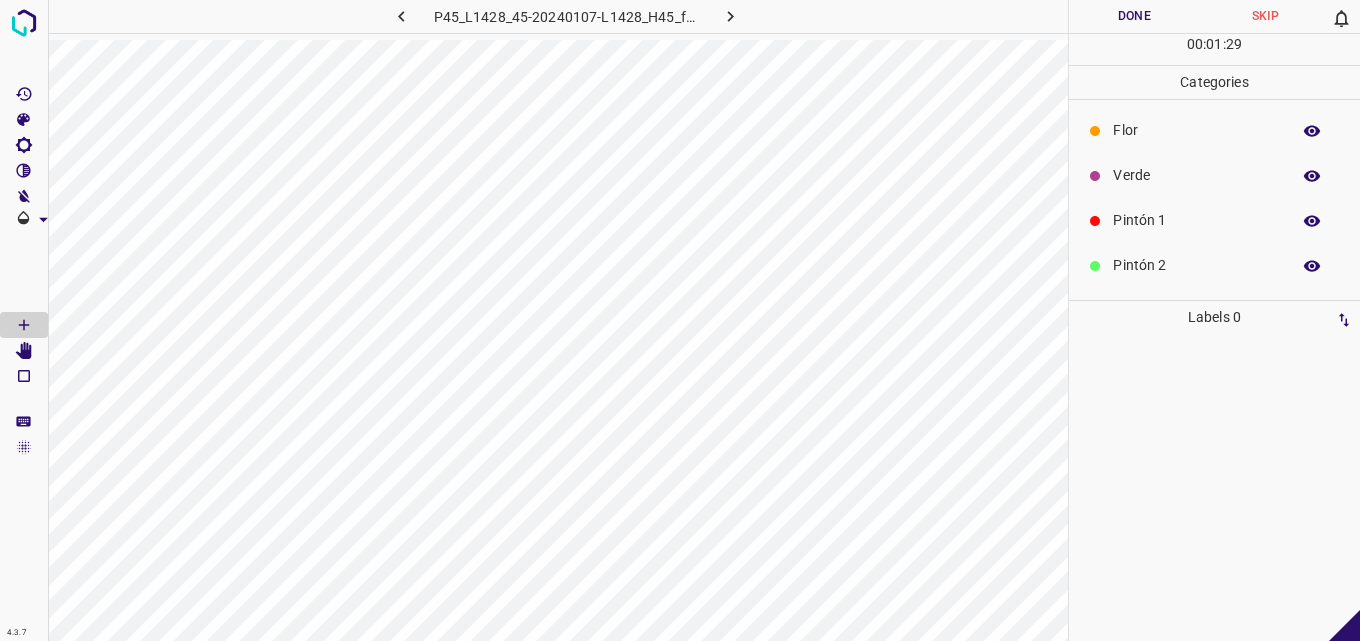 click on "Verde" at bounding box center [1196, 175] 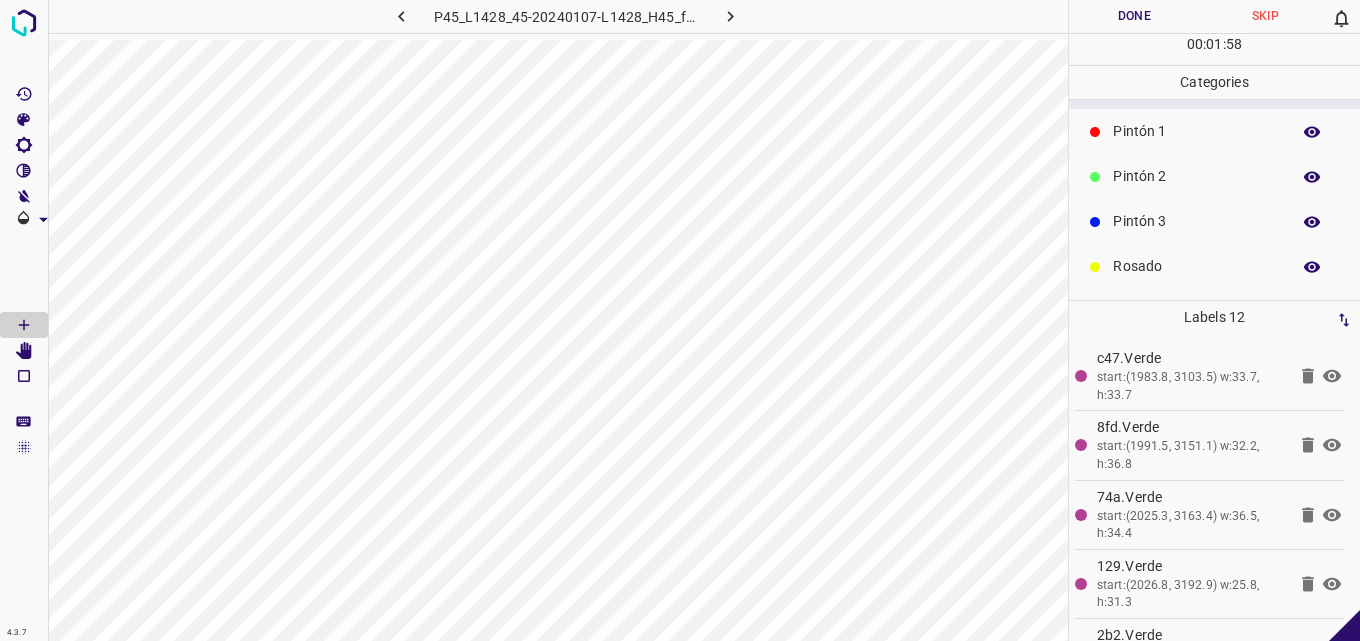 scroll, scrollTop: 176, scrollLeft: 0, axis: vertical 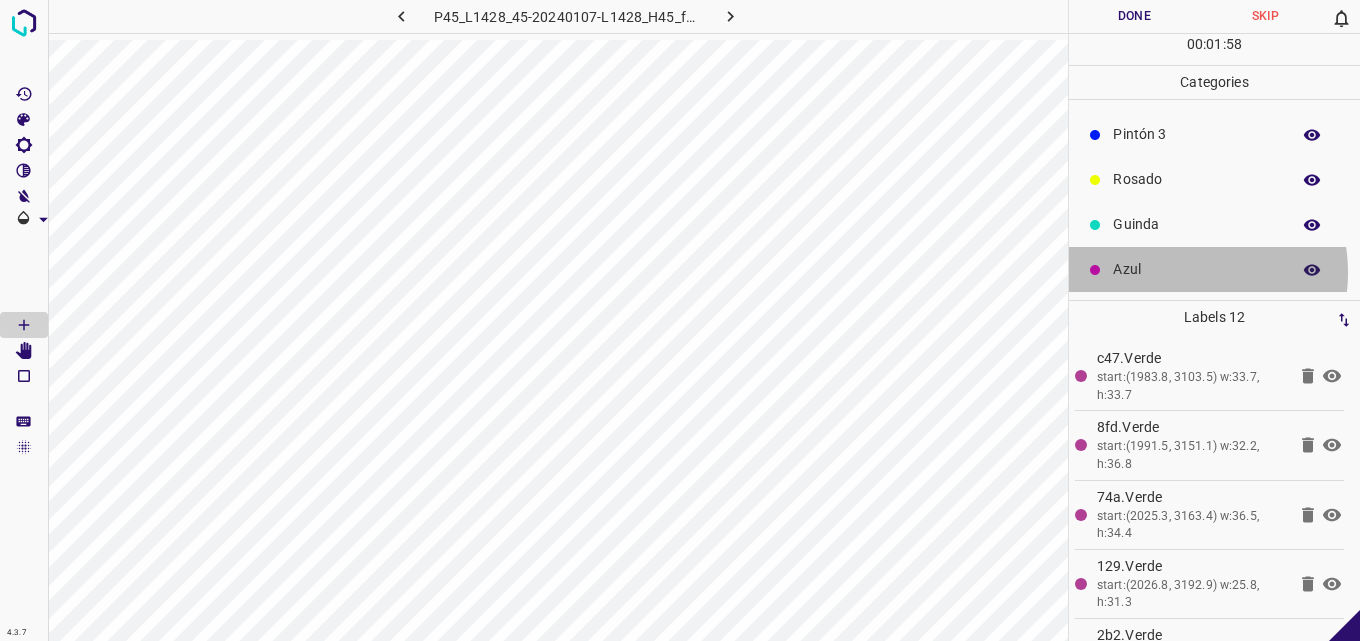click on "Azul" at bounding box center [1196, 269] 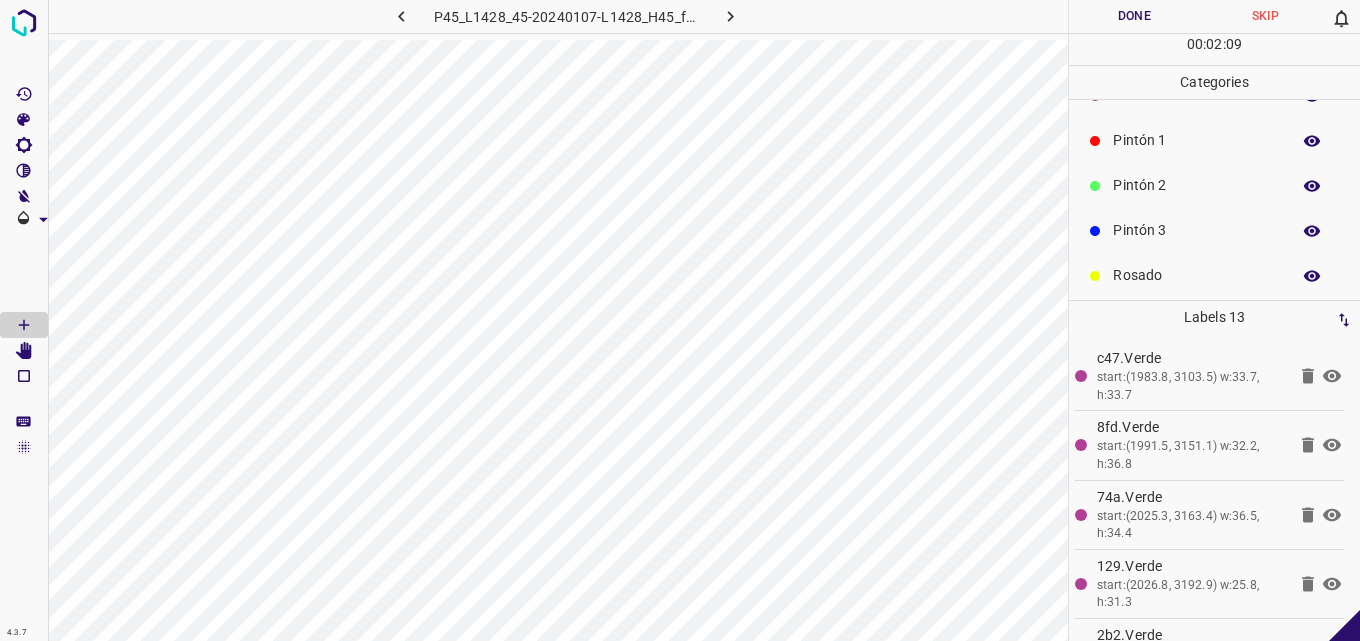 scroll, scrollTop: 0, scrollLeft: 0, axis: both 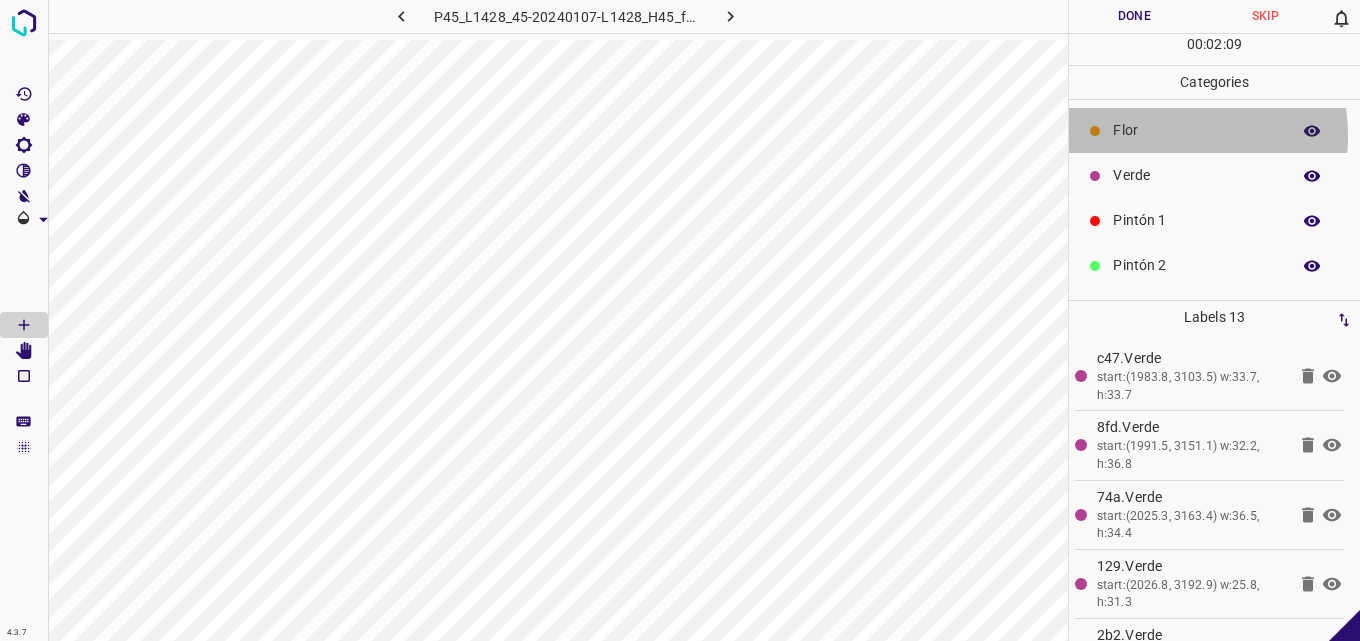 click on "Flor" at bounding box center (1196, 130) 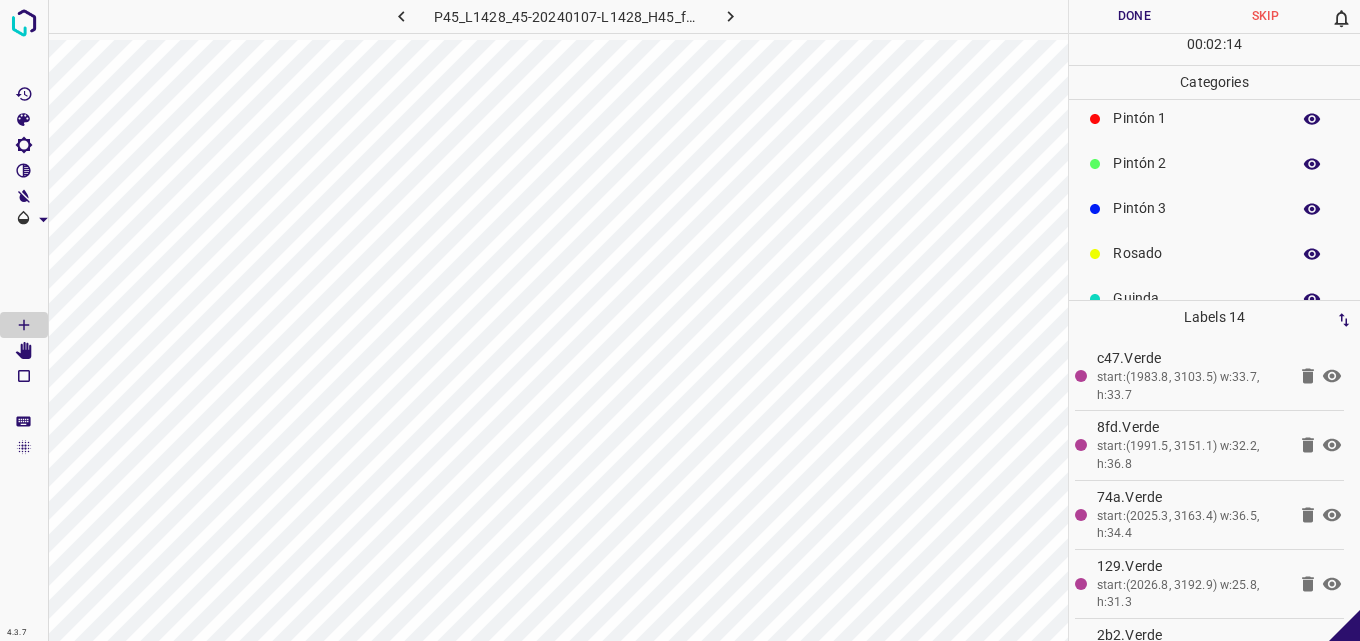 scroll, scrollTop: 176, scrollLeft: 0, axis: vertical 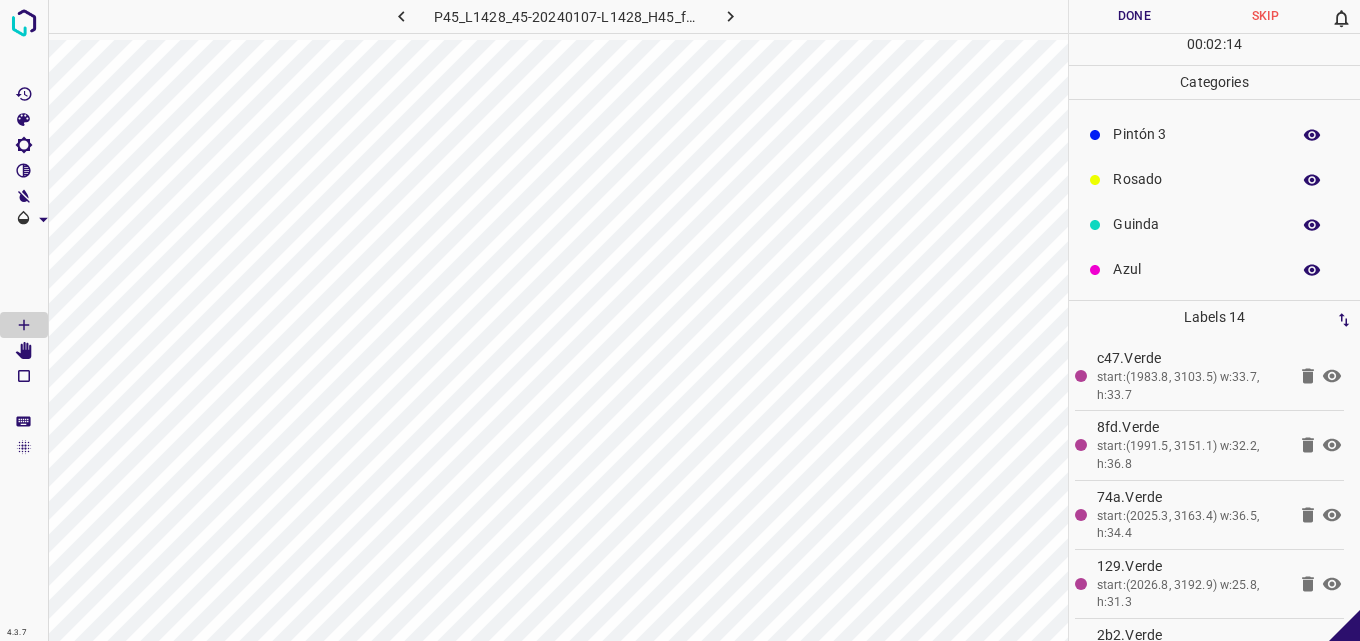 click on "Azul" at bounding box center [1196, 269] 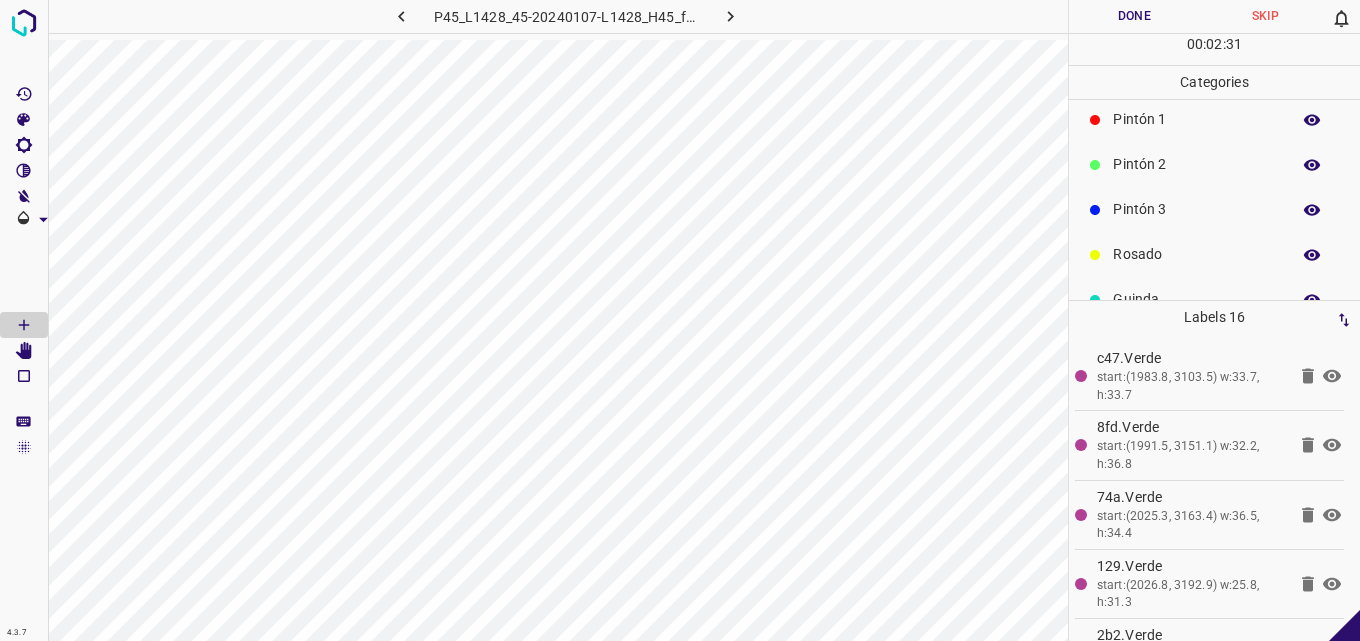 scroll, scrollTop: 0, scrollLeft: 0, axis: both 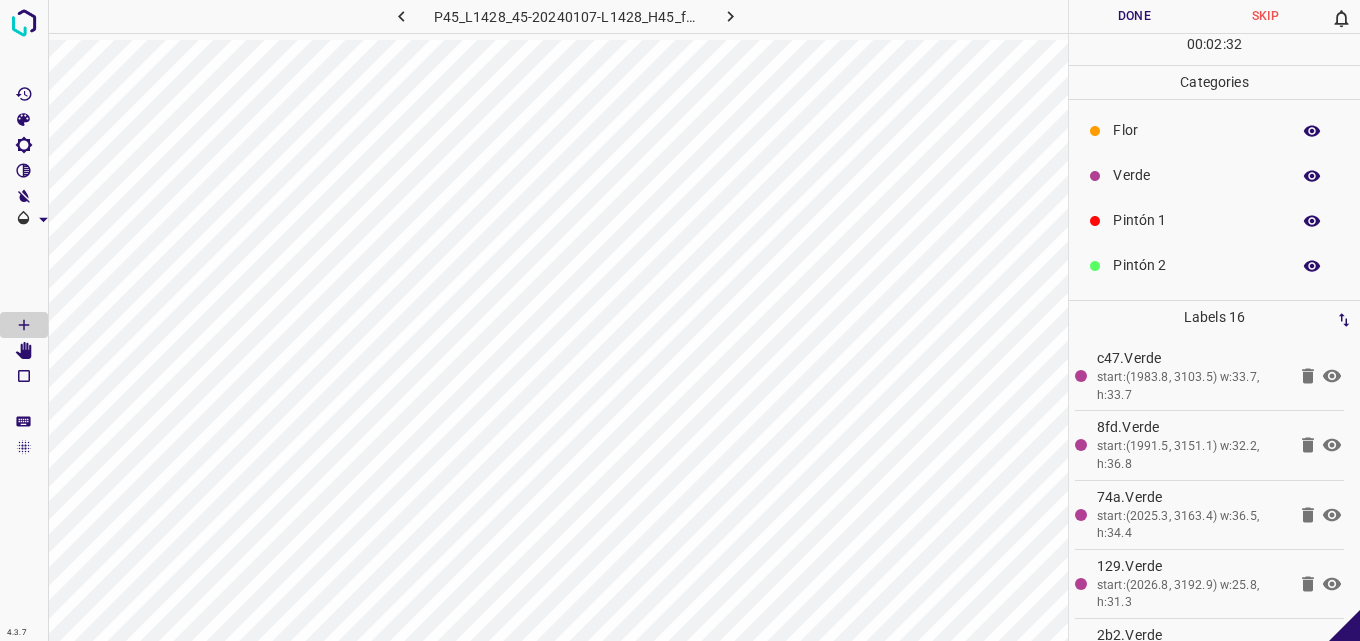 click on "Verde" at bounding box center (1196, 175) 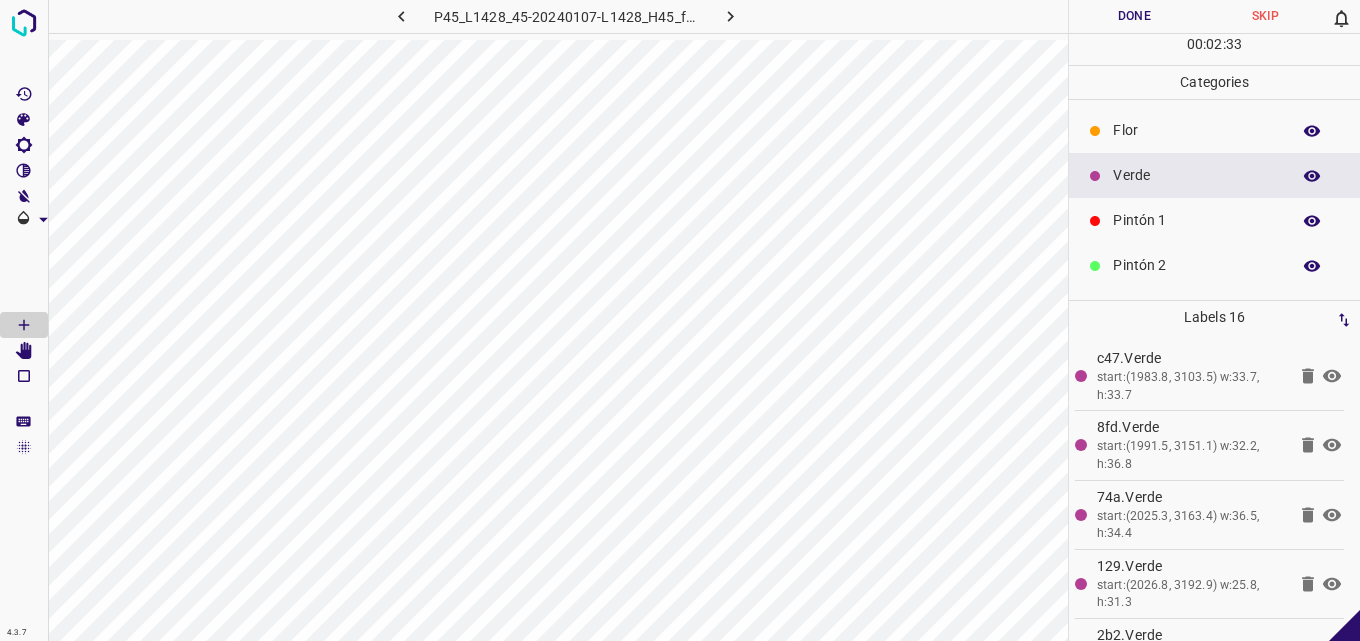 click on "Pintón 1" at bounding box center [1196, 220] 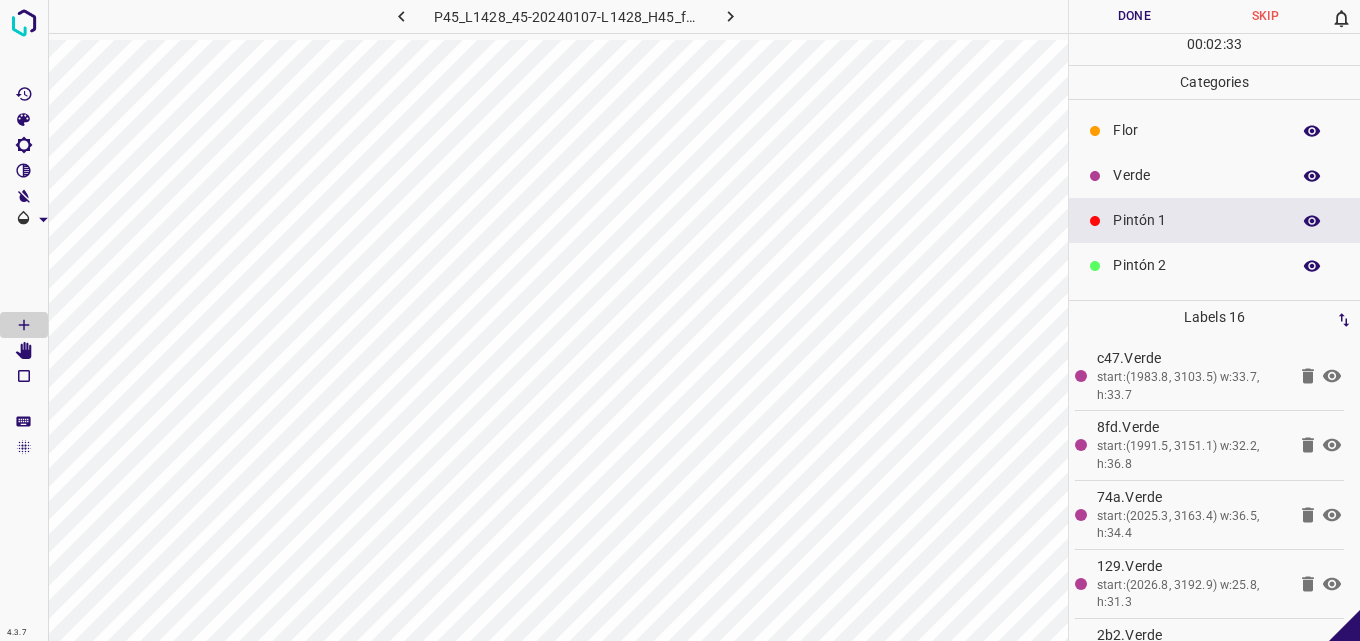 click on "Flor" at bounding box center [1196, 130] 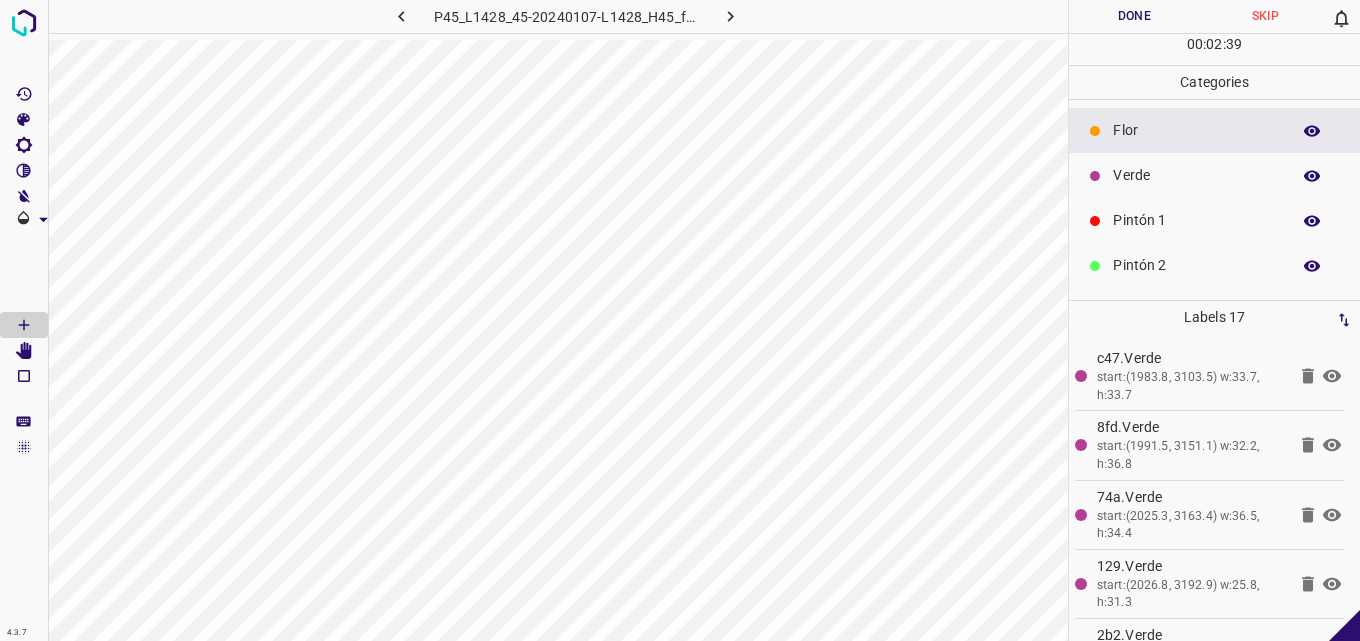 click on "Verde" at bounding box center [1196, 175] 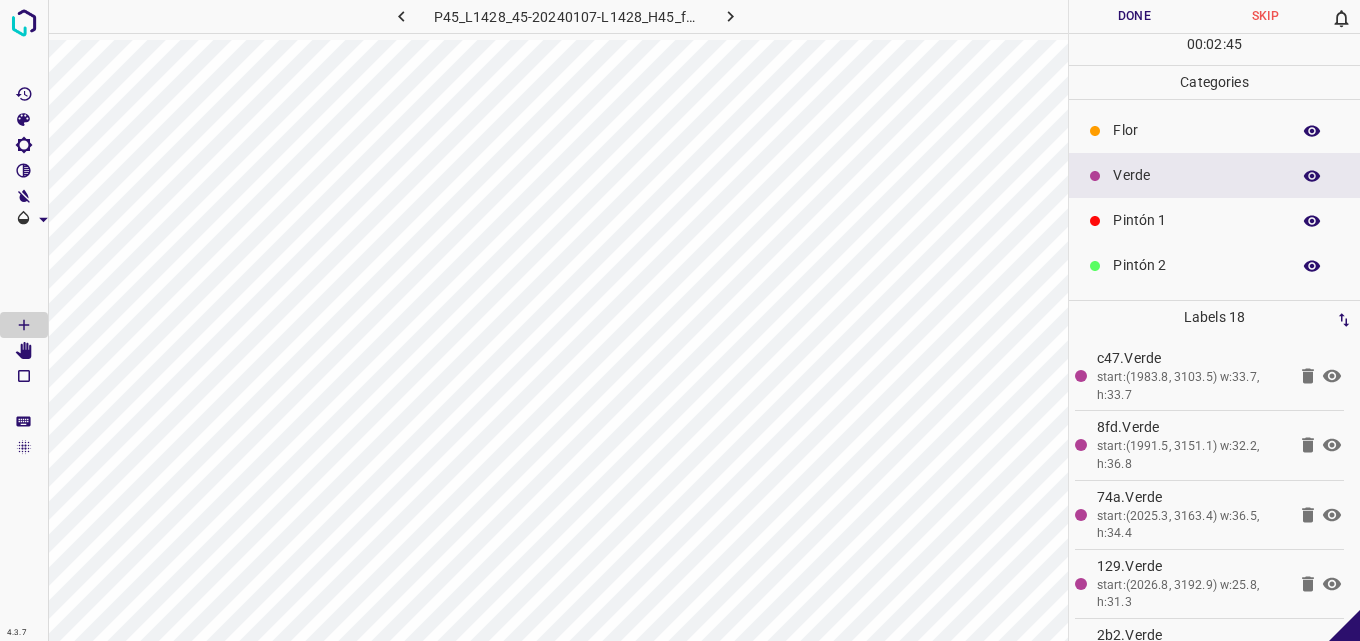 click on "Flor" at bounding box center (1196, 130) 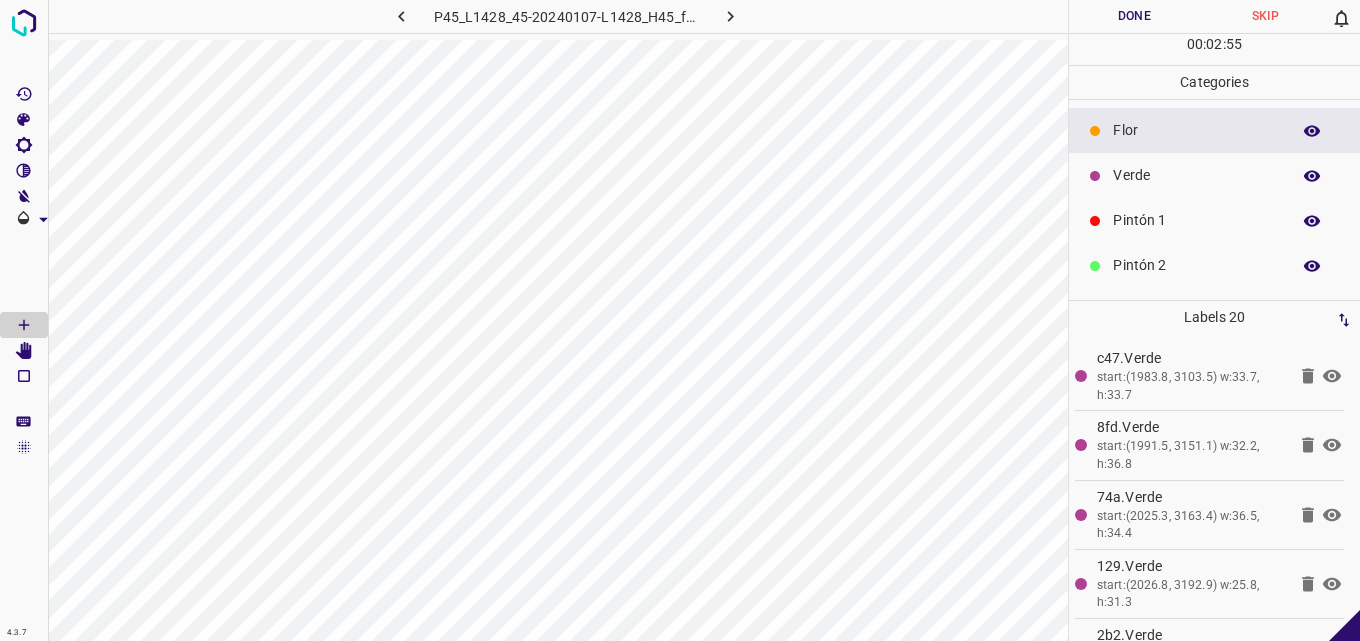 click on "Verde" at bounding box center (1196, 175) 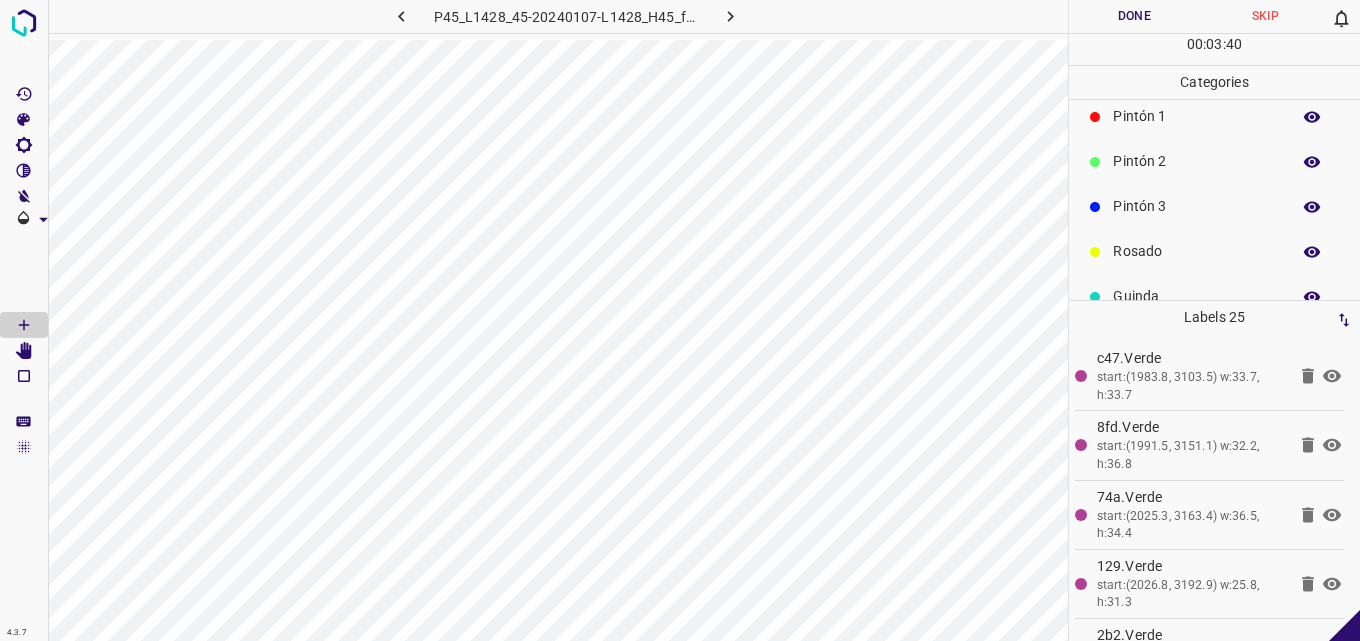 scroll, scrollTop: 176, scrollLeft: 0, axis: vertical 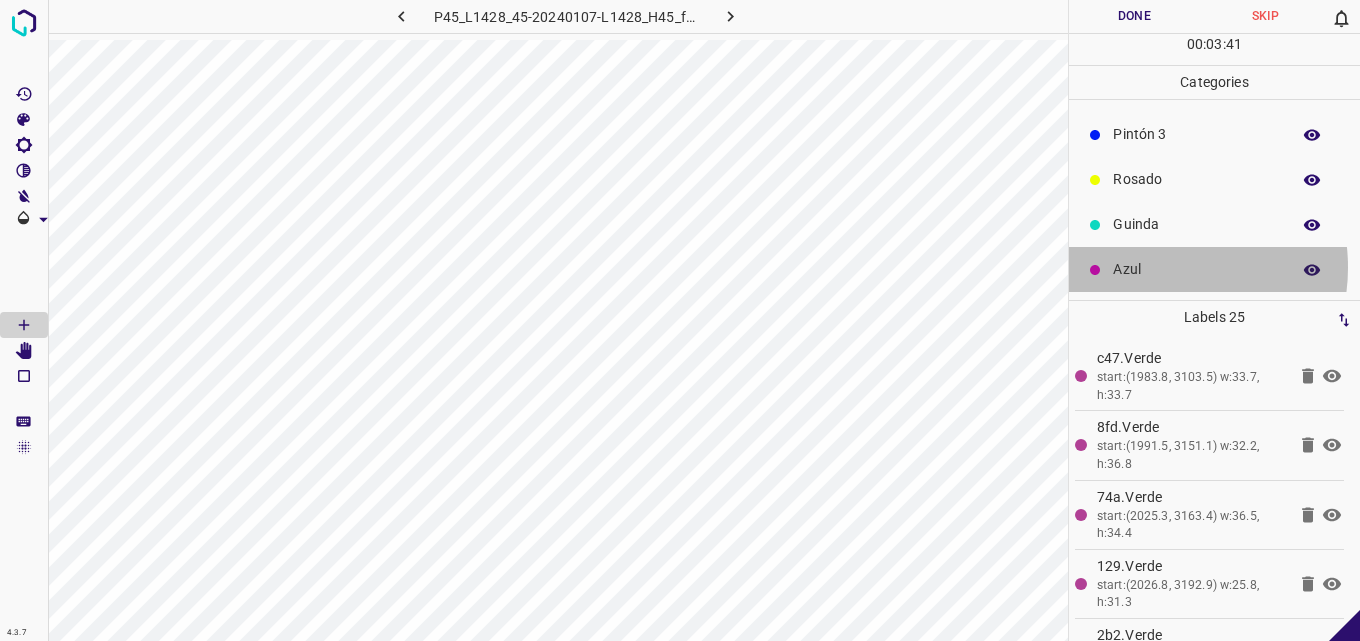 click on "Azul" at bounding box center [1196, 269] 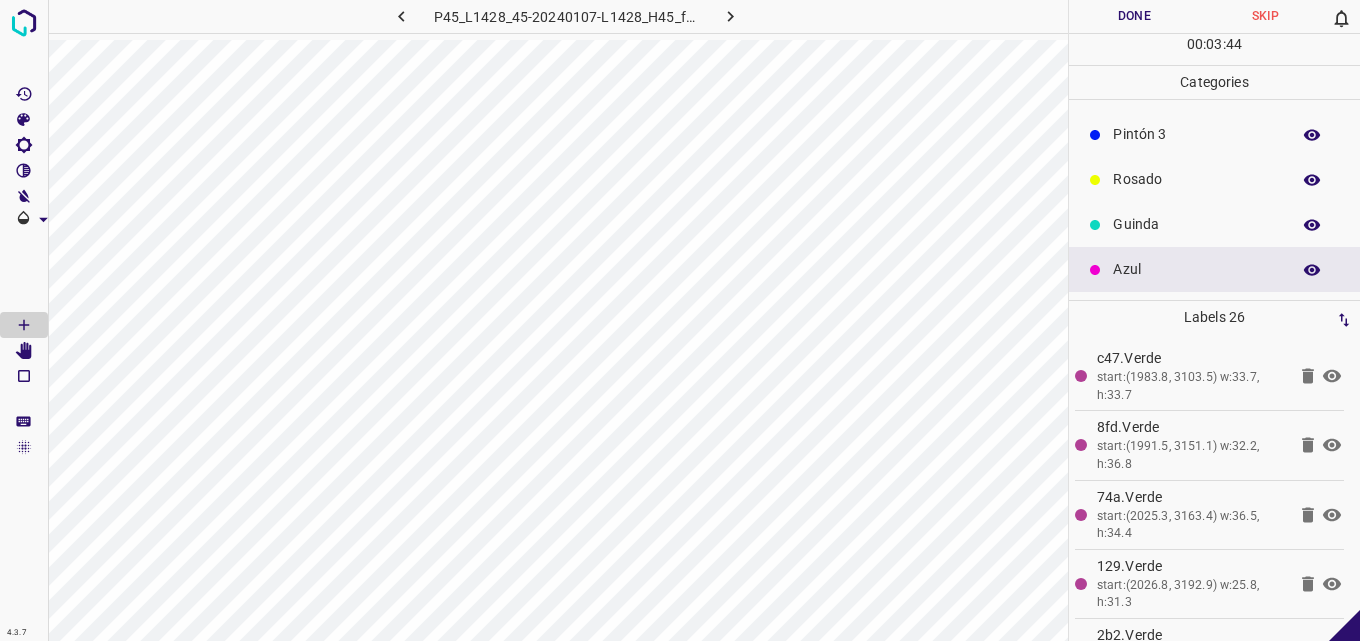 scroll, scrollTop: 0, scrollLeft: 0, axis: both 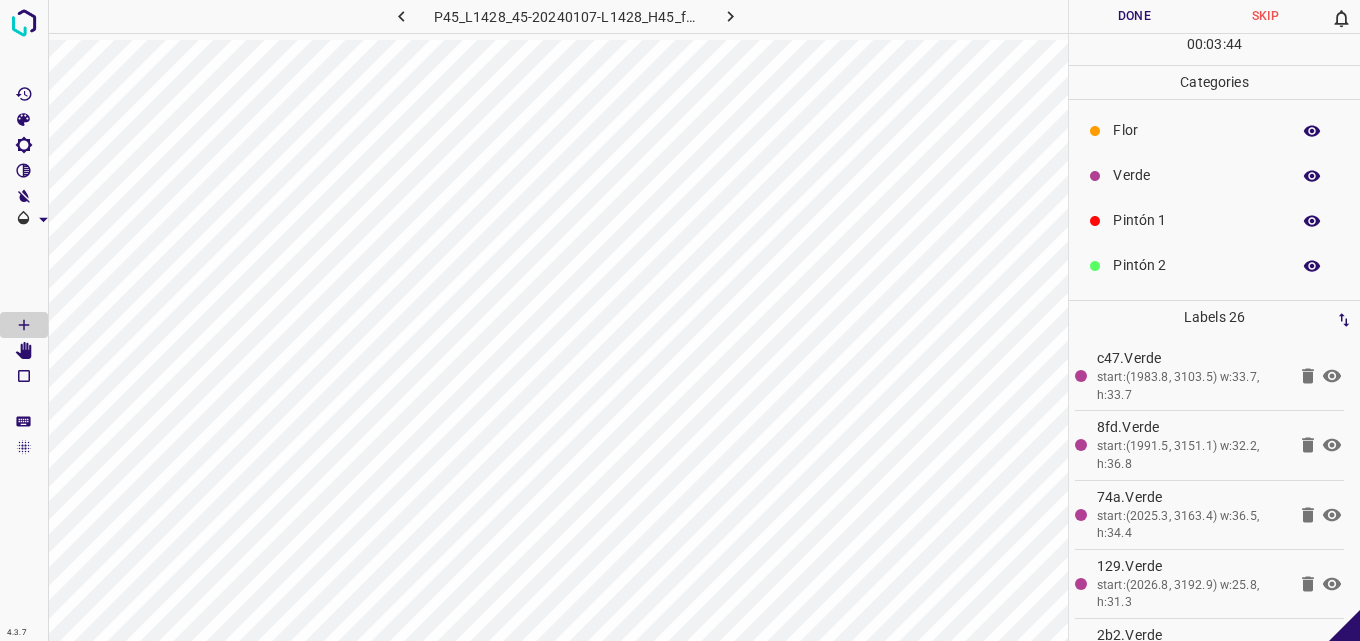 click on "Verde" at bounding box center (1196, 175) 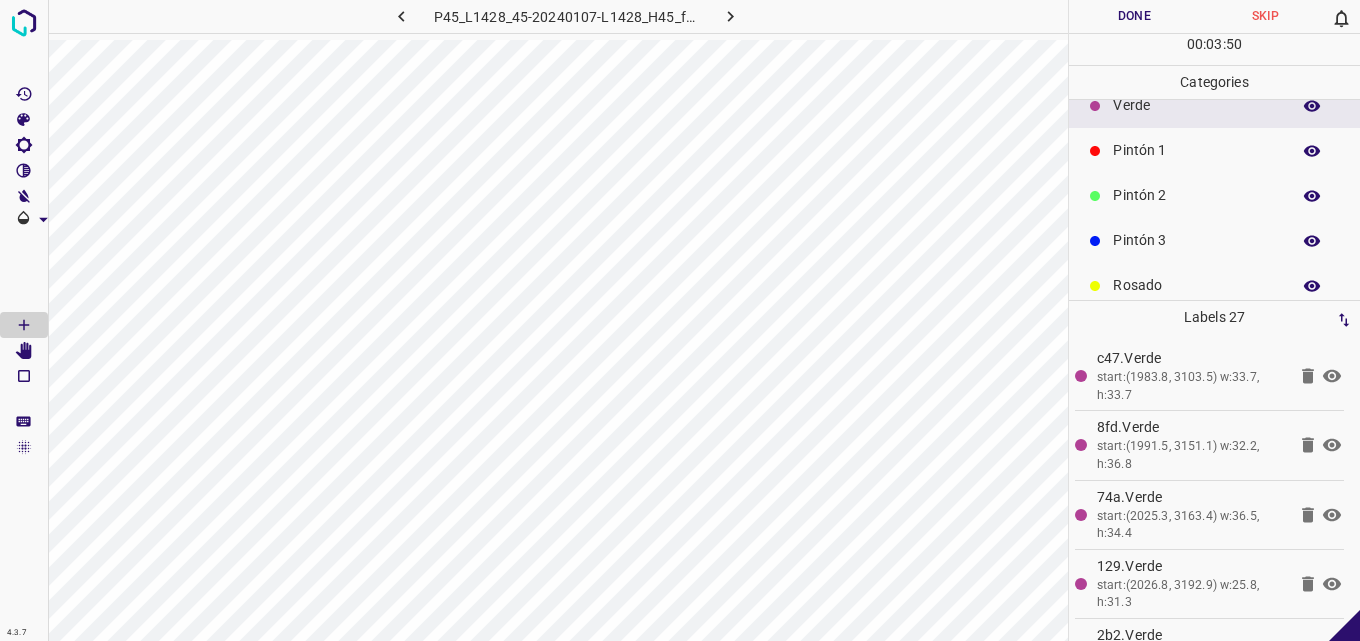 scroll, scrollTop: 176, scrollLeft: 0, axis: vertical 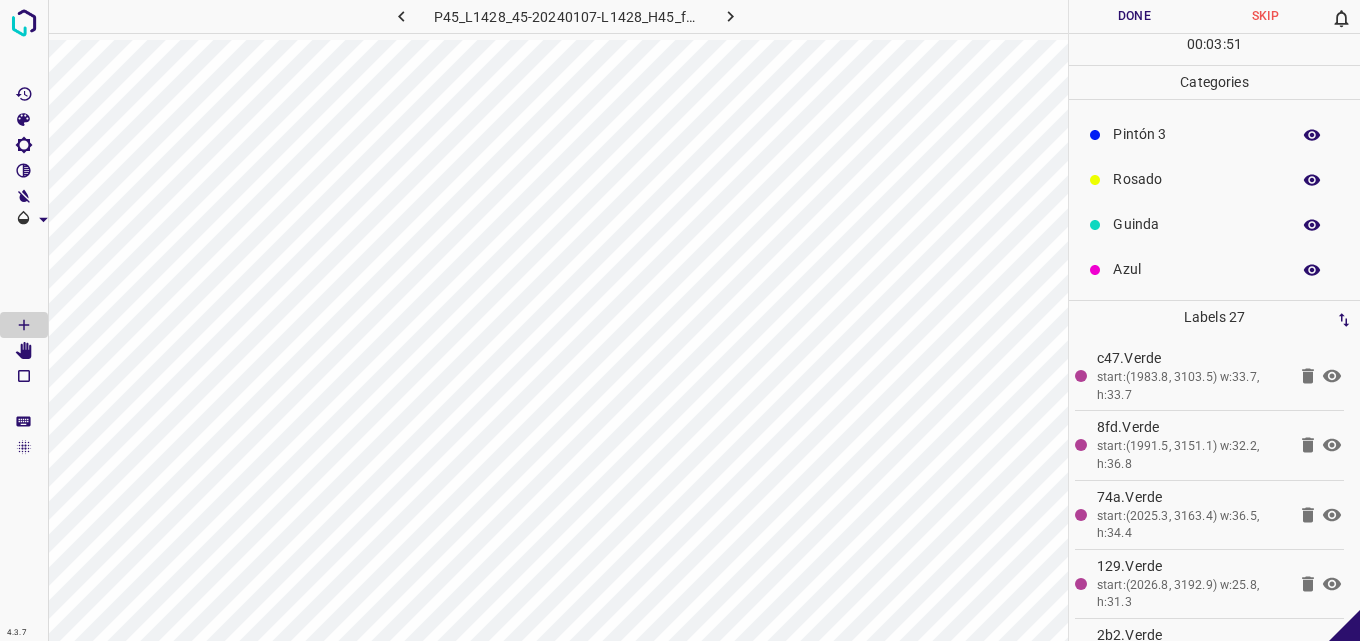 drag, startPoint x: 1153, startPoint y: 219, endPoint x: 1147, endPoint y: 233, distance: 15.231546 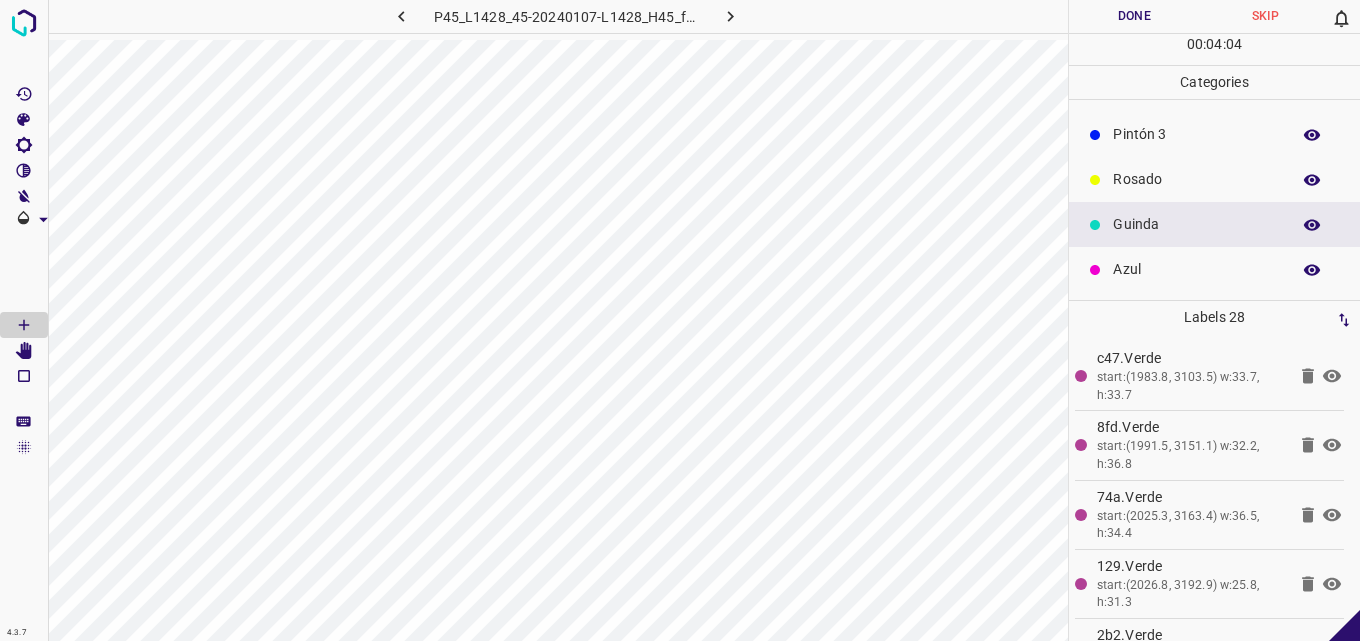 click on "Azul" at bounding box center [1196, 269] 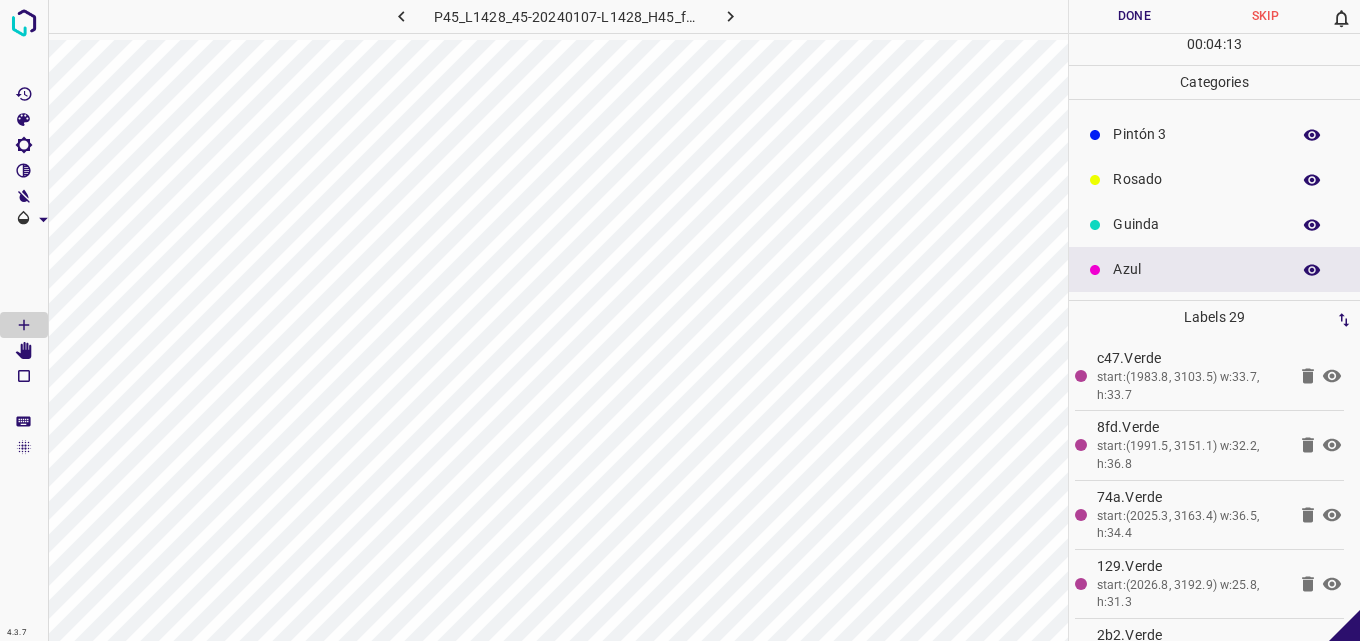 scroll, scrollTop: 0, scrollLeft: 0, axis: both 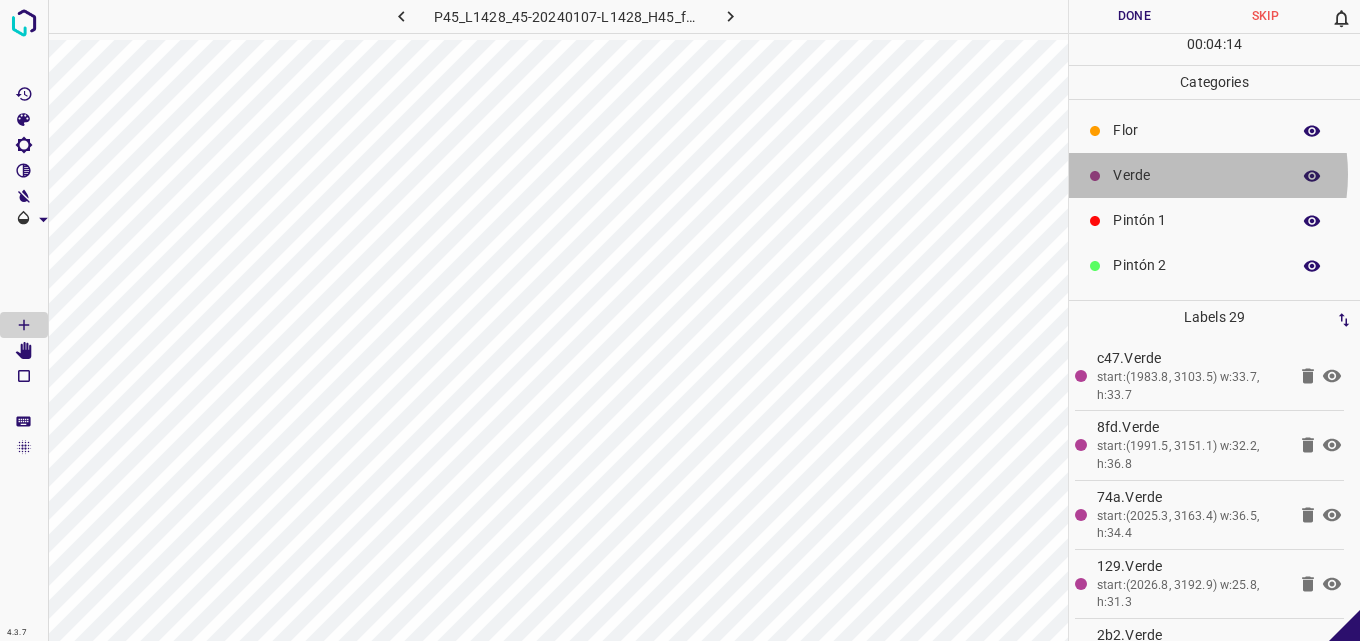 click on "Verde" at bounding box center (1196, 175) 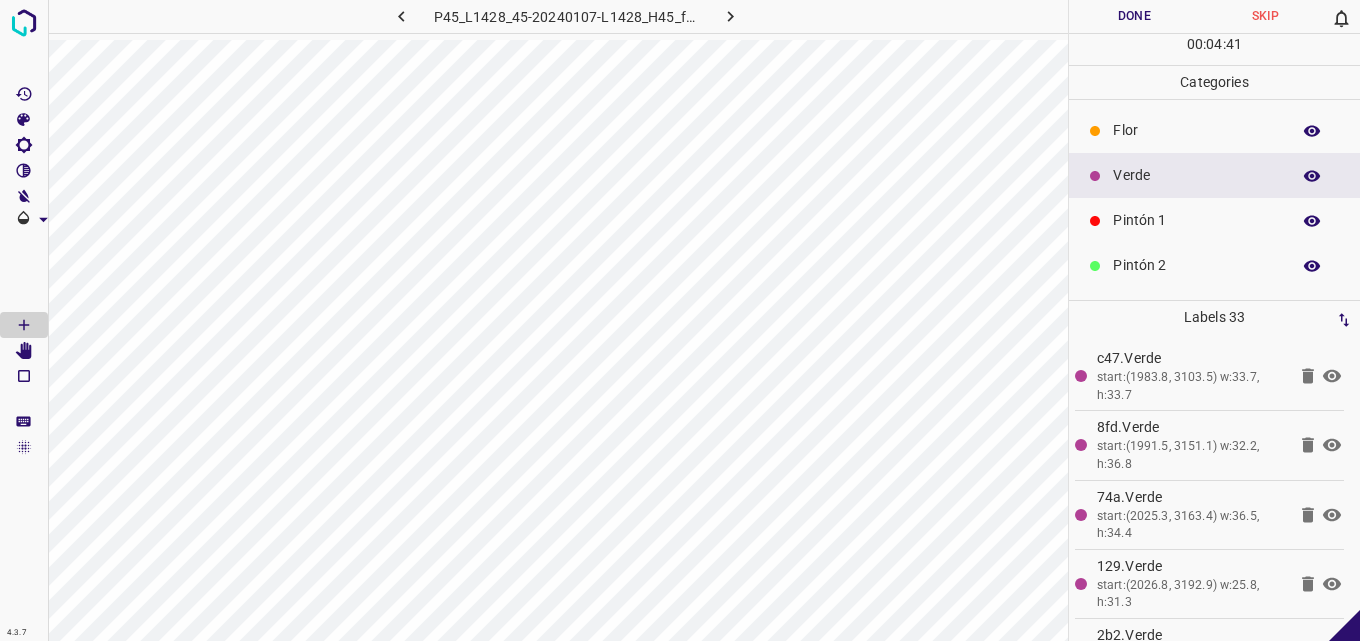 scroll, scrollTop: 176, scrollLeft: 0, axis: vertical 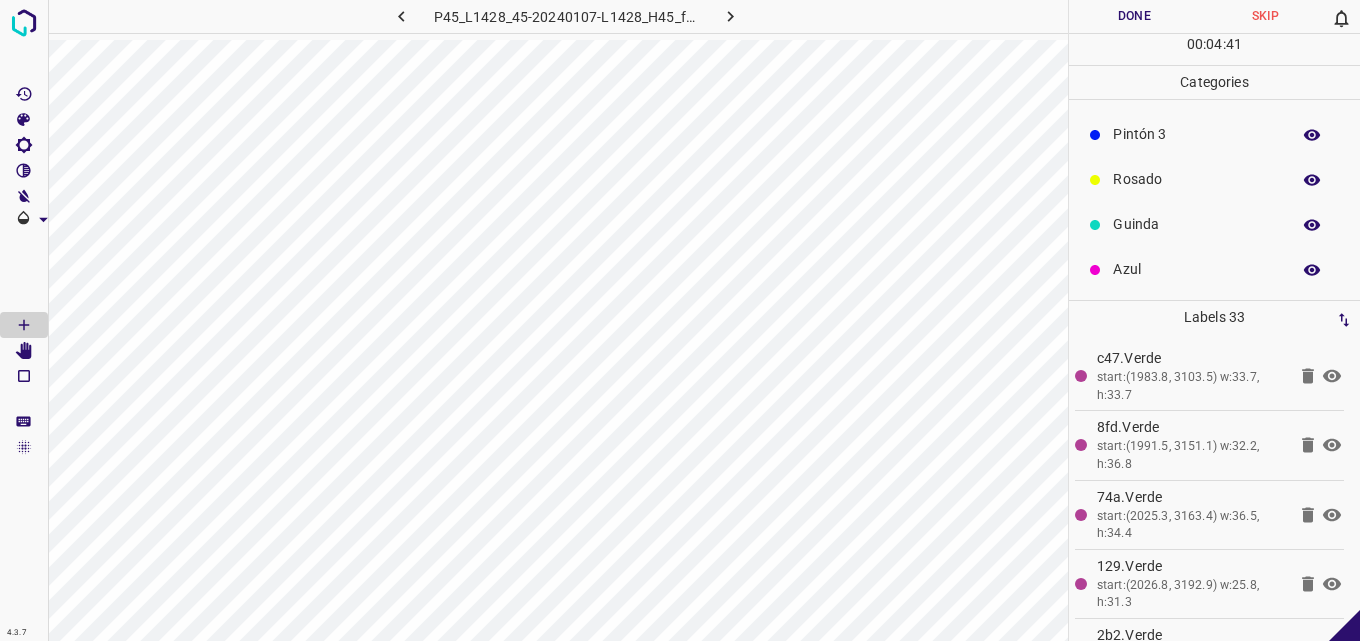 click on "Azul" at bounding box center (1196, 269) 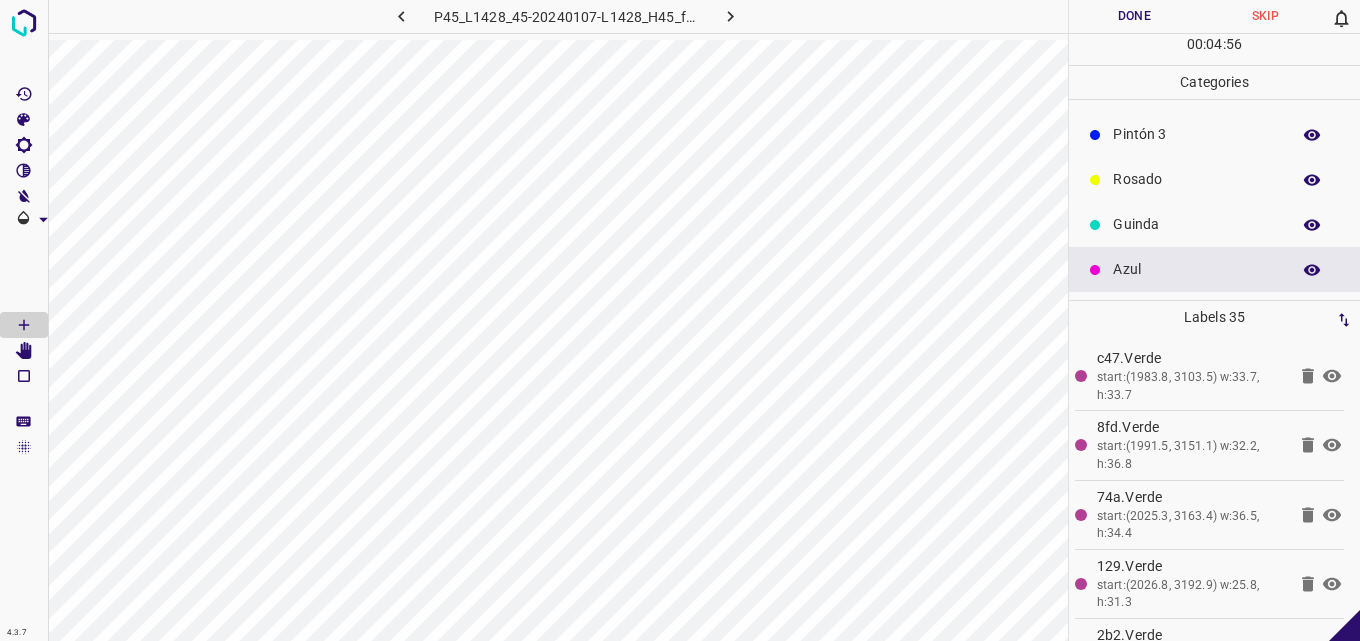 click on "Rosado" at bounding box center (1196, 179) 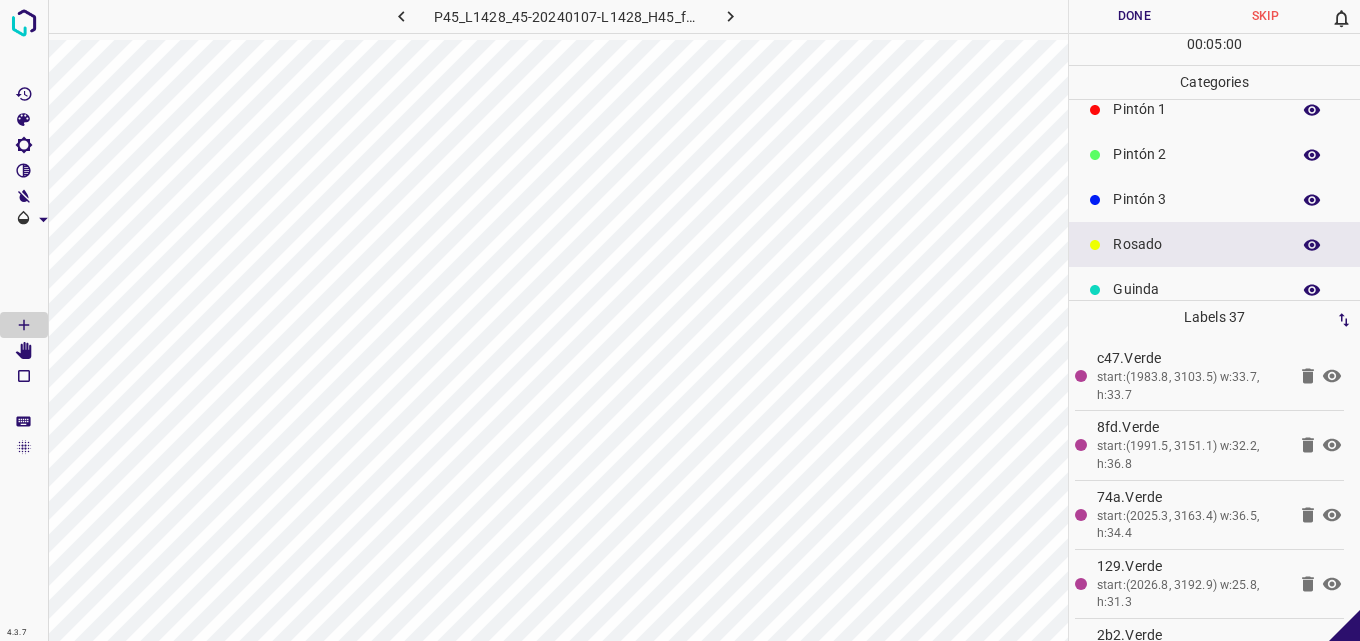 scroll, scrollTop: 76, scrollLeft: 0, axis: vertical 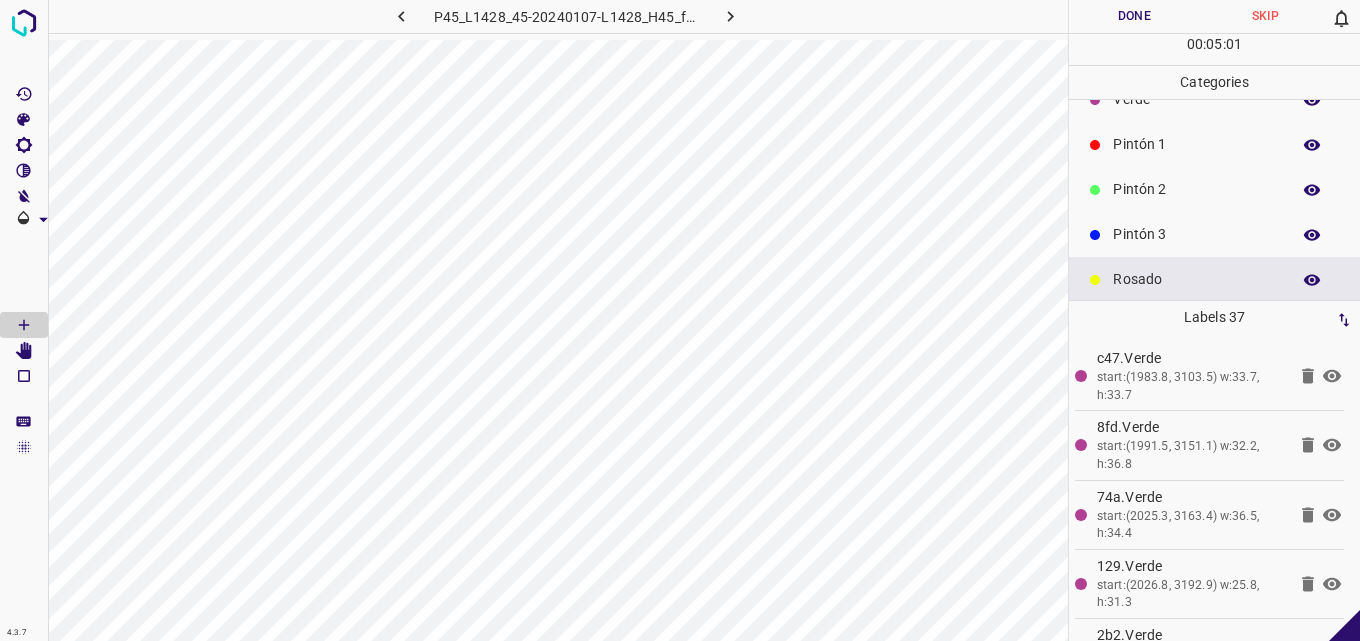 click on "Pintón 3" at bounding box center (1196, 234) 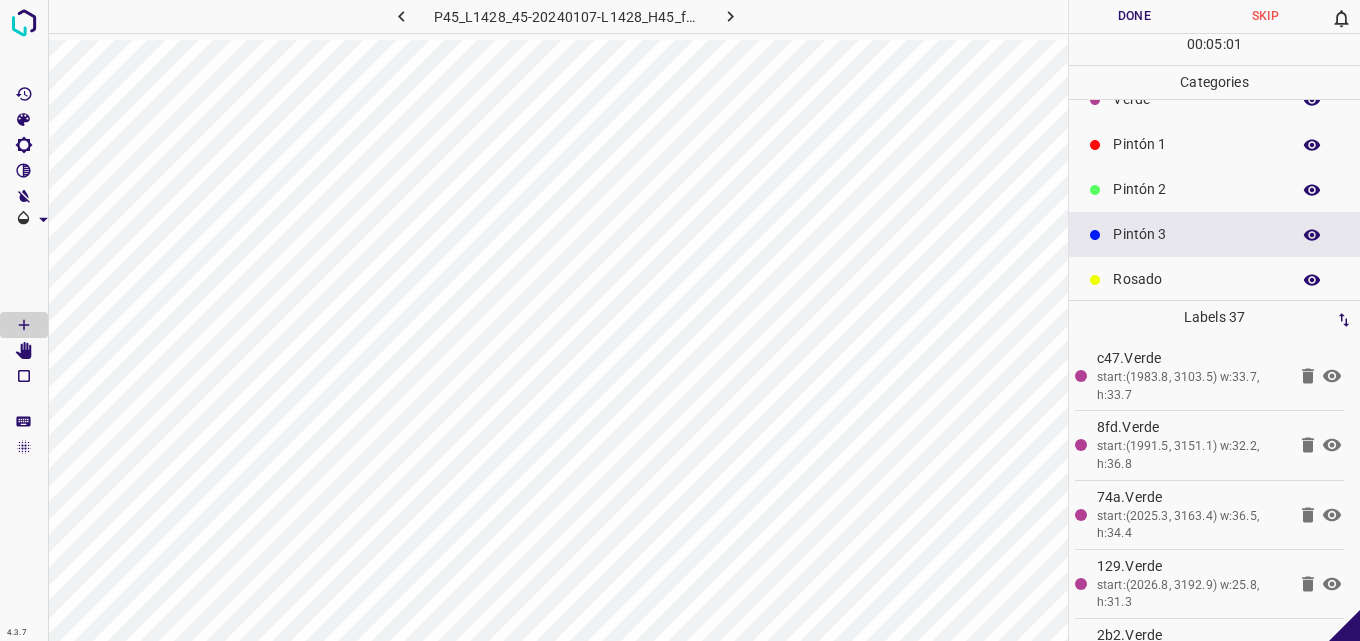 click on "Rosado" at bounding box center [1196, 279] 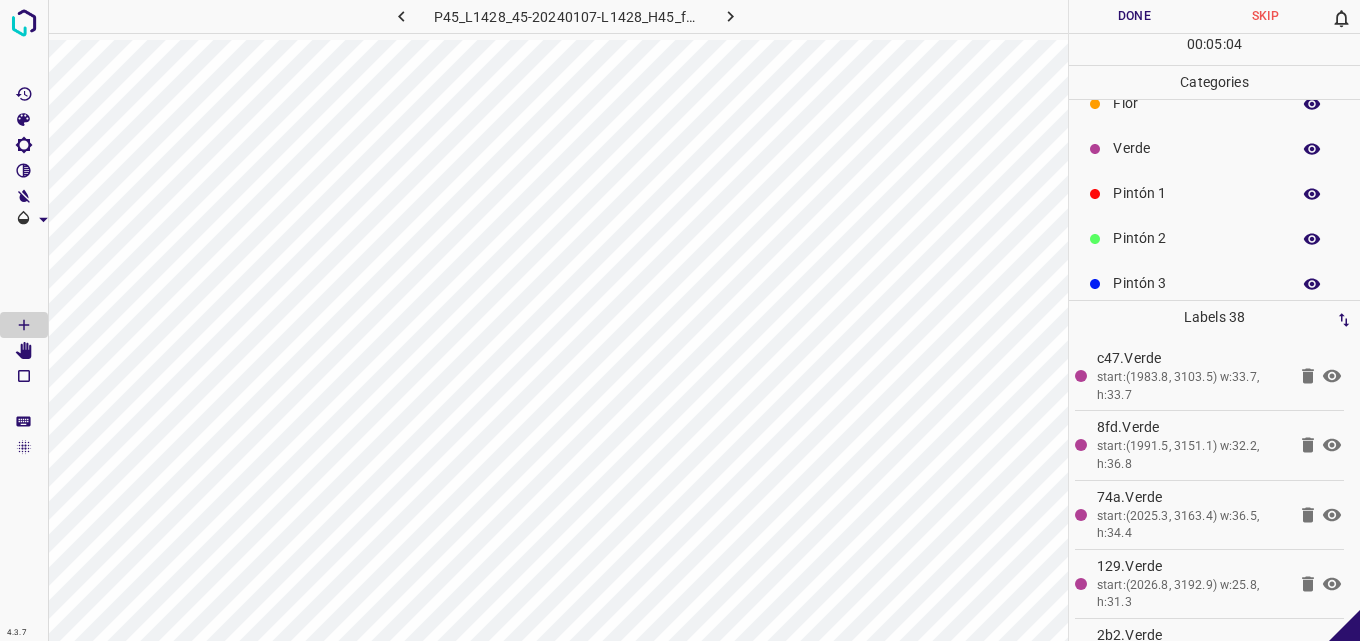 scroll, scrollTop: 0, scrollLeft: 0, axis: both 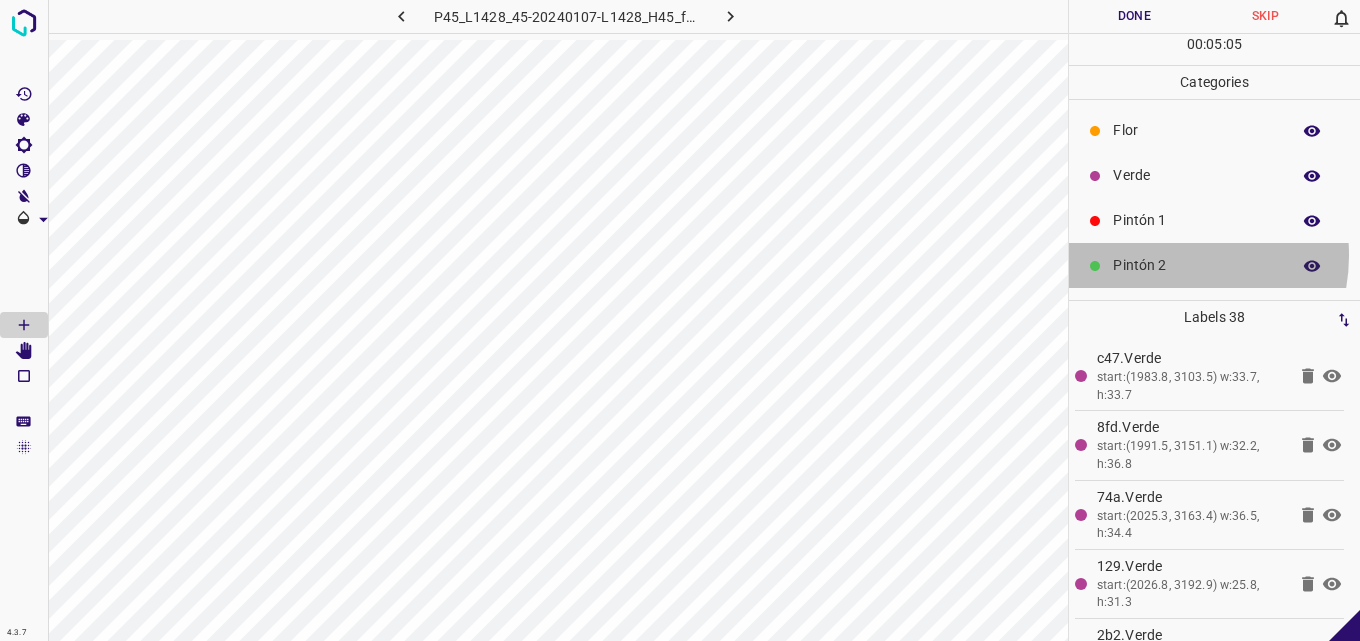 click on "Pintón 2" at bounding box center [1196, 265] 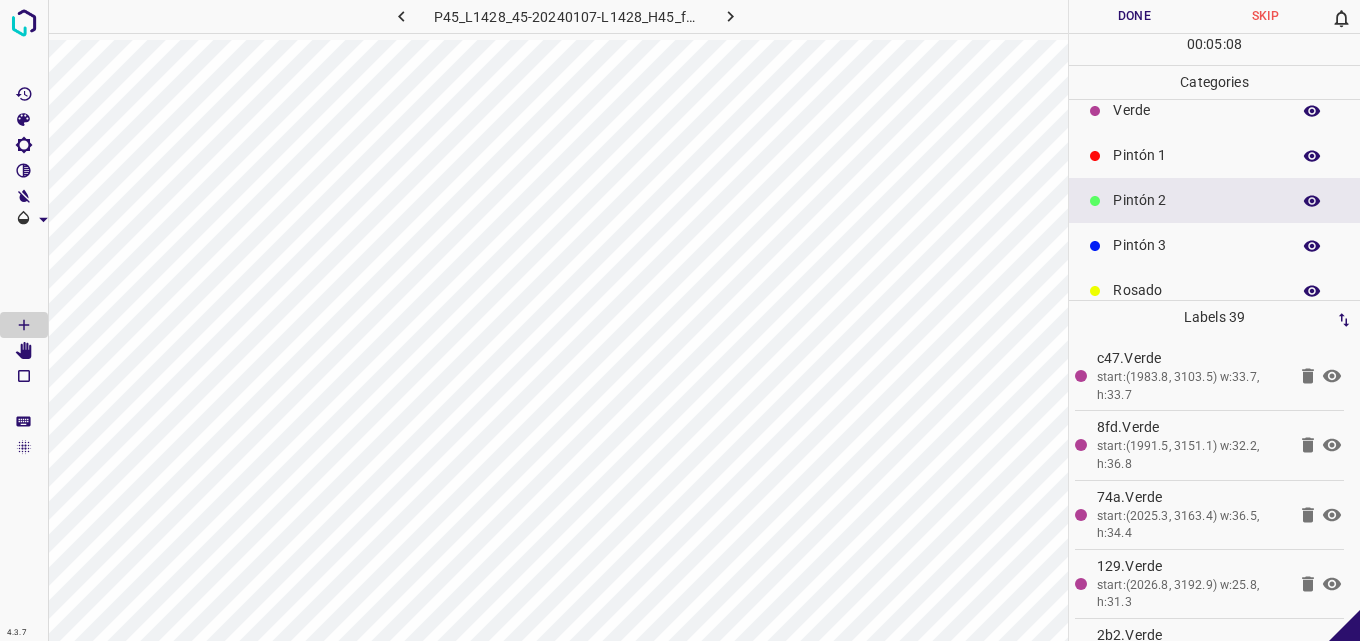 scroll, scrollTop: 100, scrollLeft: 0, axis: vertical 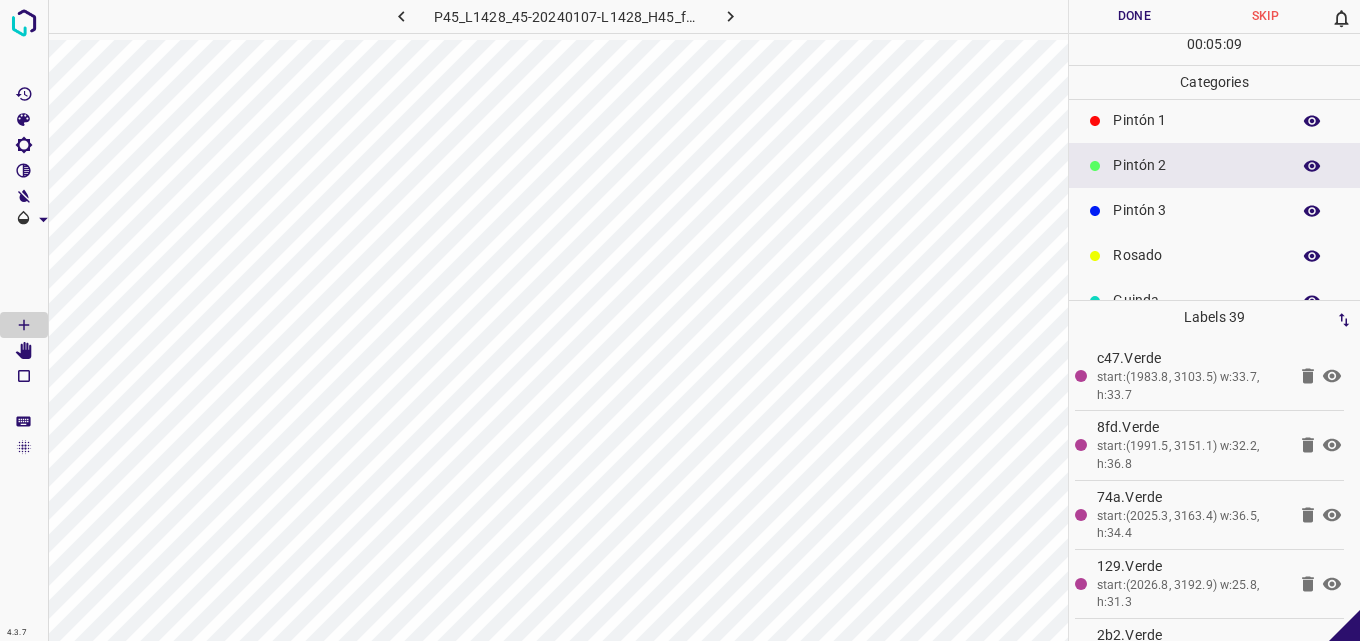 click on "Rosado" at bounding box center [1196, 255] 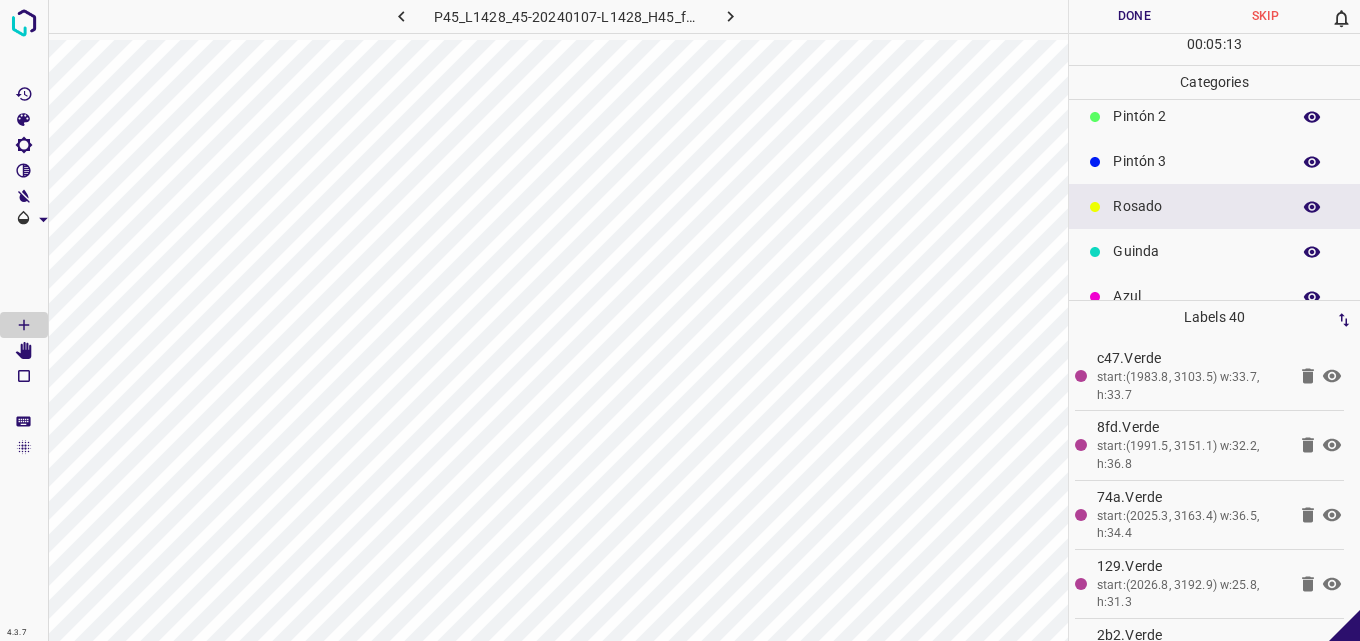 scroll, scrollTop: 176, scrollLeft: 0, axis: vertical 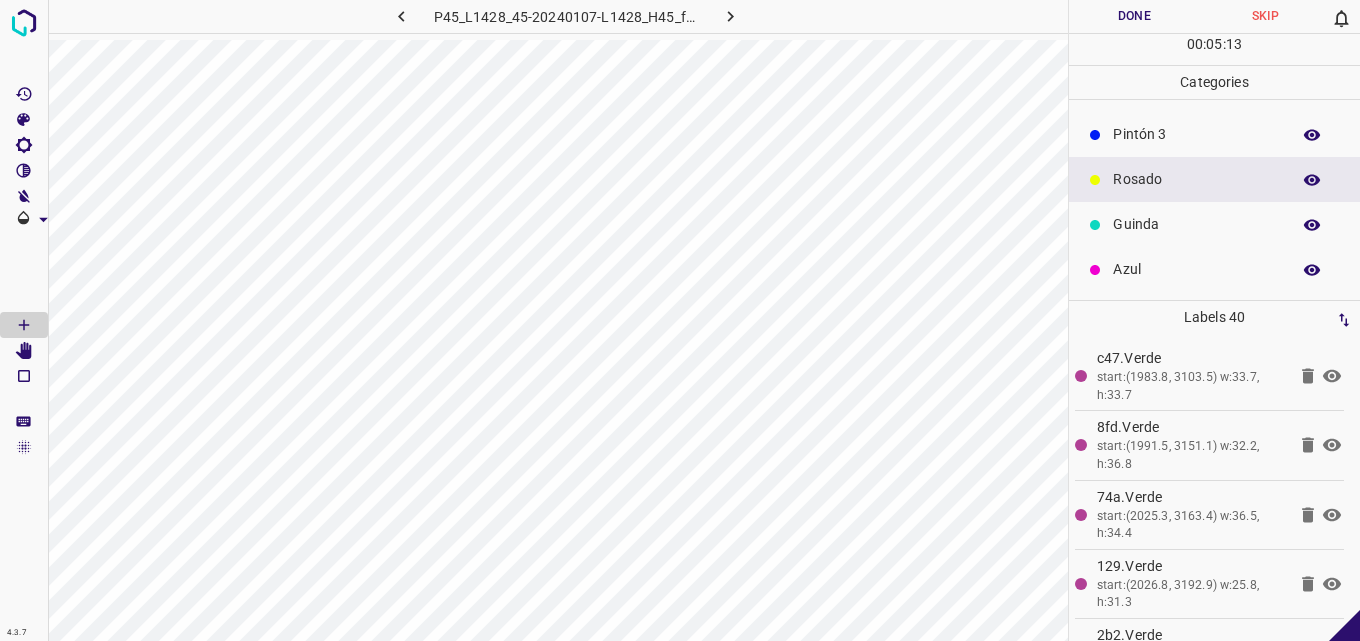click on "Guinda" at bounding box center [1196, 224] 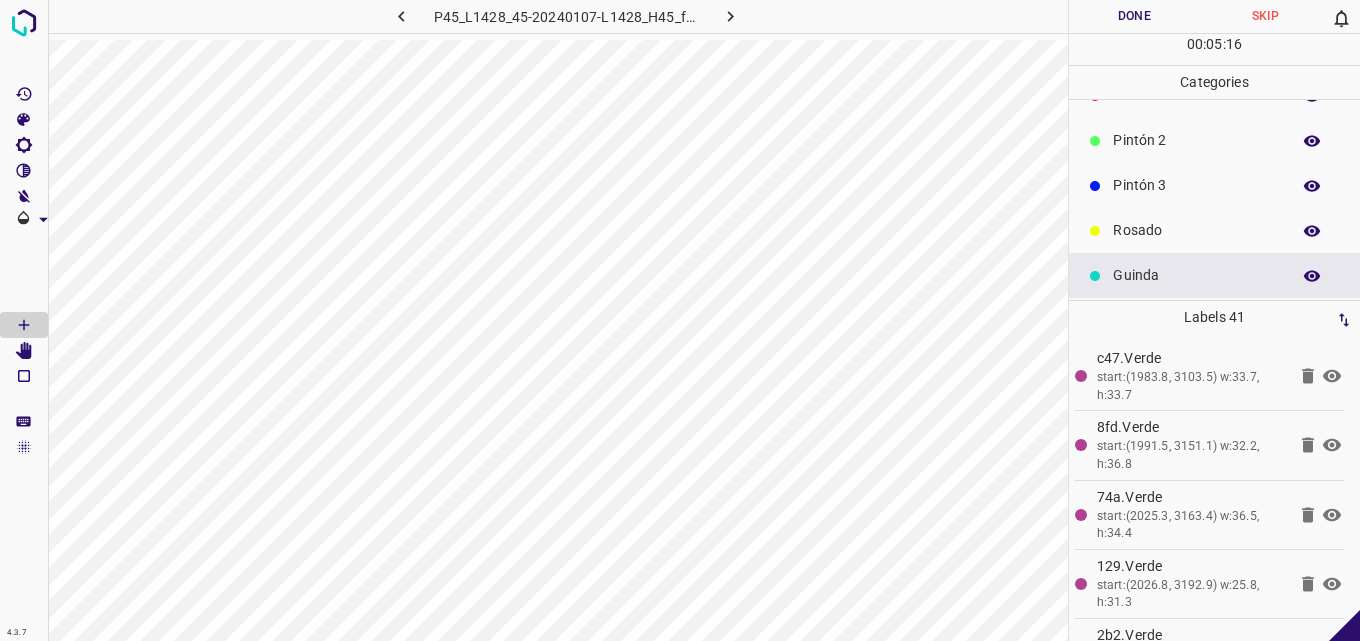 scroll, scrollTop: 76, scrollLeft: 0, axis: vertical 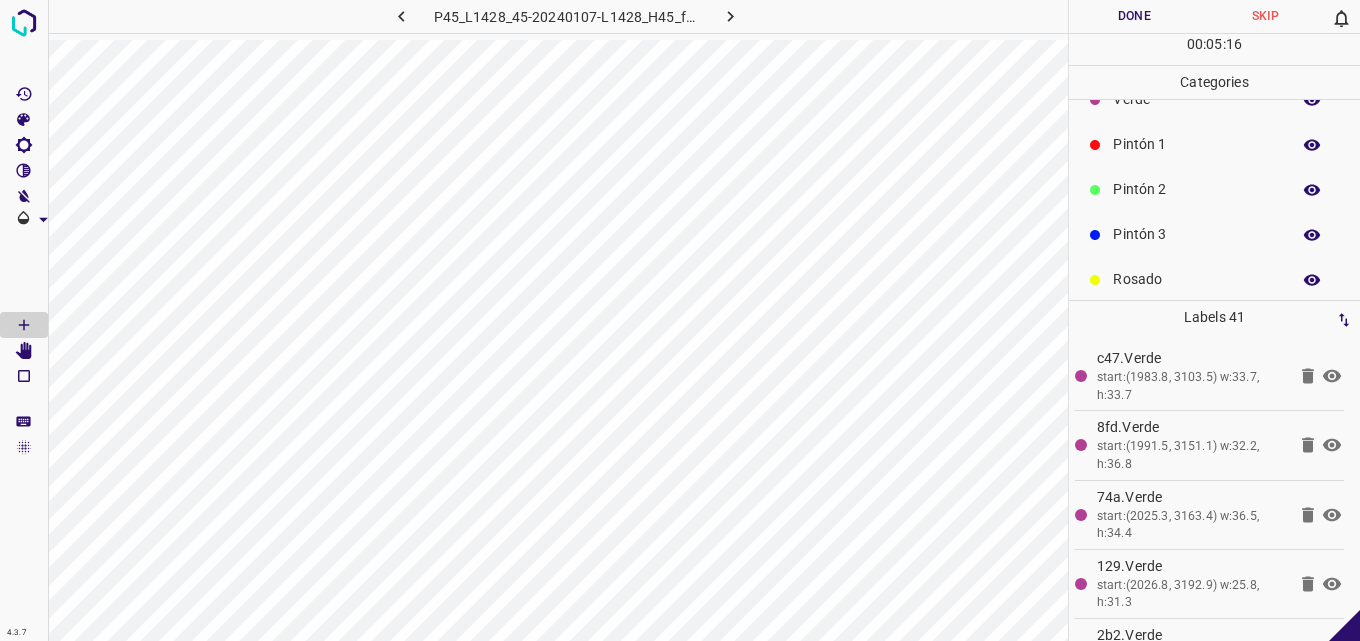 click on "Pintón 2" at bounding box center [1196, 189] 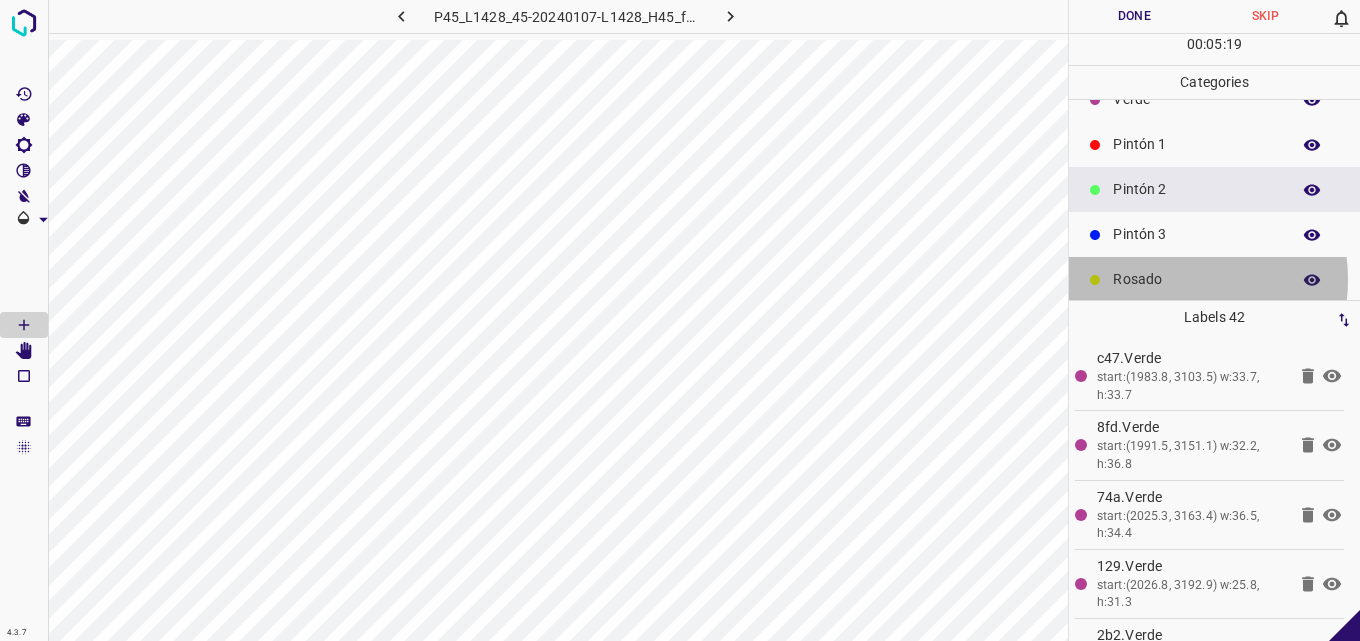 click on "Rosado" at bounding box center [1196, 279] 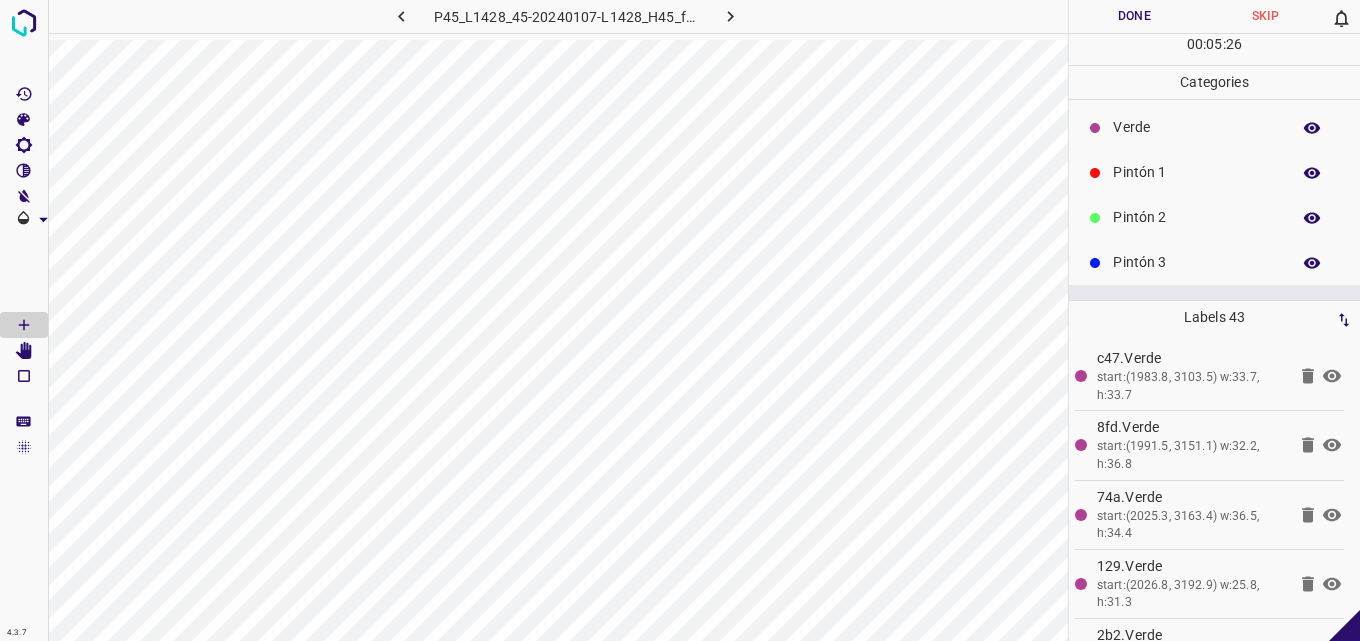 scroll, scrollTop: 0, scrollLeft: 0, axis: both 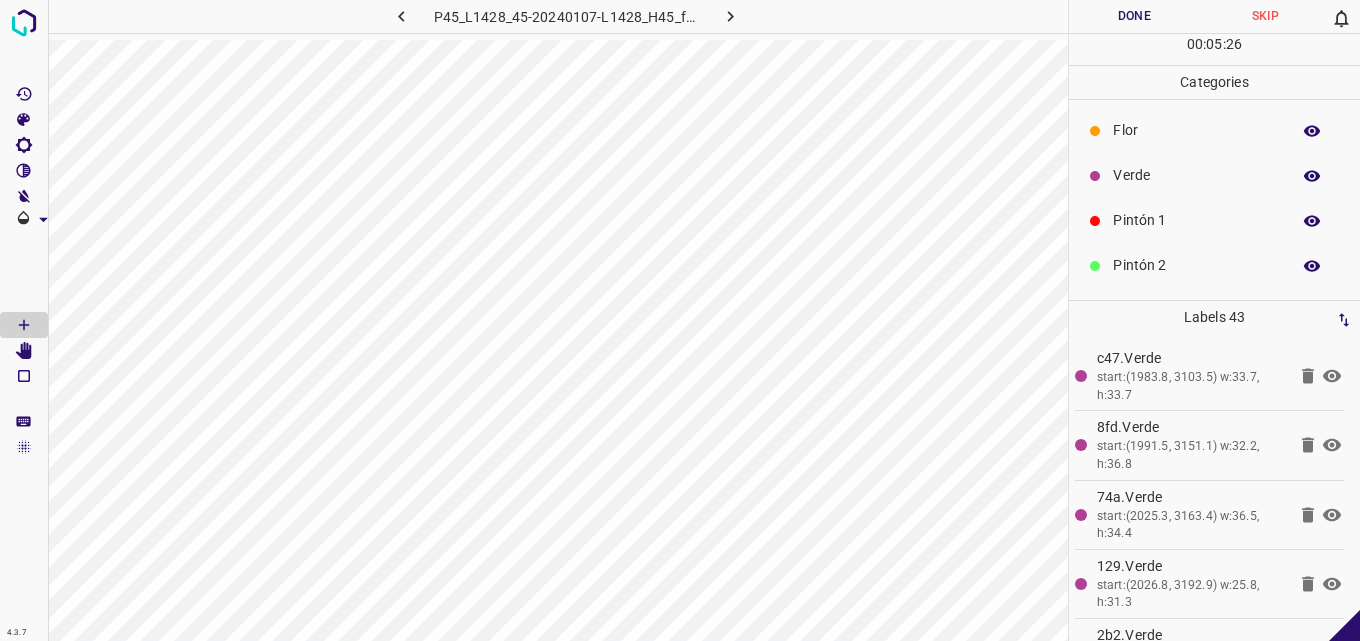 click on "Verde" at bounding box center [1196, 175] 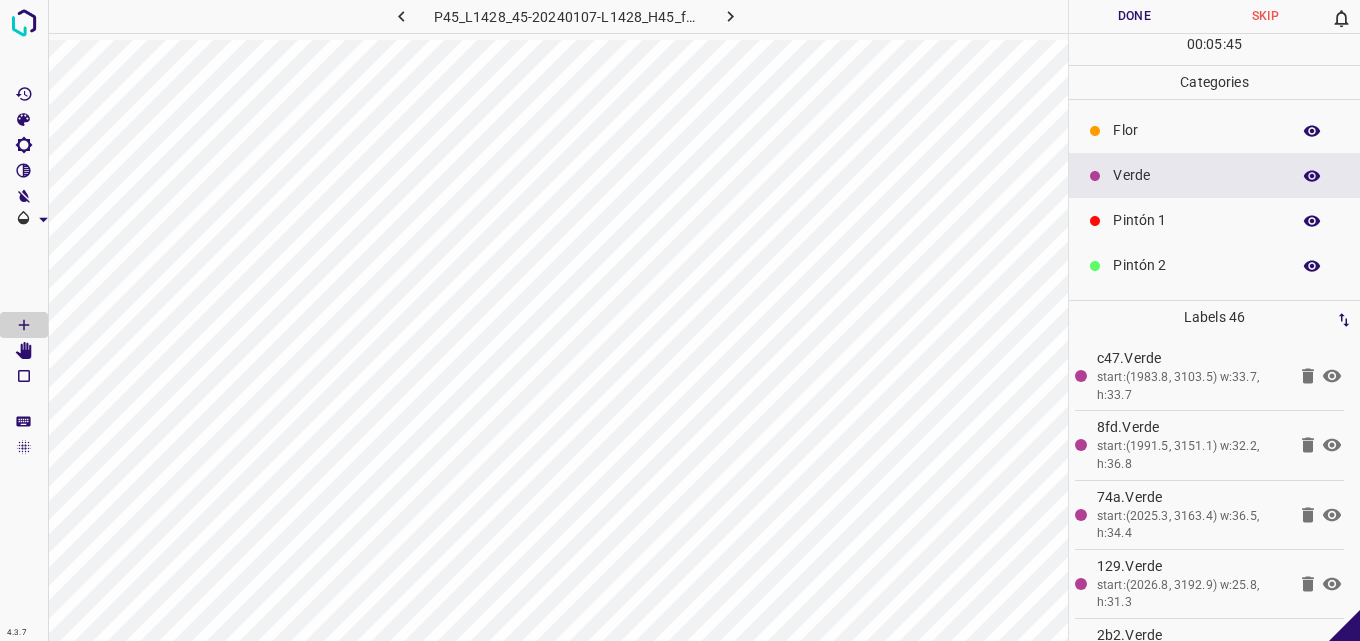 drag, startPoint x: 1192, startPoint y: 269, endPoint x: 1156, endPoint y: 278, distance: 37.107952 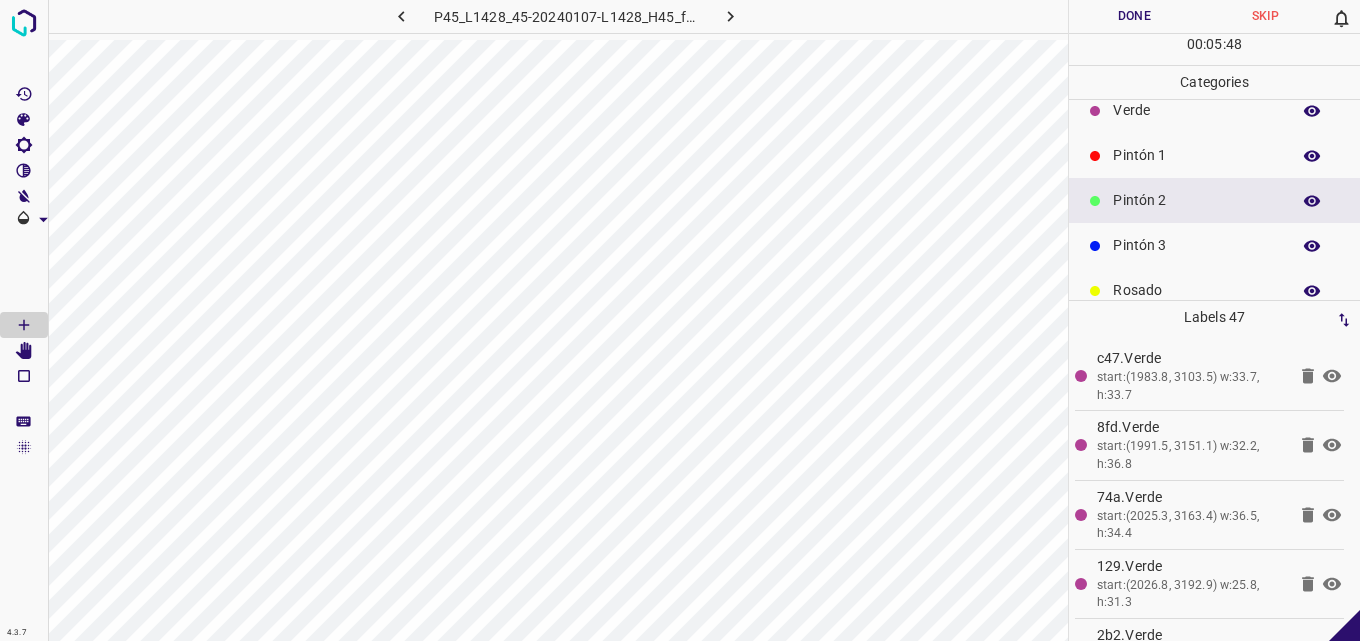 scroll, scrollTop: 100, scrollLeft: 0, axis: vertical 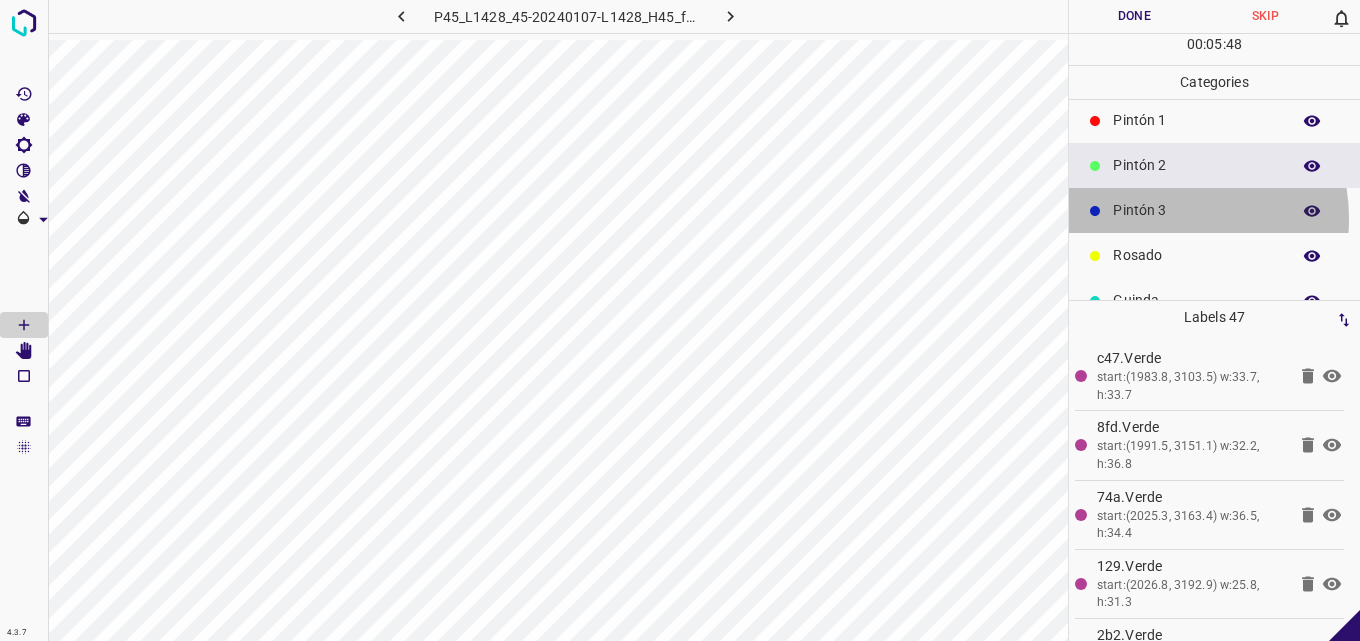 click on "Pintón 3" at bounding box center (1196, 210) 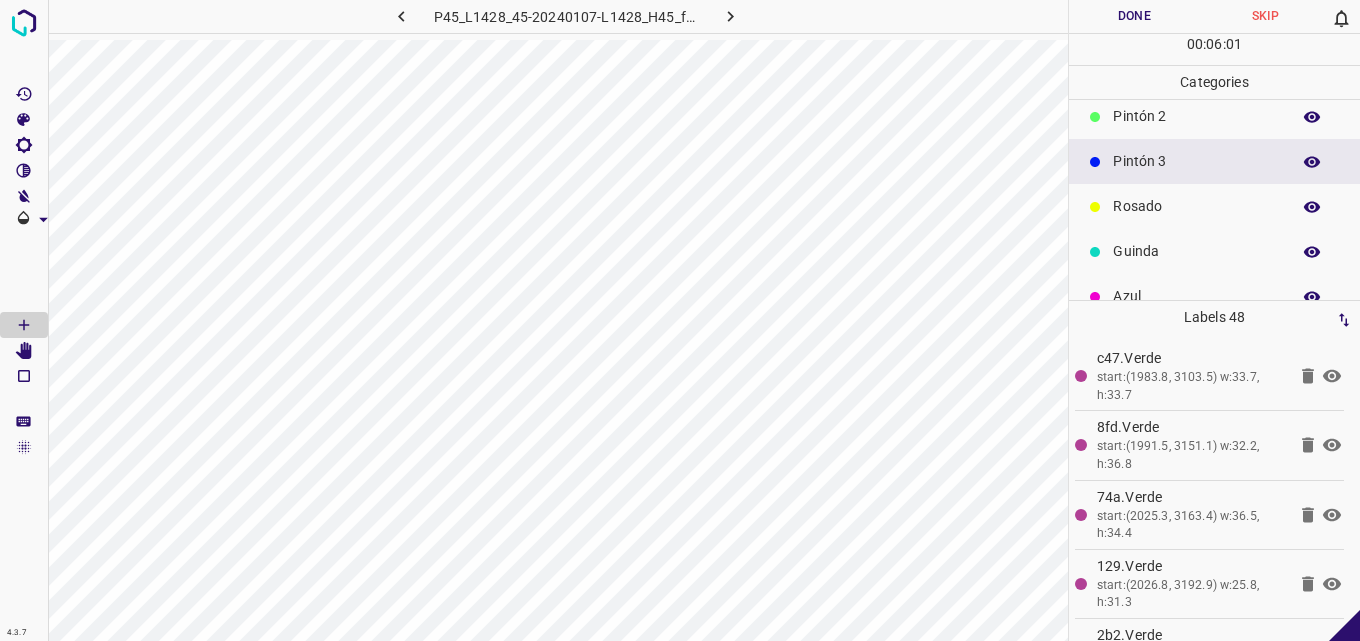 scroll, scrollTop: 176, scrollLeft: 0, axis: vertical 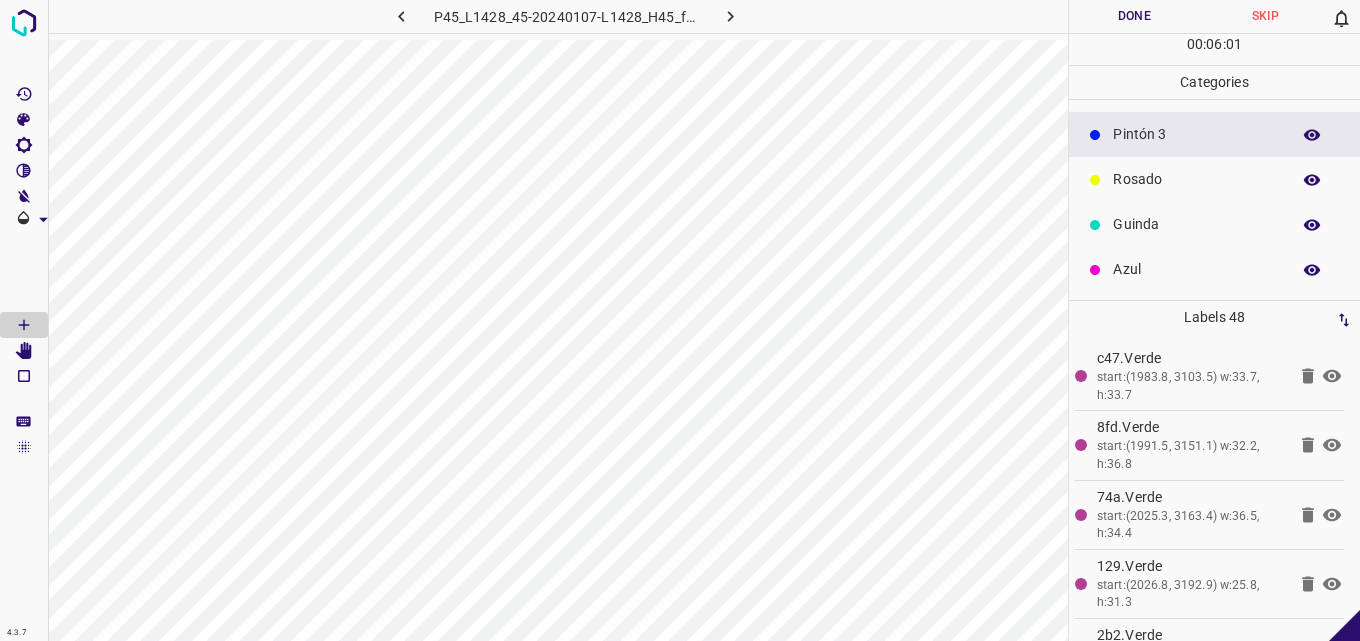 click on "Azul" at bounding box center [1196, 269] 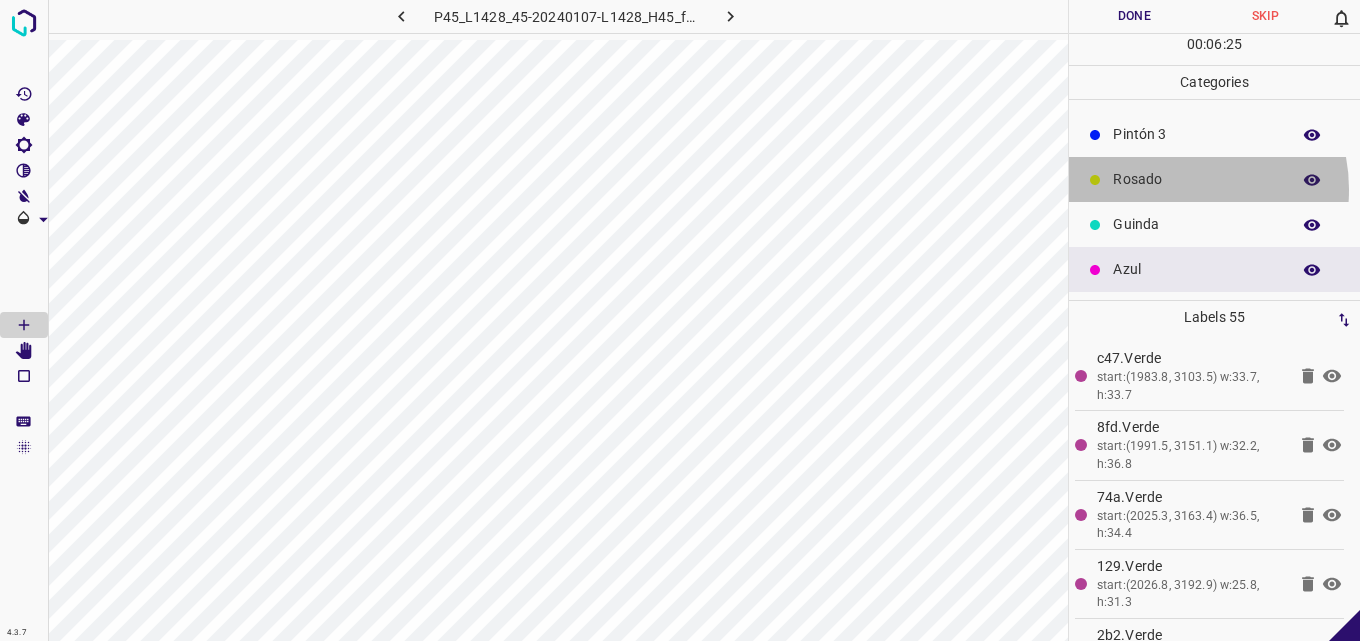 click on "Rosado" at bounding box center [1196, 179] 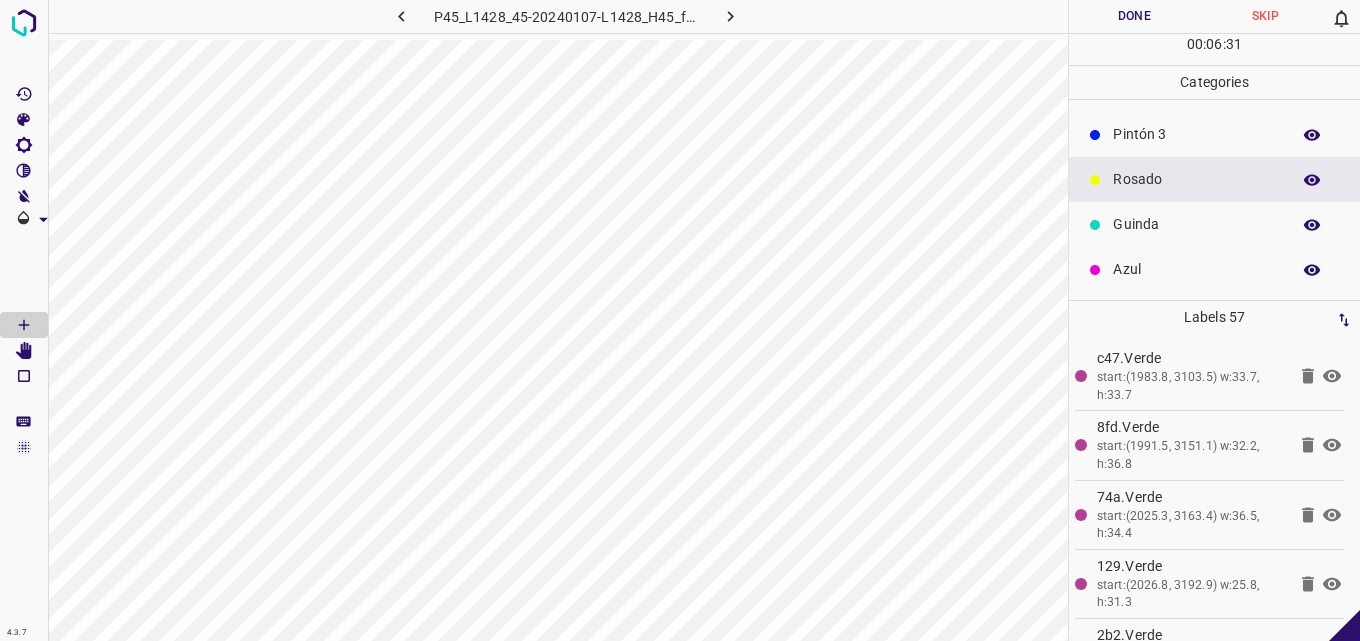 scroll, scrollTop: 76, scrollLeft: 0, axis: vertical 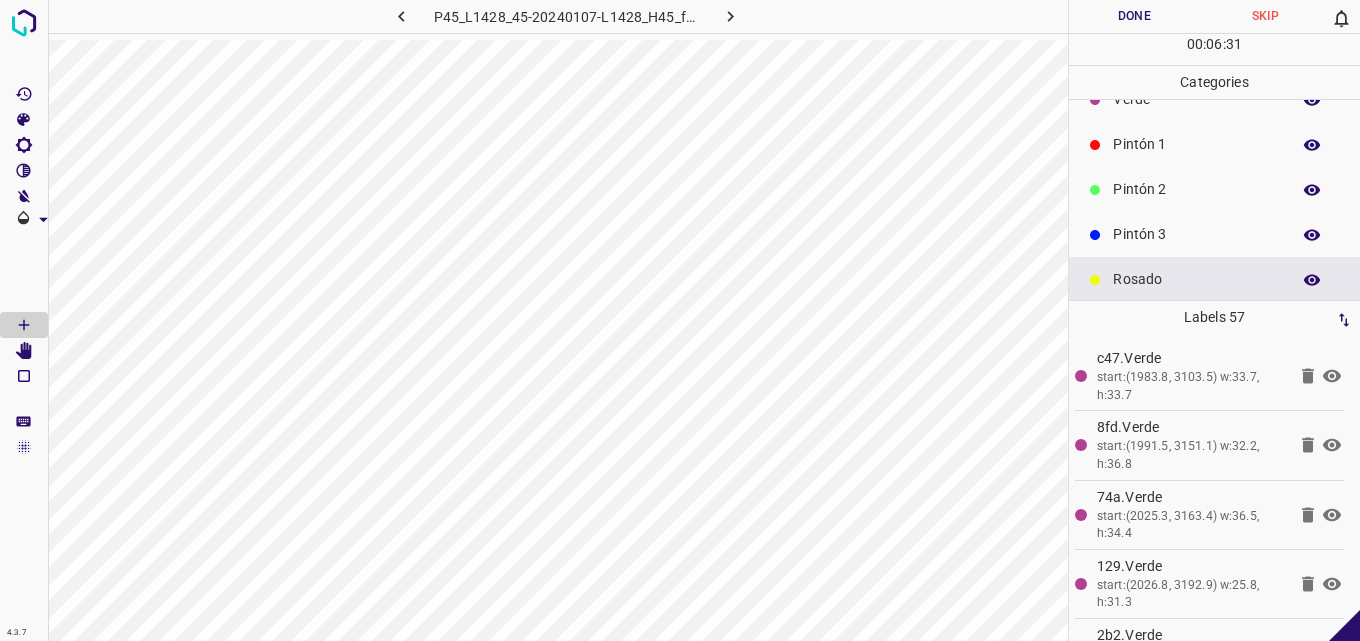 click on "Pintón 3" at bounding box center [1214, 234] 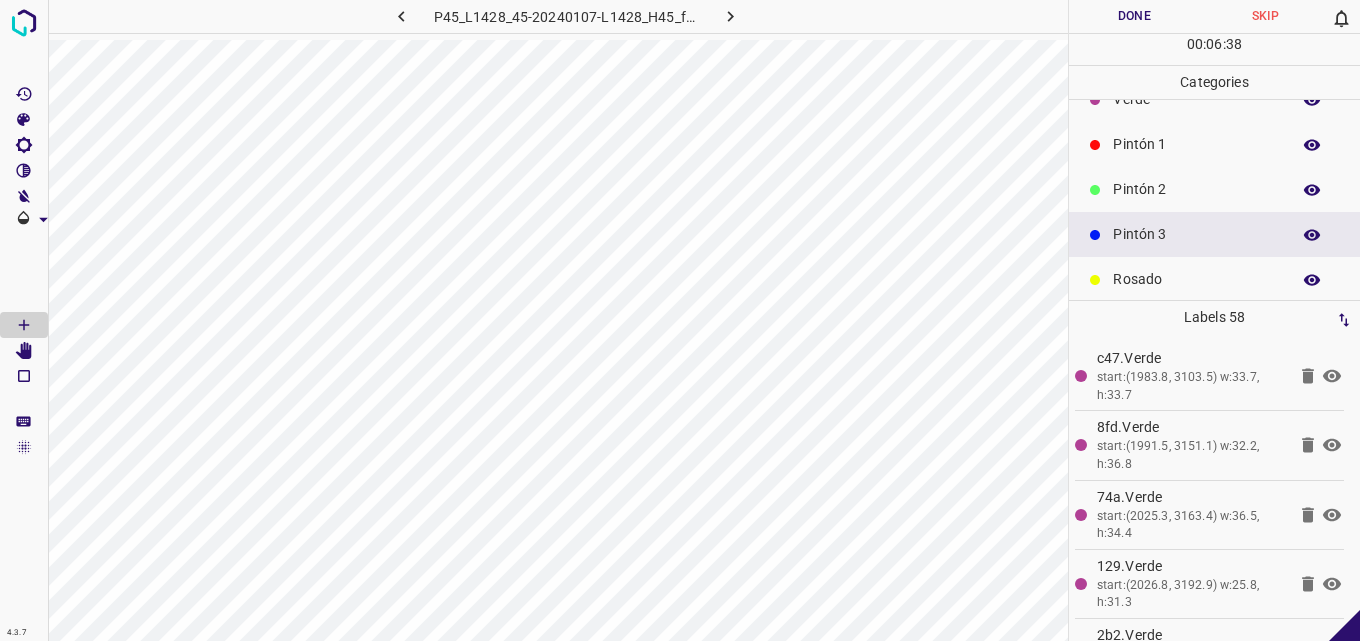 scroll, scrollTop: 0, scrollLeft: 0, axis: both 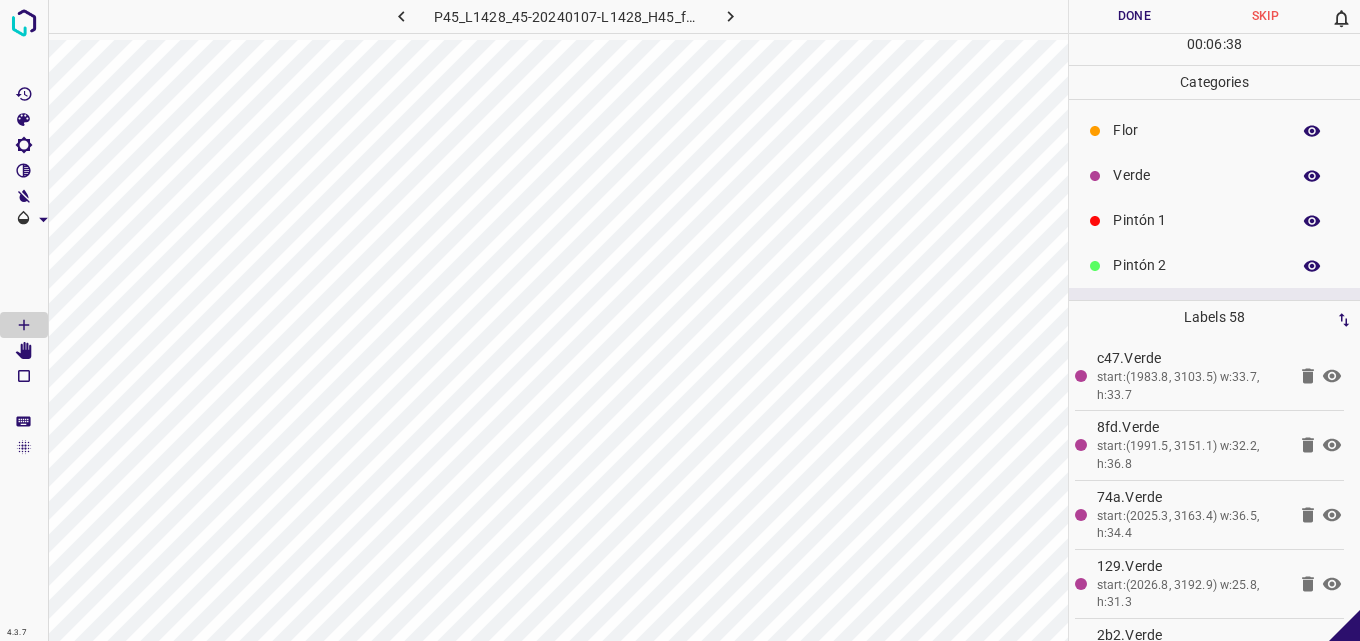 click on "Pintón 2" at bounding box center (1196, 265) 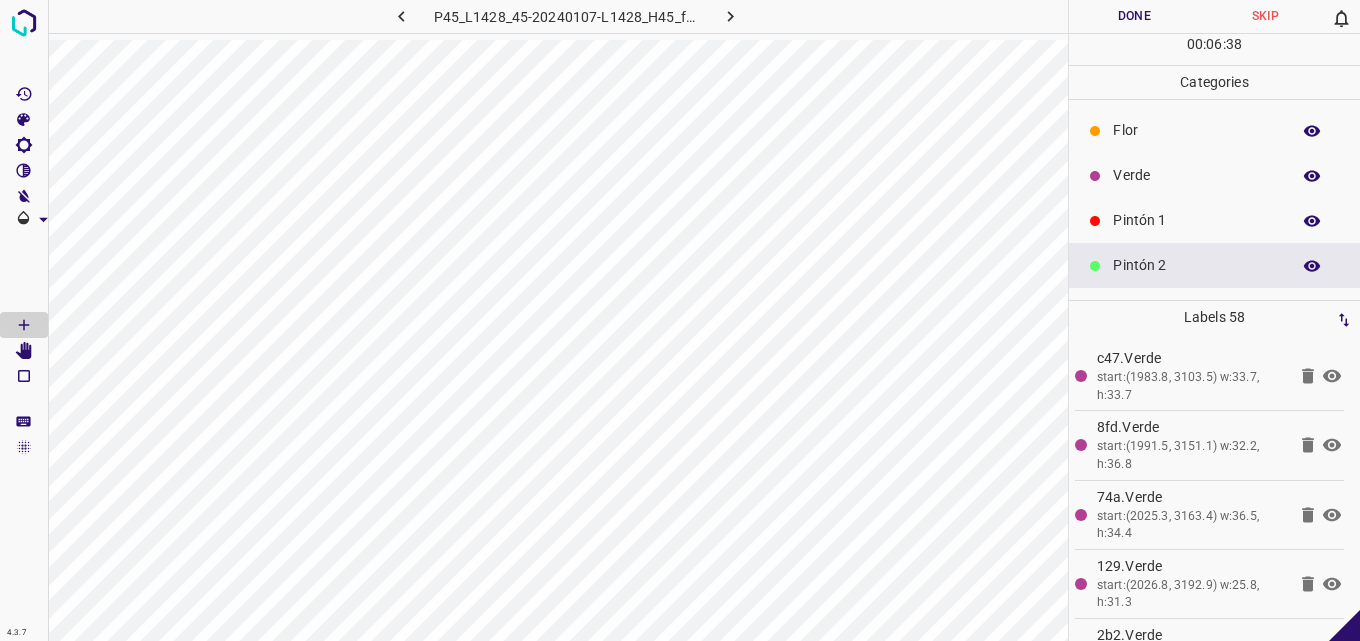 drag, startPoint x: 1147, startPoint y: 219, endPoint x: 1078, endPoint y: 244, distance: 73.38937 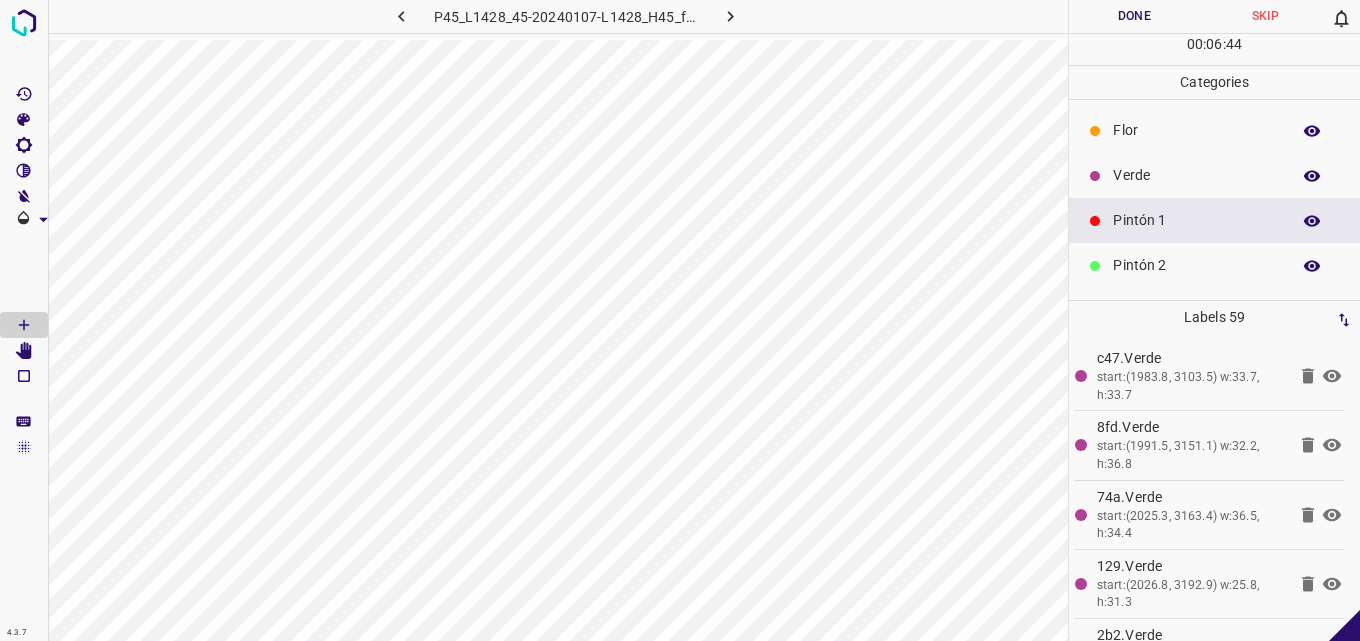 click on "Pintón 2" at bounding box center [1196, 265] 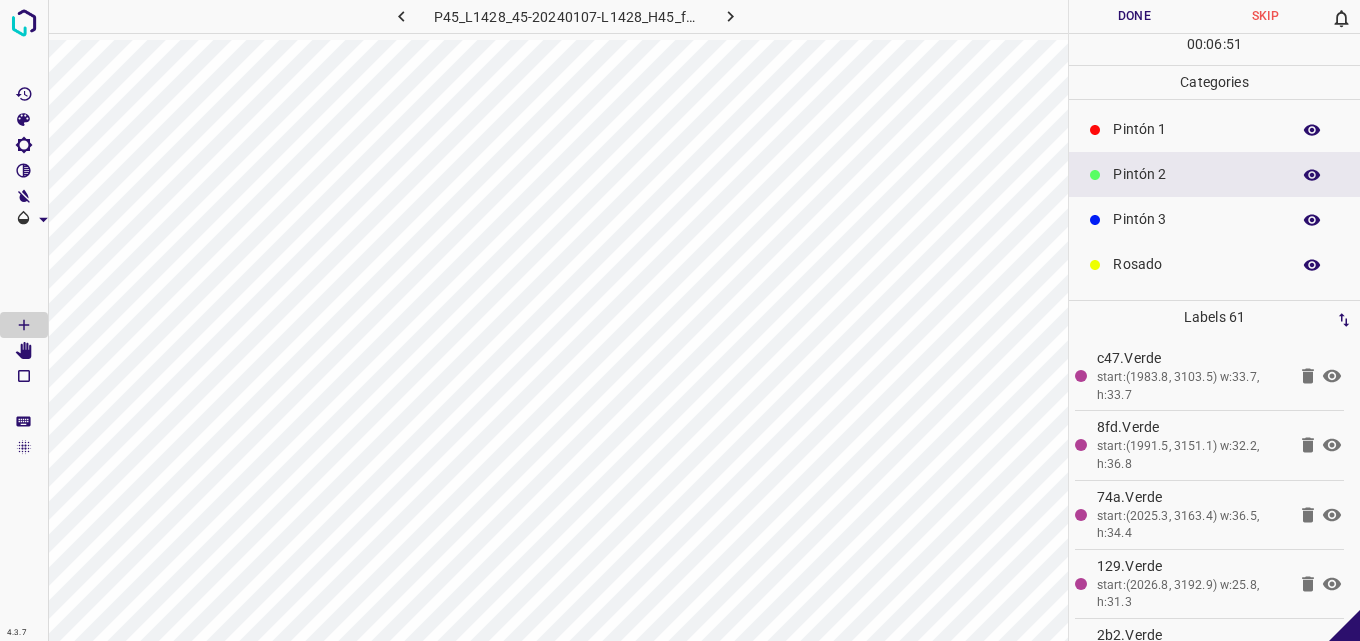 scroll, scrollTop: 176, scrollLeft: 0, axis: vertical 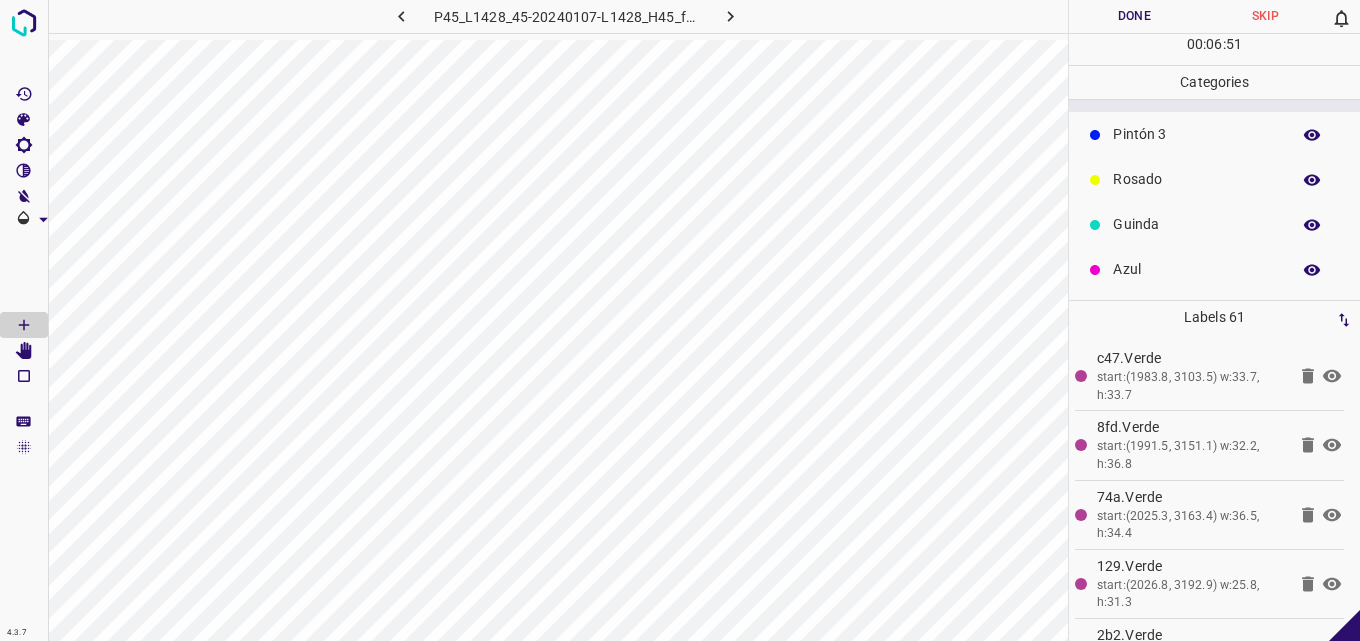 click on "Azul" at bounding box center (1196, 269) 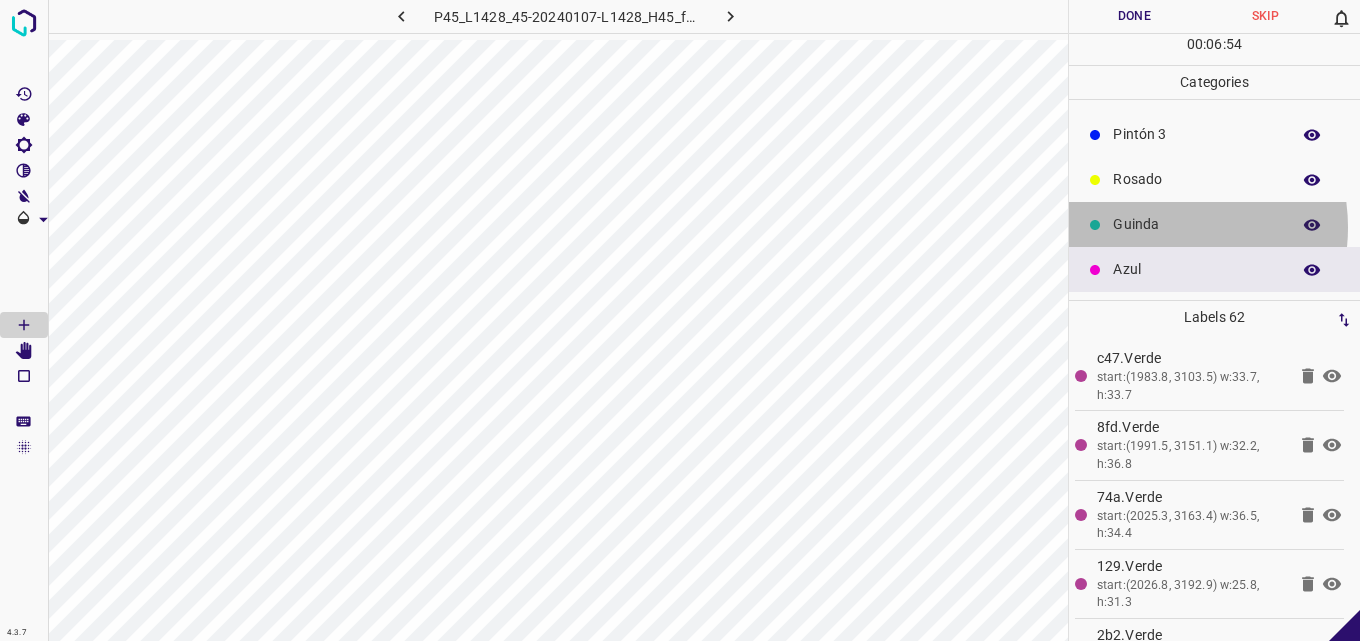 click on "Guinda" at bounding box center [1196, 224] 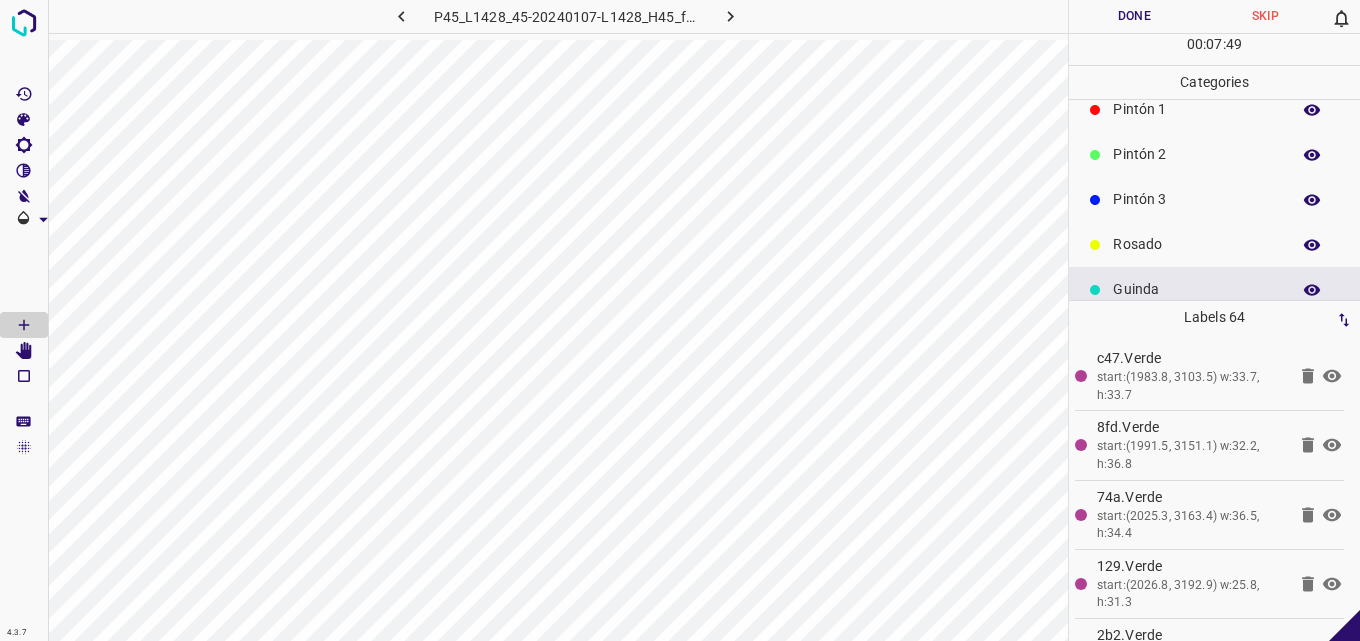 scroll, scrollTop: 76, scrollLeft: 0, axis: vertical 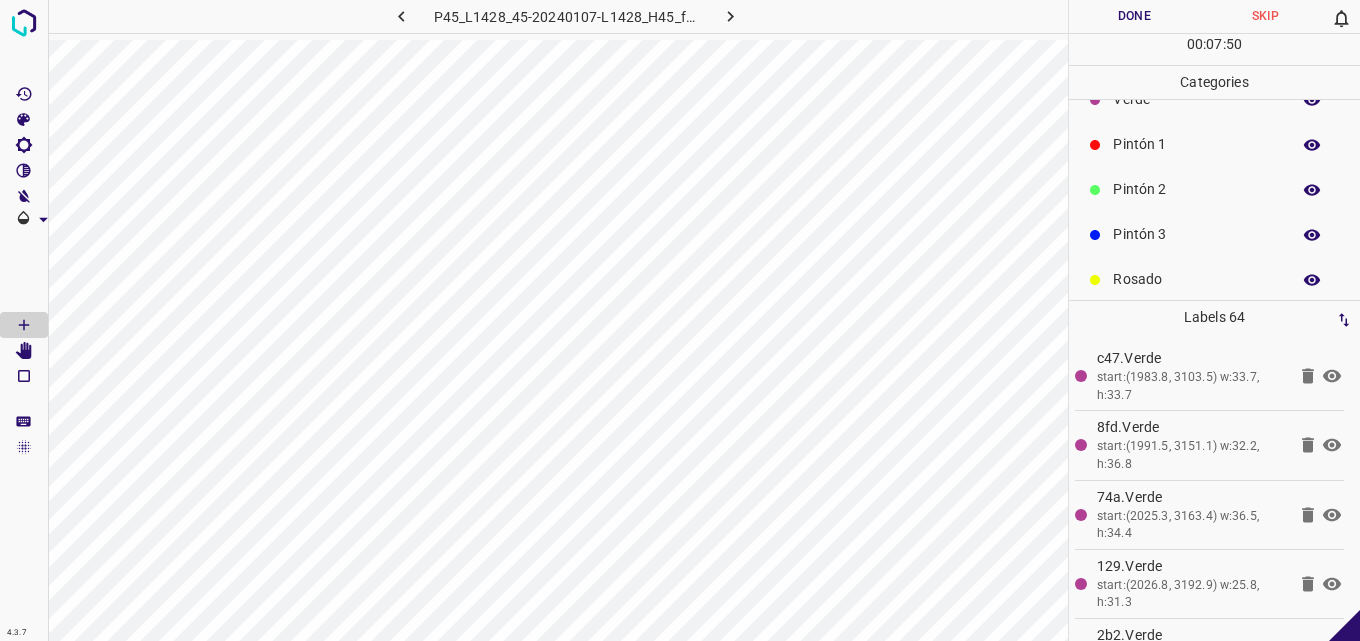 click on "Pintón 2" at bounding box center (1196, 189) 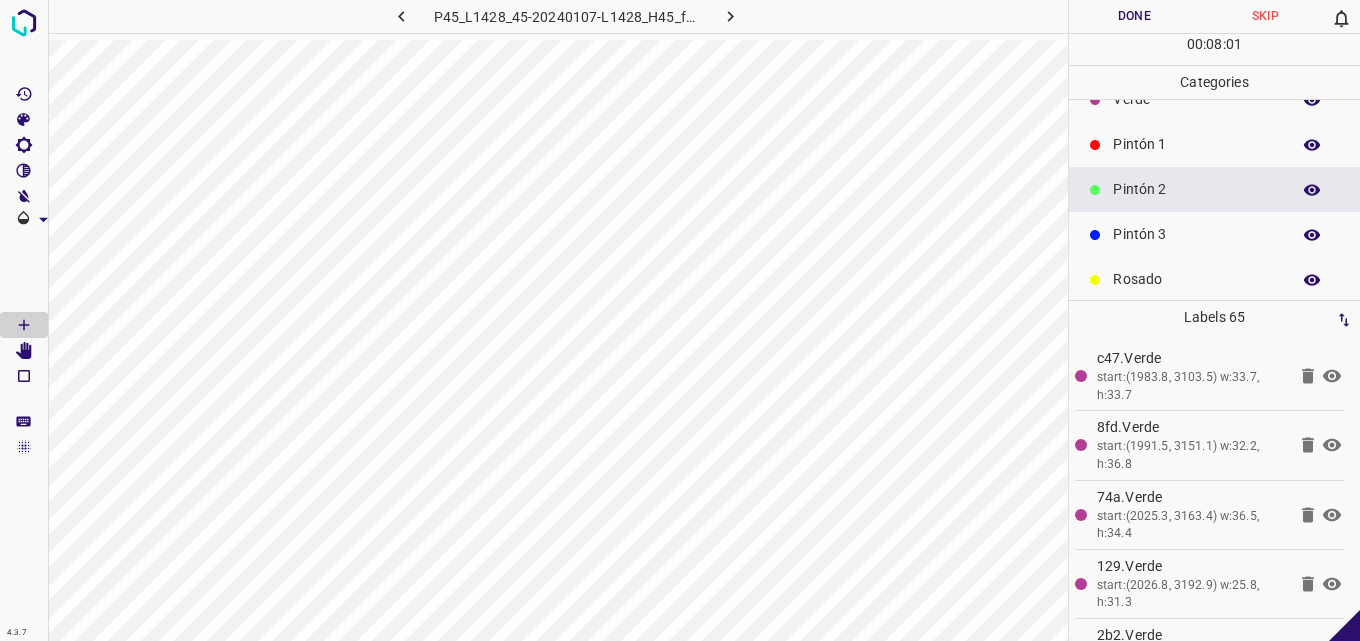 click on "Pintón 1" at bounding box center (1214, 144) 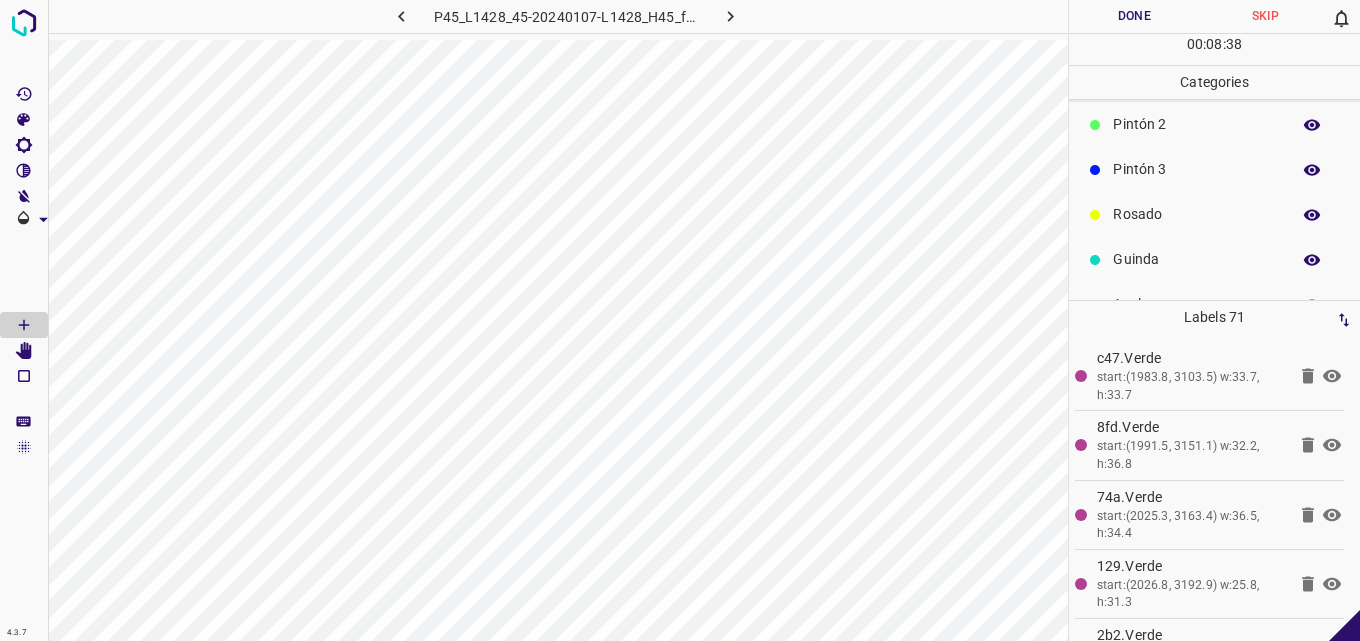scroll, scrollTop: 176, scrollLeft: 0, axis: vertical 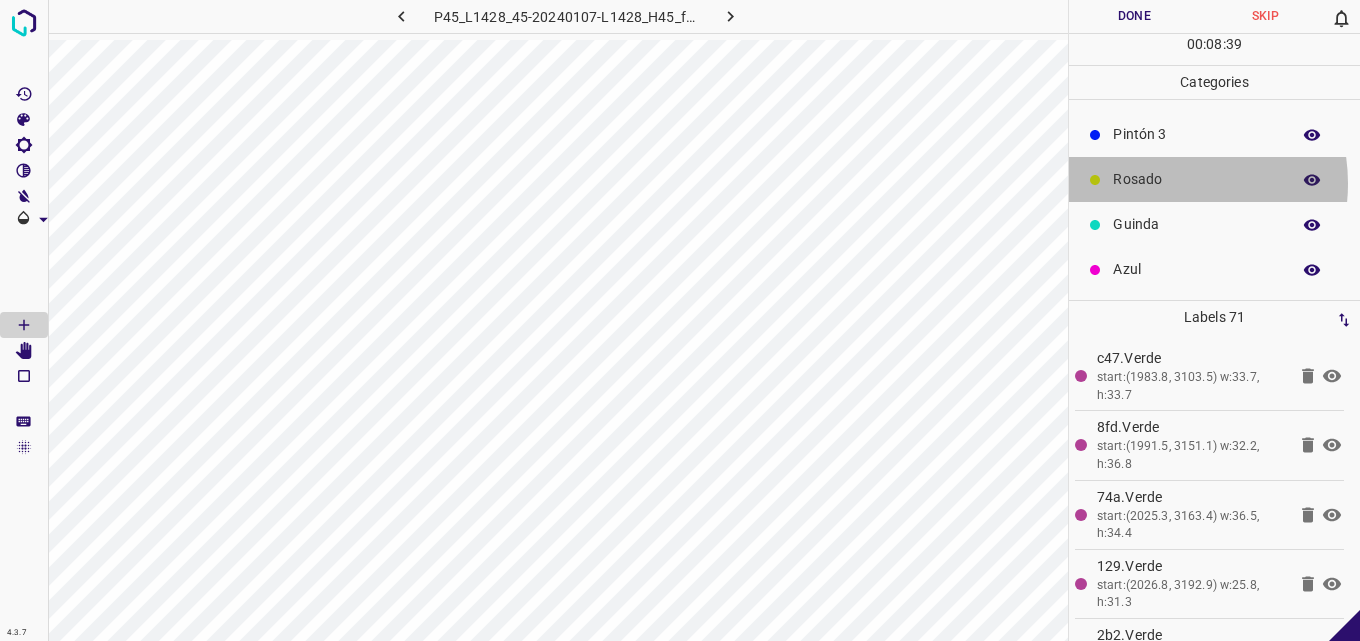 click on "Rosado" at bounding box center [1196, 179] 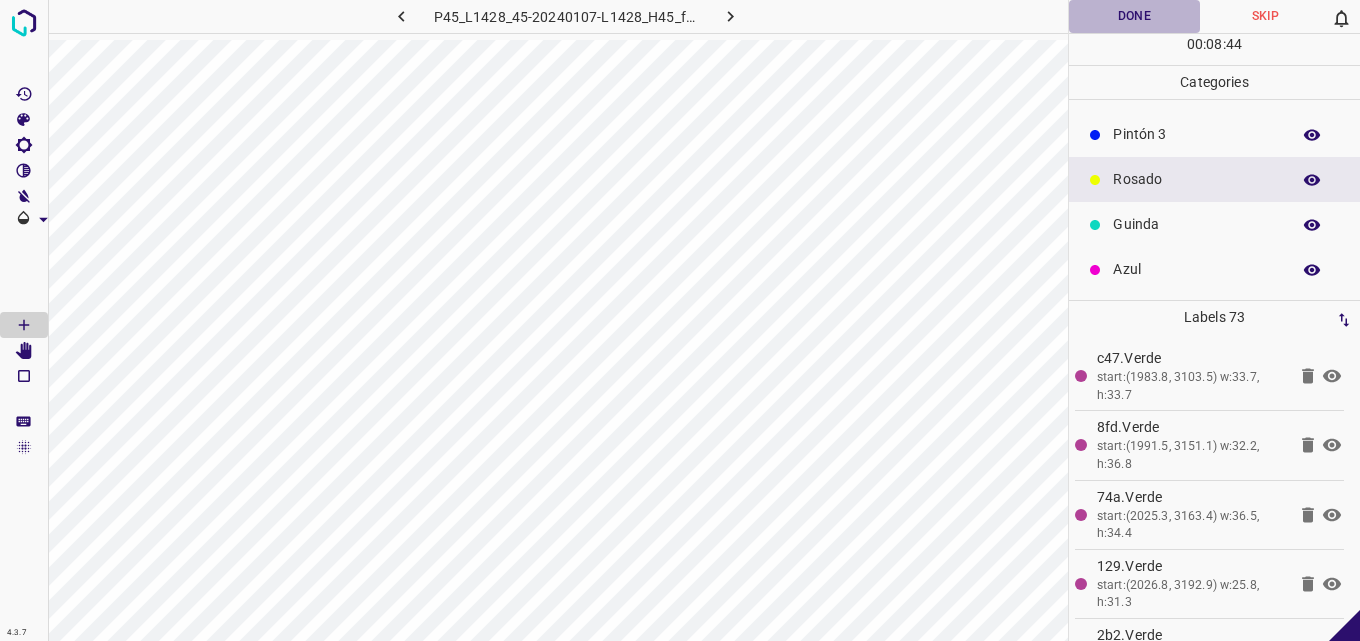 click on "Done" at bounding box center (1134, 16) 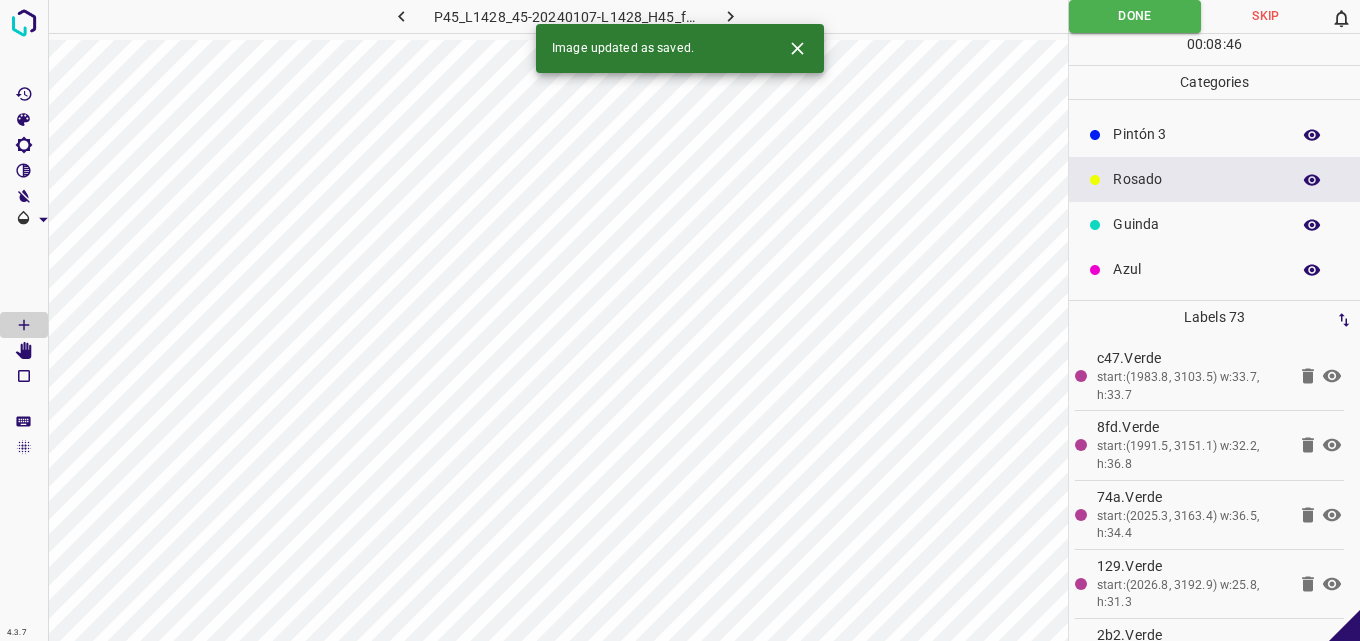 click 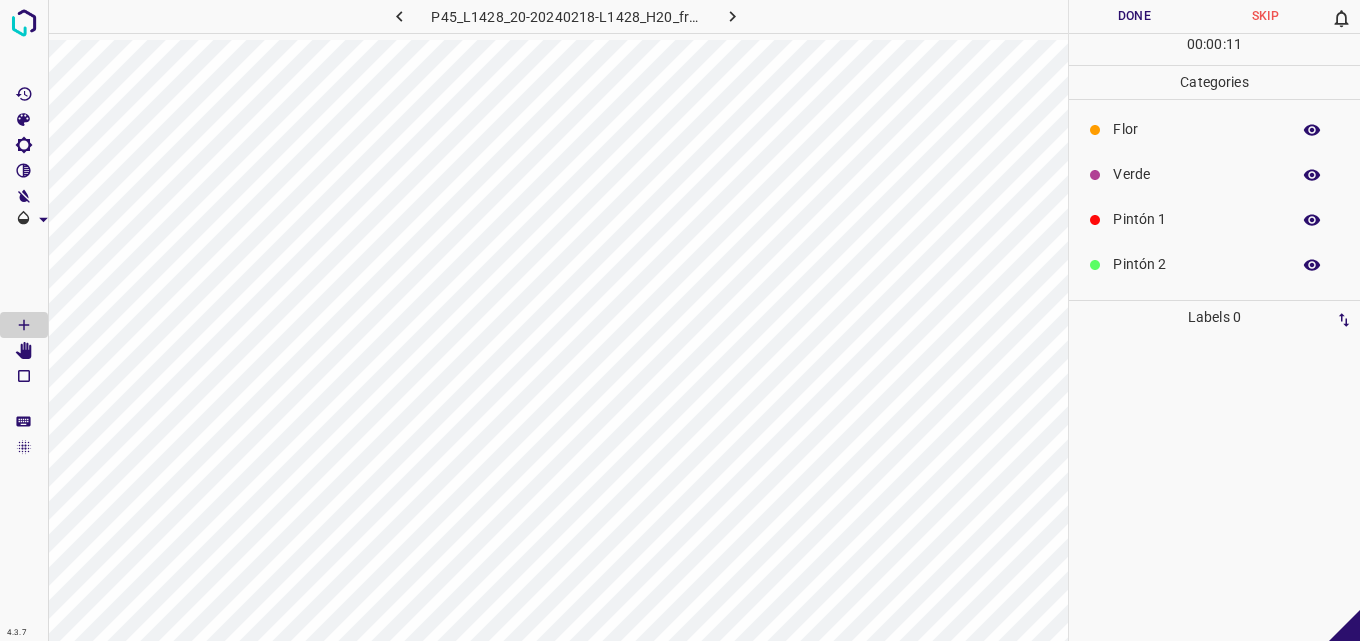 scroll, scrollTop: 0, scrollLeft: 0, axis: both 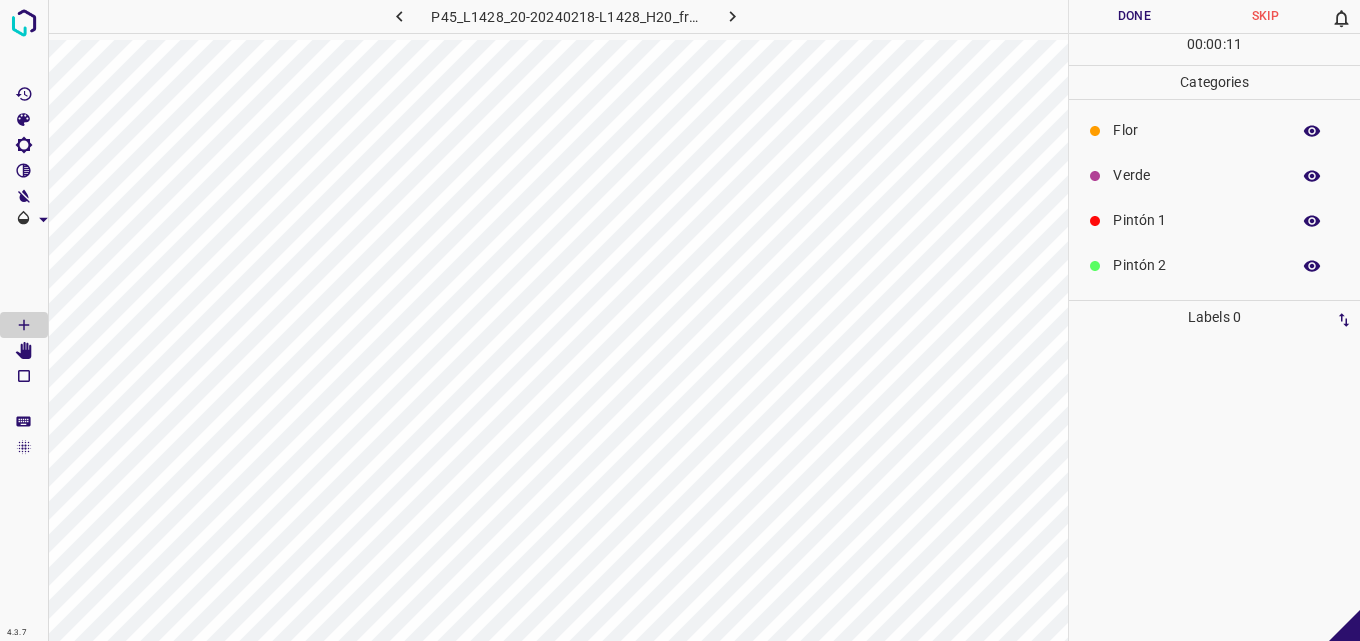 click on "Verde" at bounding box center (1214, 175) 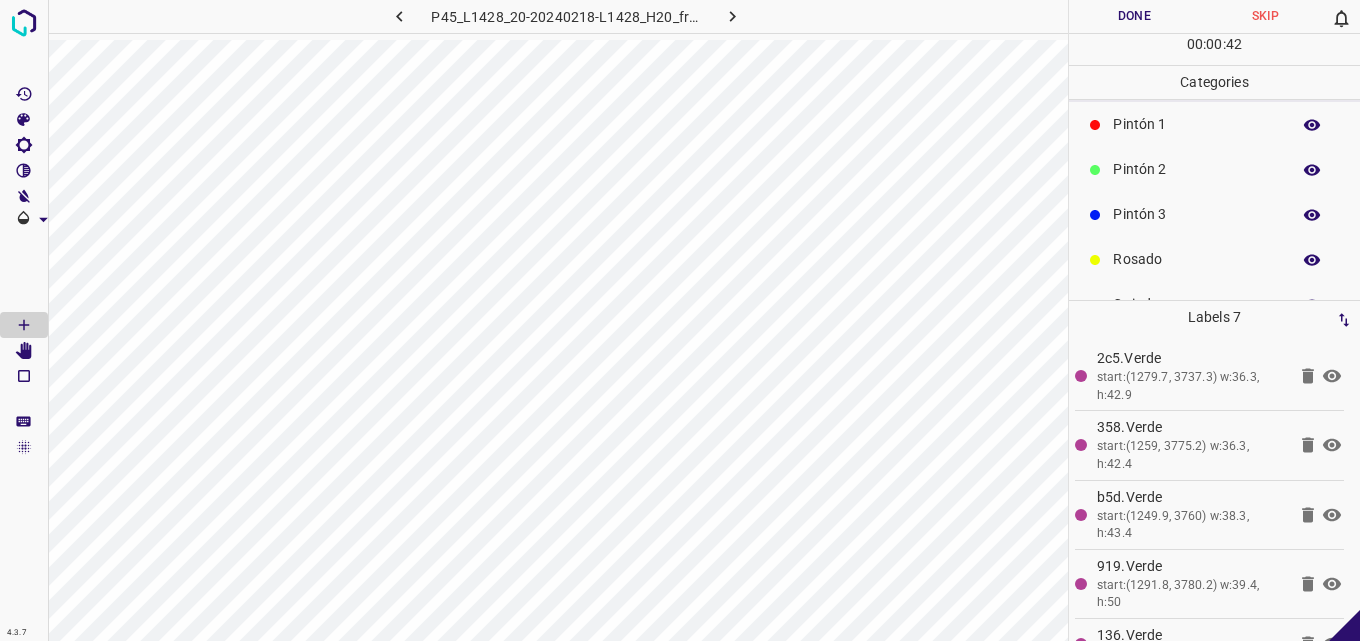 scroll, scrollTop: 176, scrollLeft: 0, axis: vertical 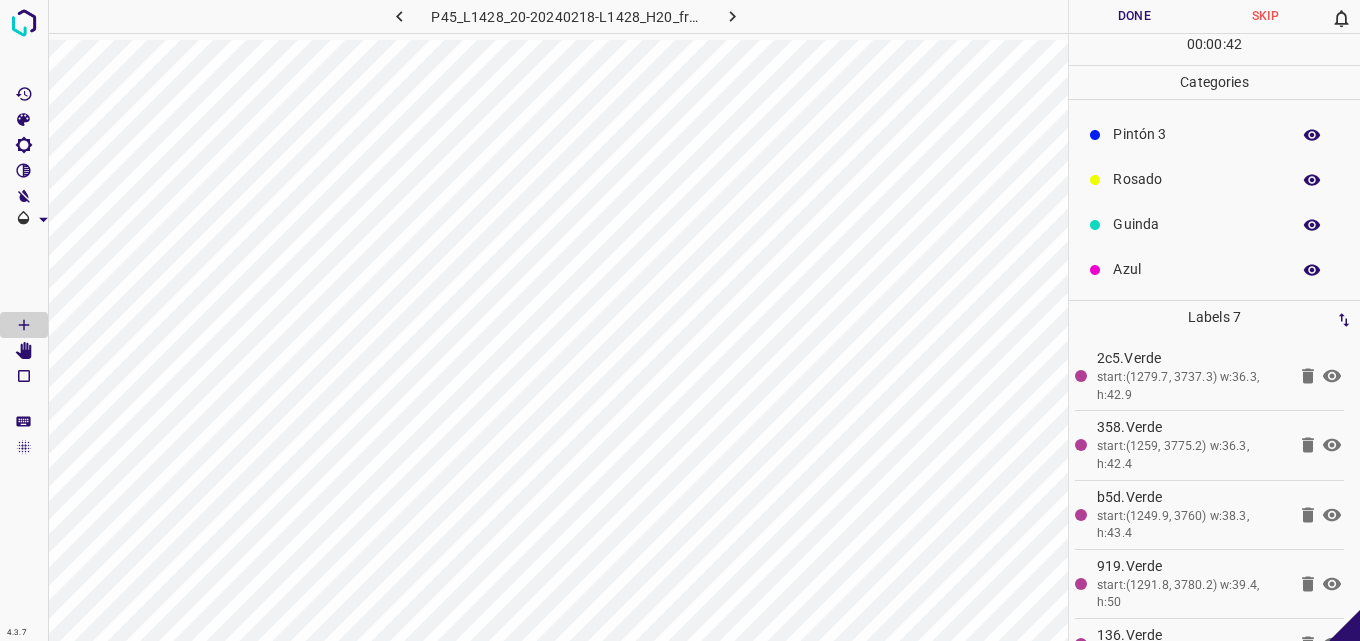 click on "Azul" at bounding box center (1196, 269) 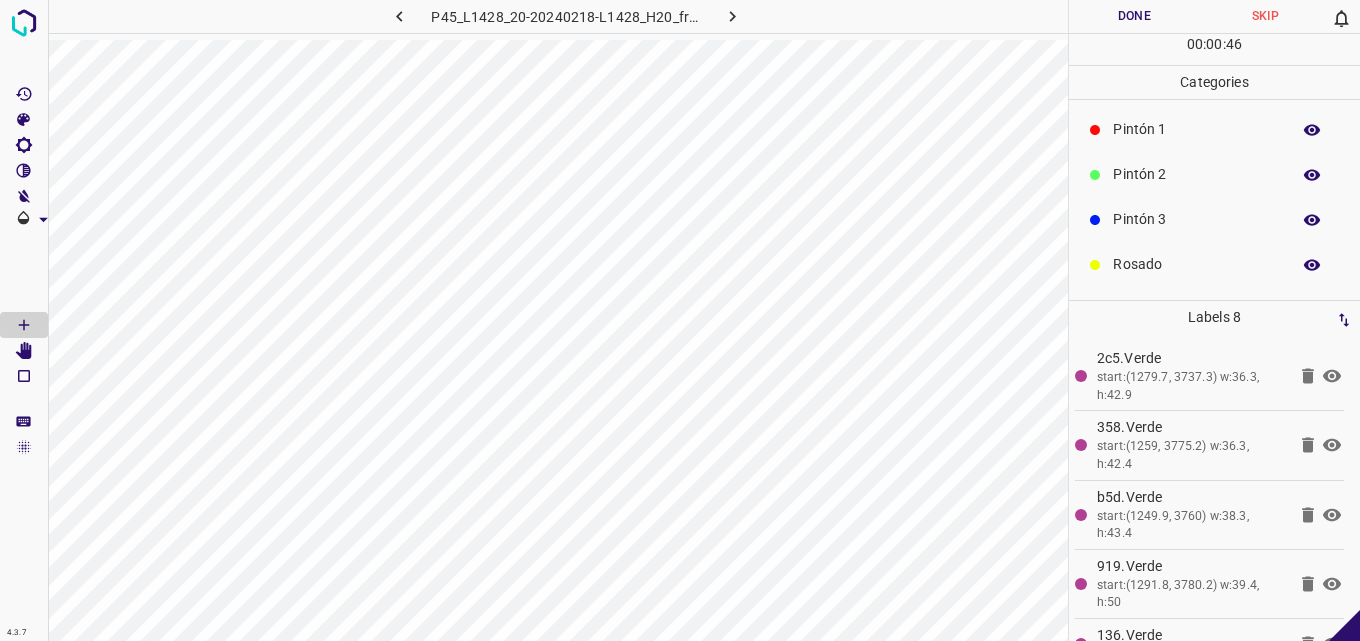 scroll, scrollTop: 0, scrollLeft: 0, axis: both 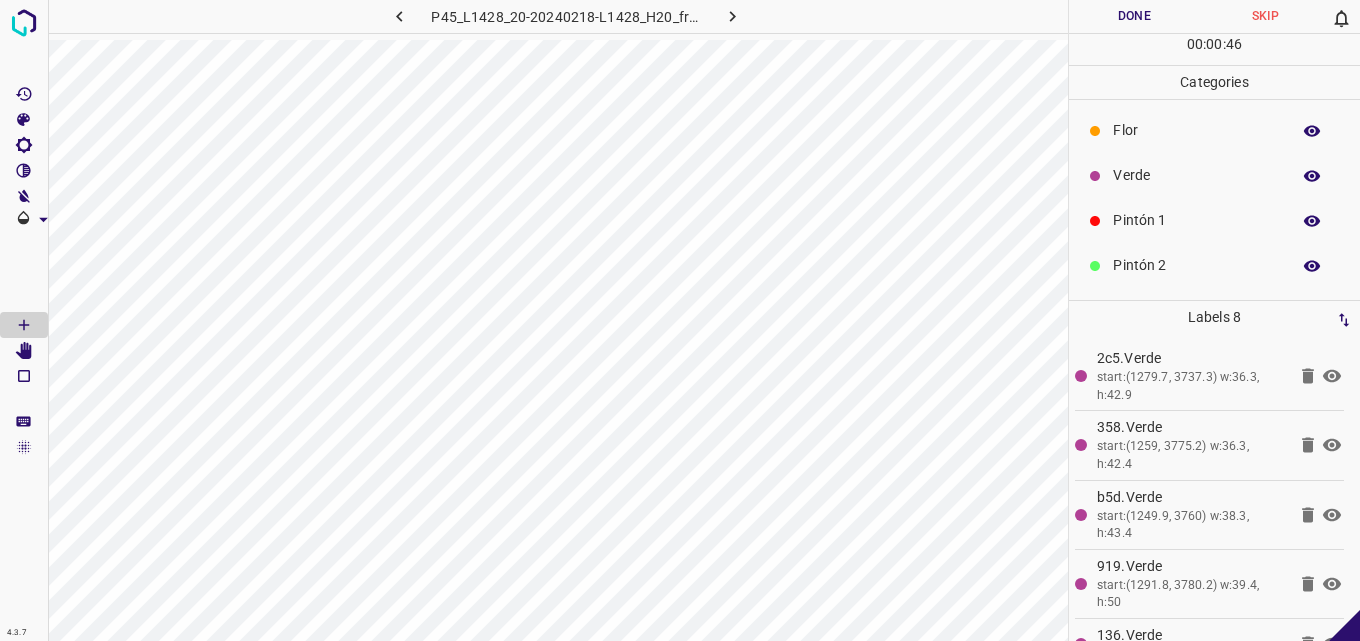 click on "Verde" at bounding box center (1196, 175) 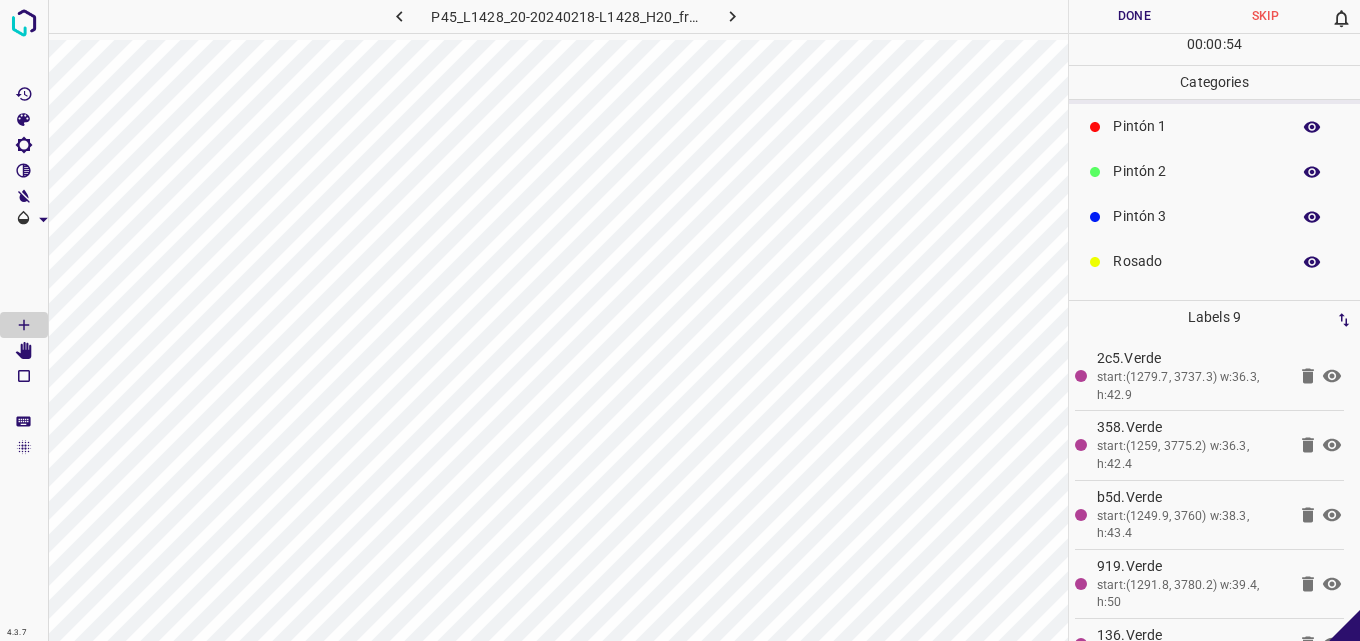 scroll, scrollTop: 176, scrollLeft: 0, axis: vertical 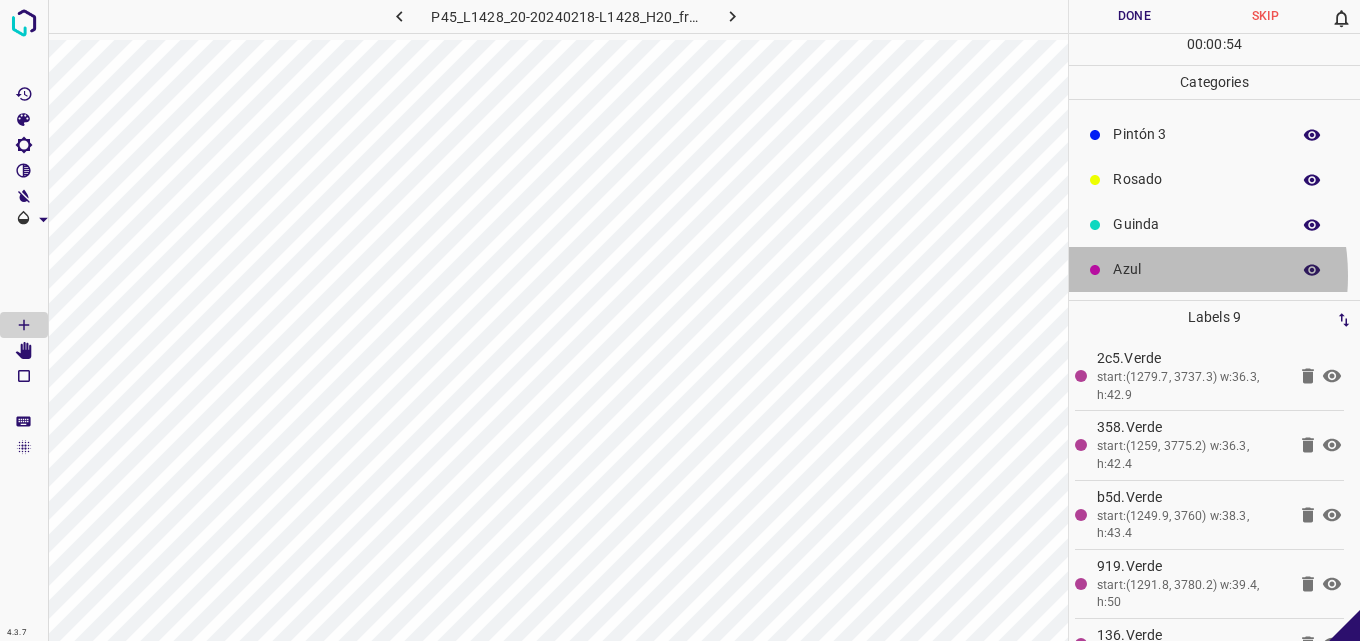 click on "Azul" at bounding box center [1196, 269] 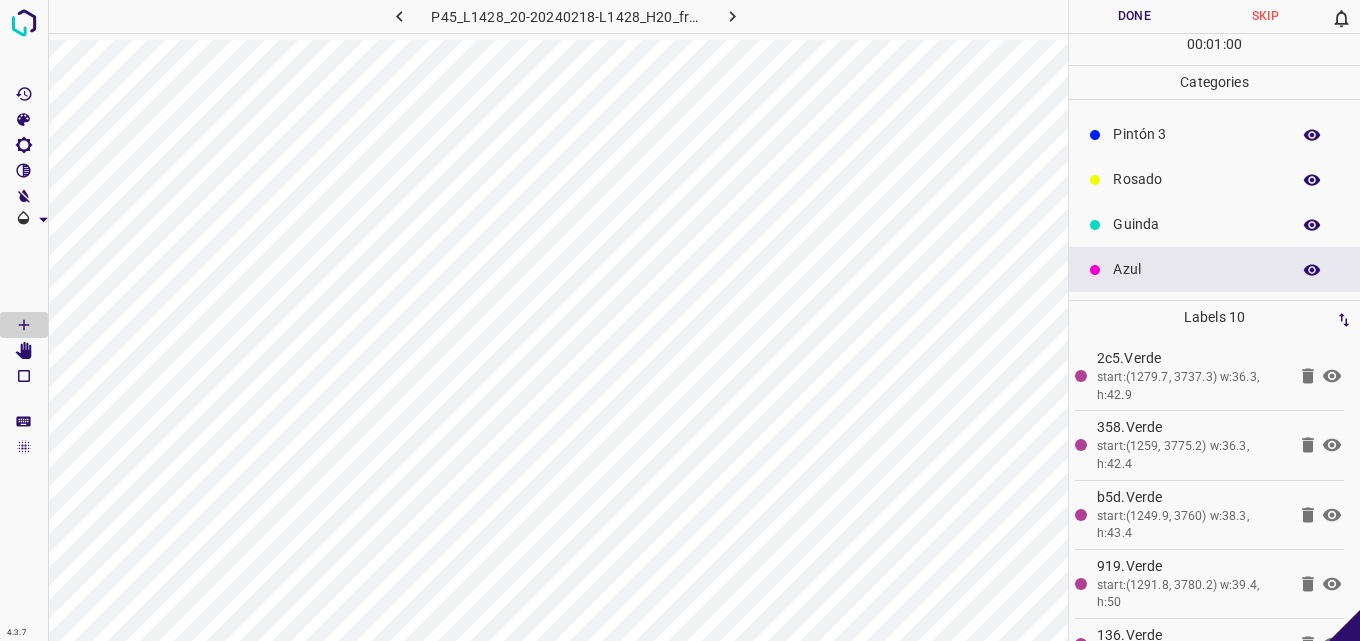 scroll, scrollTop: 0, scrollLeft: 0, axis: both 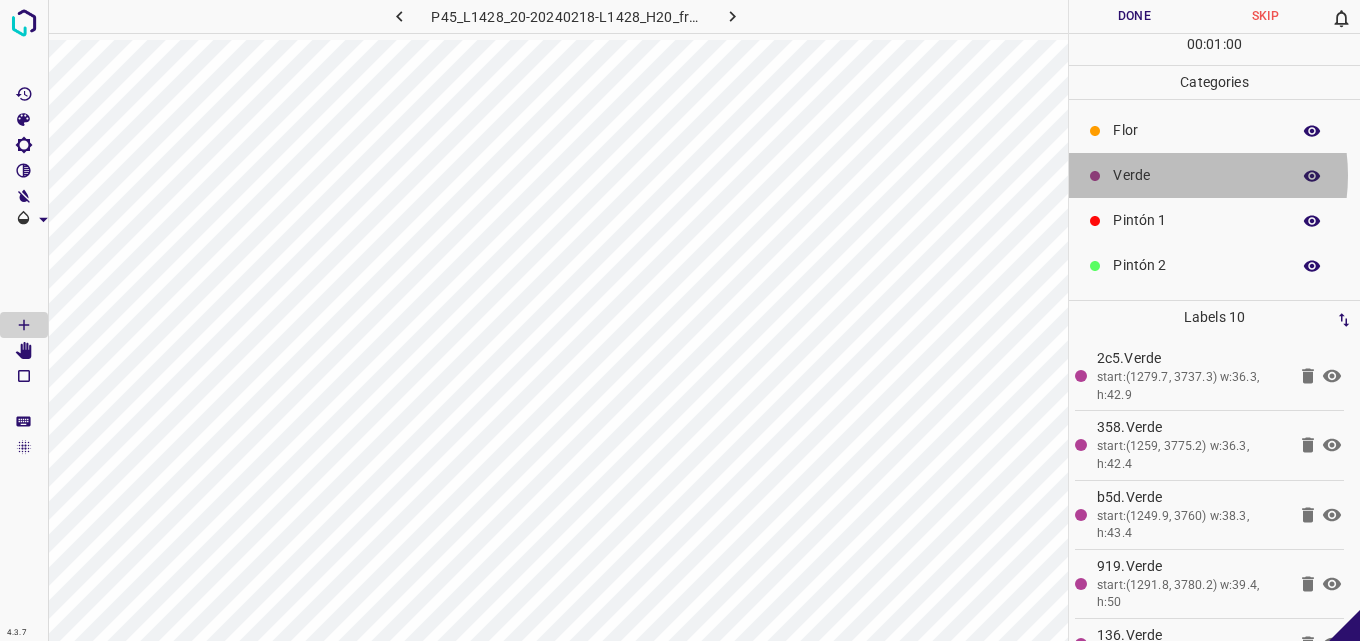 click on "Verde" at bounding box center (1196, 175) 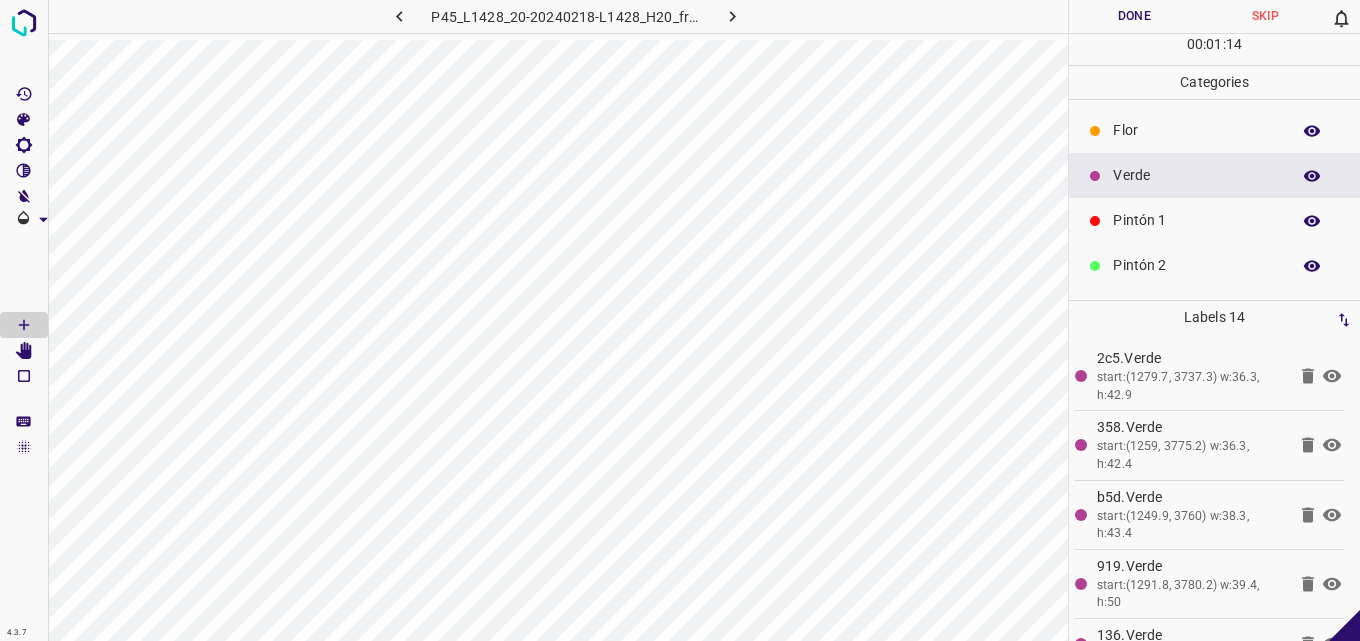 scroll, scrollTop: 100, scrollLeft: 0, axis: vertical 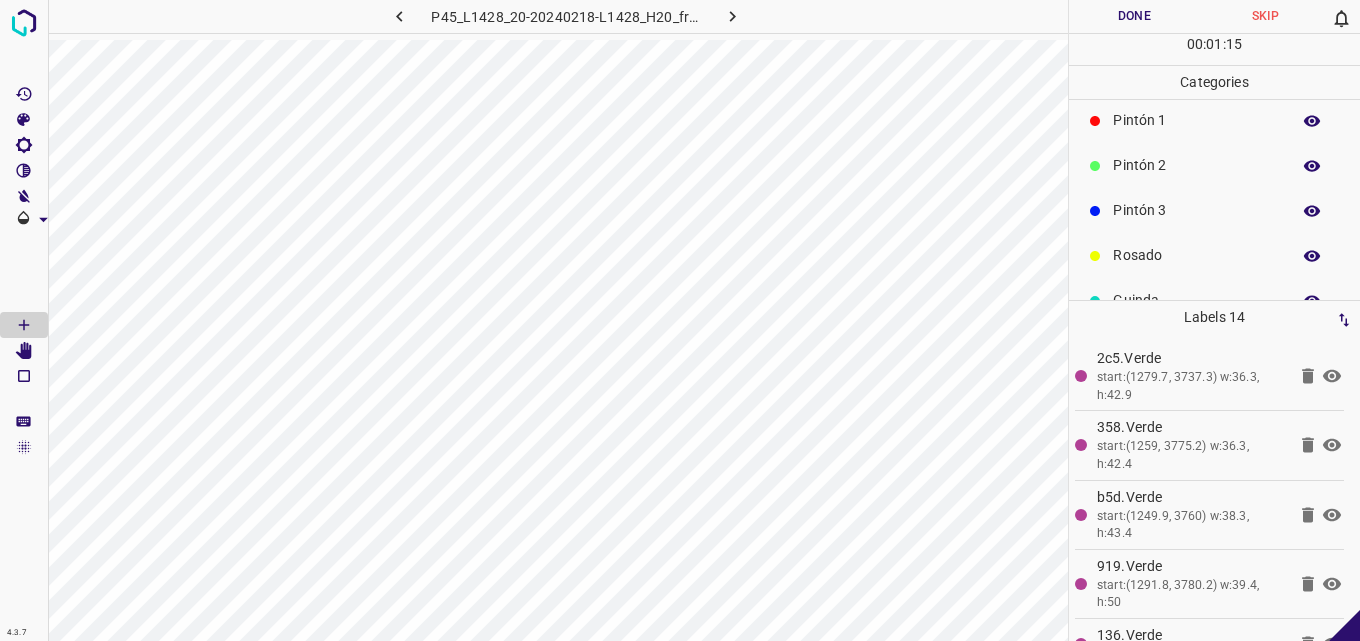 click on "Pintón 2" at bounding box center (1196, 165) 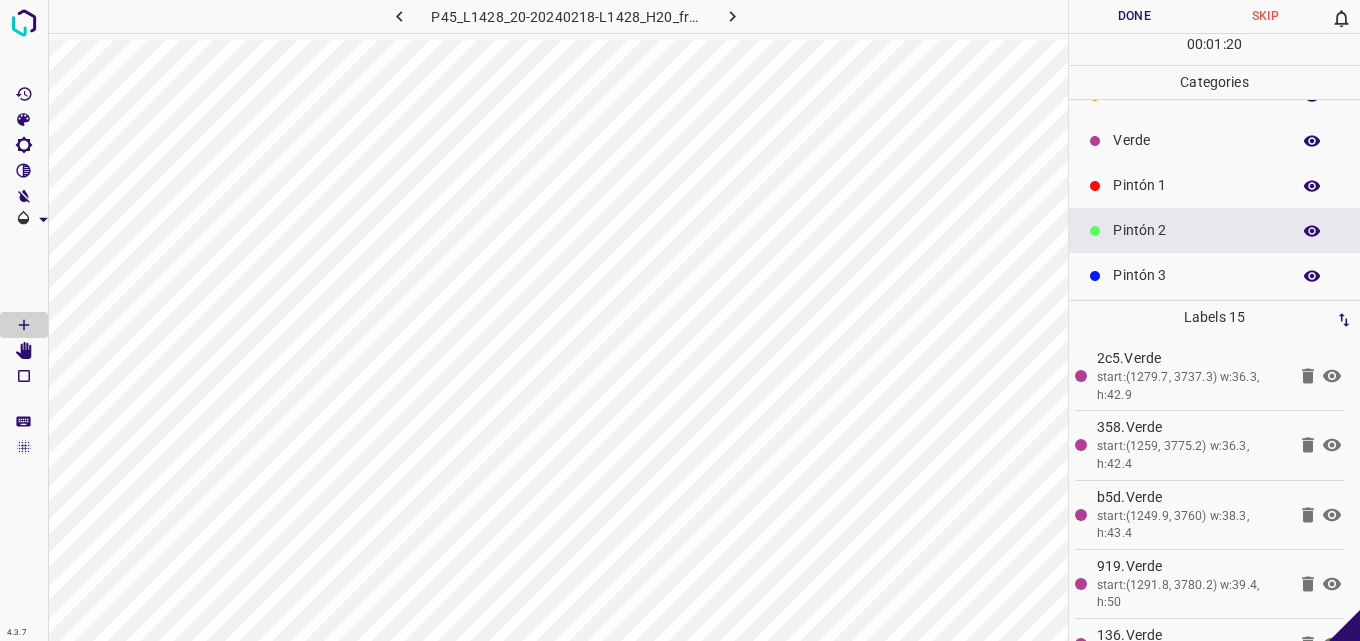 scroll, scrollTop: 0, scrollLeft: 0, axis: both 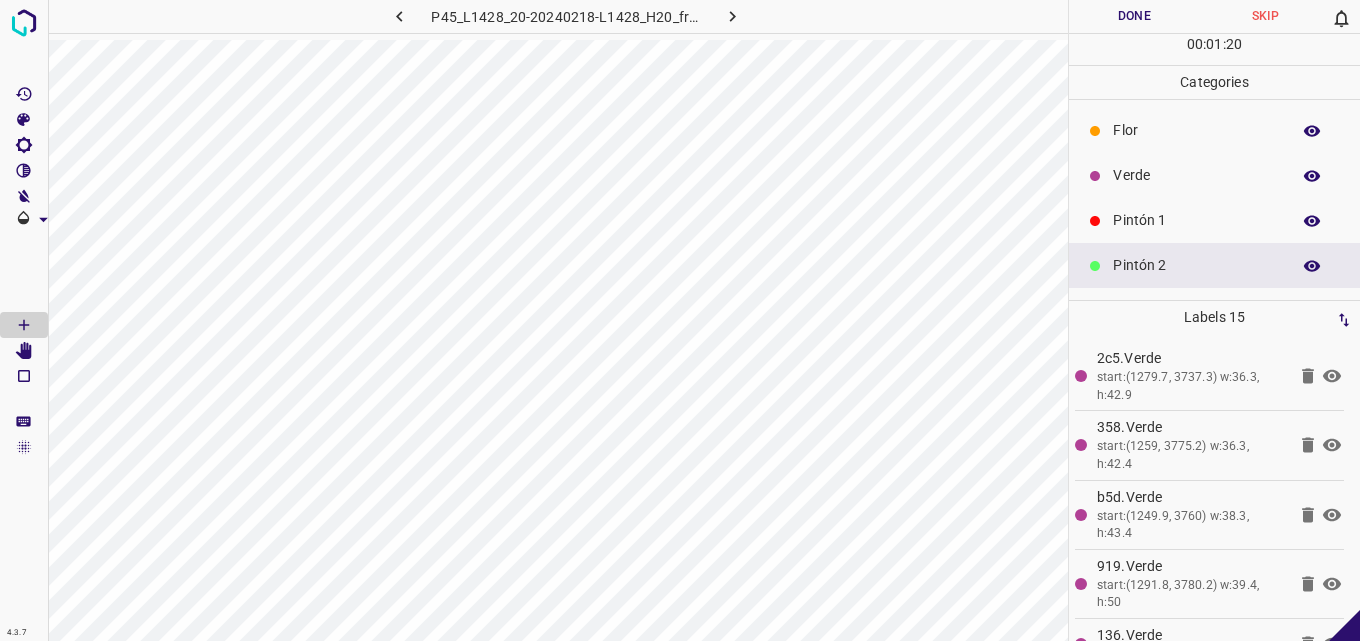 click on "Verde" at bounding box center (1196, 175) 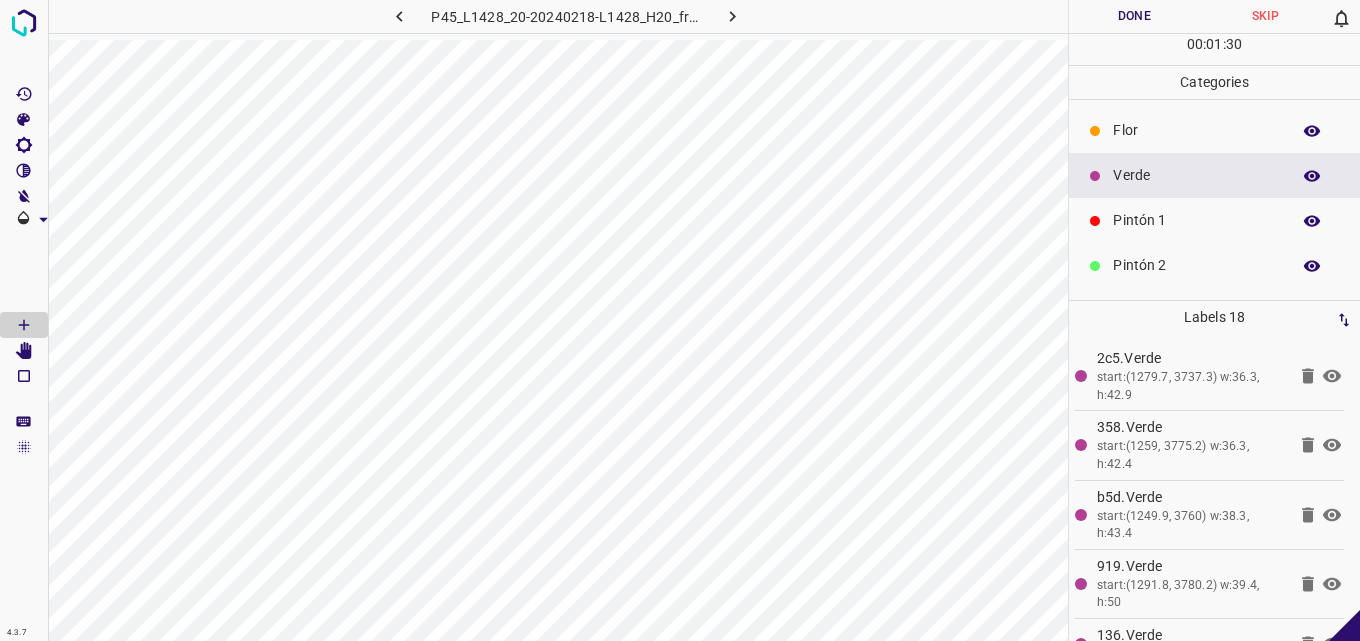 click on "Flor" at bounding box center [1196, 130] 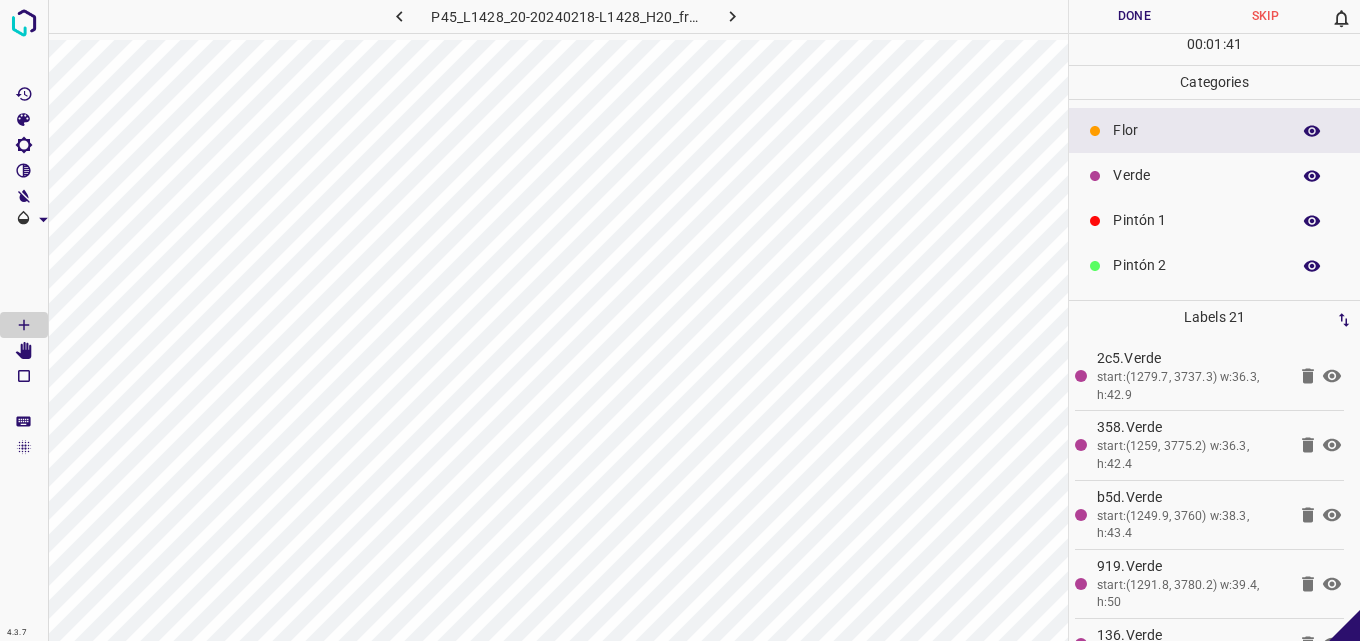 click on "Verde" at bounding box center [1214, 175] 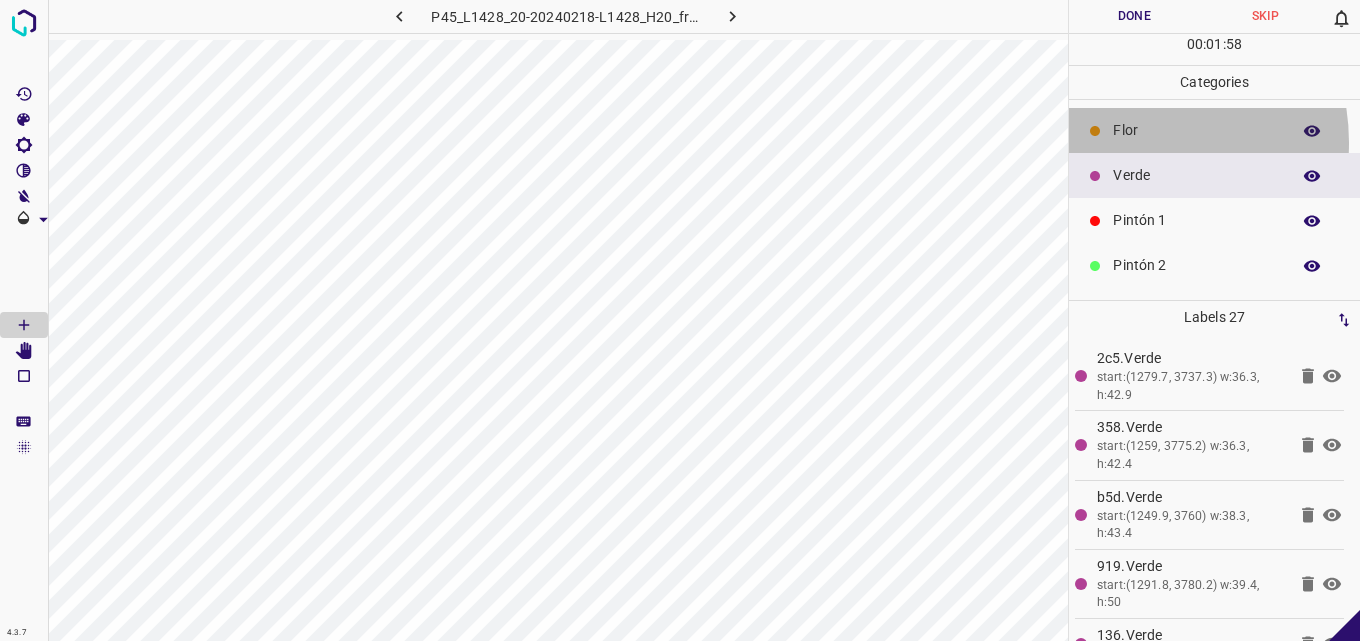 click on "Flor" at bounding box center (1214, 130) 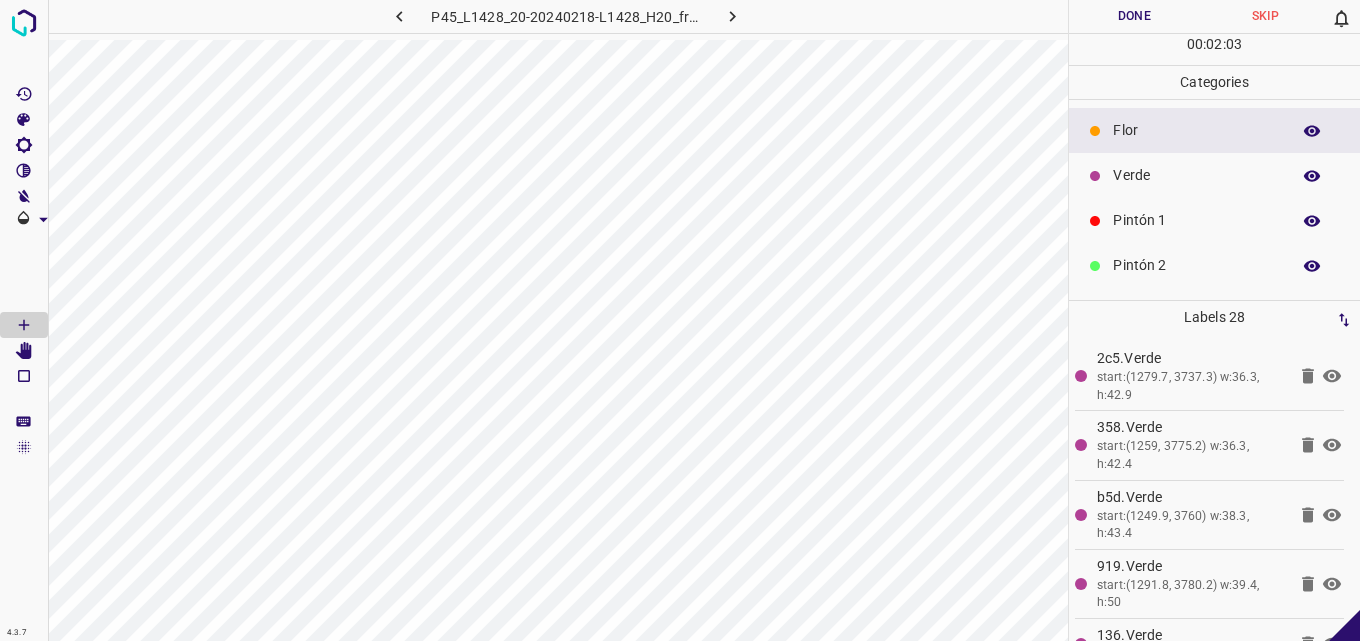 scroll, scrollTop: 176, scrollLeft: 0, axis: vertical 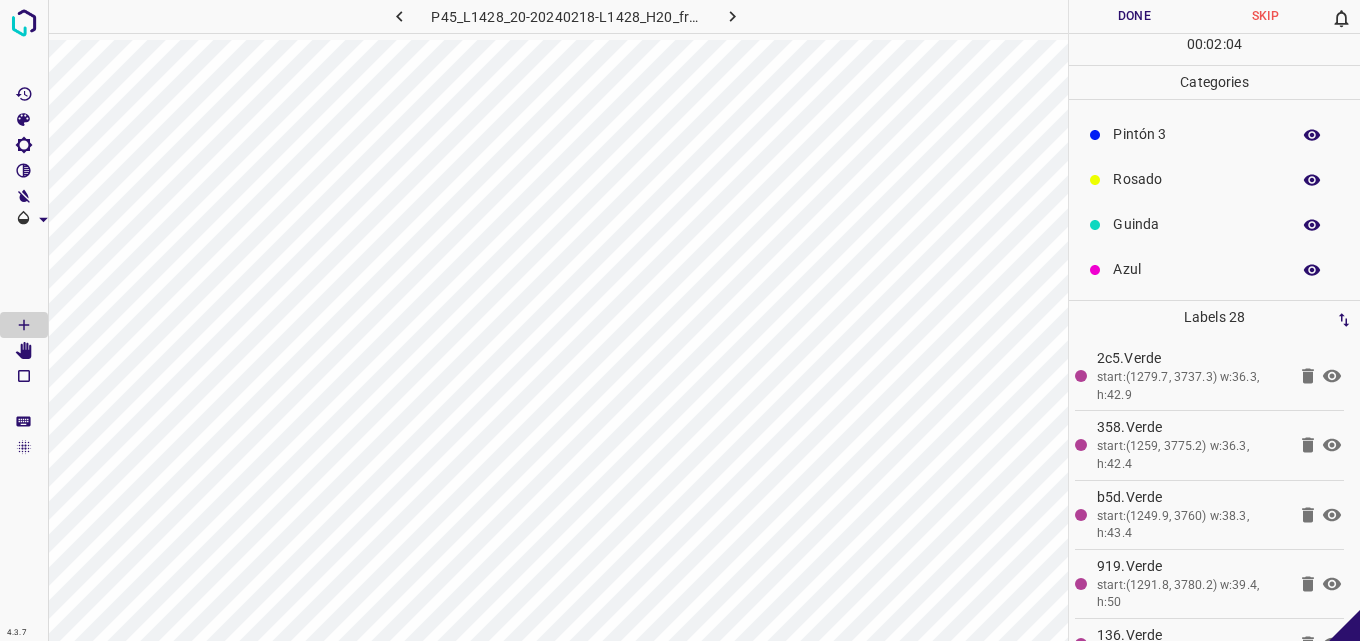 click on "Azul" at bounding box center [1196, 269] 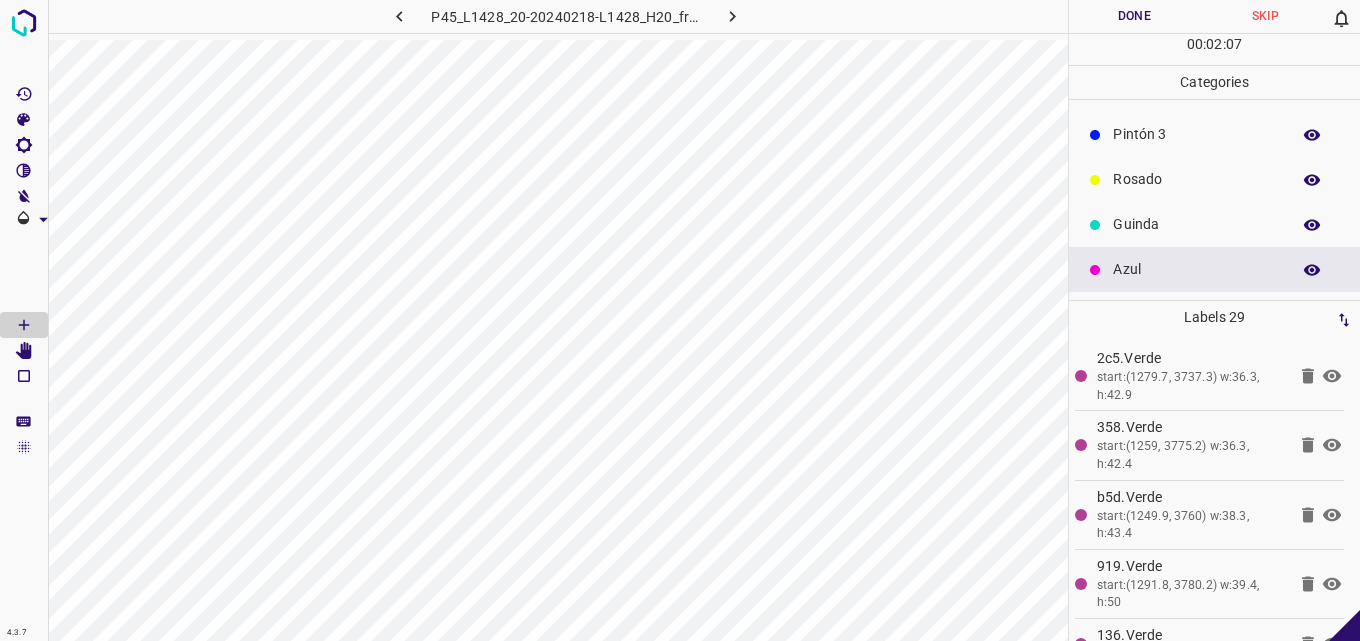 click on "Rosado" at bounding box center (1196, 179) 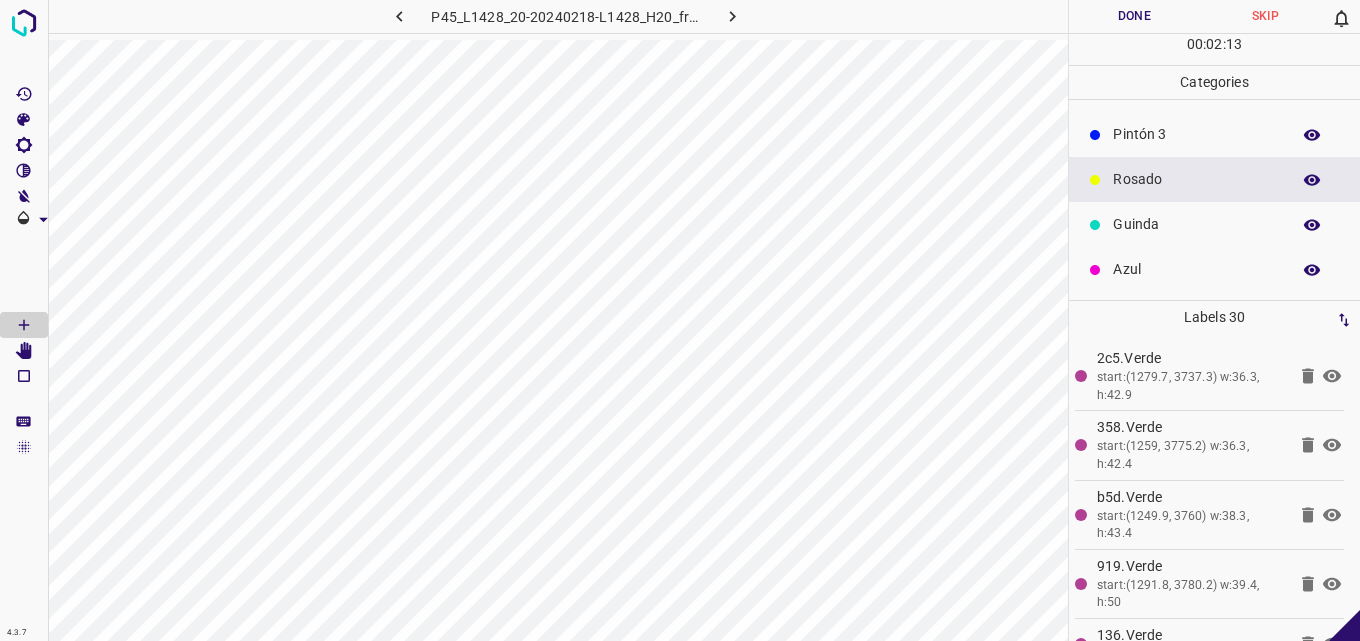 click on "Pintón 3" at bounding box center [1214, 134] 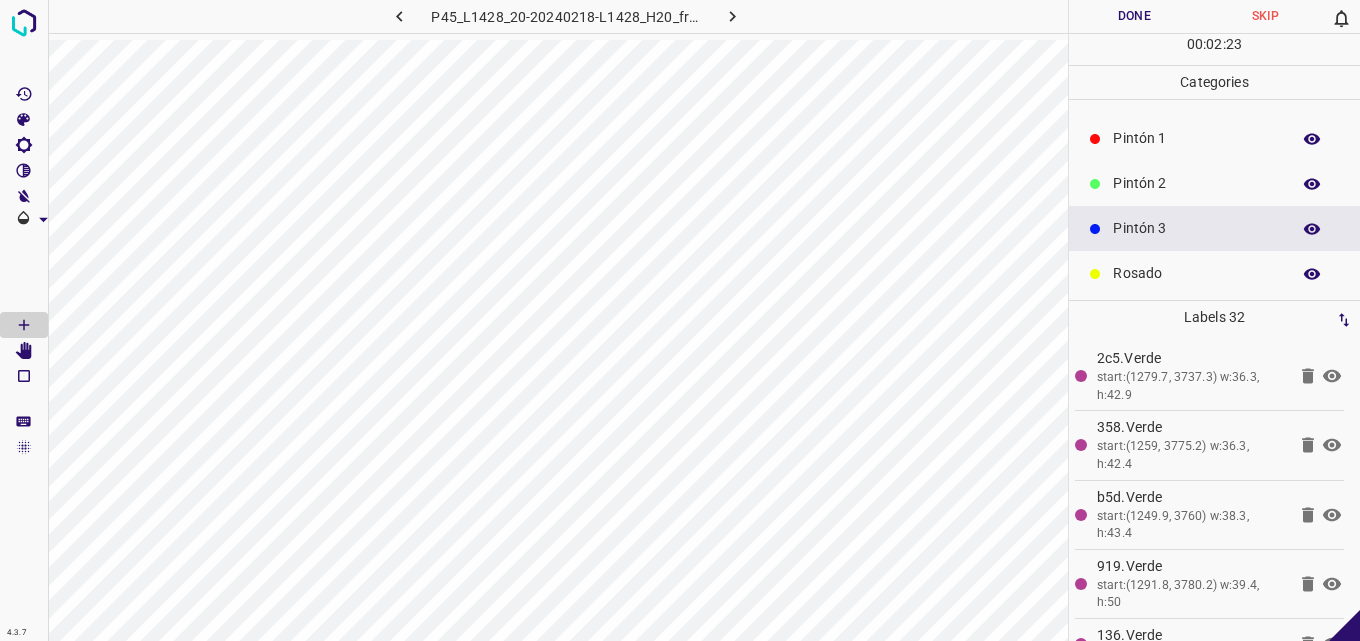 scroll, scrollTop: 0, scrollLeft: 0, axis: both 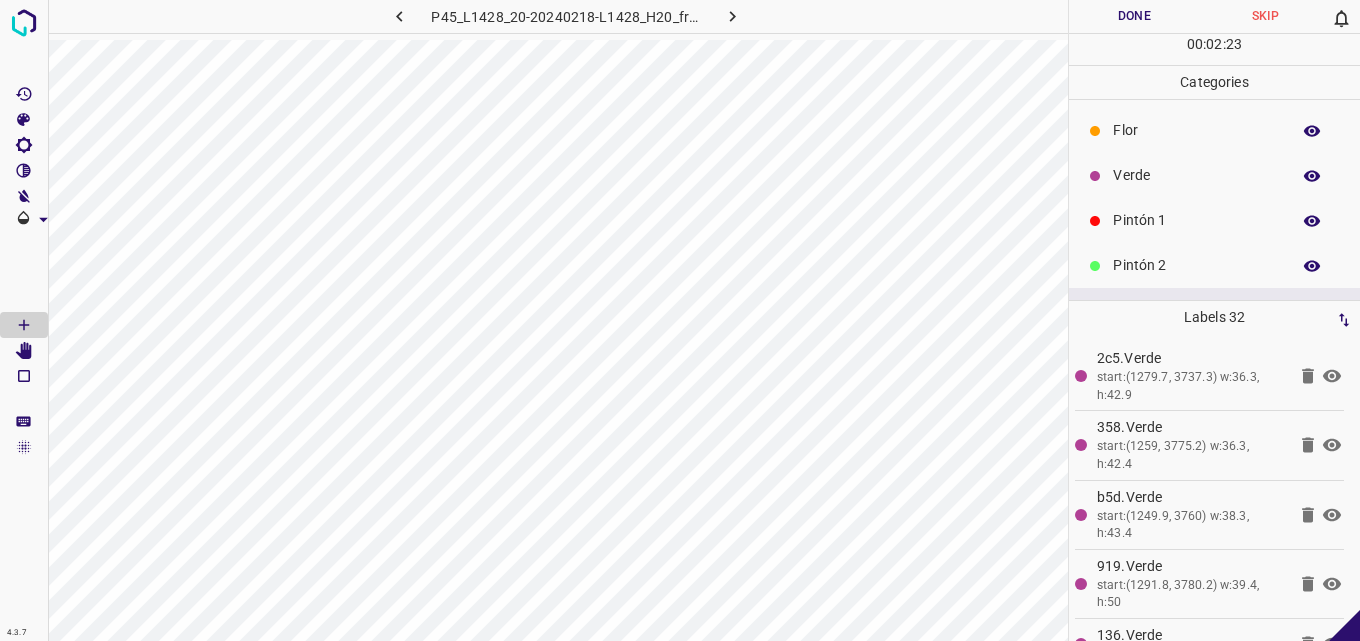 click on "Verde" at bounding box center [1196, 175] 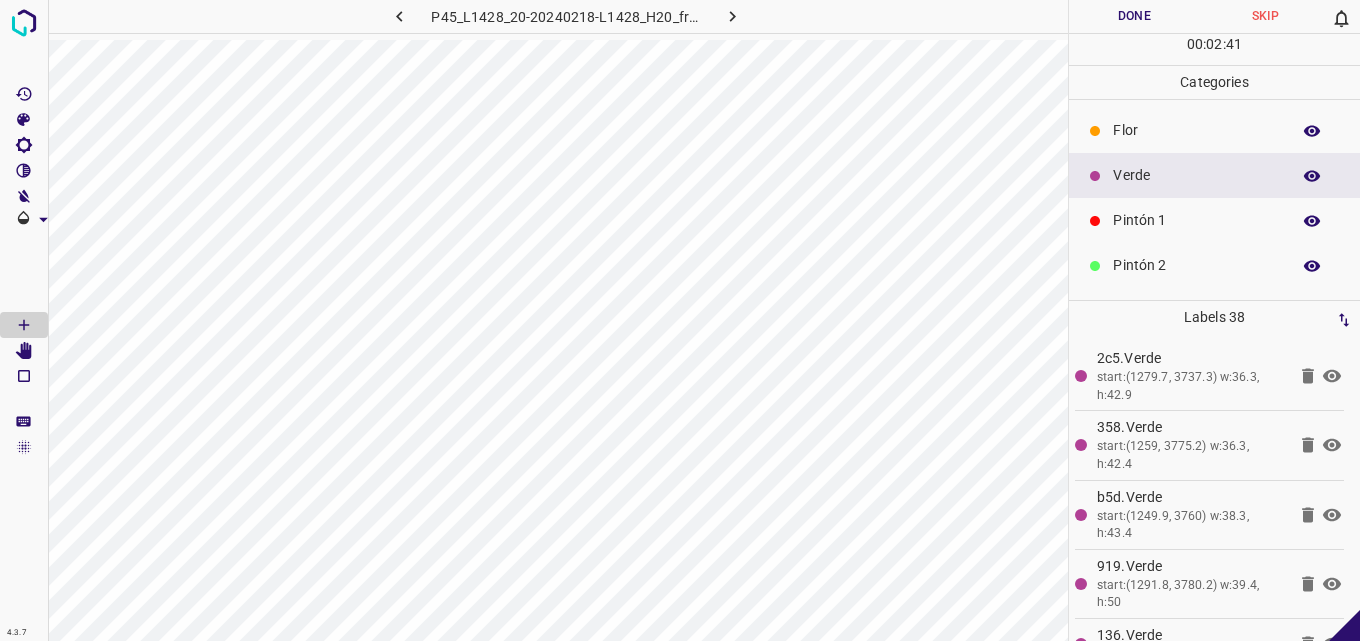 click on "Flor" at bounding box center [1196, 130] 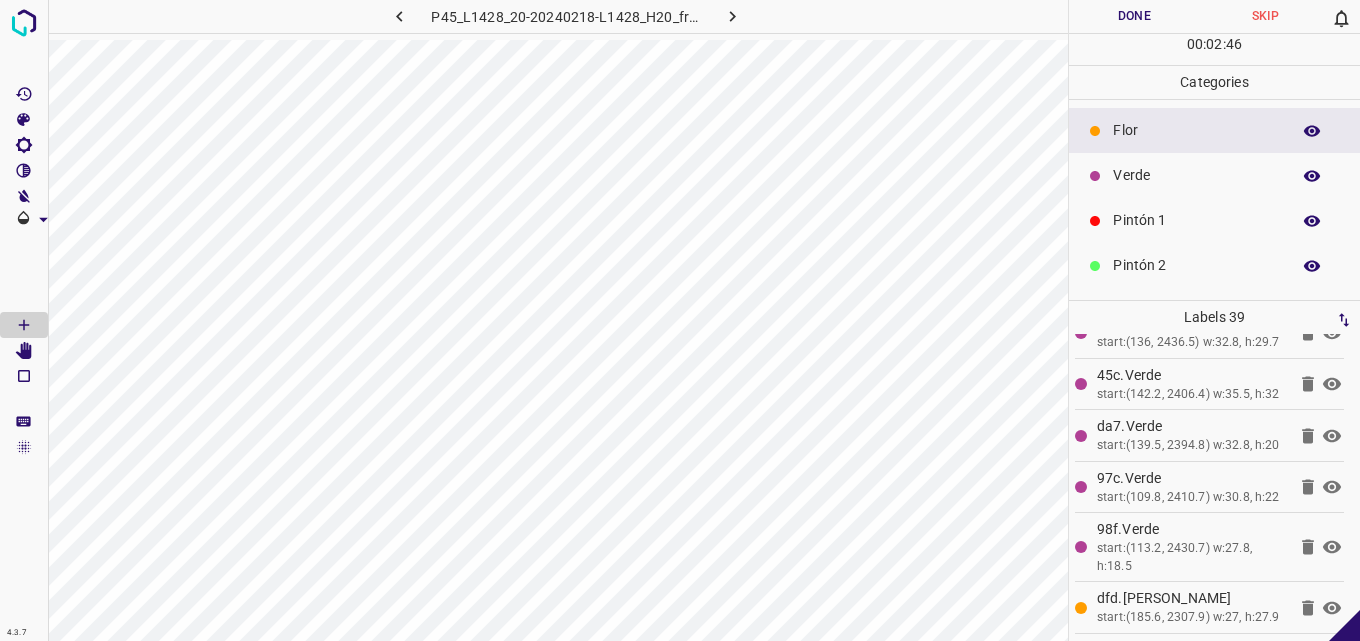 click 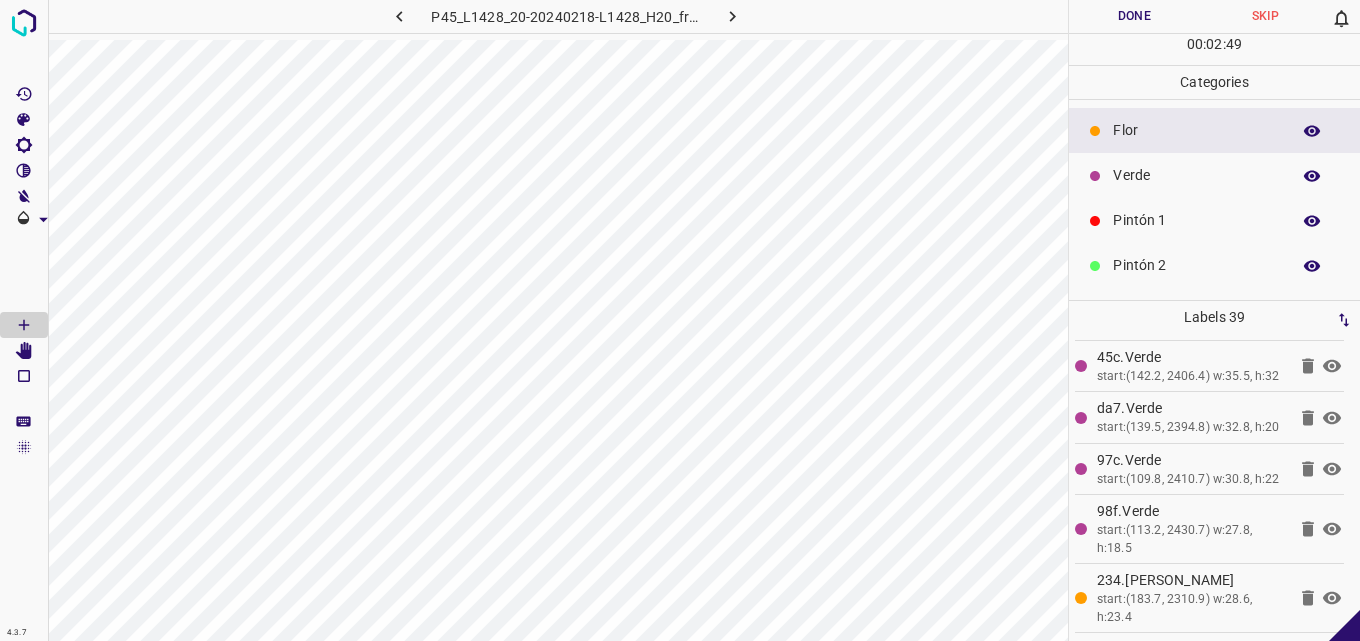 scroll, scrollTop: 2349, scrollLeft: 0, axis: vertical 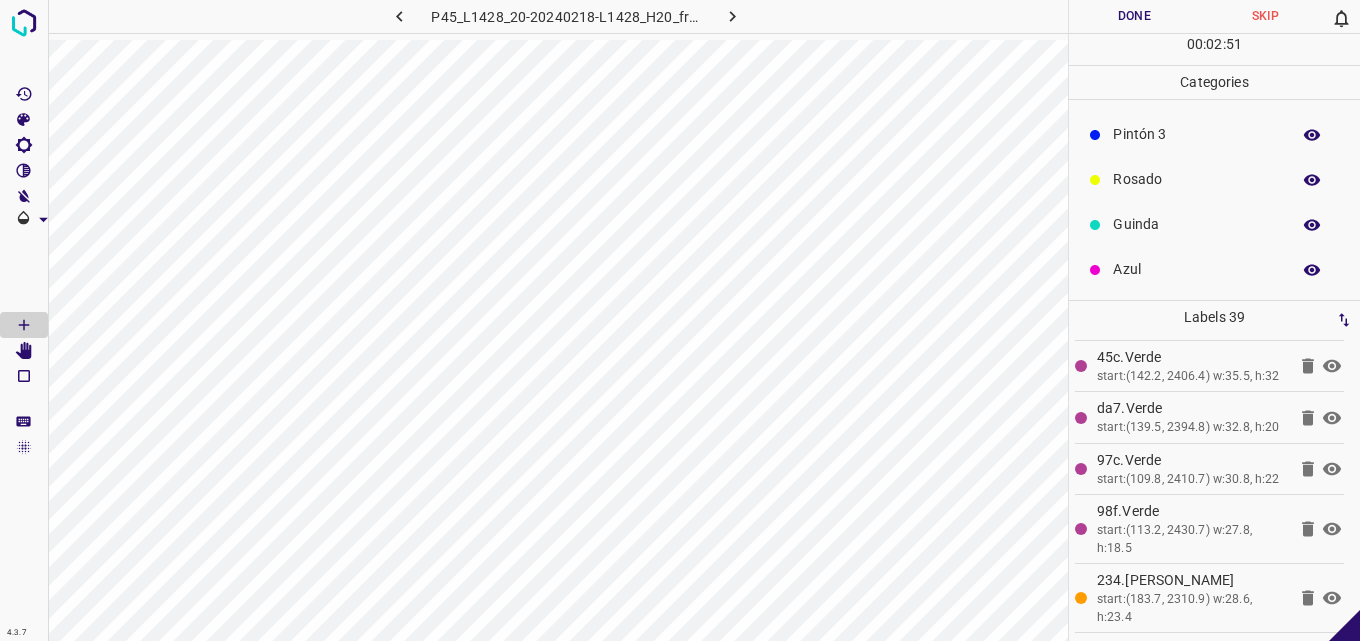 click on "Rosado" at bounding box center (1214, 179) 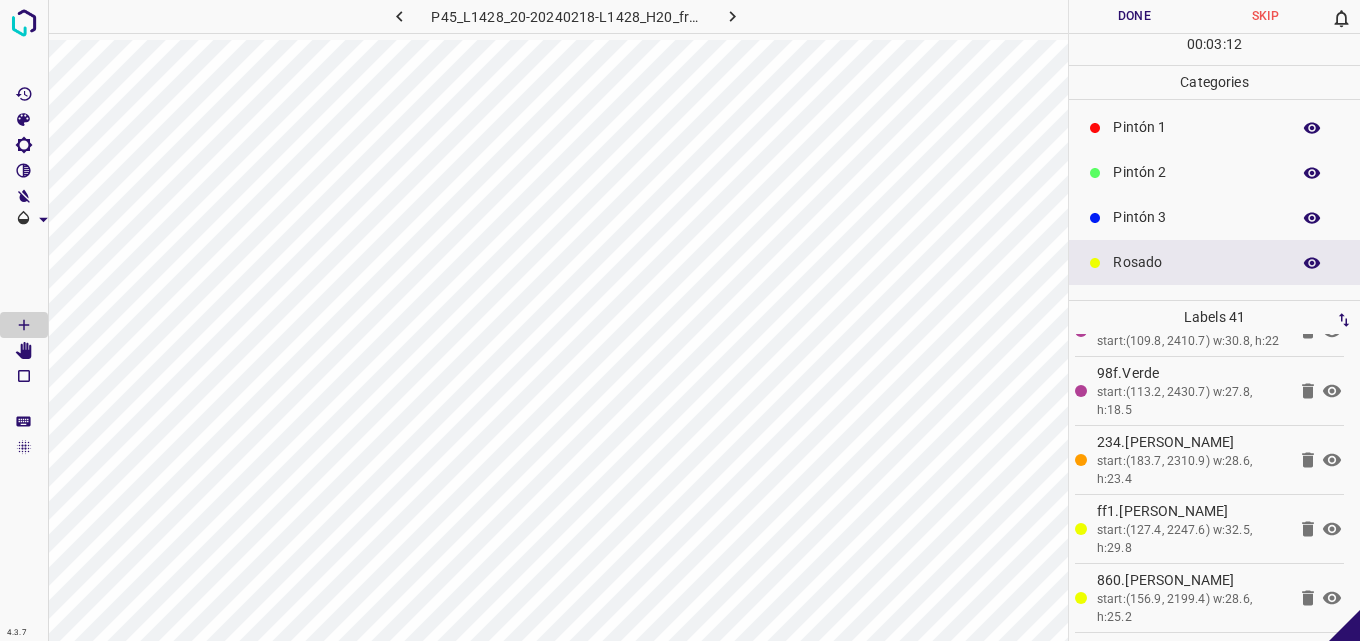 scroll, scrollTop: 0, scrollLeft: 0, axis: both 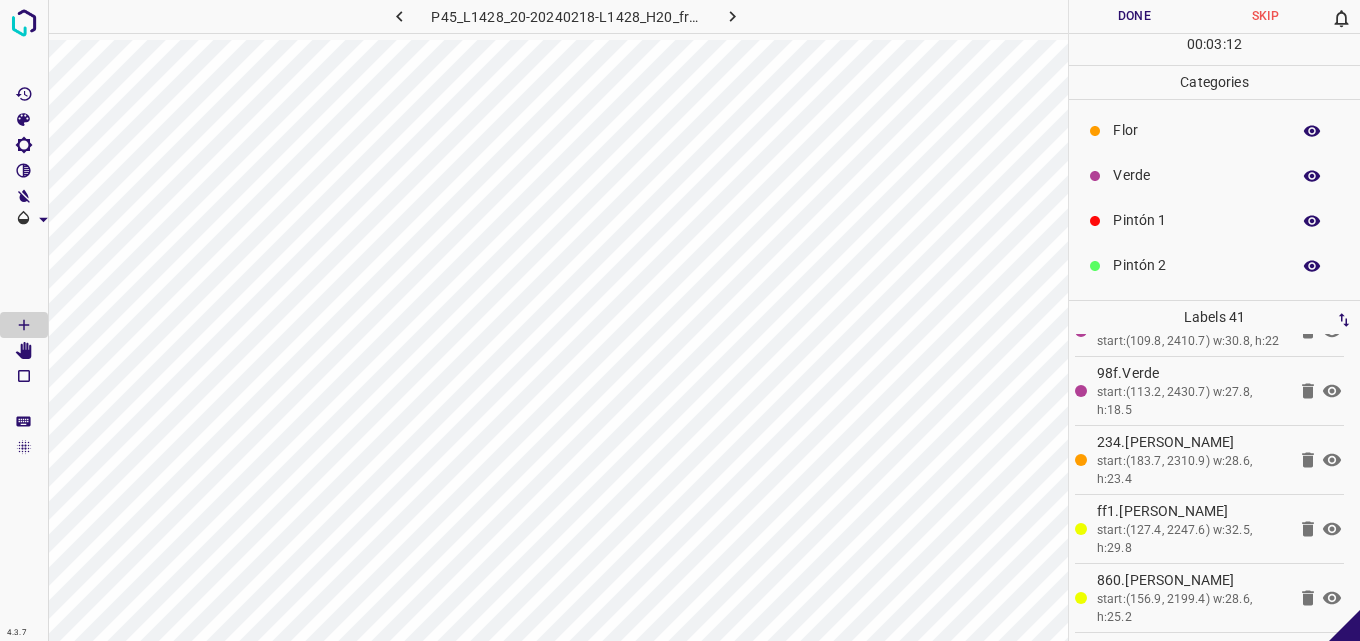 click on "Verde" at bounding box center [1196, 175] 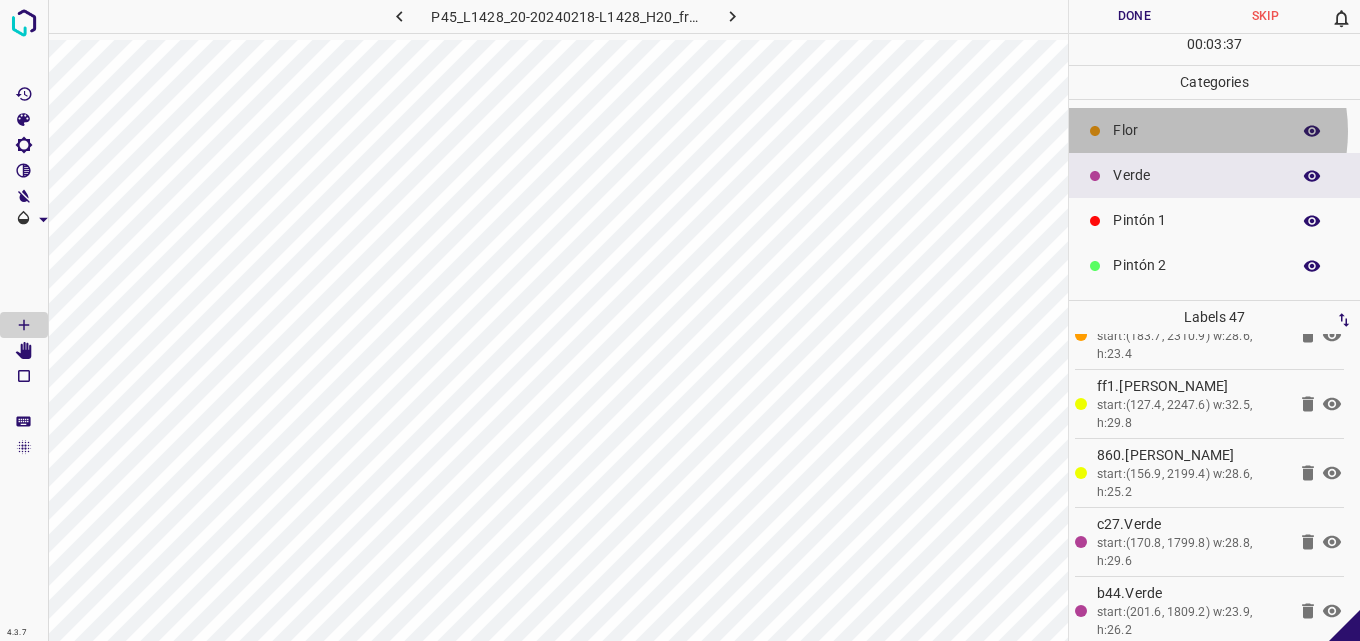click on "Flor" at bounding box center [1196, 130] 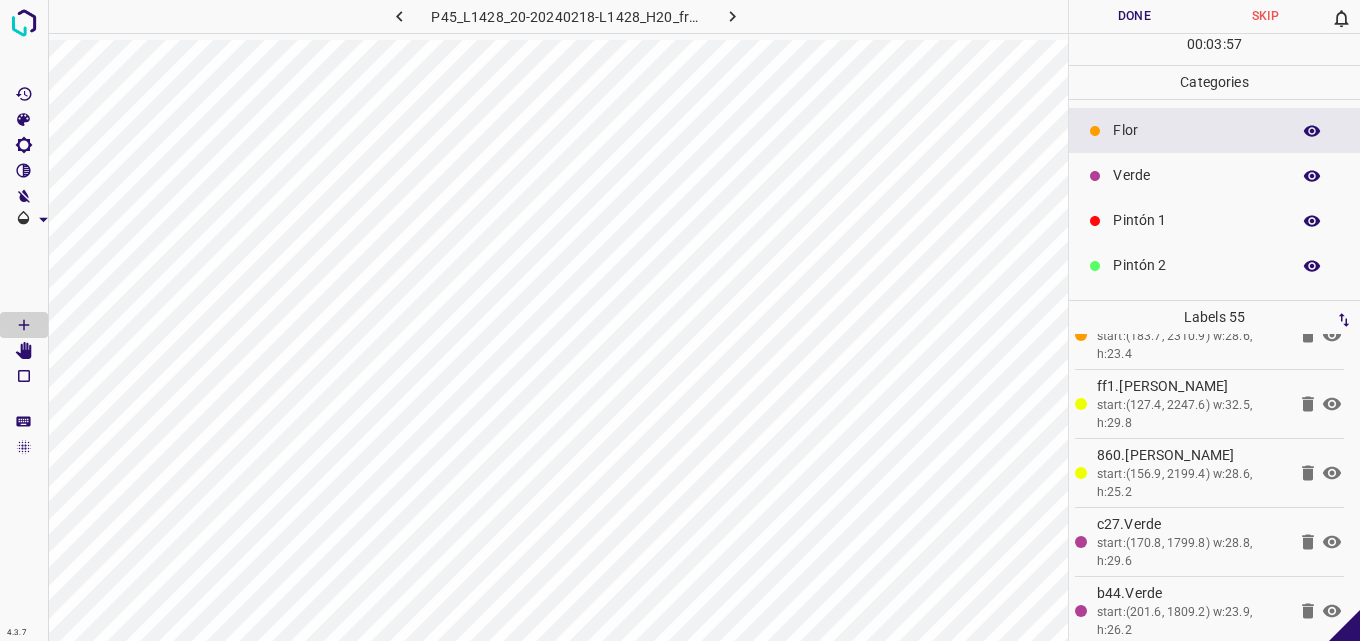 click on "Verde" at bounding box center (1196, 175) 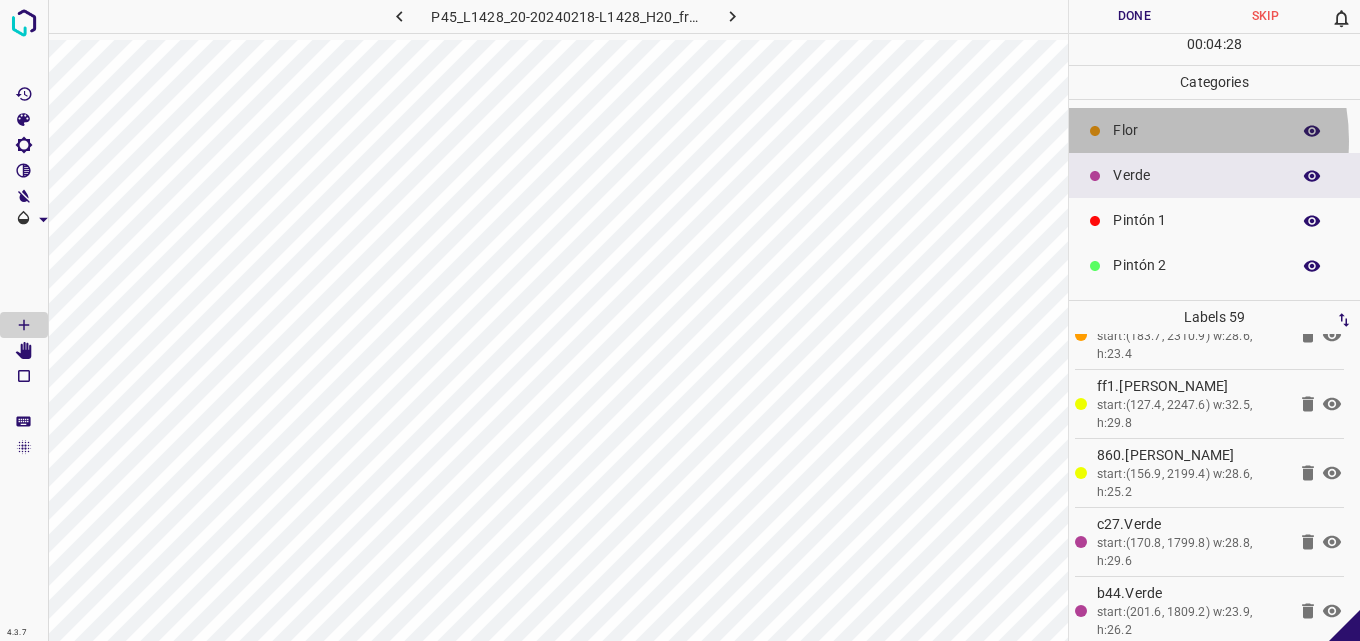 click on "Flor" at bounding box center [1196, 130] 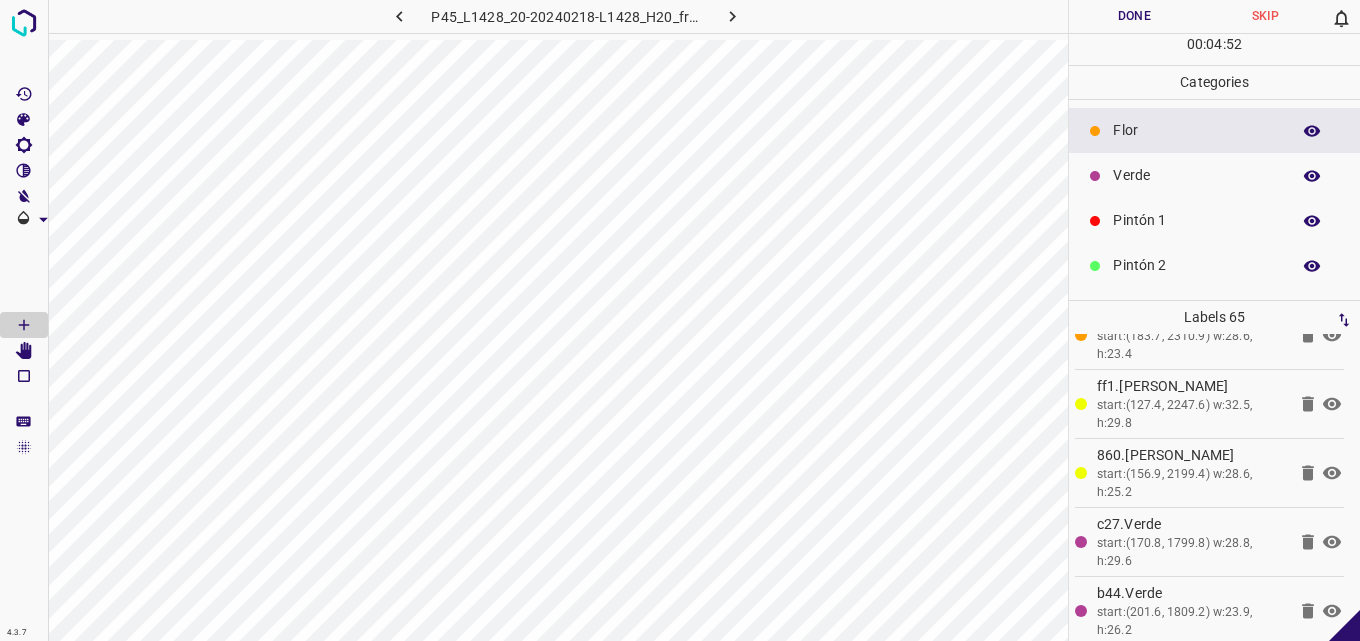 click at bounding box center (1095, 176) 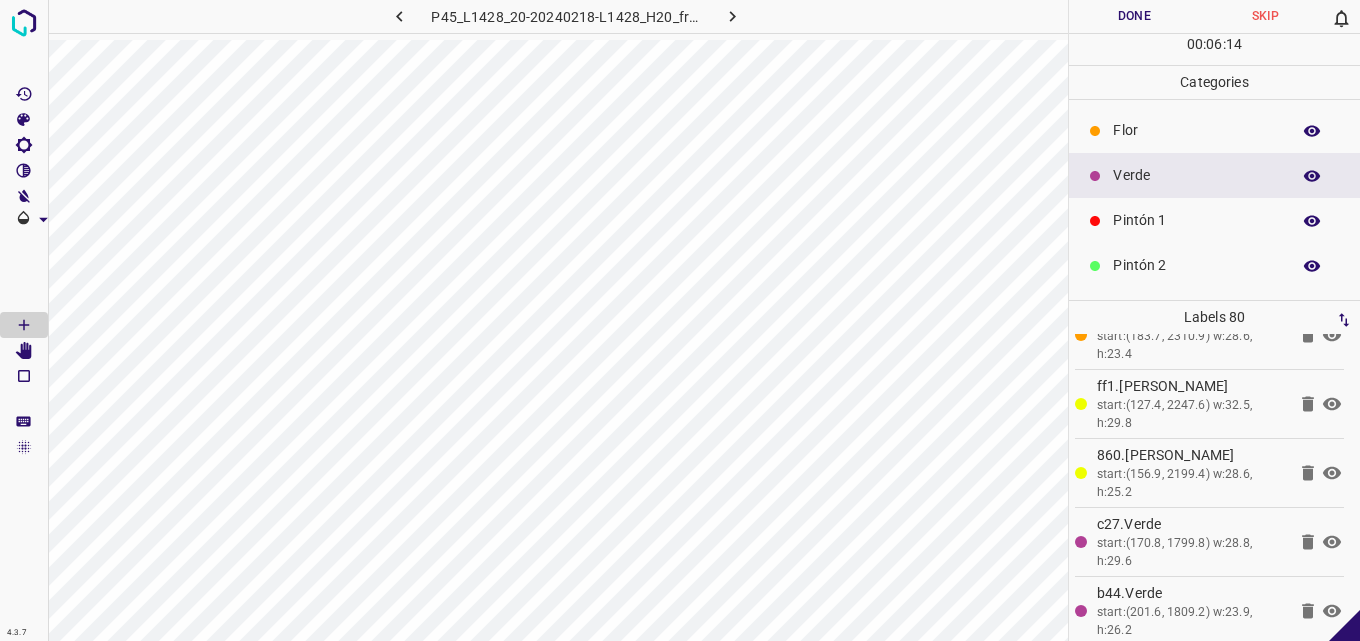 scroll, scrollTop: 176, scrollLeft: 0, axis: vertical 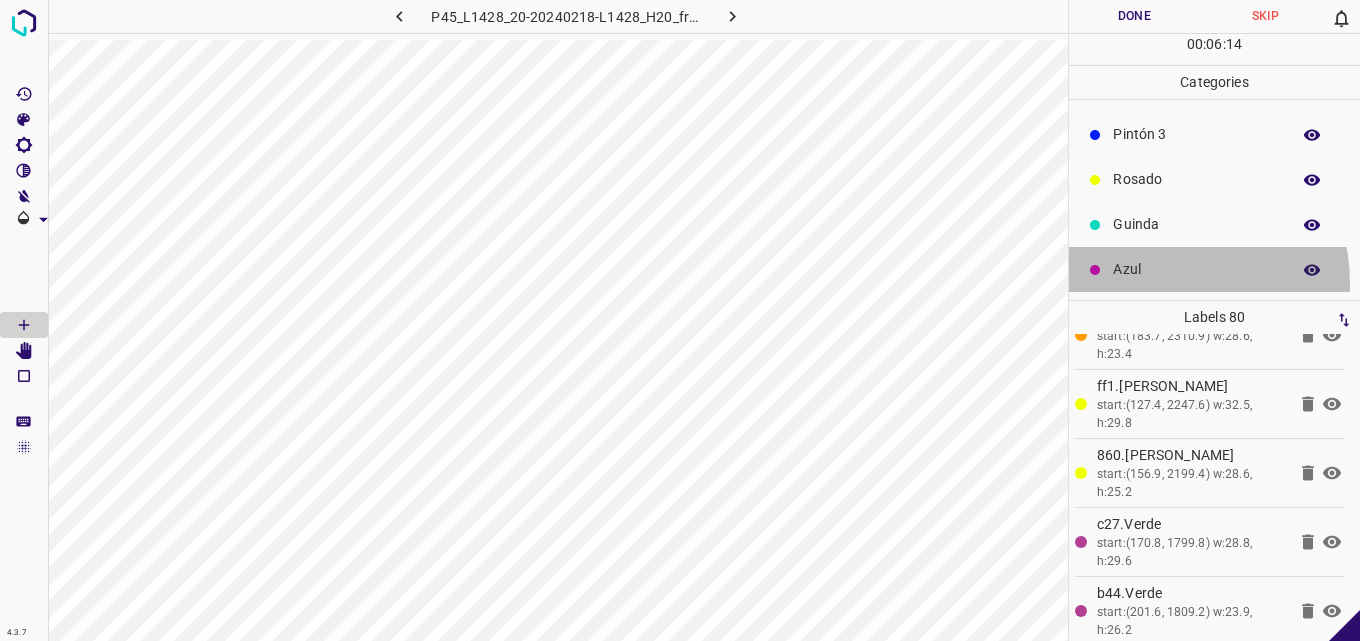 click on "Azul" at bounding box center [1214, 269] 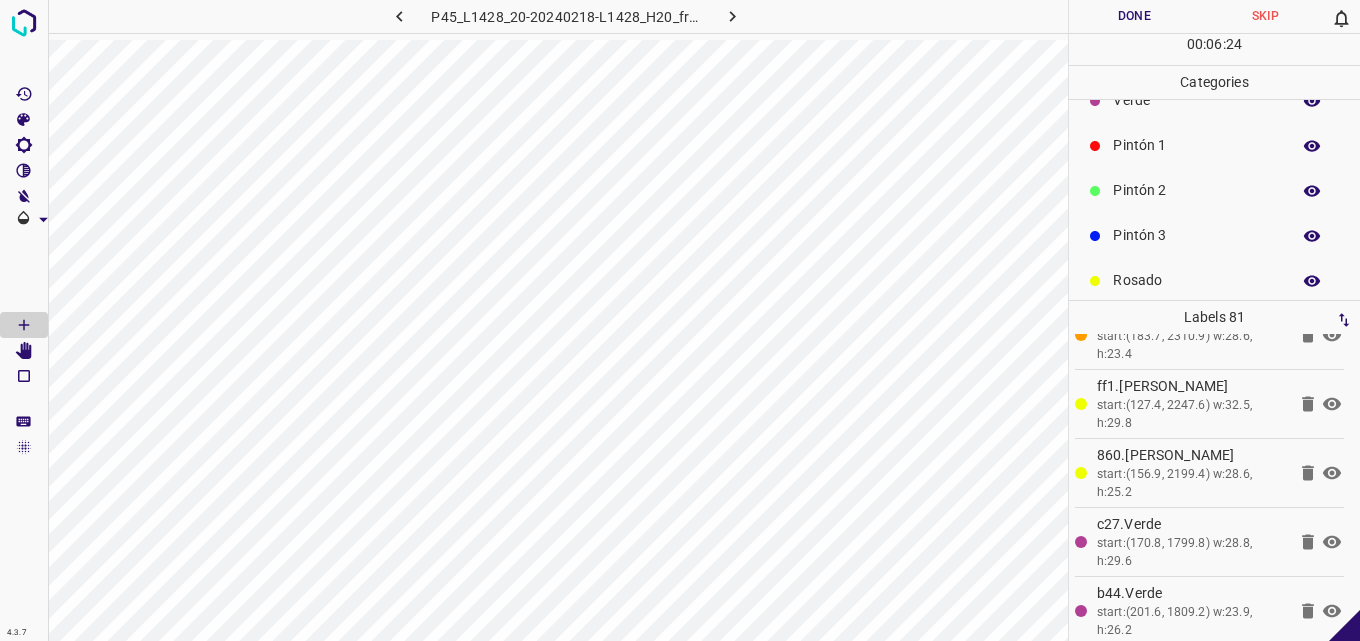 scroll, scrollTop: 0, scrollLeft: 0, axis: both 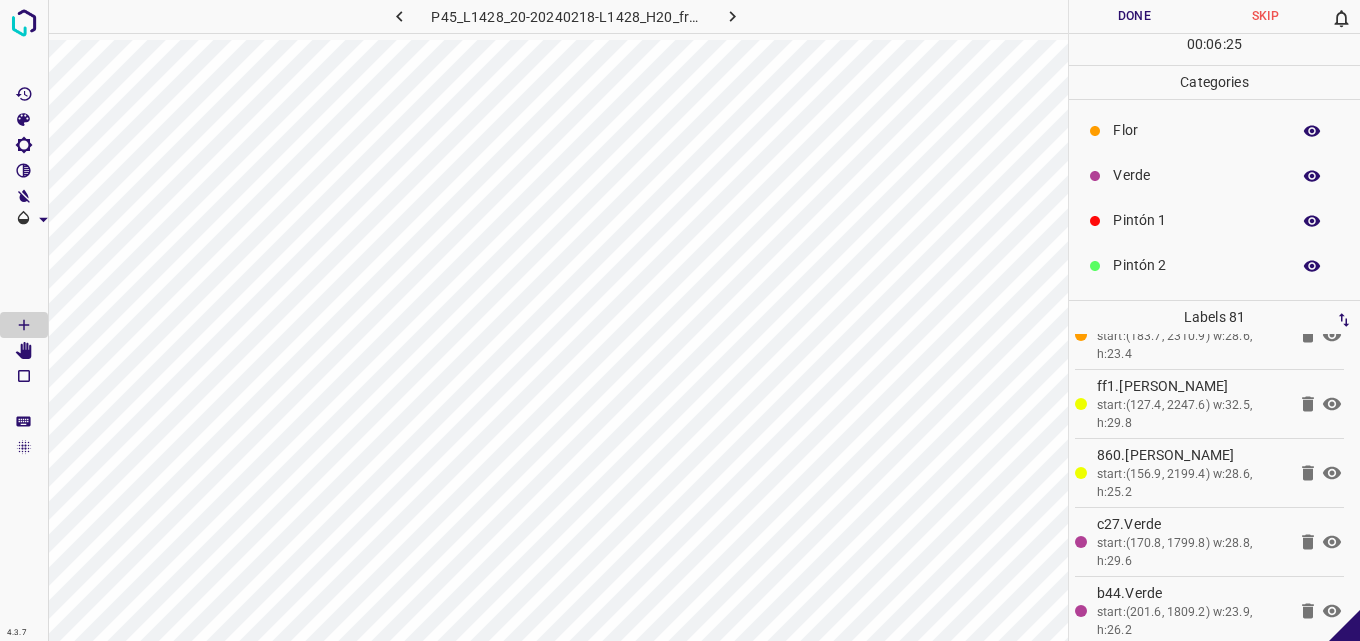 click on "Verde" at bounding box center [1196, 175] 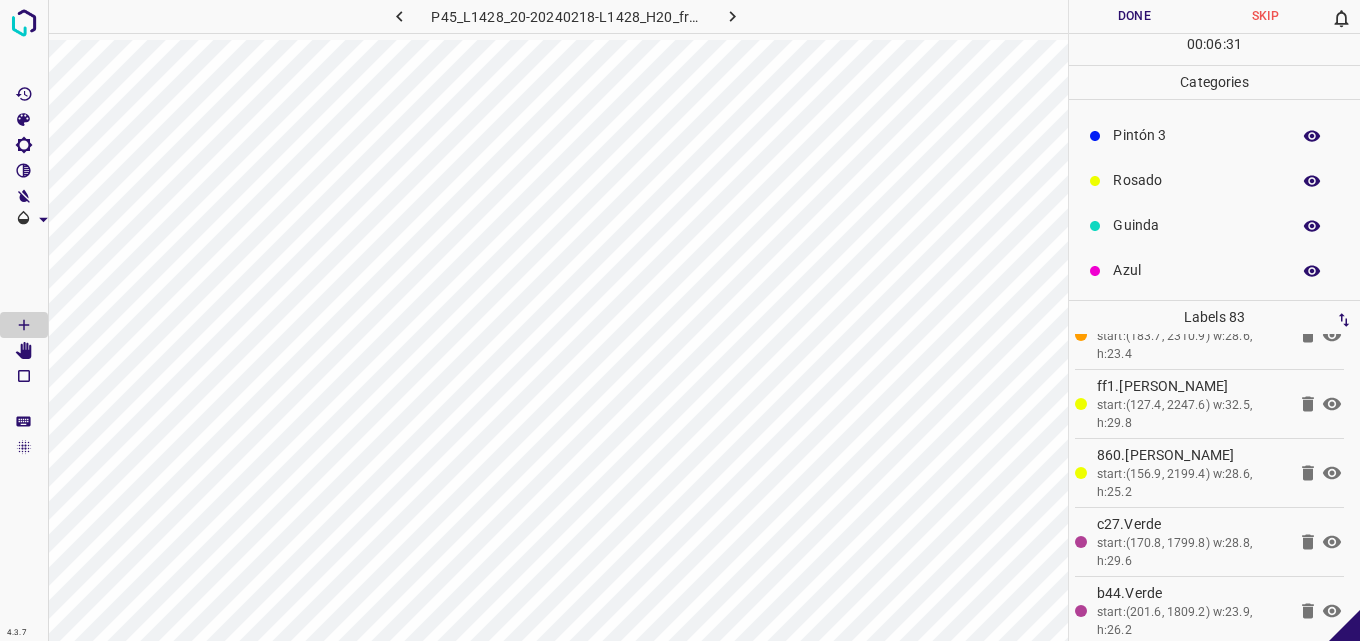 scroll, scrollTop: 176, scrollLeft: 0, axis: vertical 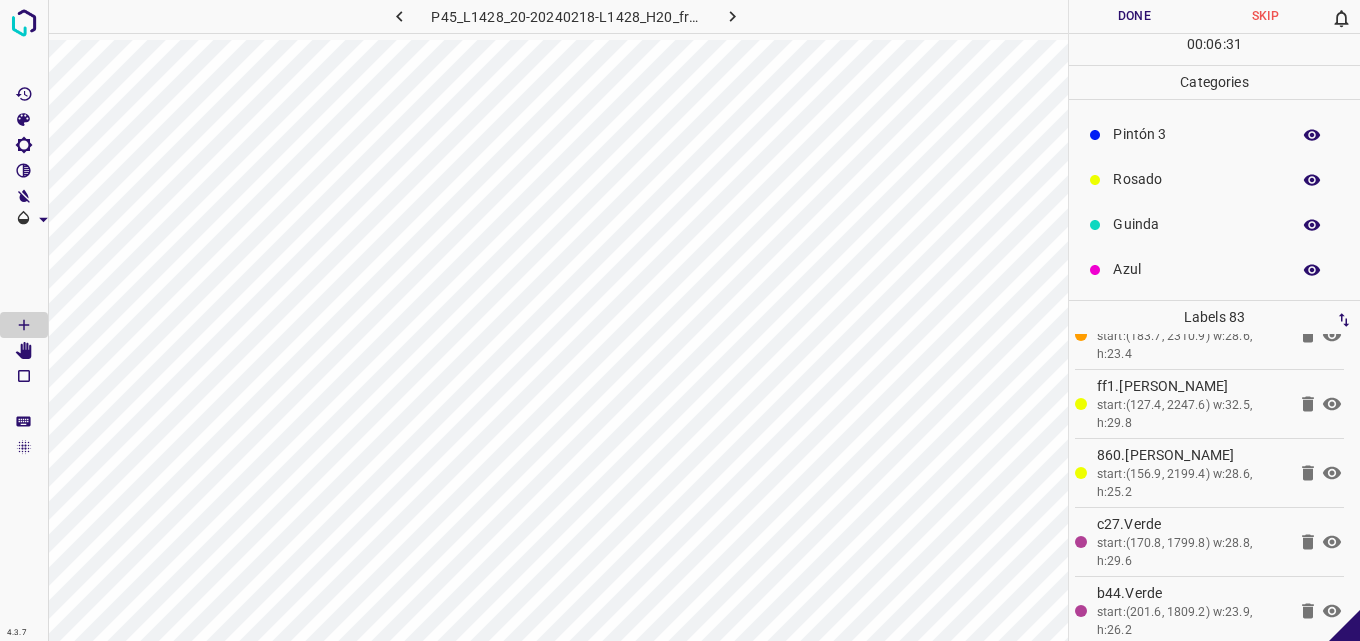 click on "Azul" at bounding box center [1196, 269] 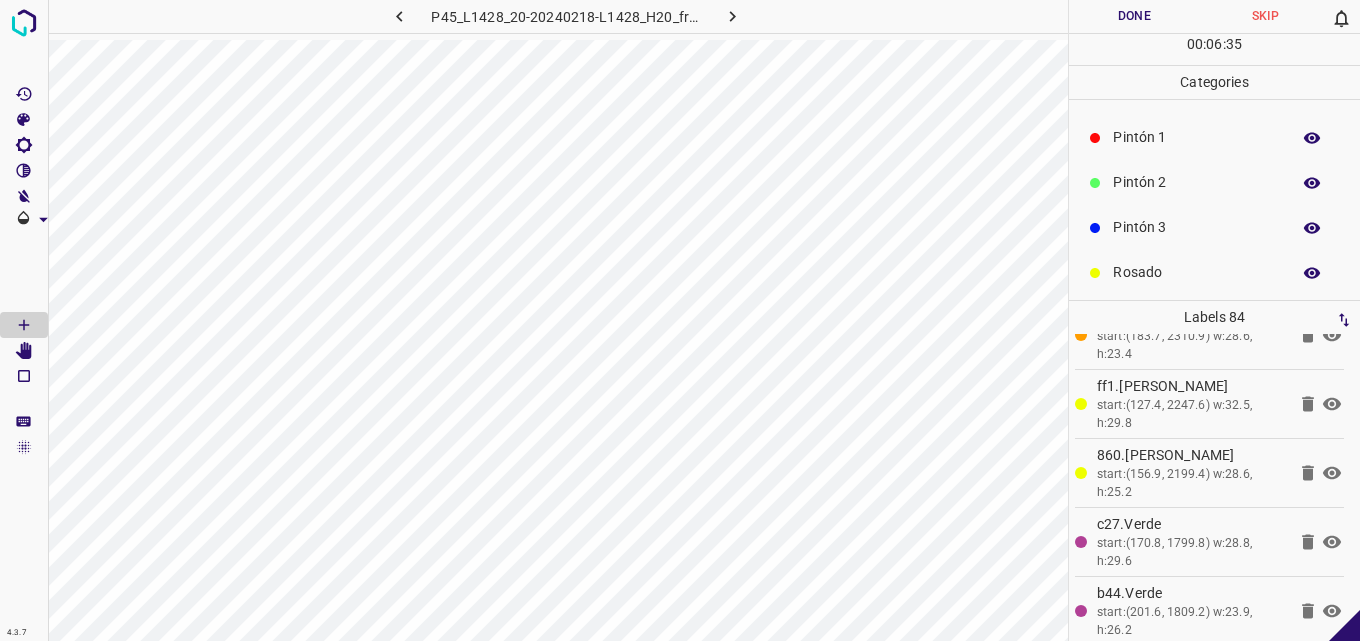 scroll, scrollTop: 0, scrollLeft: 0, axis: both 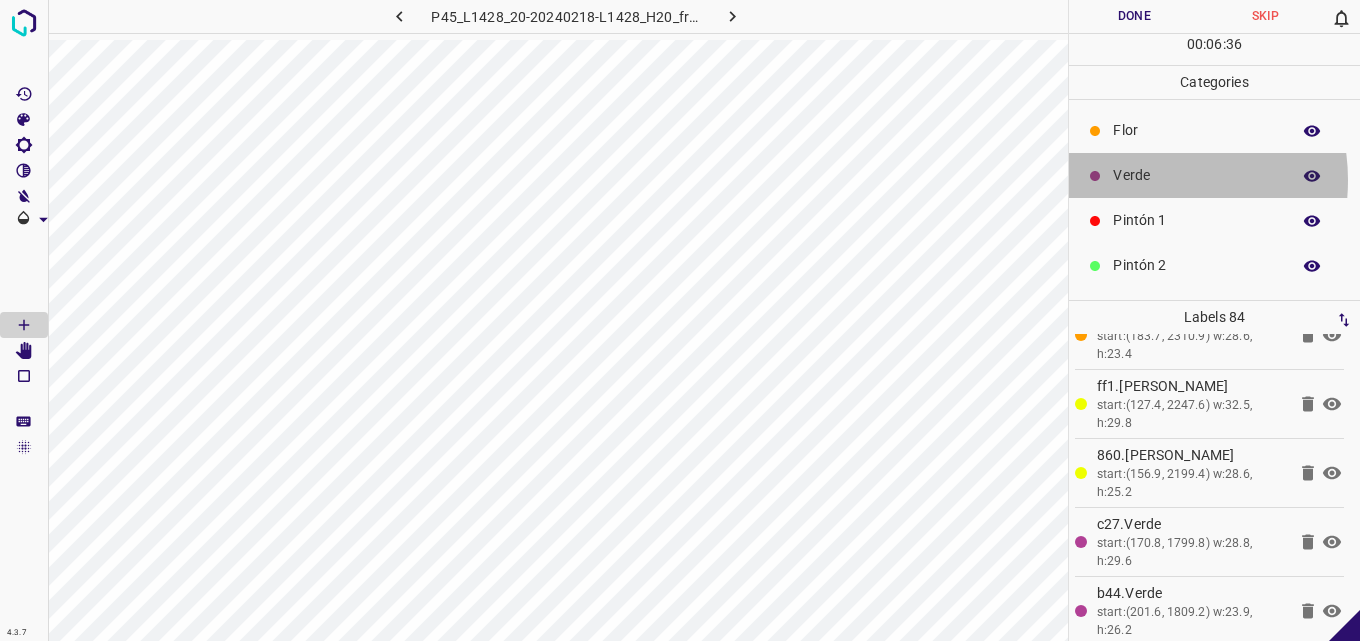 click on "Verde" at bounding box center (1196, 175) 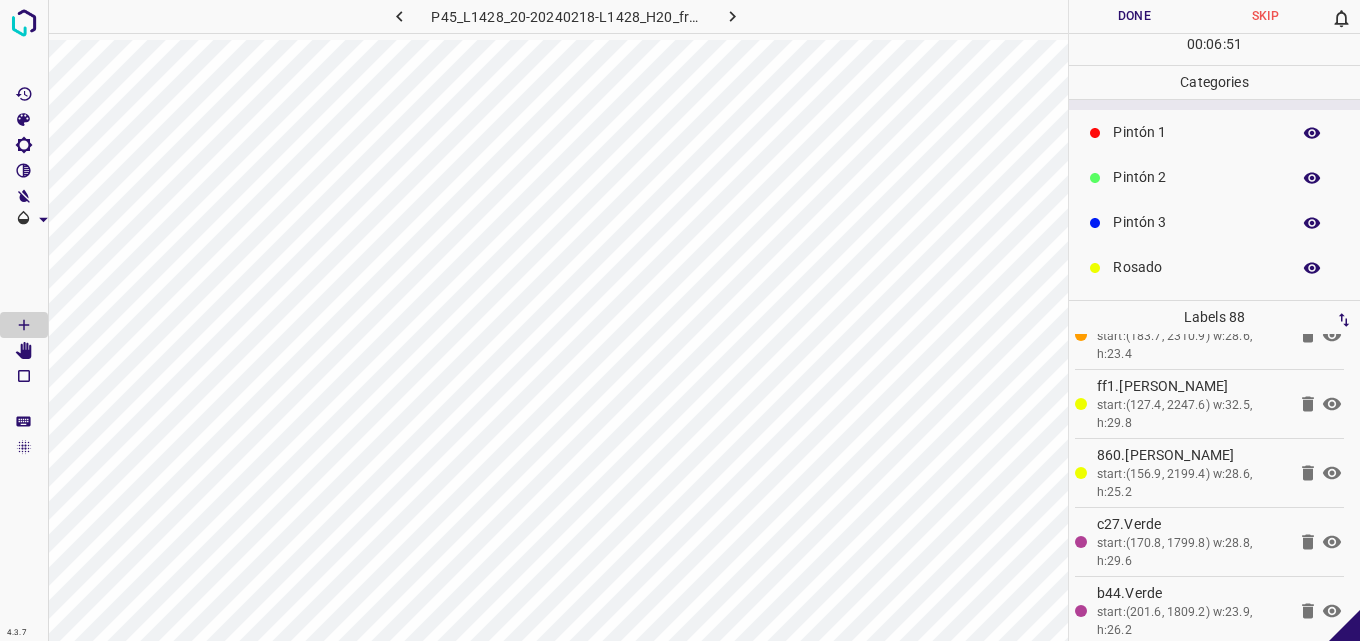 scroll, scrollTop: 176, scrollLeft: 0, axis: vertical 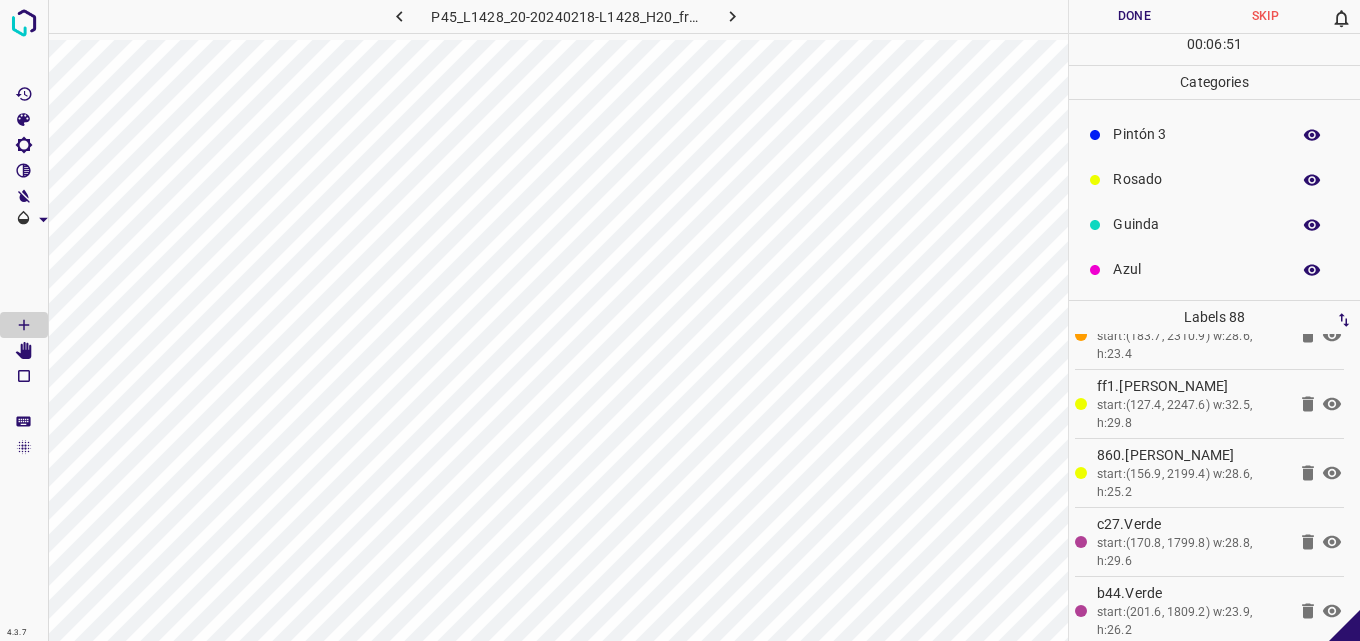 click on "Azul" at bounding box center [1196, 269] 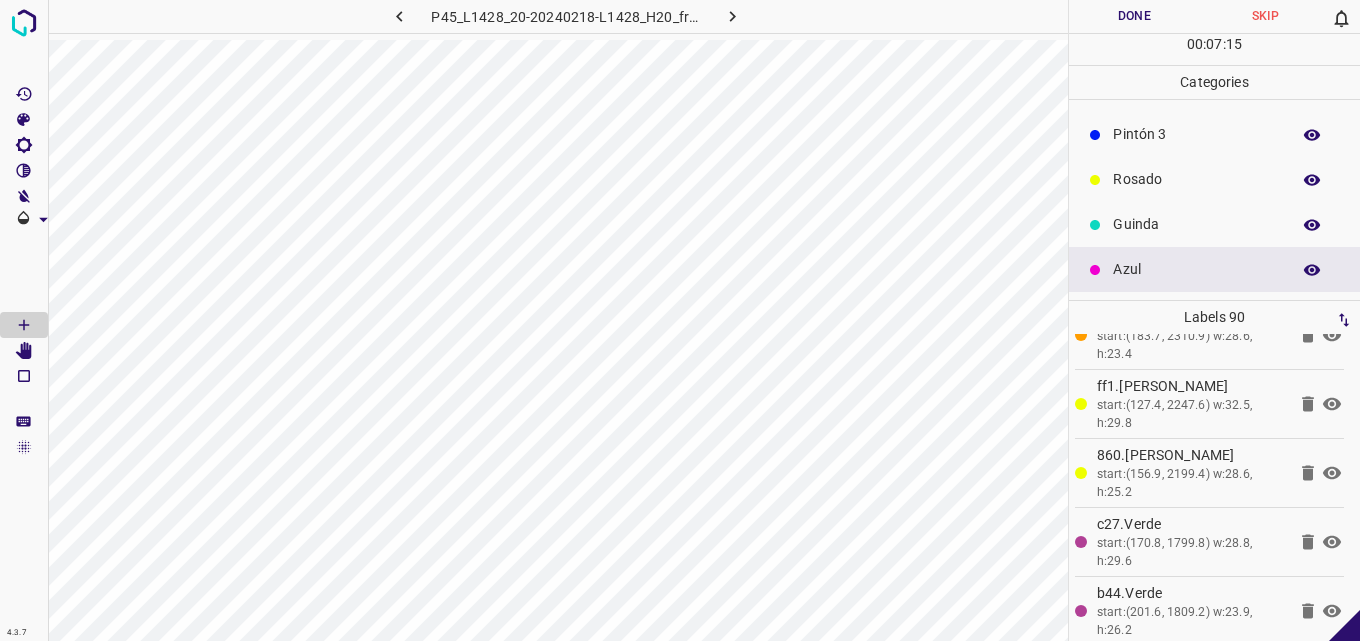 scroll, scrollTop: 0, scrollLeft: 0, axis: both 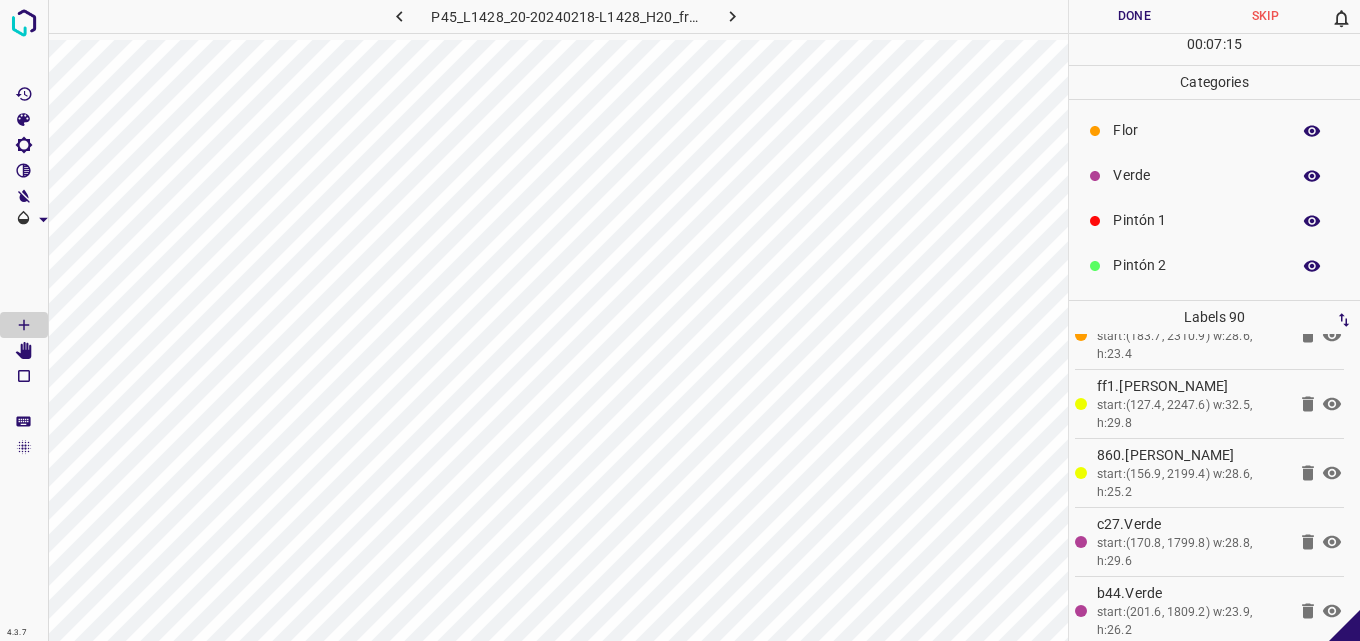 click on "Verde" at bounding box center (1196, 175) 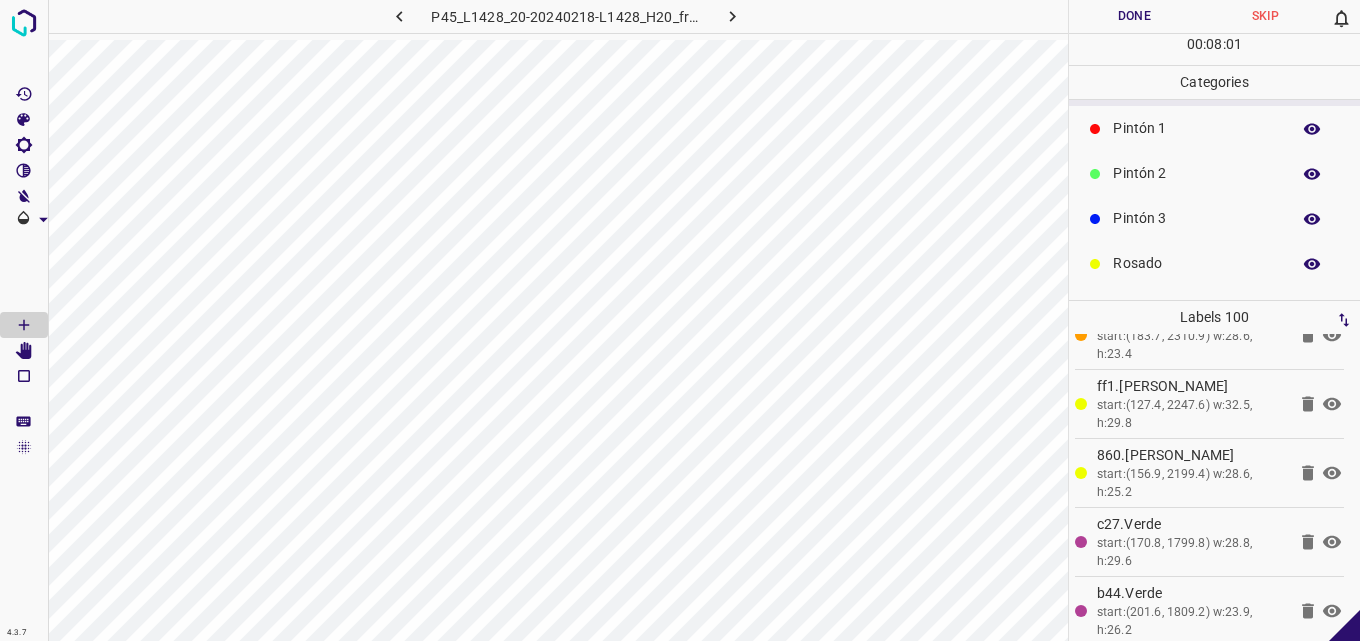 scroll, scrollTop: 176, scrollLeft: 0, axis: vertical 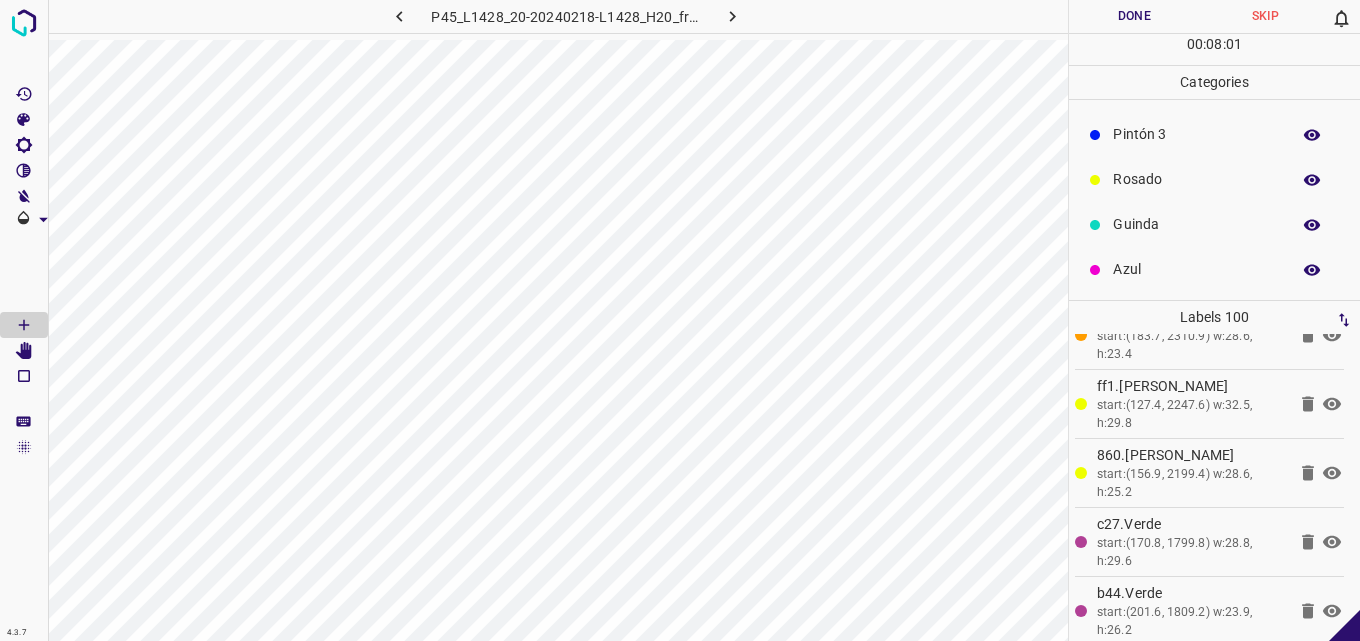 click on "Azul" at bounding box center [1196, 269] 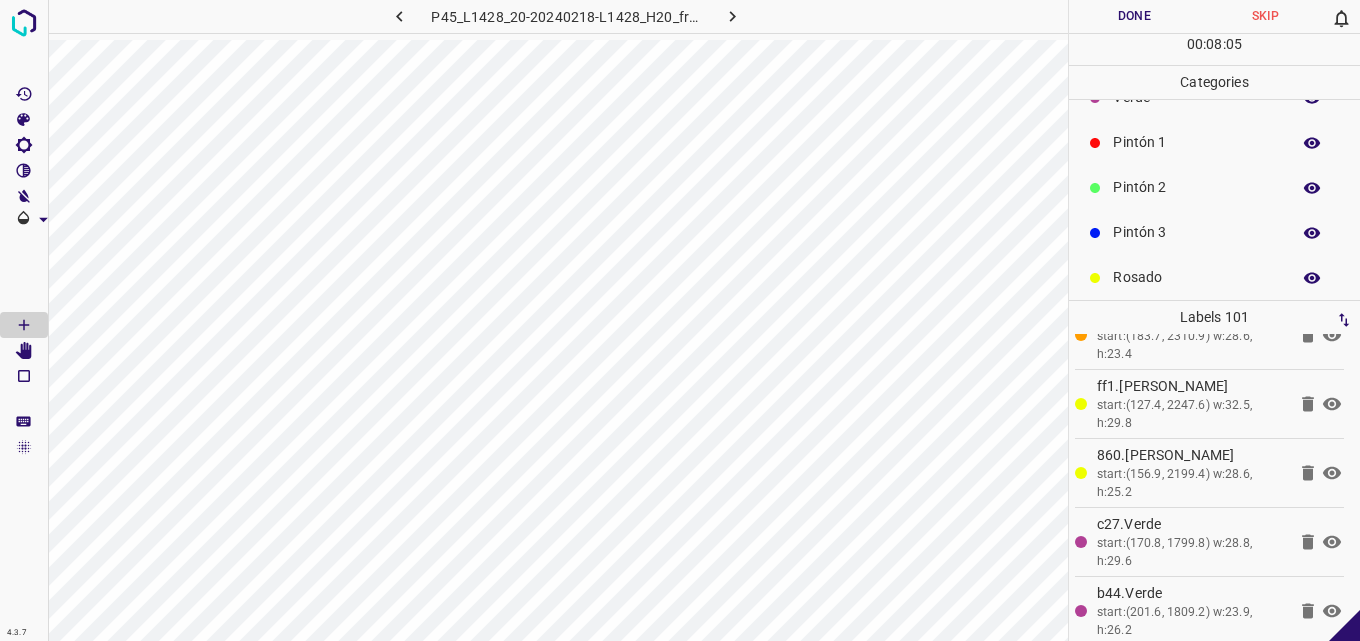 scroll, scrollTop: 0, scrollLeft: 0, axis: both 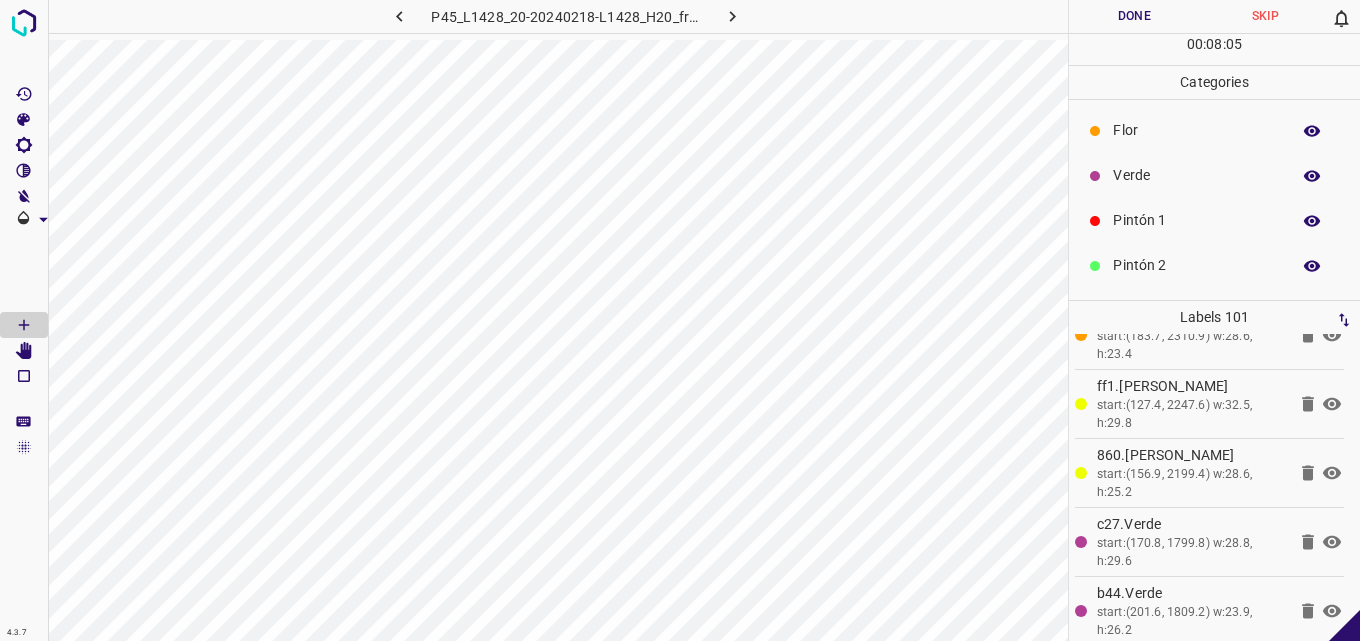 click on "Verde" at bounding box center (1214, 175) 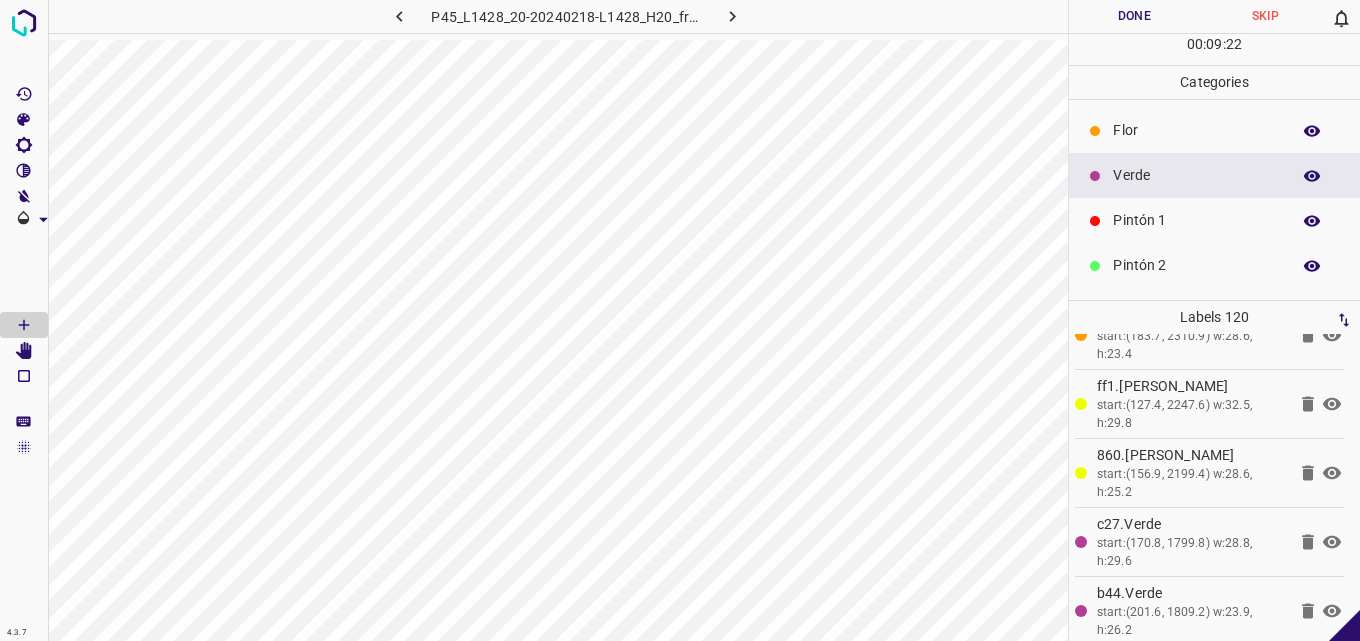 click on "Flor" at bounding box center [1196, 130] 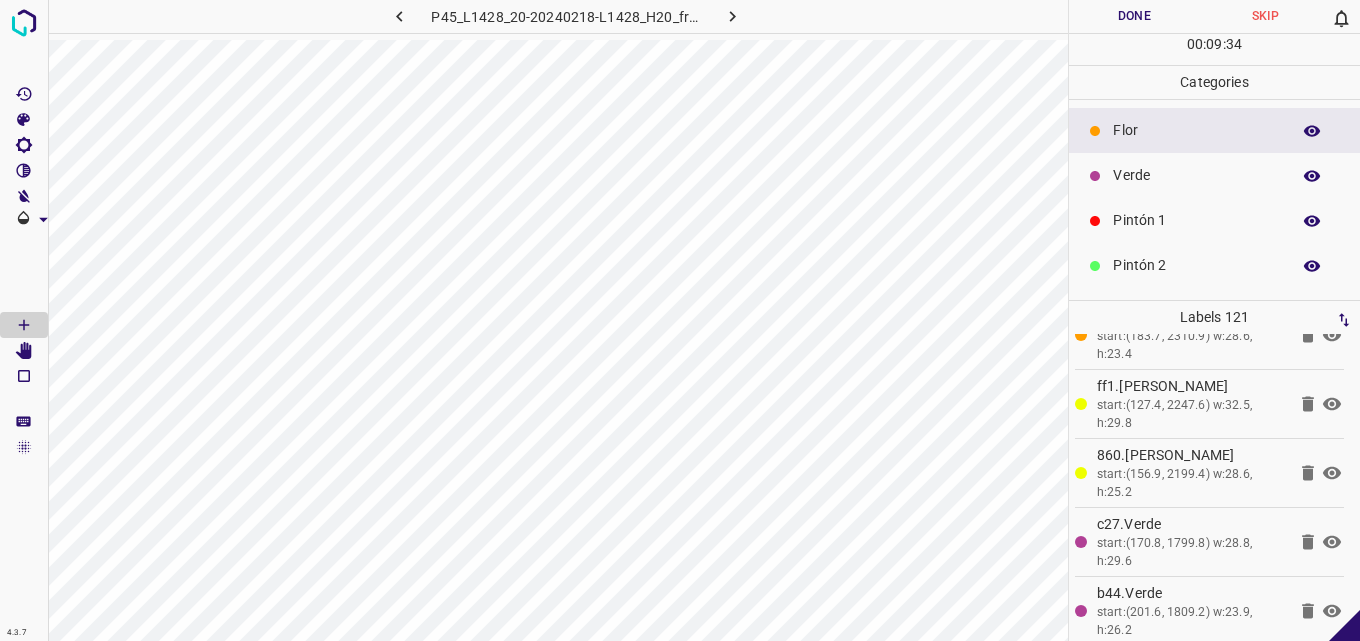 click on "Verde" at bounding box center [1196, 175] 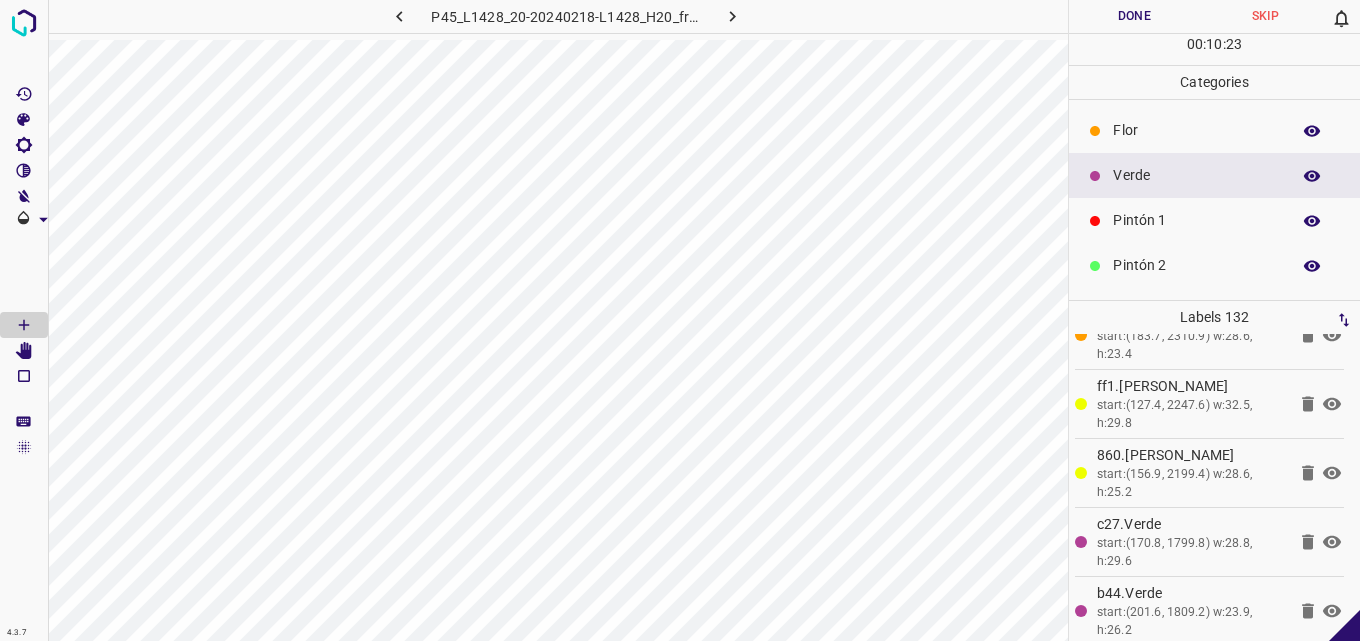 click on "Pintón 1" at bounding box center (1196, 220) 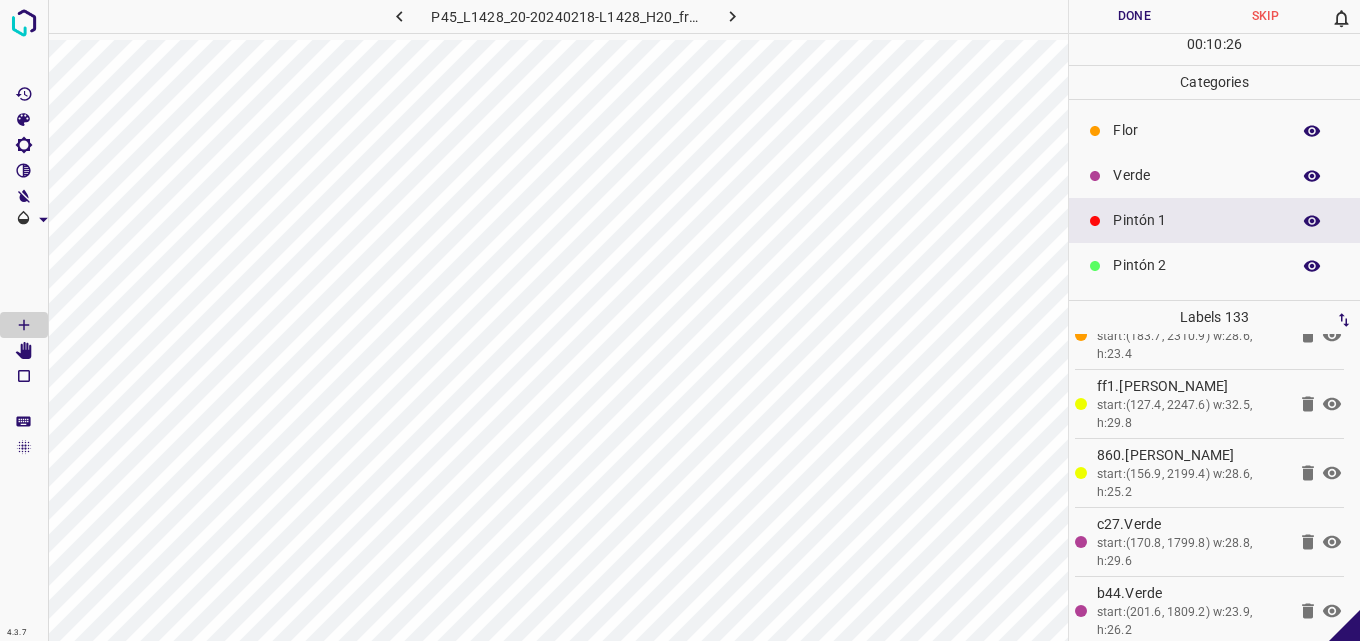 click on "Verde" at bounding box center (1196, 175) 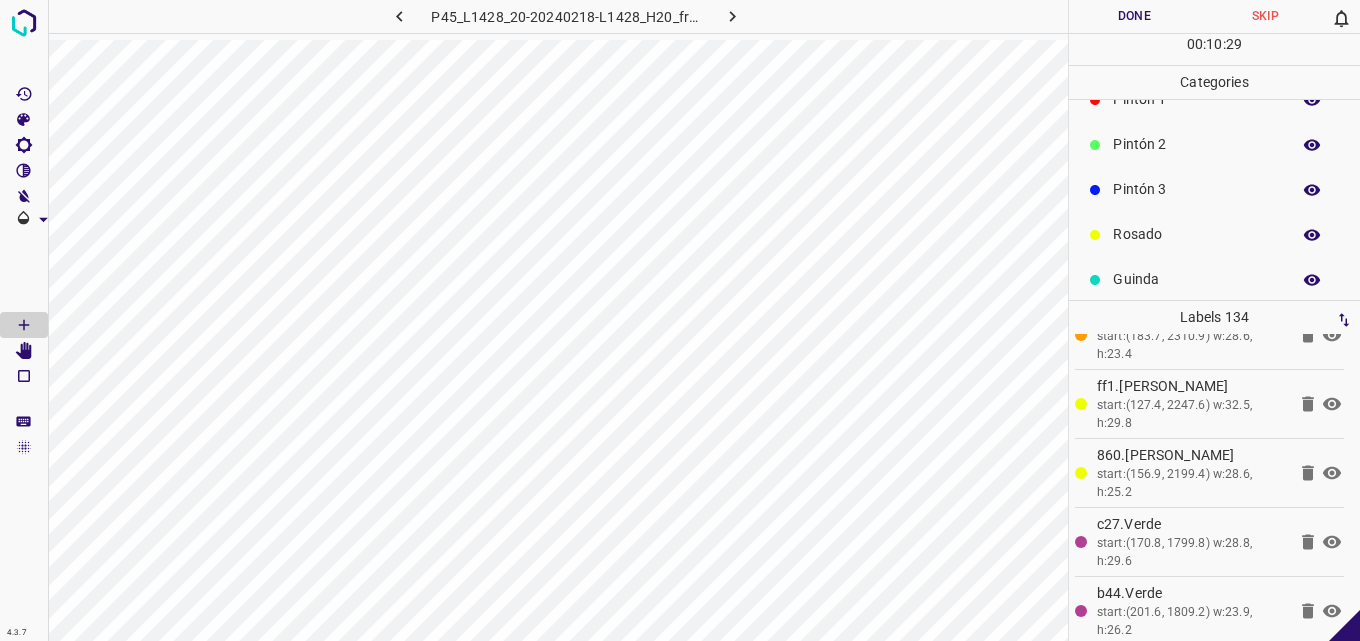 scroll, scrollTop: 176, scrollLeft: 0, axis: vertical 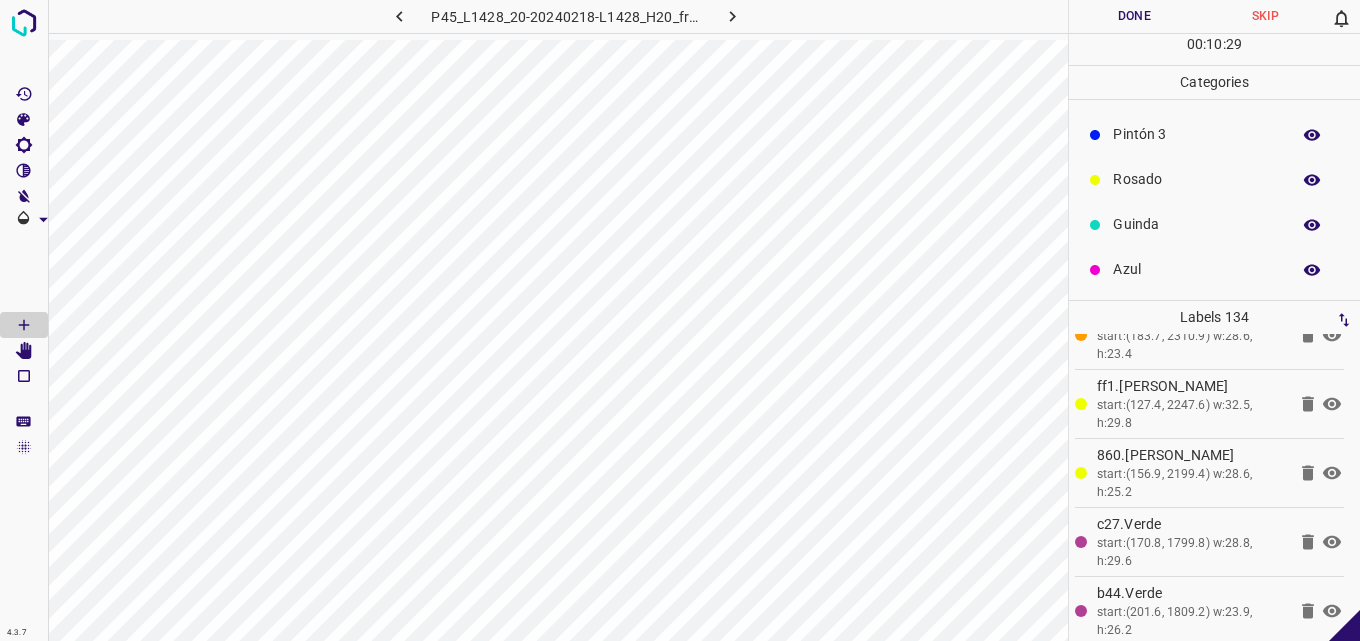 drag, startPoint x: 1149, startPoint y: 267, endPoint x: 1101, endPoint y: 276, distance: 48.83646 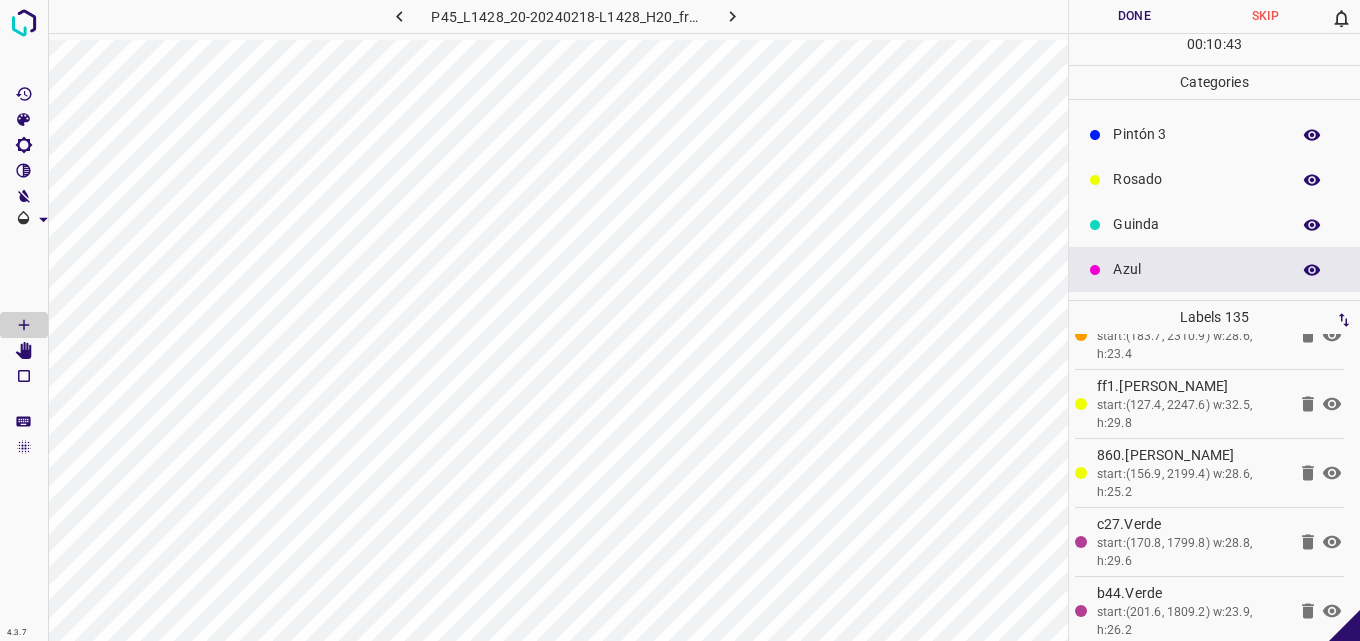 scroll, scrollTop: 0, scrollLeft: 0, axis: both 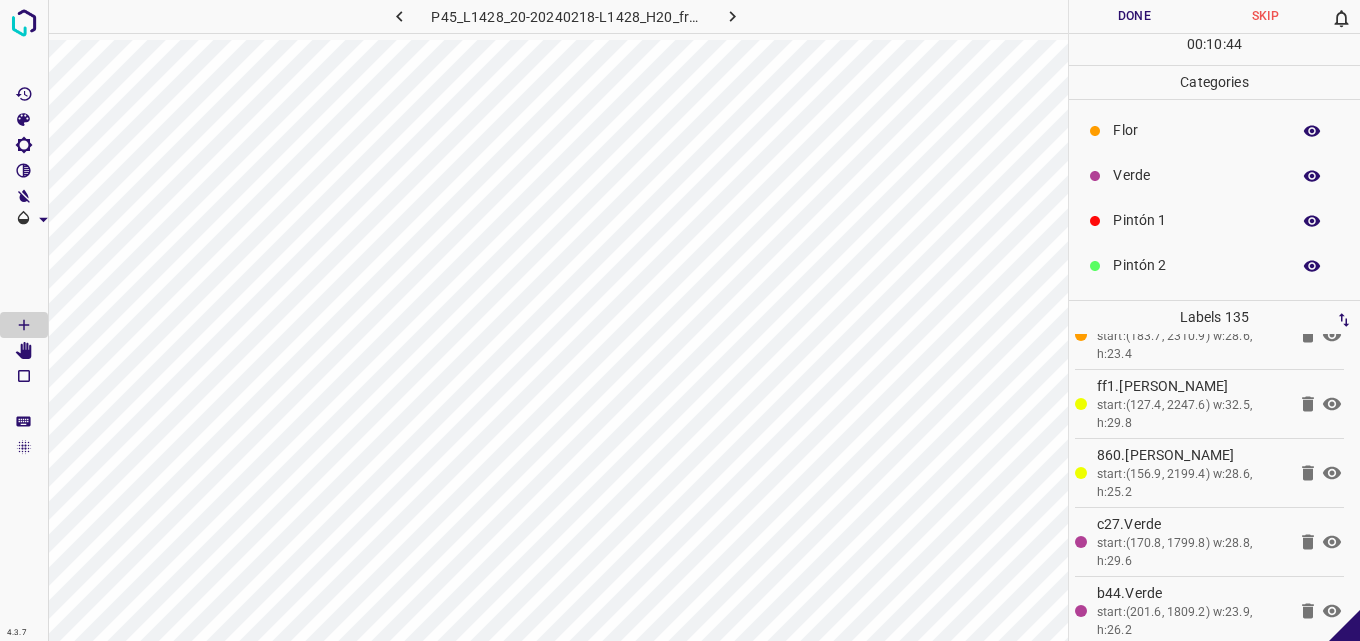 click on "Verde" at bounding box center (1196, 175) 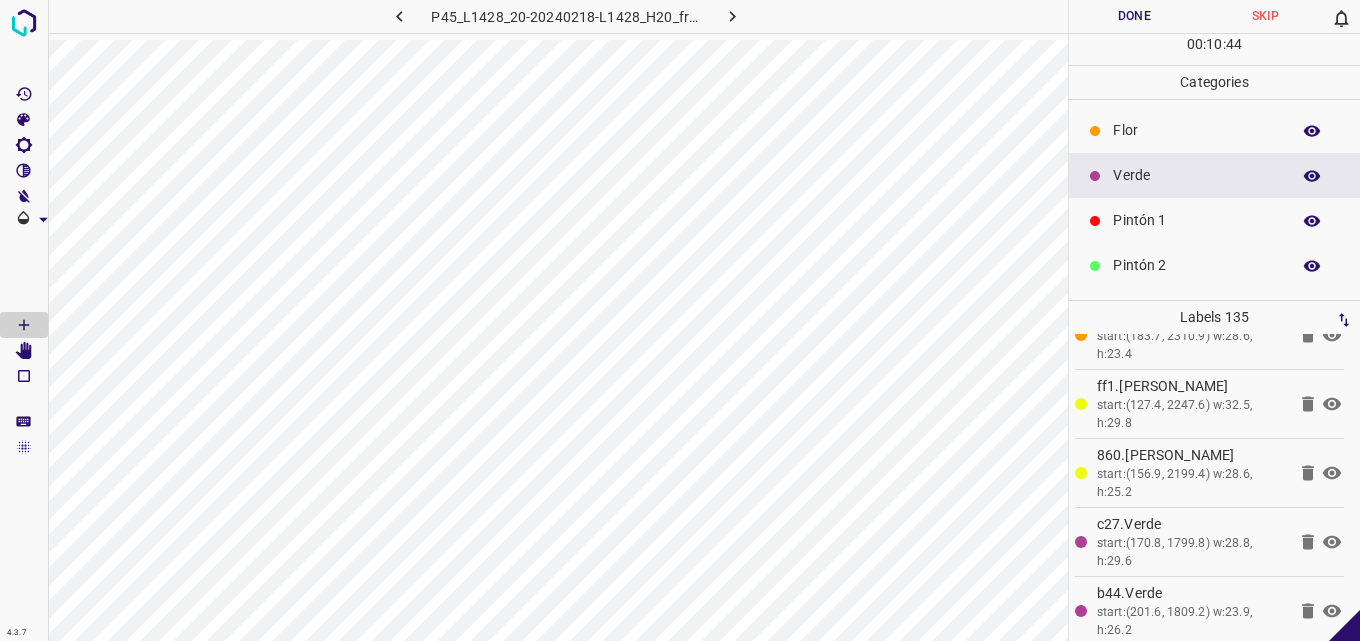 click on "Flor" at bounding box center [1196, 130] 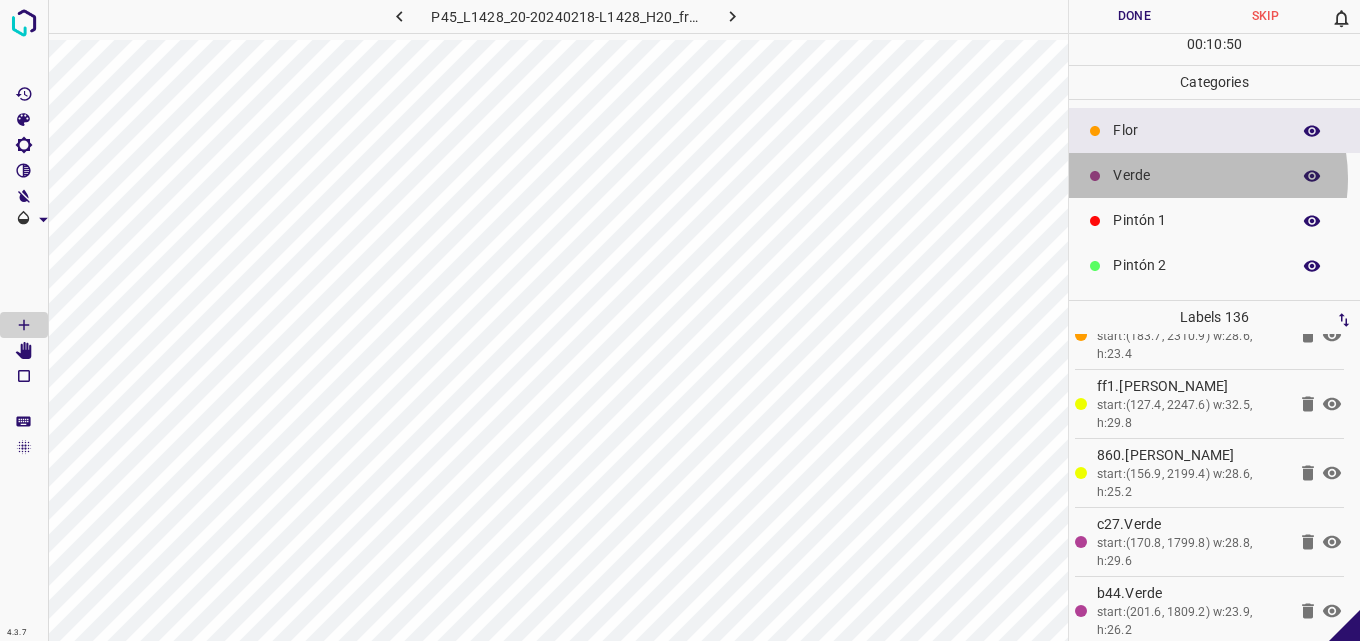 click on "Verde" at bounding box center (1196, 175) 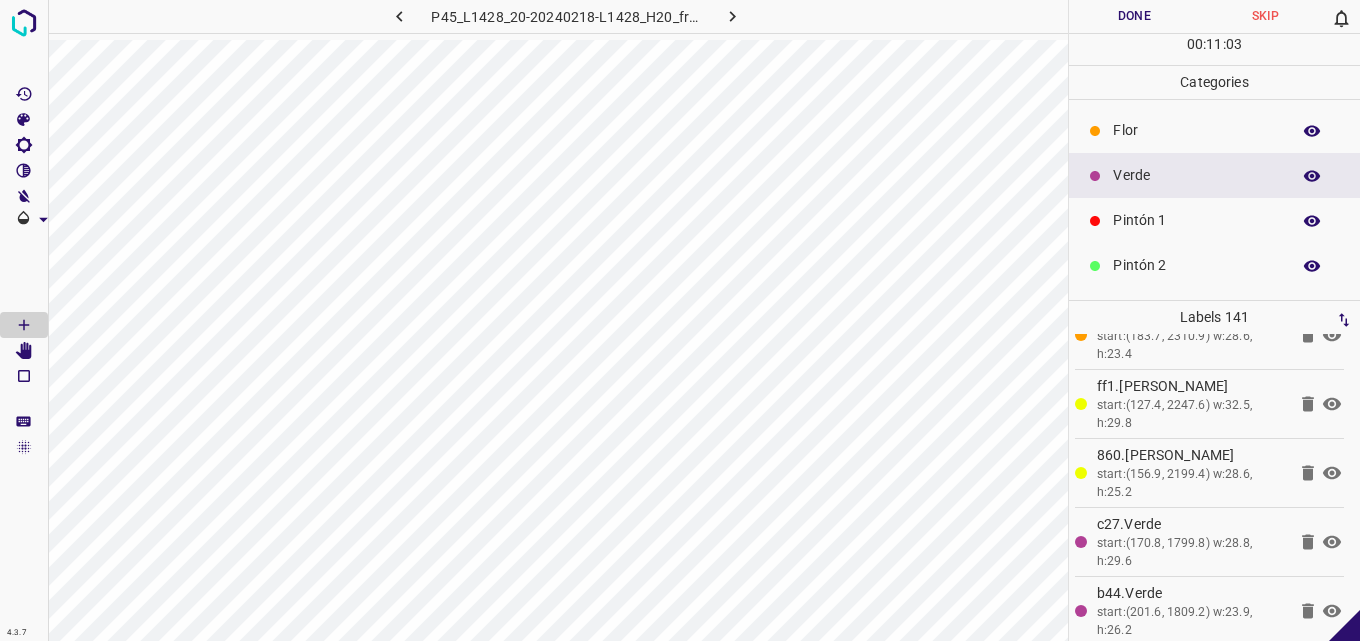 click on "Flor" at bounding box center (1196, 130) 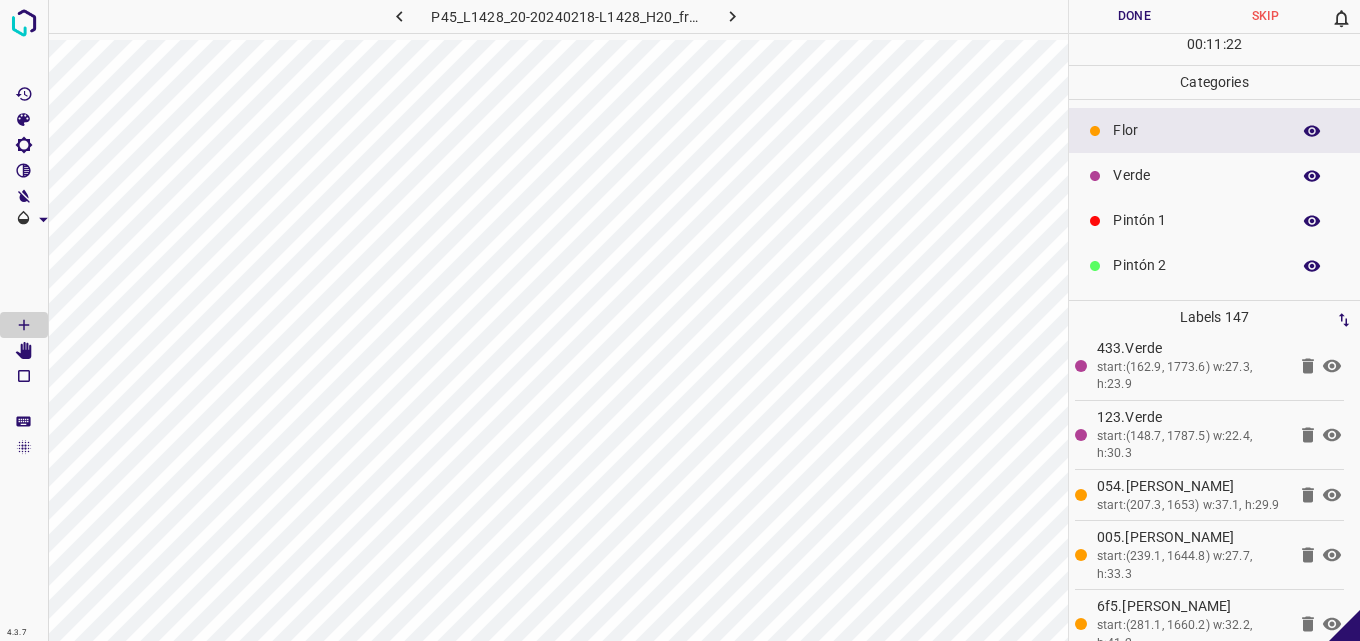 scroll, scrollTop: 2781, scrollLeft: 0, axis: vertical 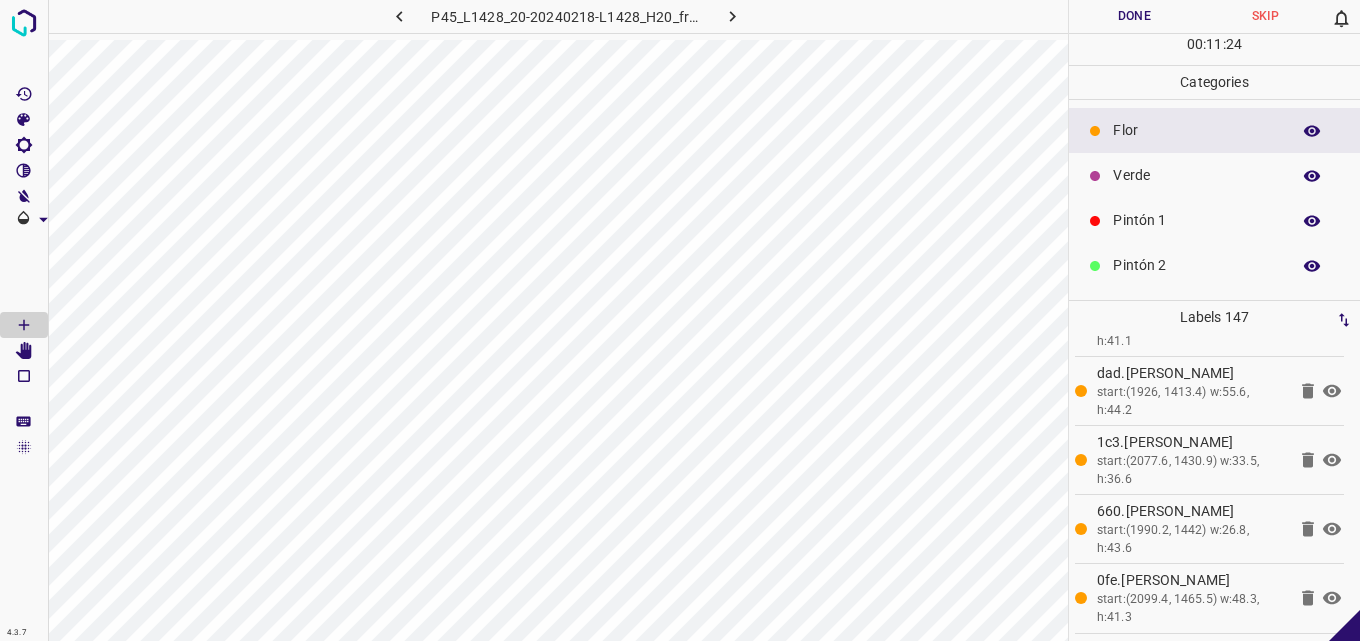 drag, startPoint x: 1290, startPoint y: 597, endPoint x: 1084, endPoint y: 499, distance: 228.12277 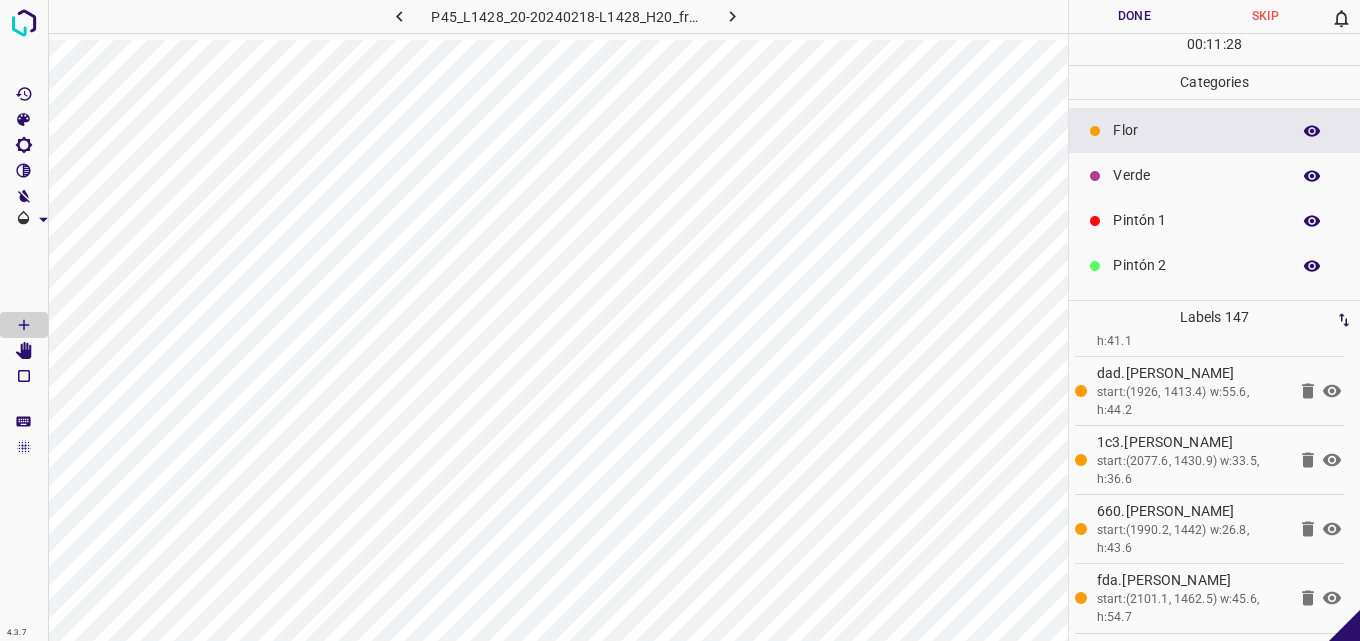 scroll, scrollTop: 9787, scrollLeft: 0, axis: vertical 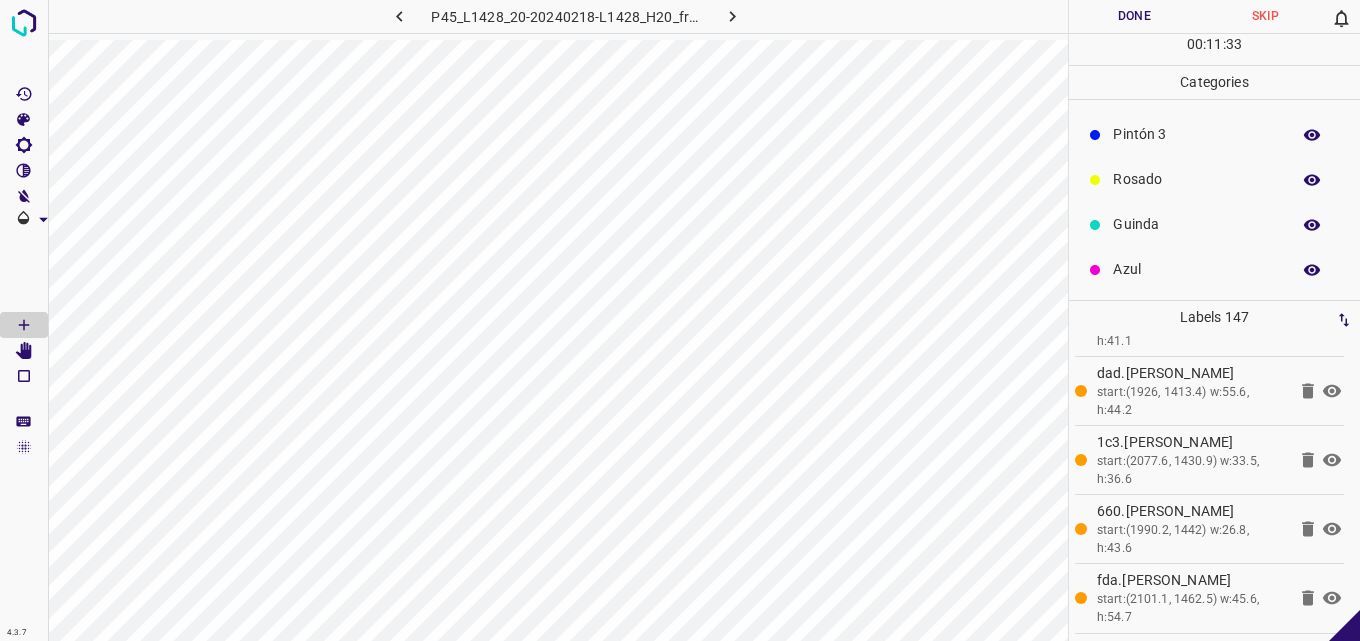 click on "Azul" at bounding box center (1196, 269) 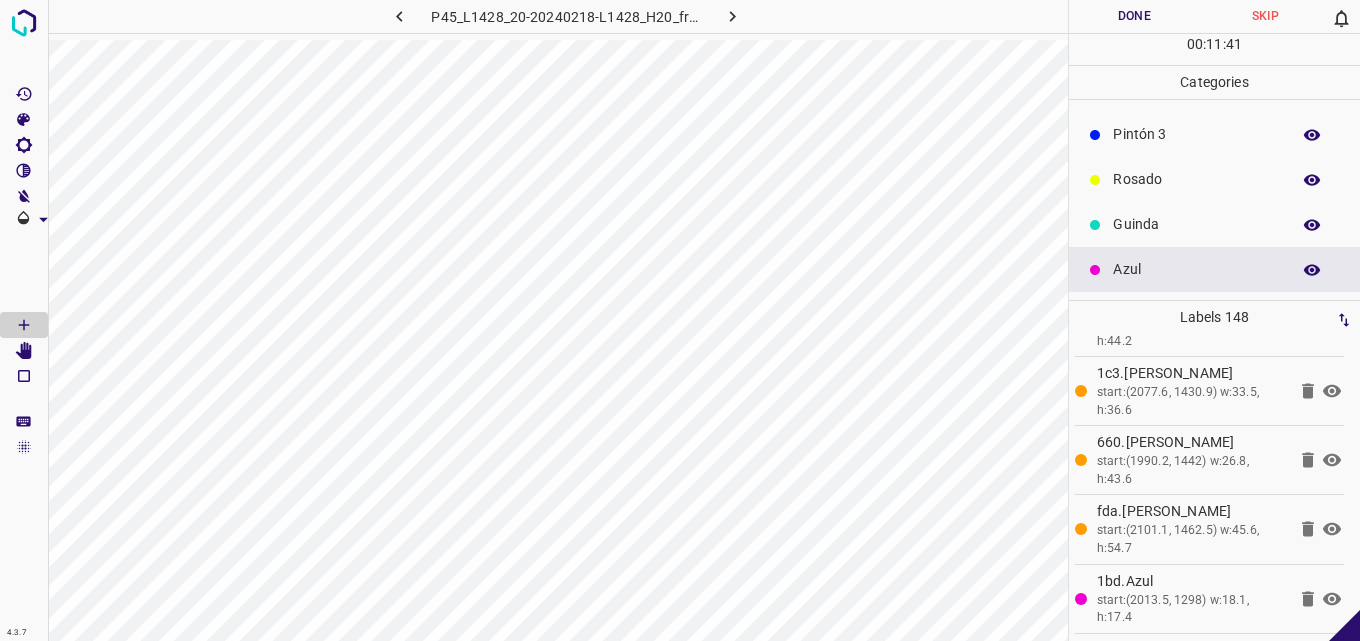 click on "Rosado" at bounding box center [1196, 179] 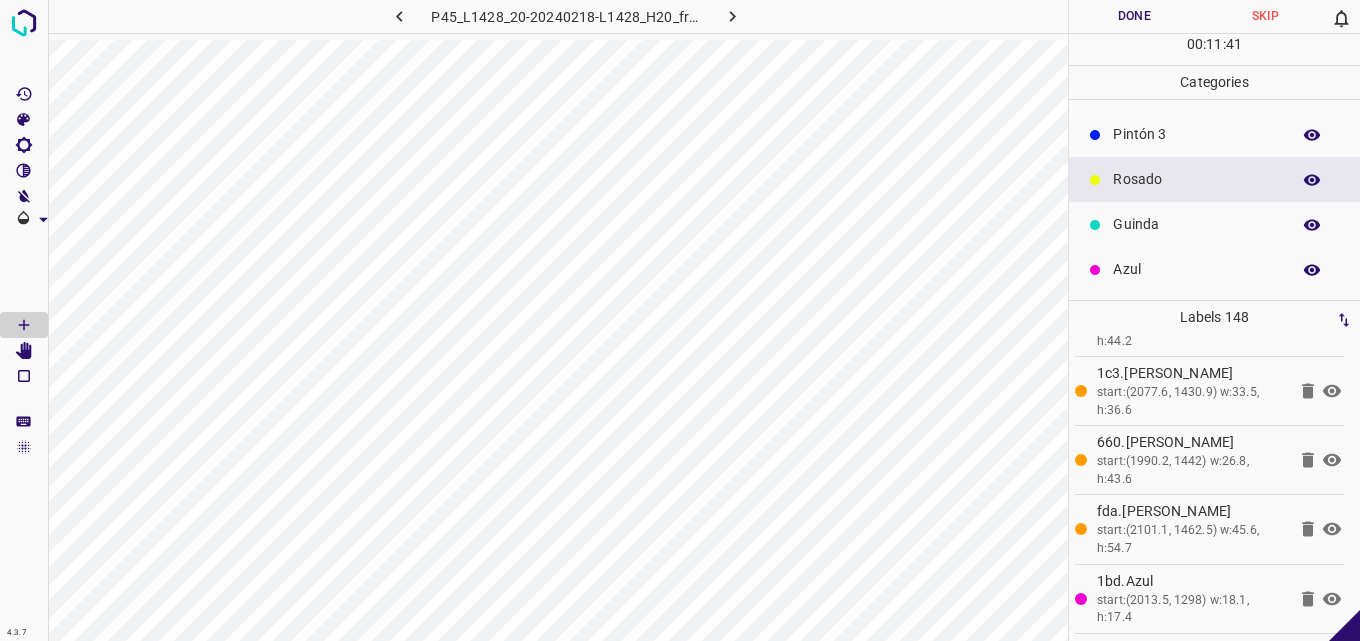 click on "Guinda" at bounding box center (1196, 224) 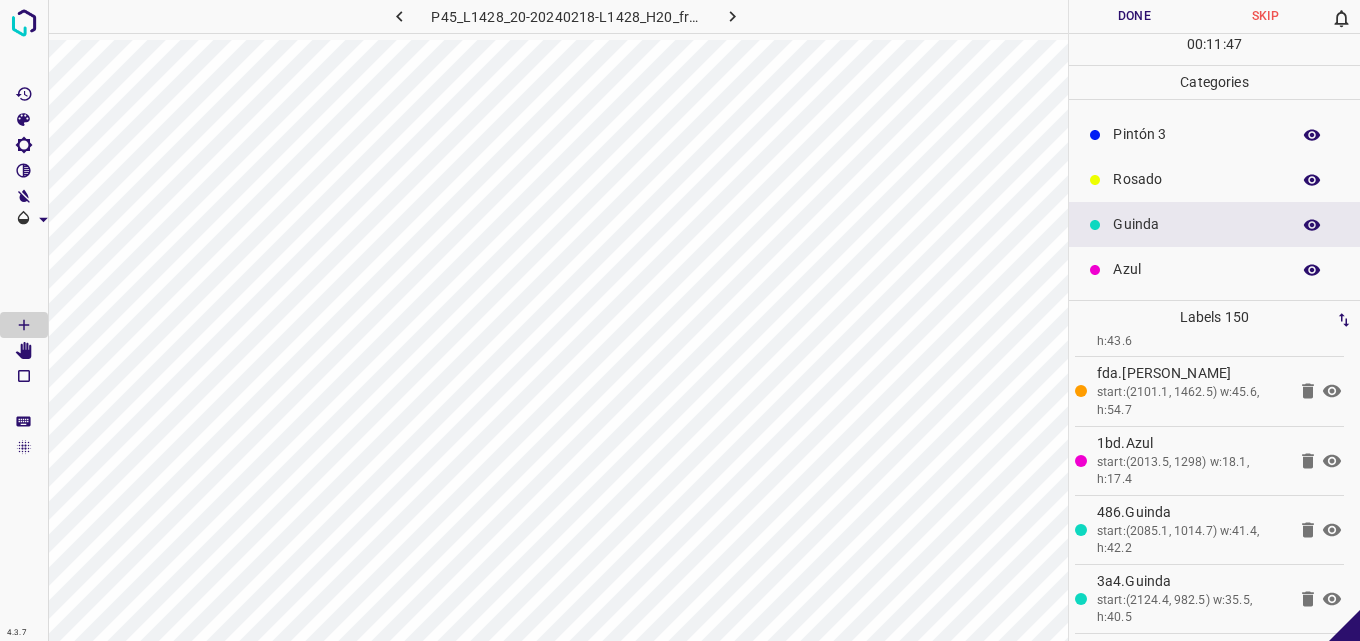 scroll, scrollTop: 76, scrollLeft: 0, axis: vertical 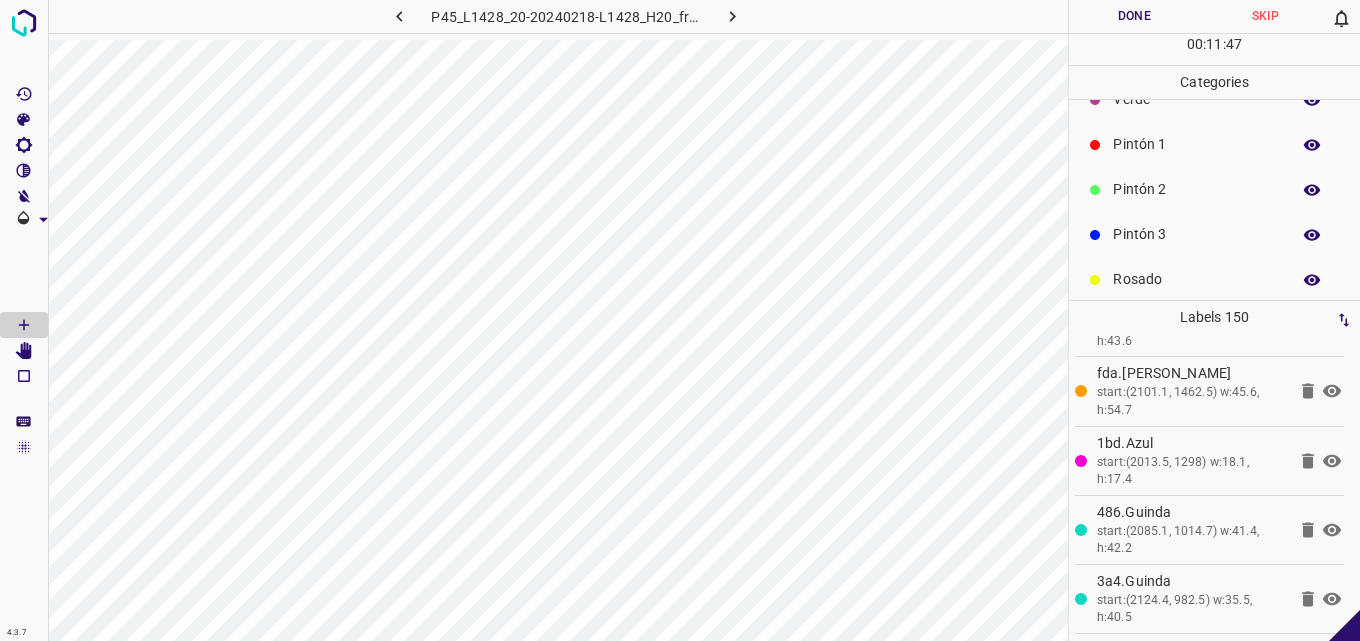click on "Pintón 3" at bounding box center [1214, 234] 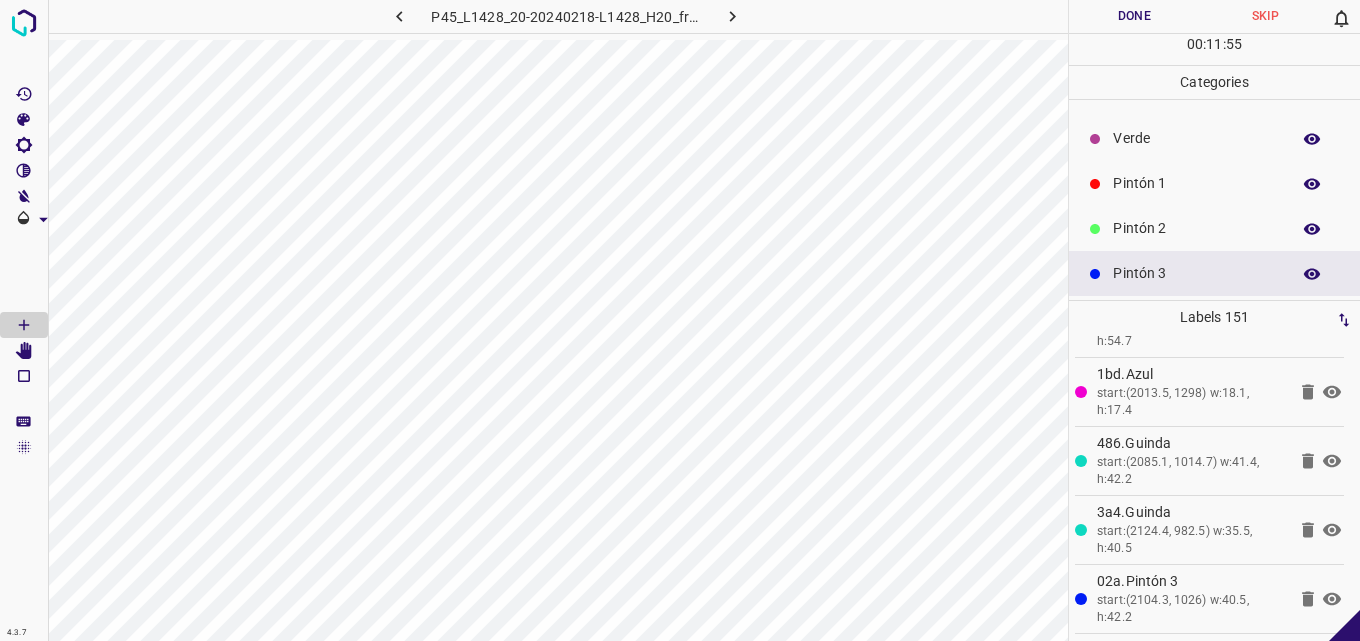 scroll, scrollTop: 0, scrollLeft: 0, axis: both 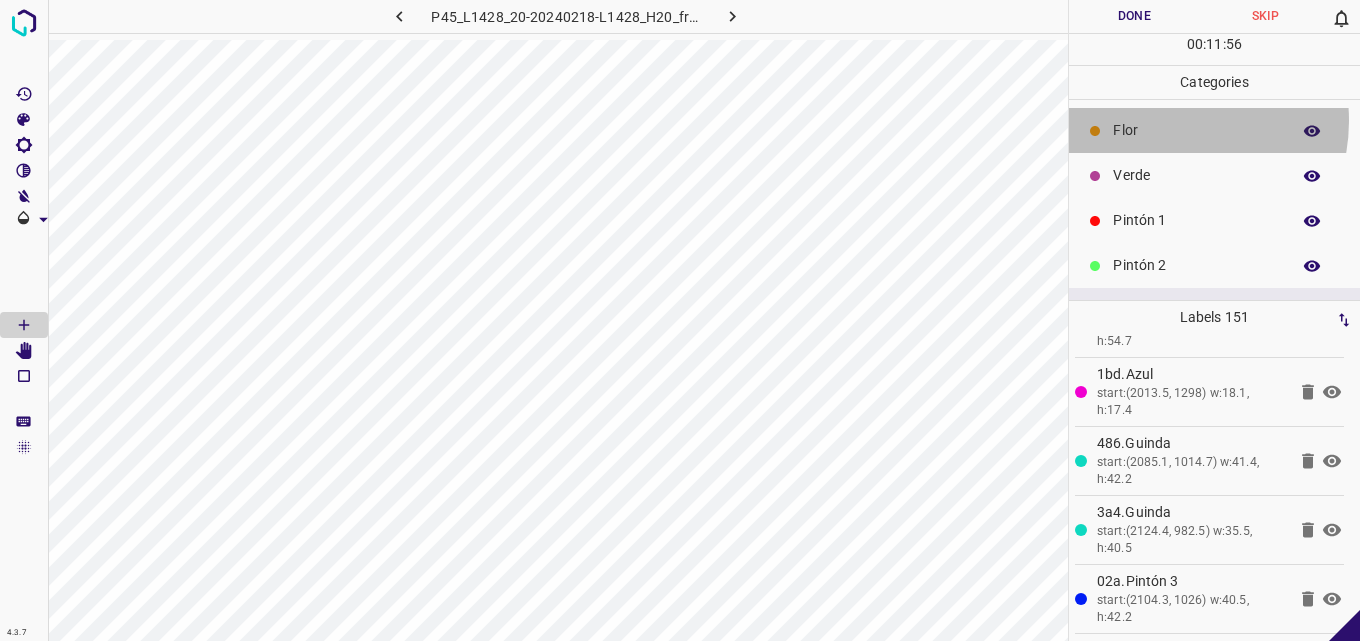 click on "Flor" at bounding box center (1196, 130) 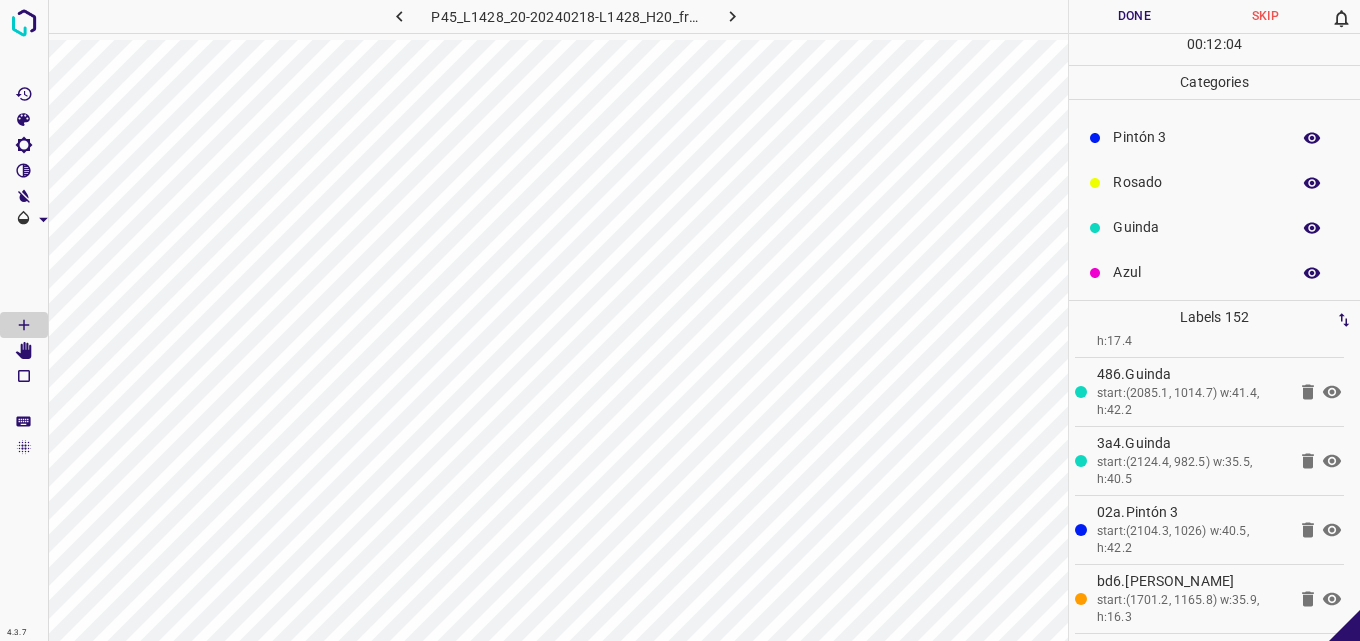 scroll, scrollTop: 176, scrollLeft: 0, axis: vertical 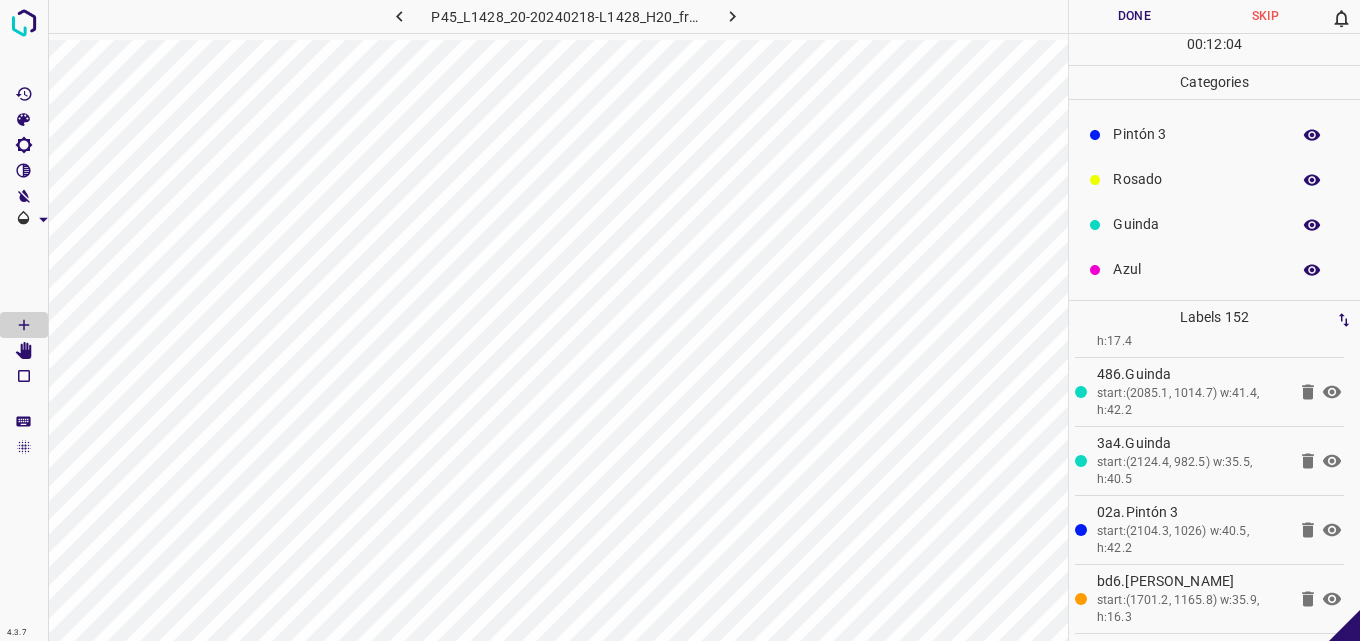 click on "Azul" at bounding box center (1196, 269) 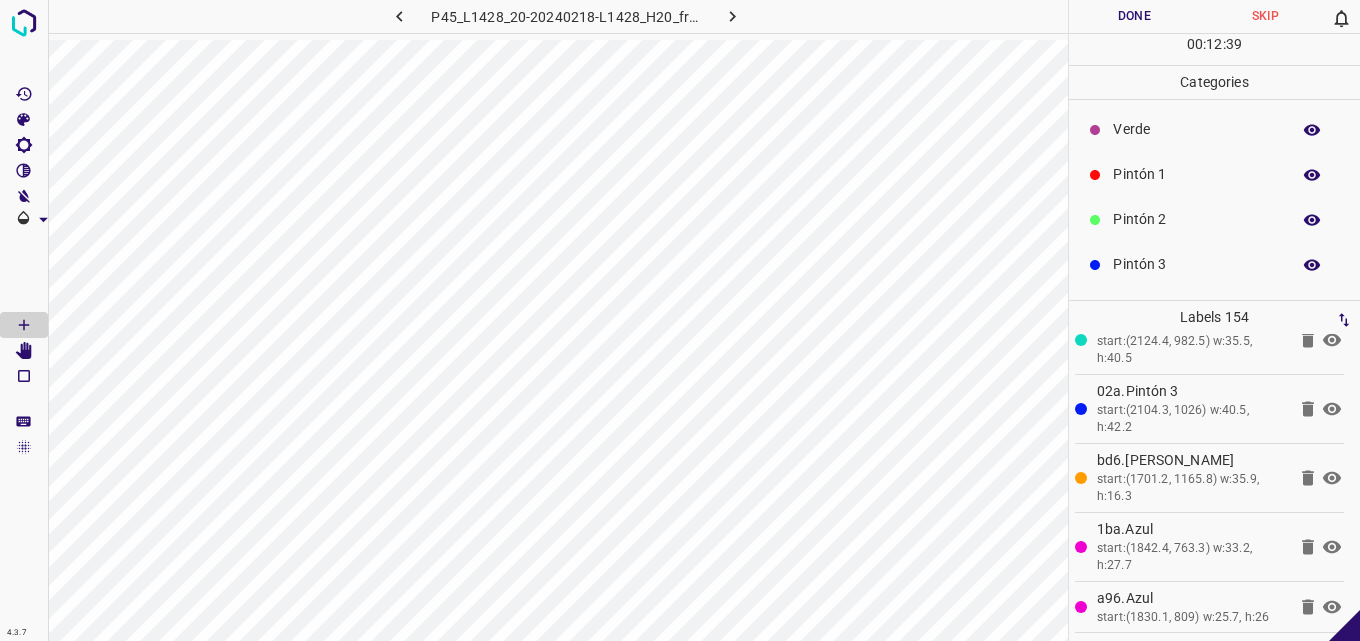 scroll, scrollTop: 0, scrollLeft: 0, axis: both 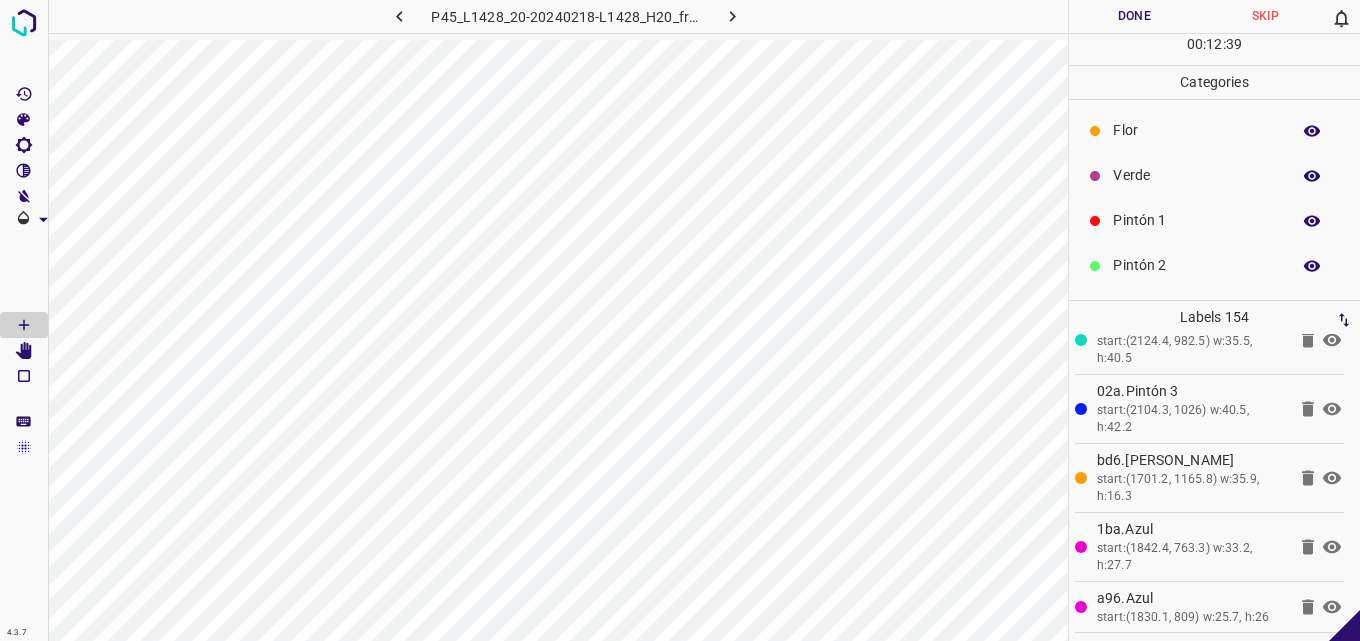 click on "Verde" at bounding box center (1196, 175) 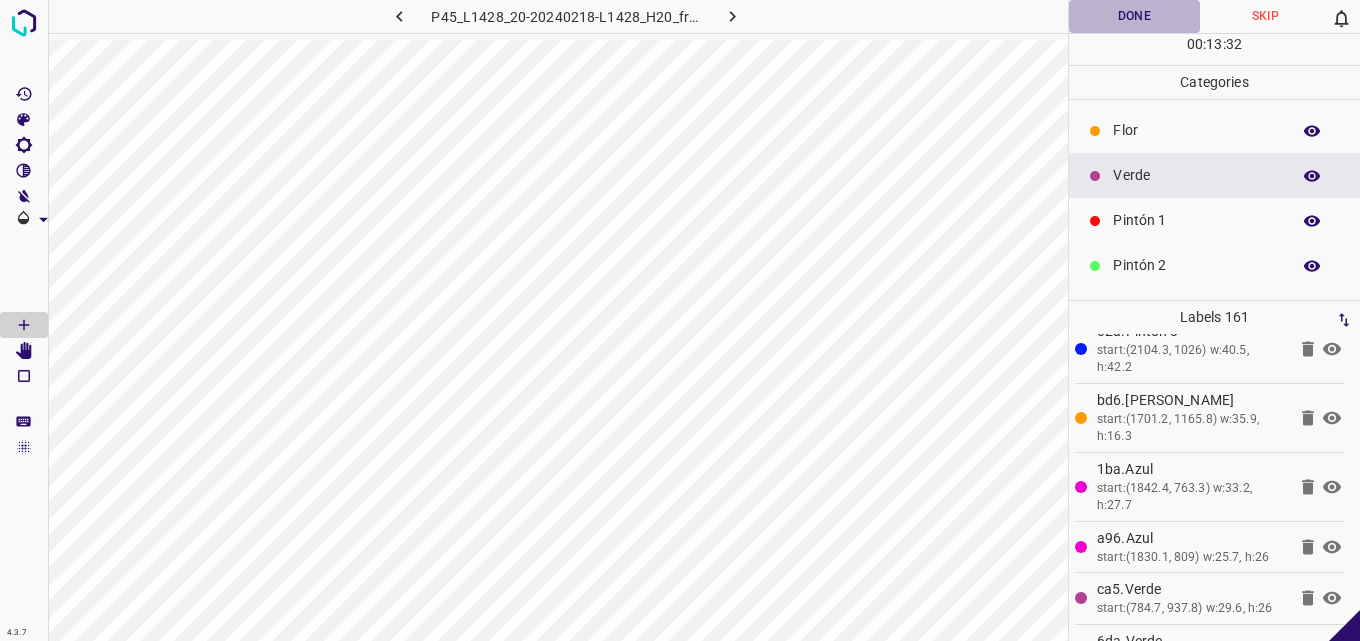 click on "Done" at bounding box center [1134, 16] 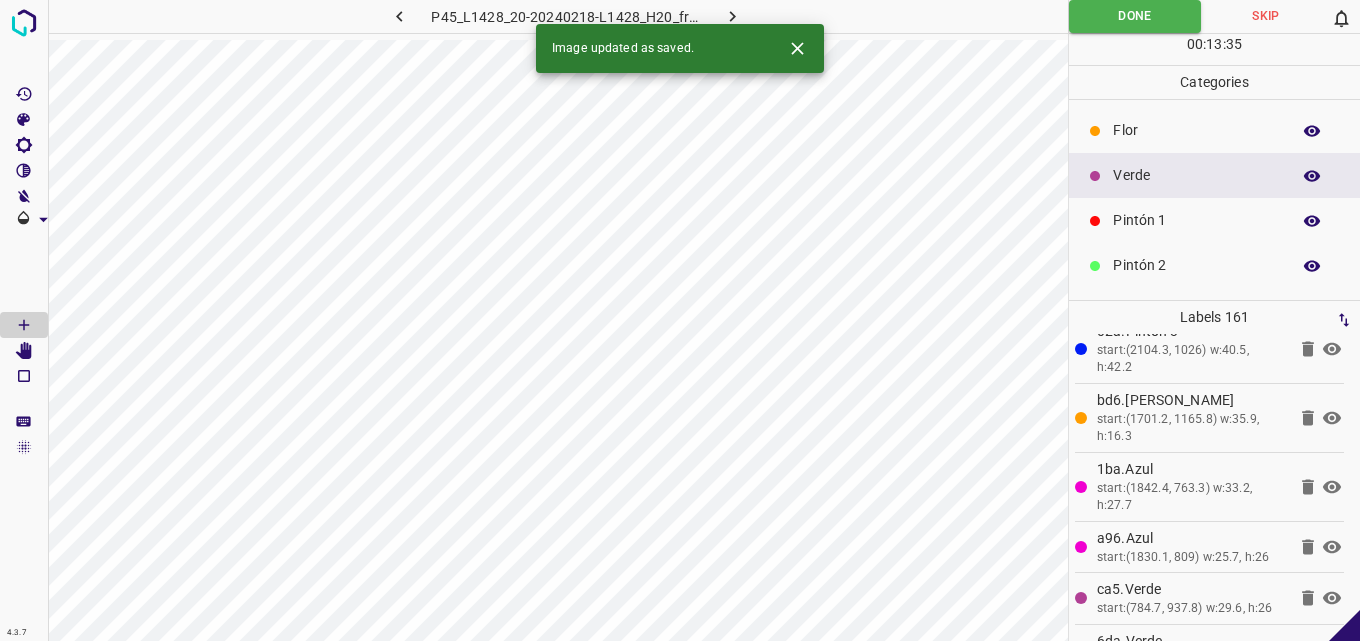 click 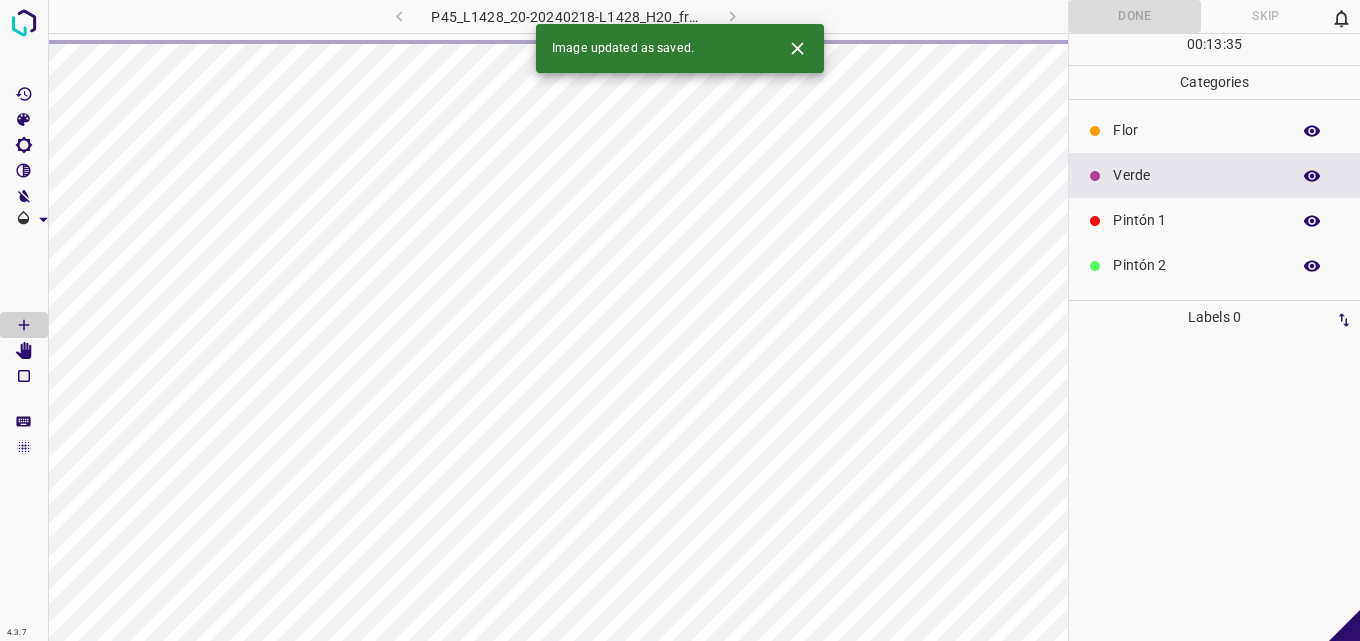 scroll, scrollTop: 0, scrollLeft: 0, axis: both 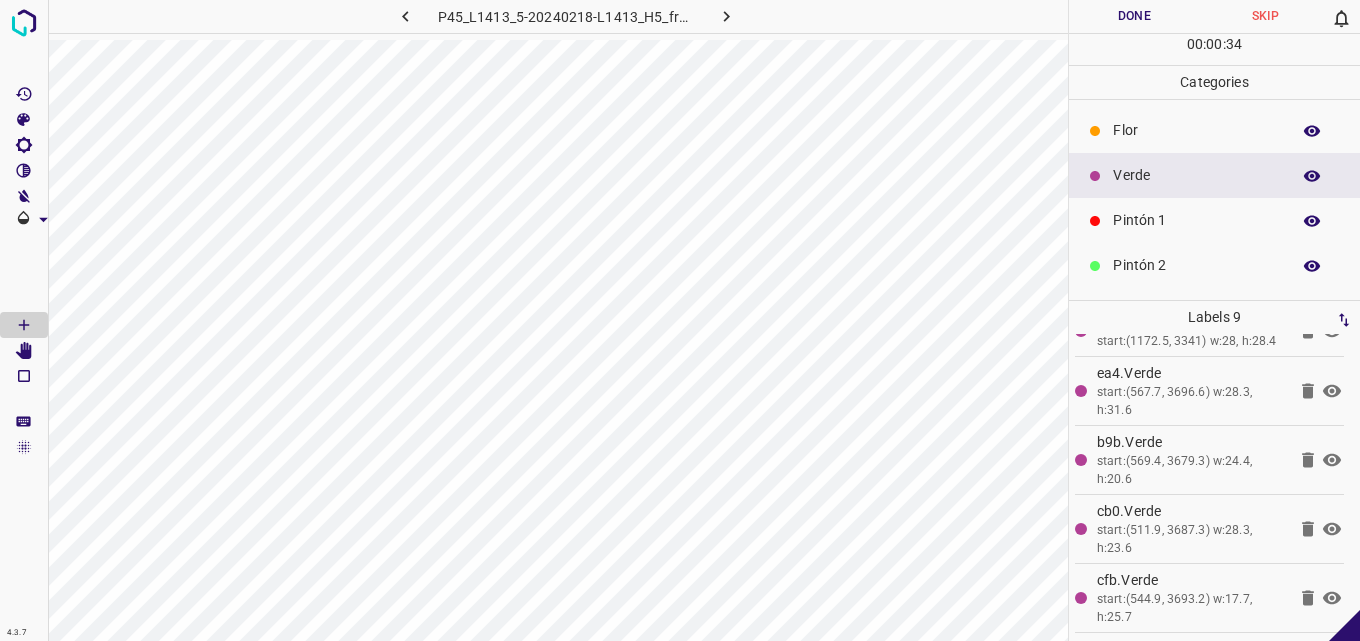 click 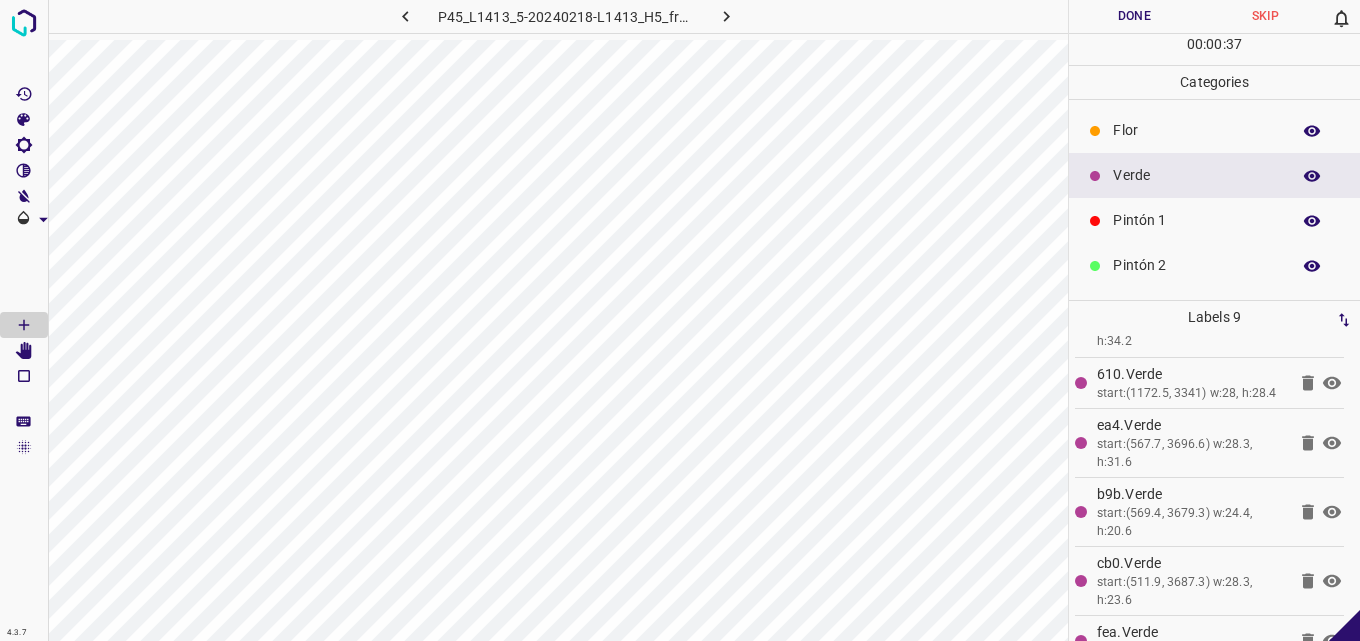 scroll, scrollTop: 313, scrollLeft: 0, axis: vertical 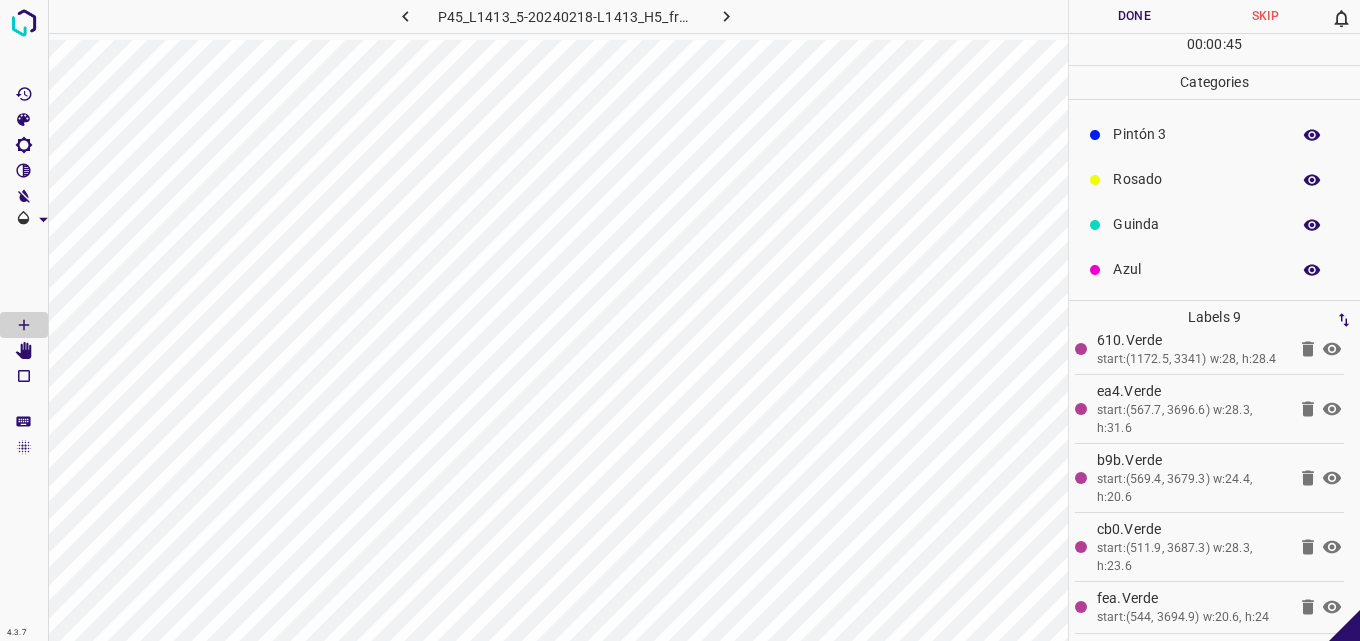 drag, startPoint x: 1191, startPoint y: 269, endPoint x: 1152, endPoint y: 284, distance: 41.785164 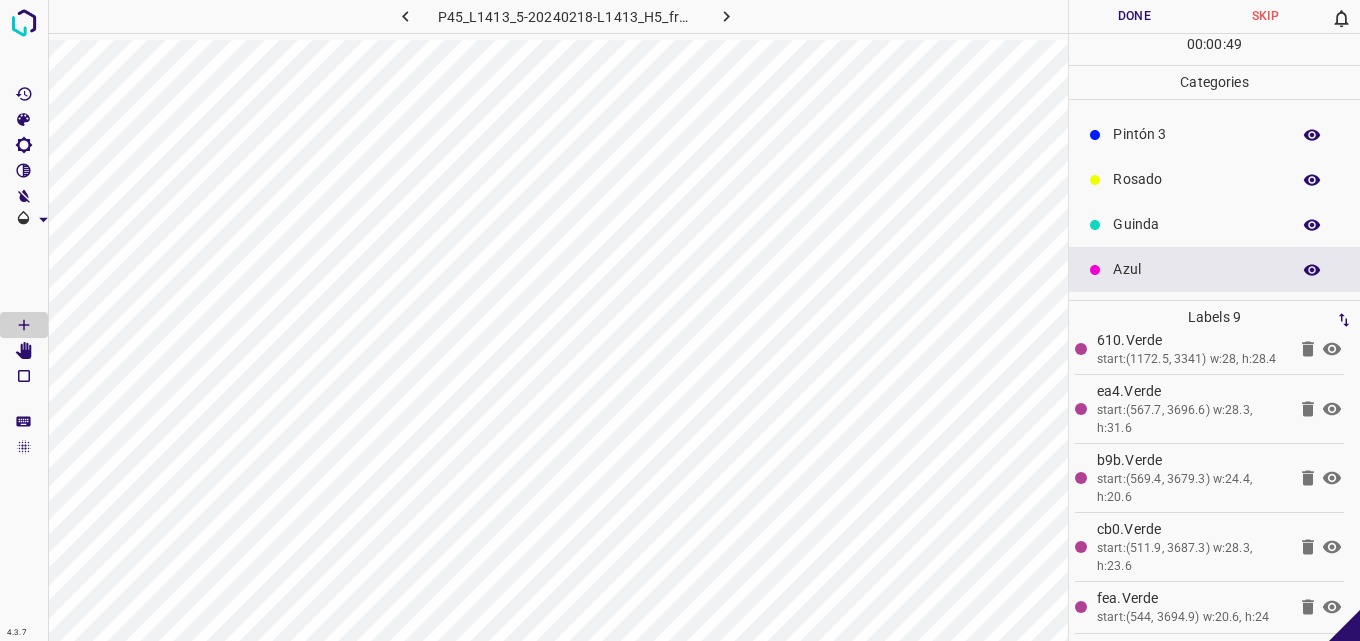 scroll, scrollTop: 330, scrollLeft: 0, axis: vertical 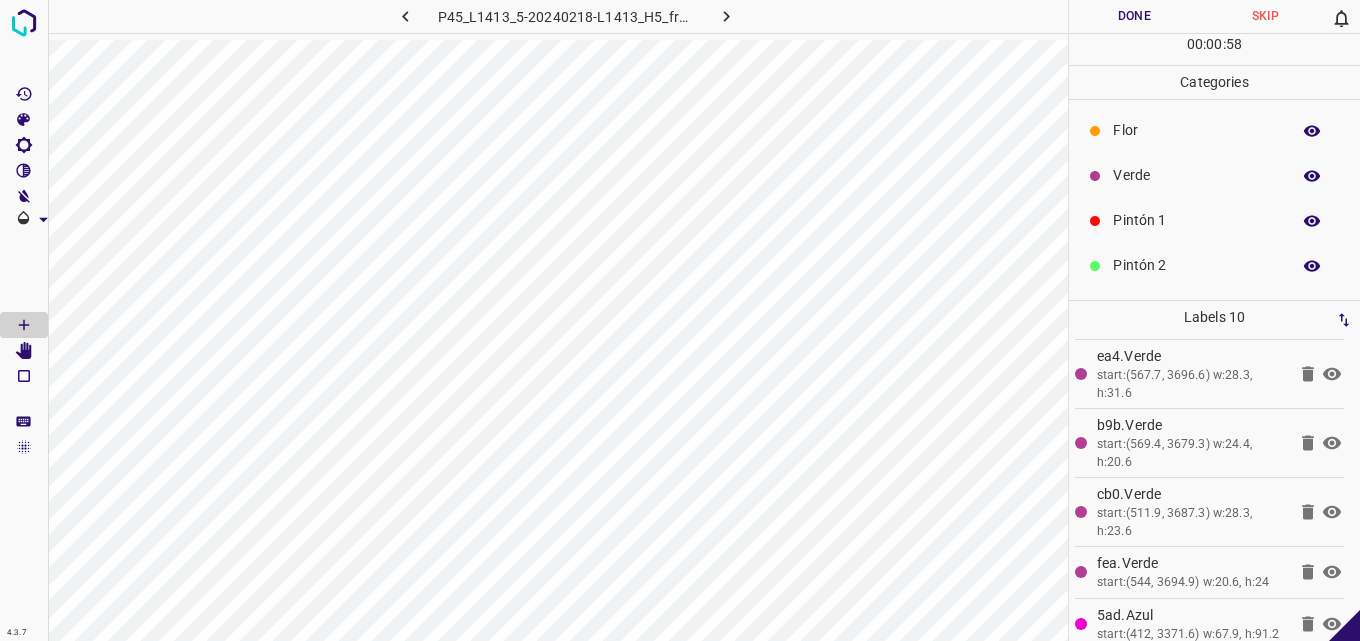 click on "Verde" at bounding box center (1196, 175) 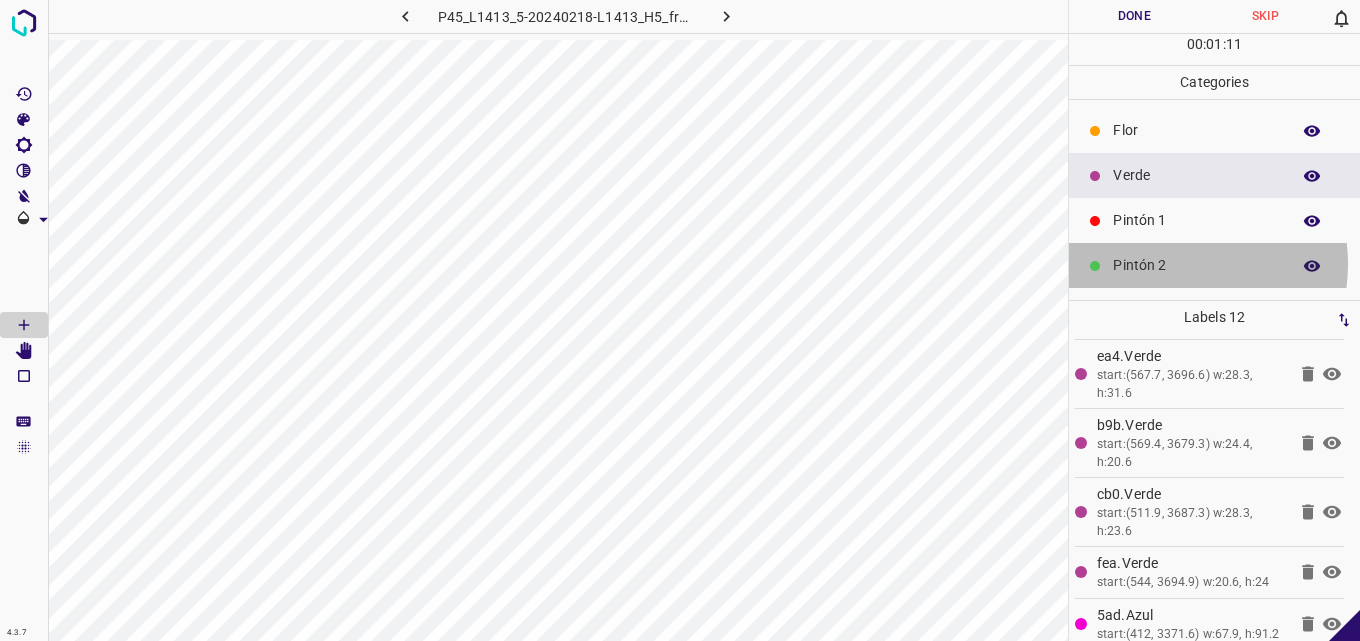 click on "Pintón 2" at bounding box center [1196, 265] 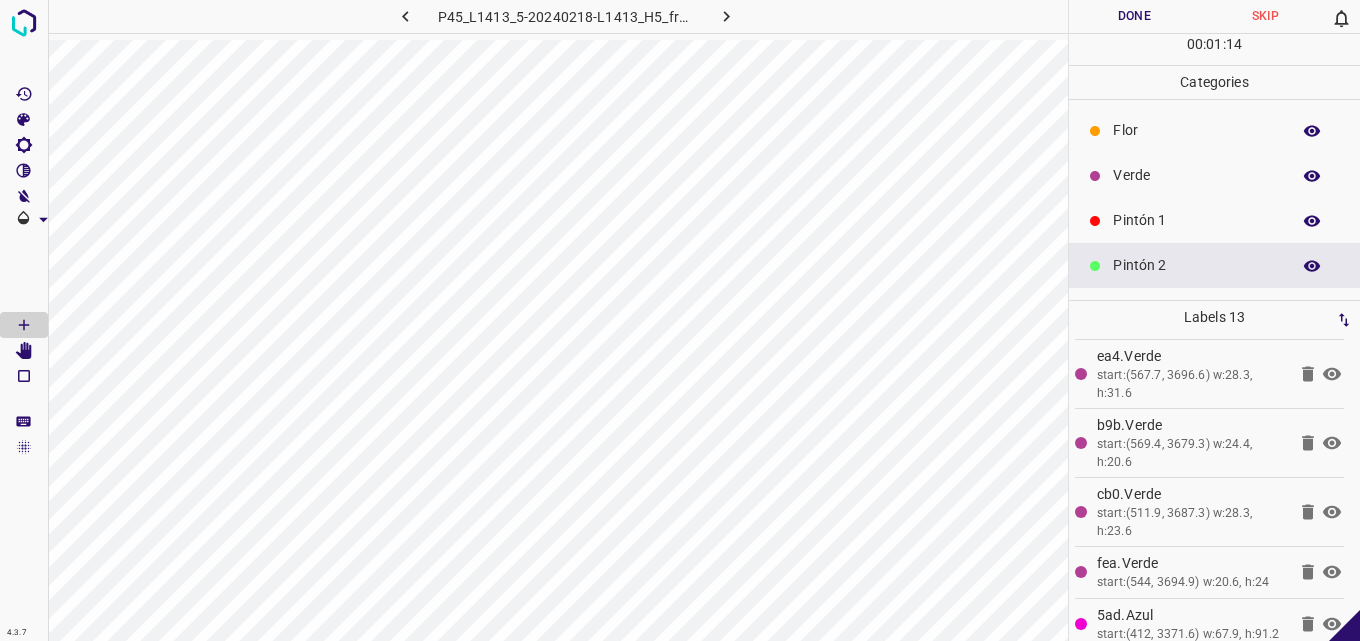 click on "Pintón 1" at bounding box center [1196, 220] 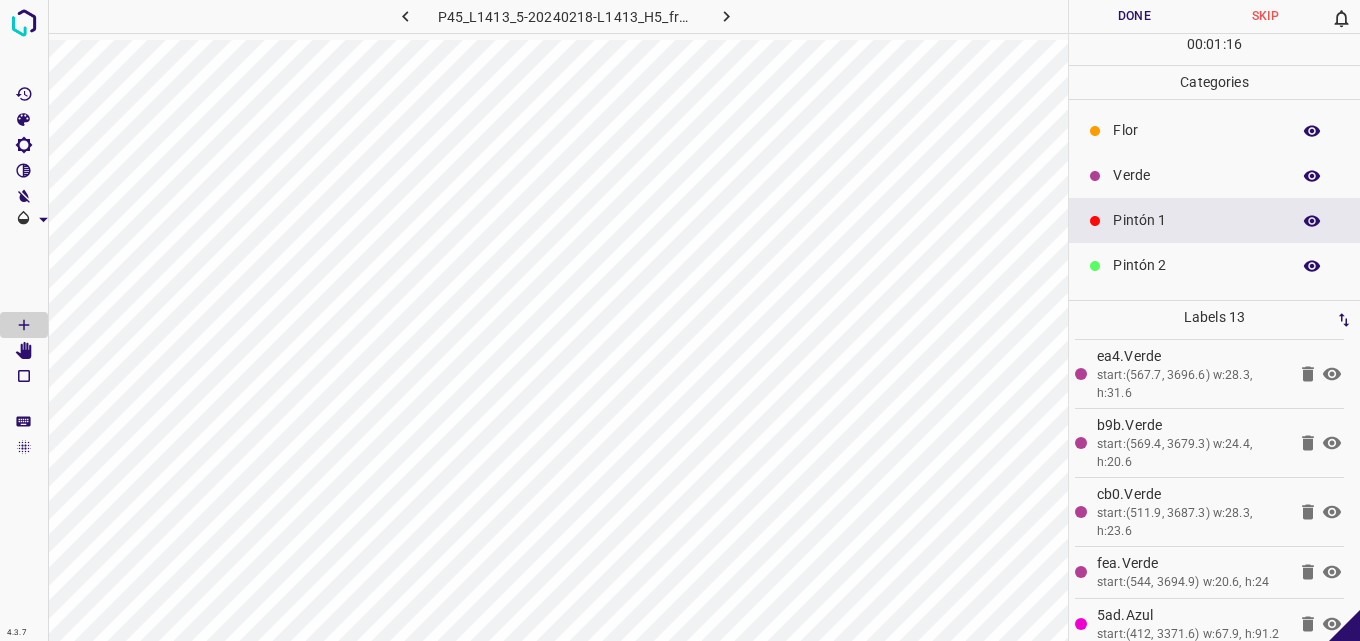 click on "Verde" at bounding box center (1196, 175) 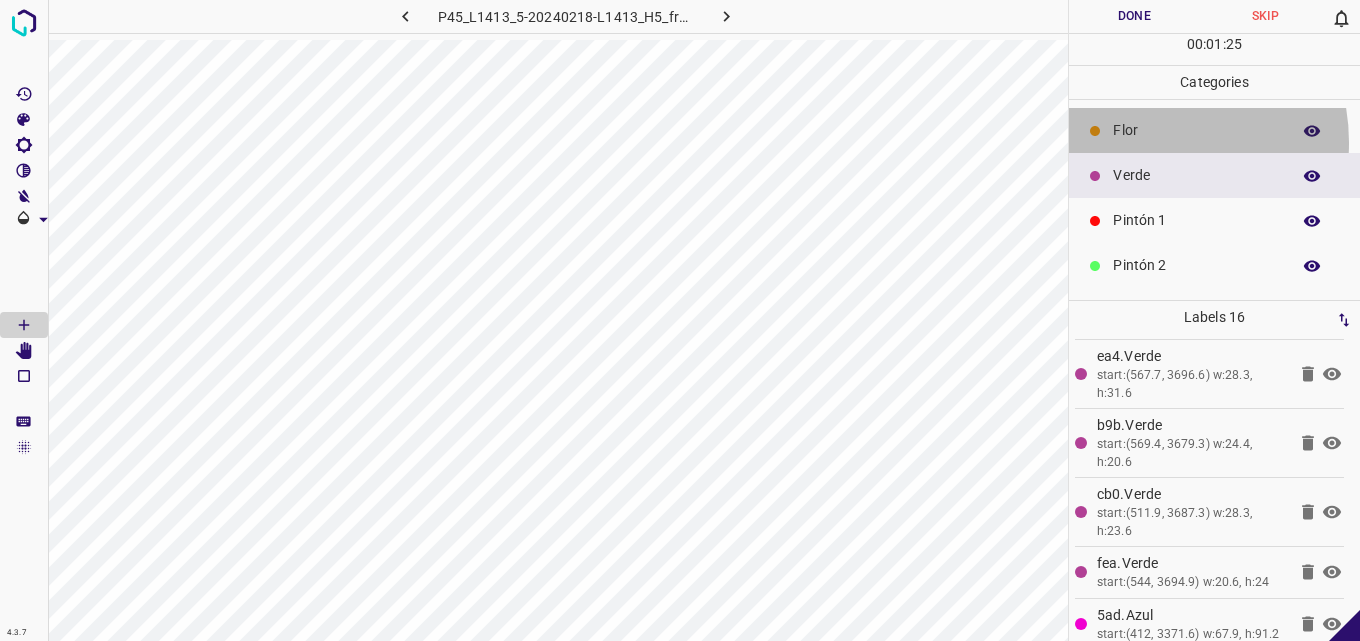 click on "Flor" at bounding box center [1214, 130] 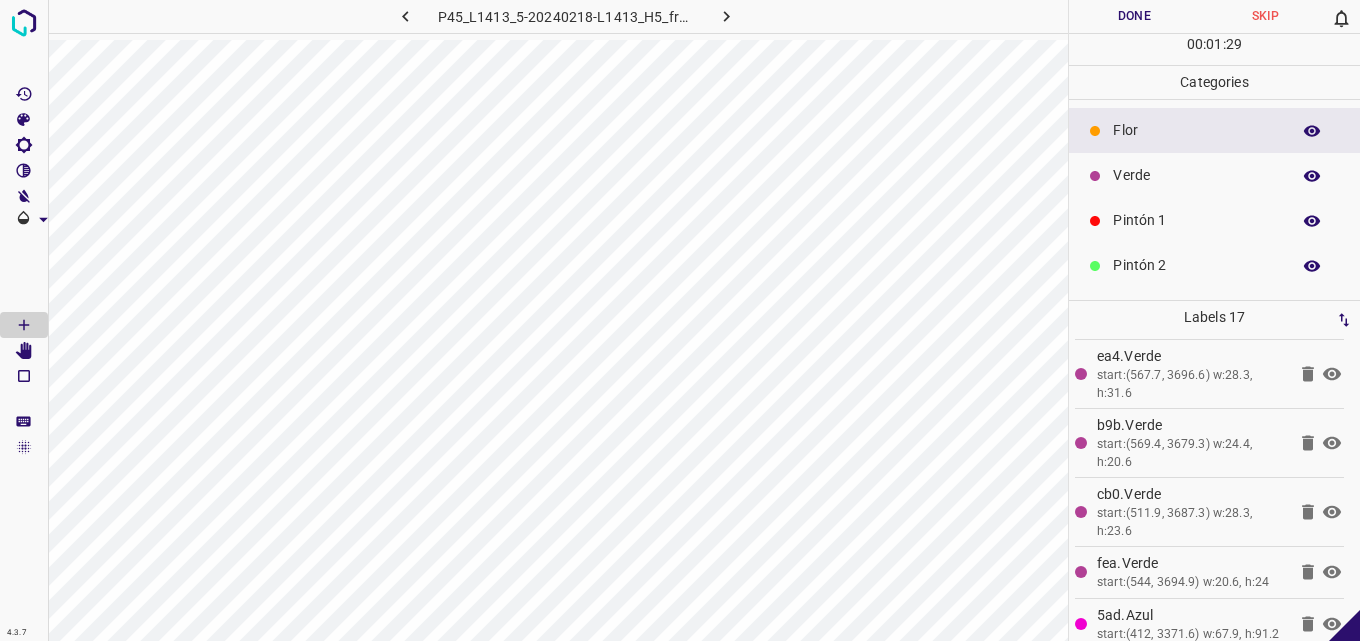 click on "Verde" at bounding box center (1196, 175) 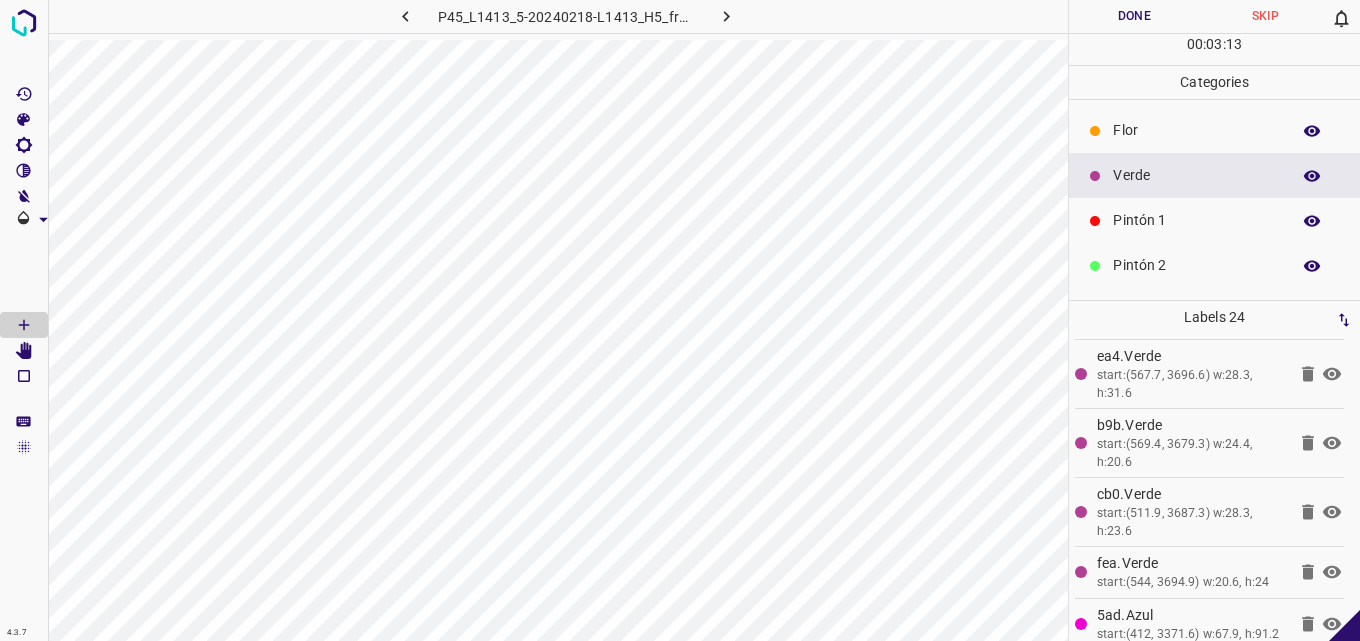 click on "Flor" at bounding box center (1196, 130) 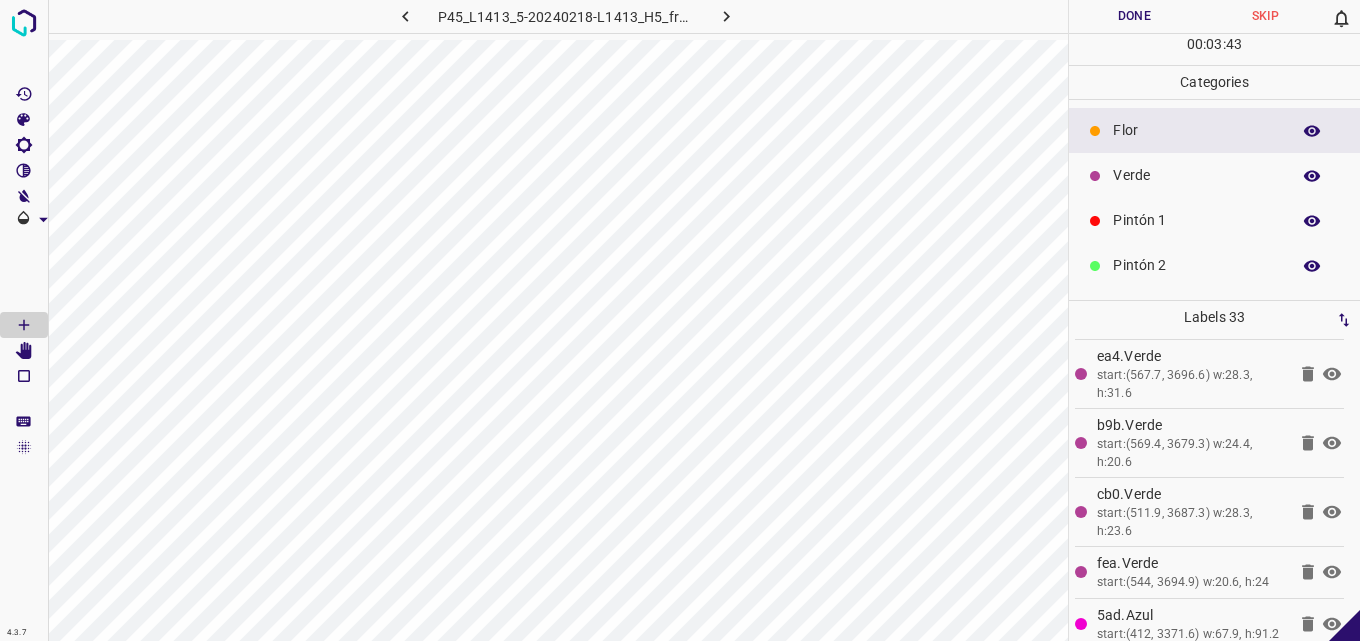 click on "Verde" at bounding box center [1196, 175] 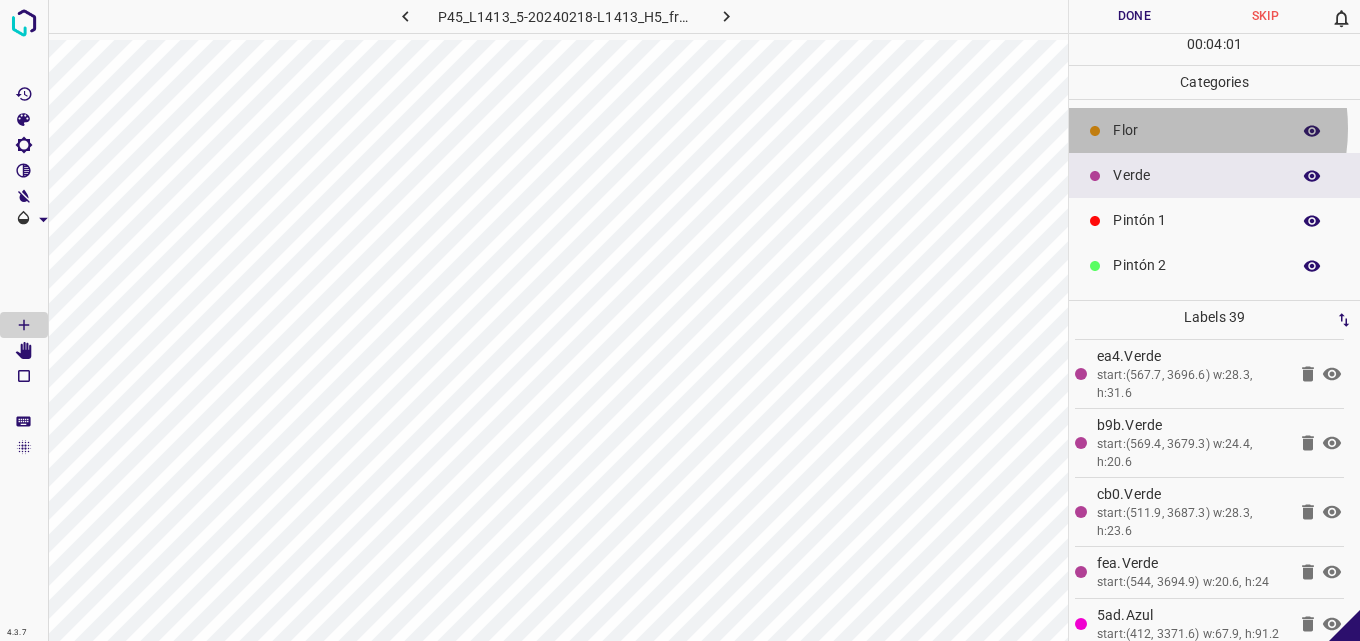 click on "Flor" at bounding box center [1196, 130] 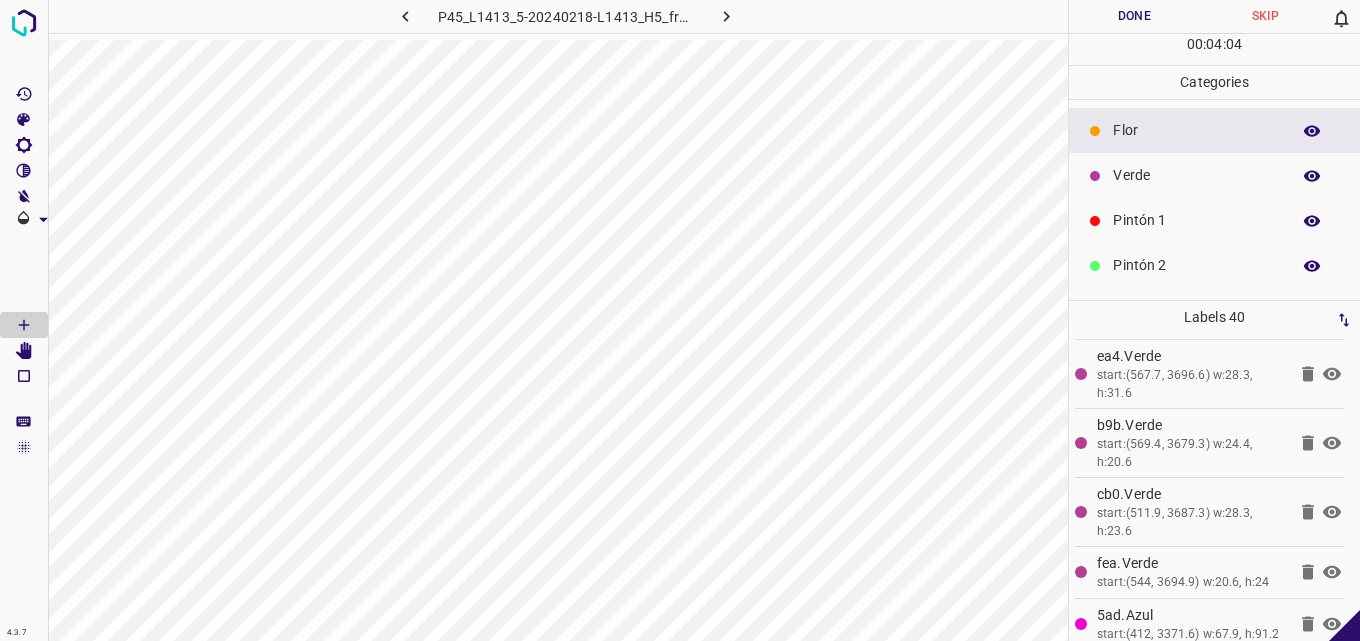 click on "Verde" at bounding box center [1196, 175] 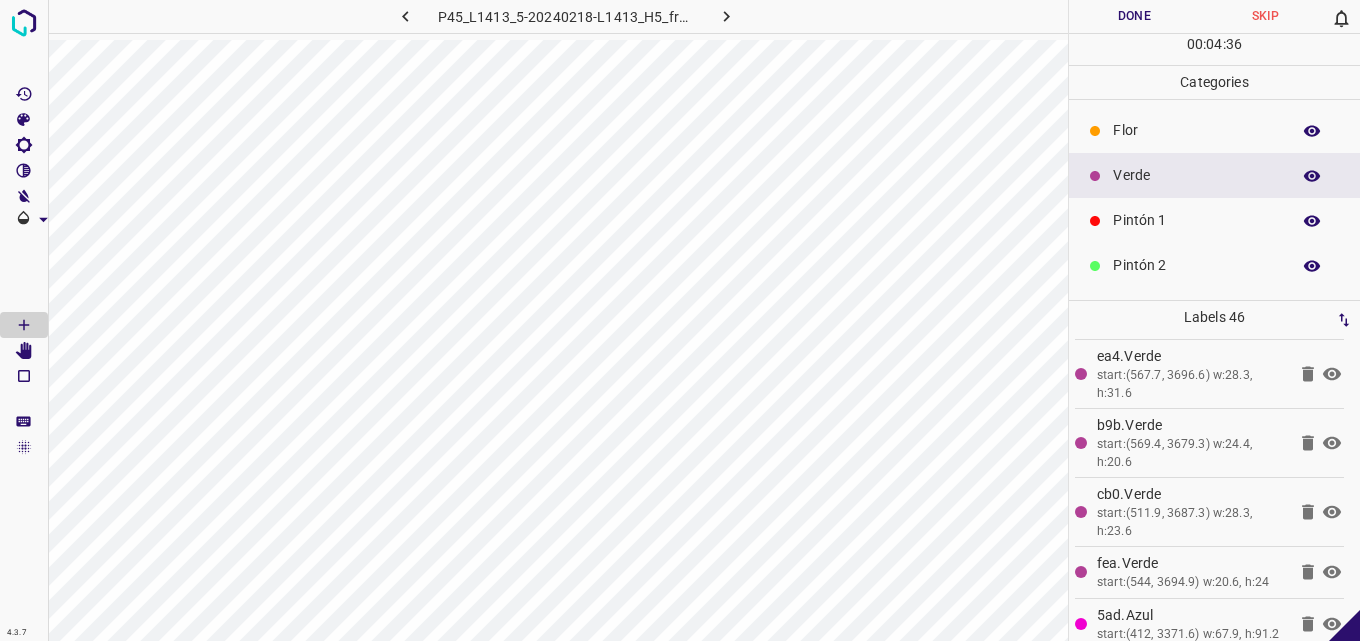 click on "Flor" at bounding box center [1196, 130] 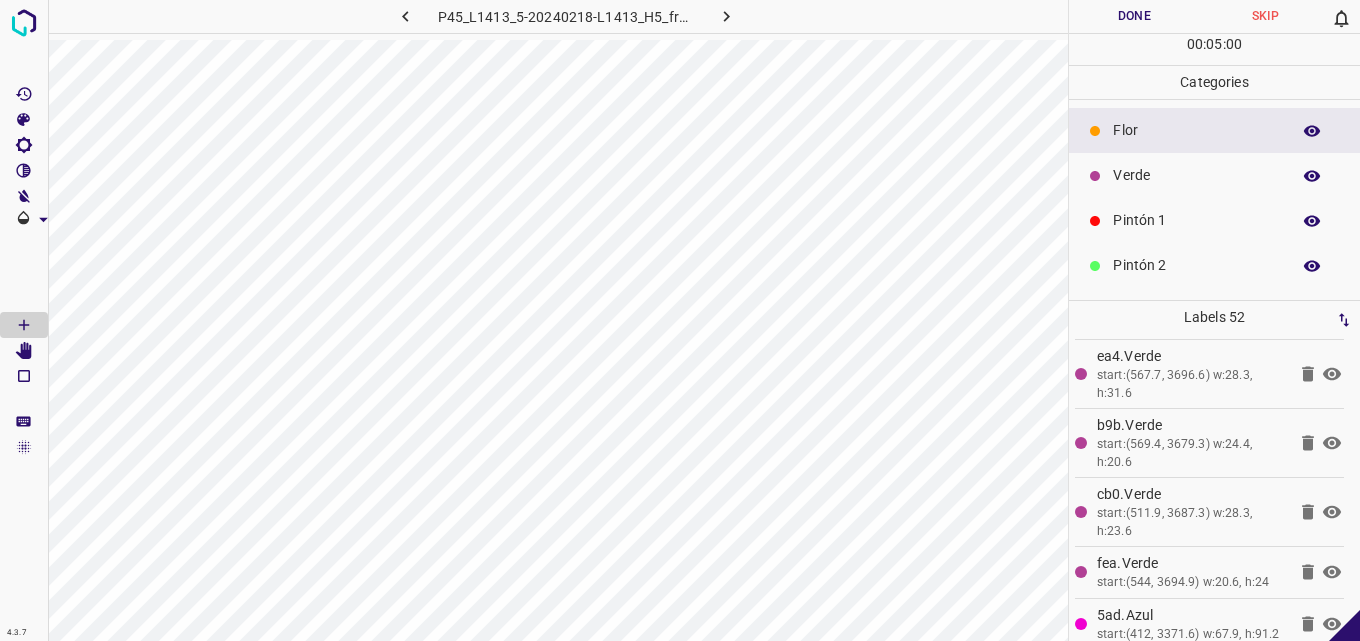 click on "Verde" at bounding box center (1214, 175) 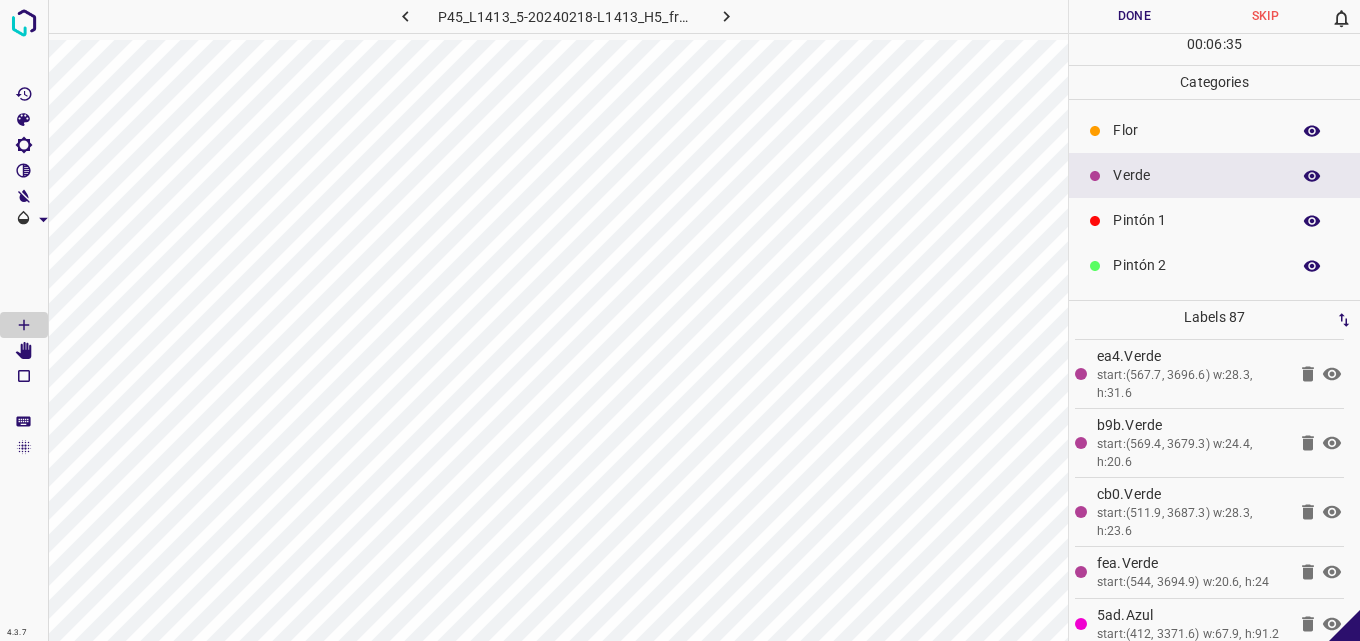 scroll, scrollTop: 176, scrollLeft: 0, axis: vertical 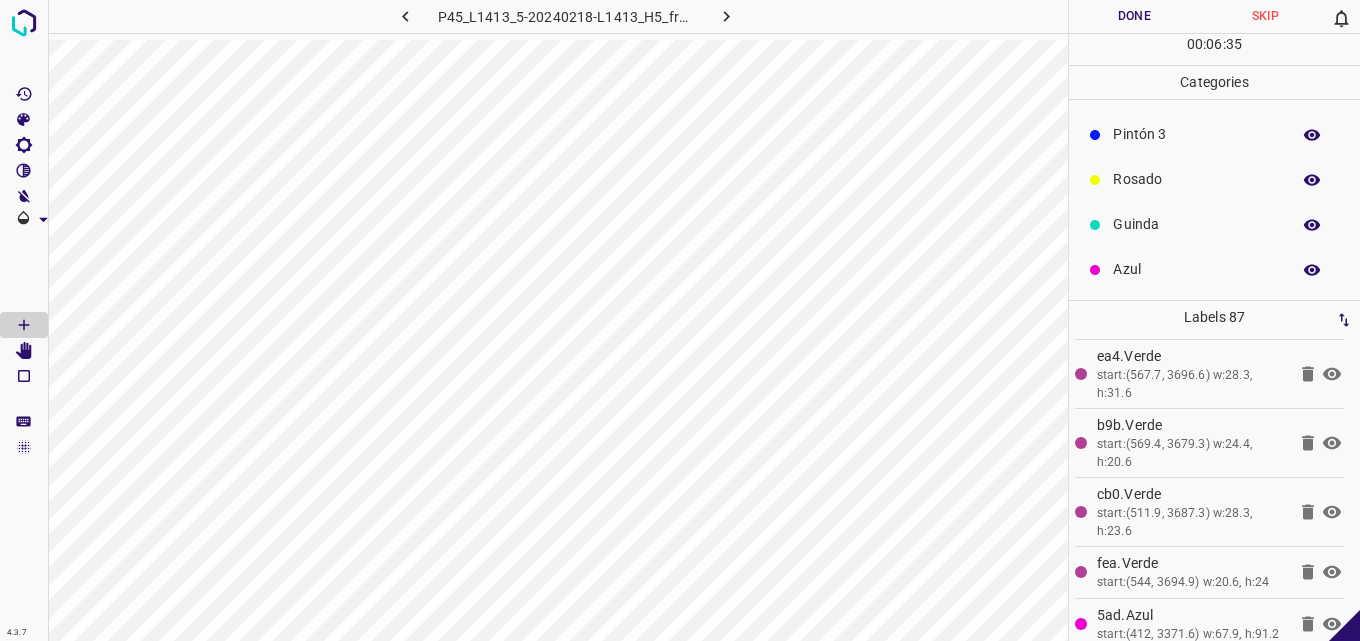 click on "Azul" at bounding box center (1196, 269) 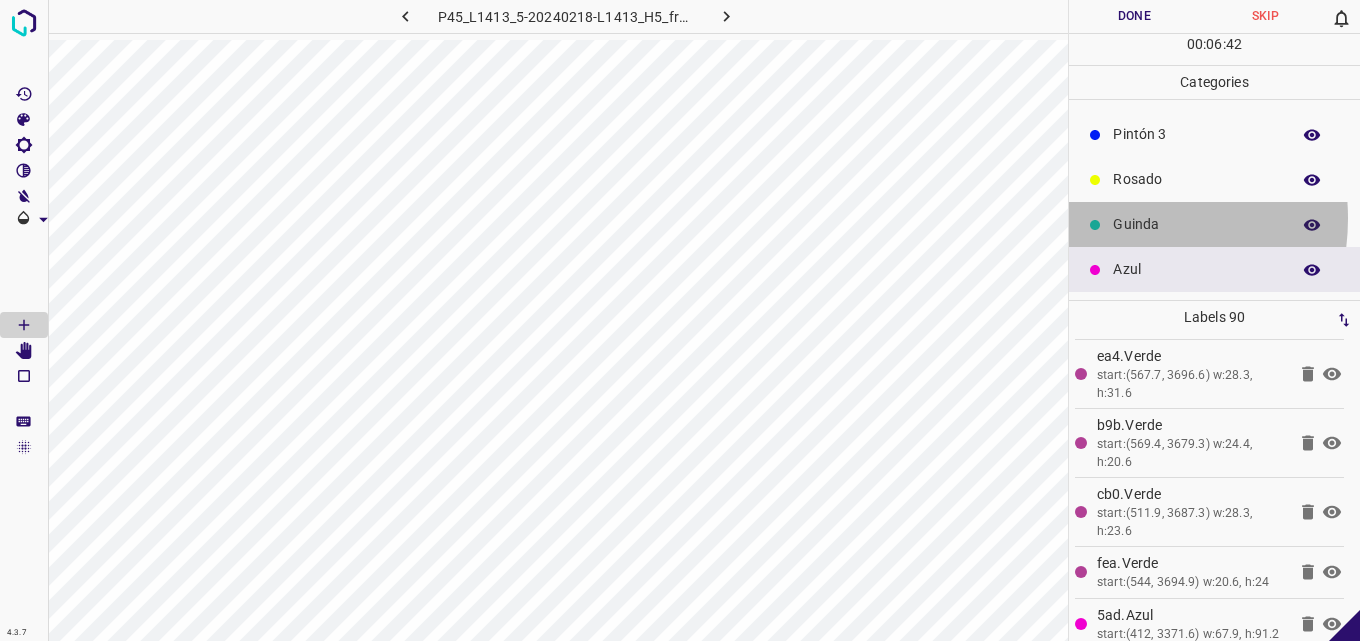 click on "Guinda" at bounding box center [1196, 224] 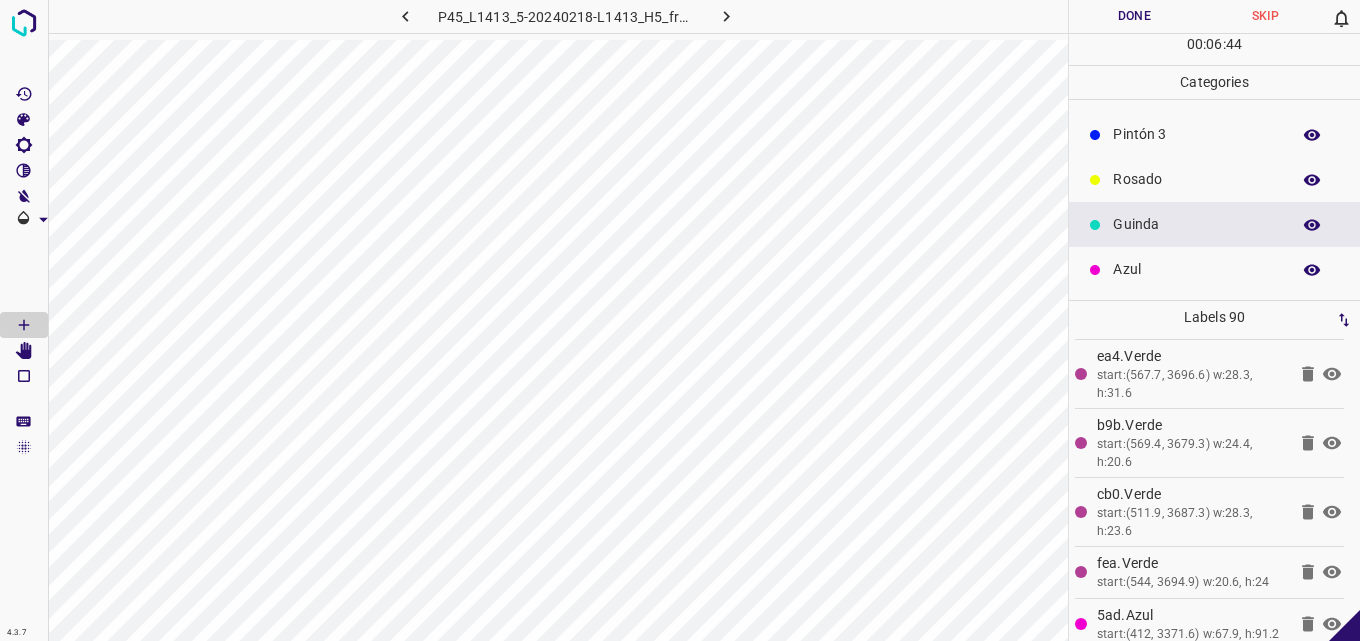 click on "Azul" at bounding box center (1196, 269) 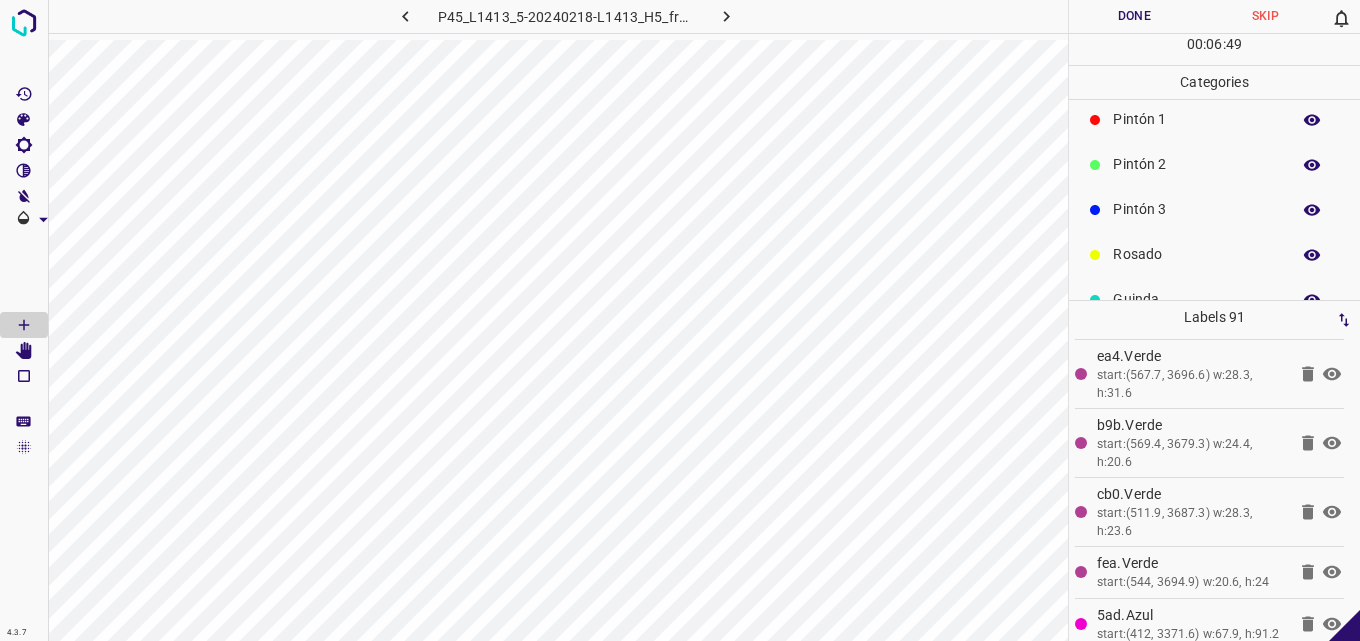 scroll, scrollTop: 0, scrollLeft: 0, axis: both 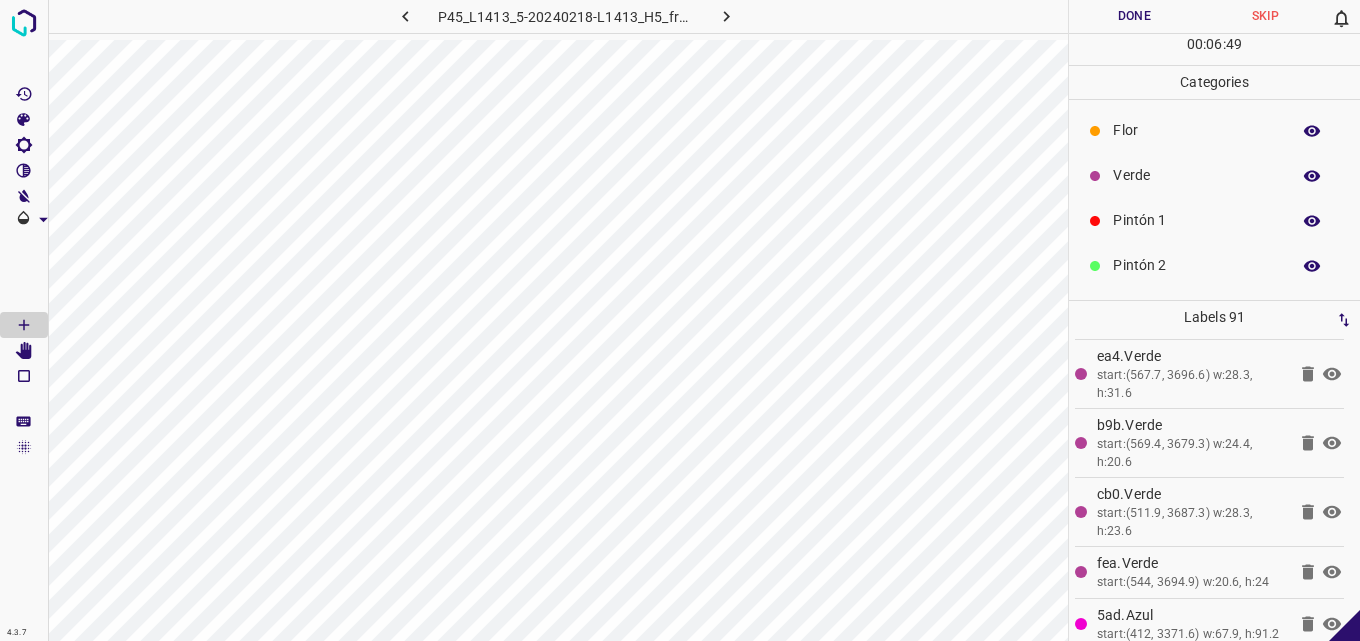 click on "Verde" at bounding box center (1196, 175) 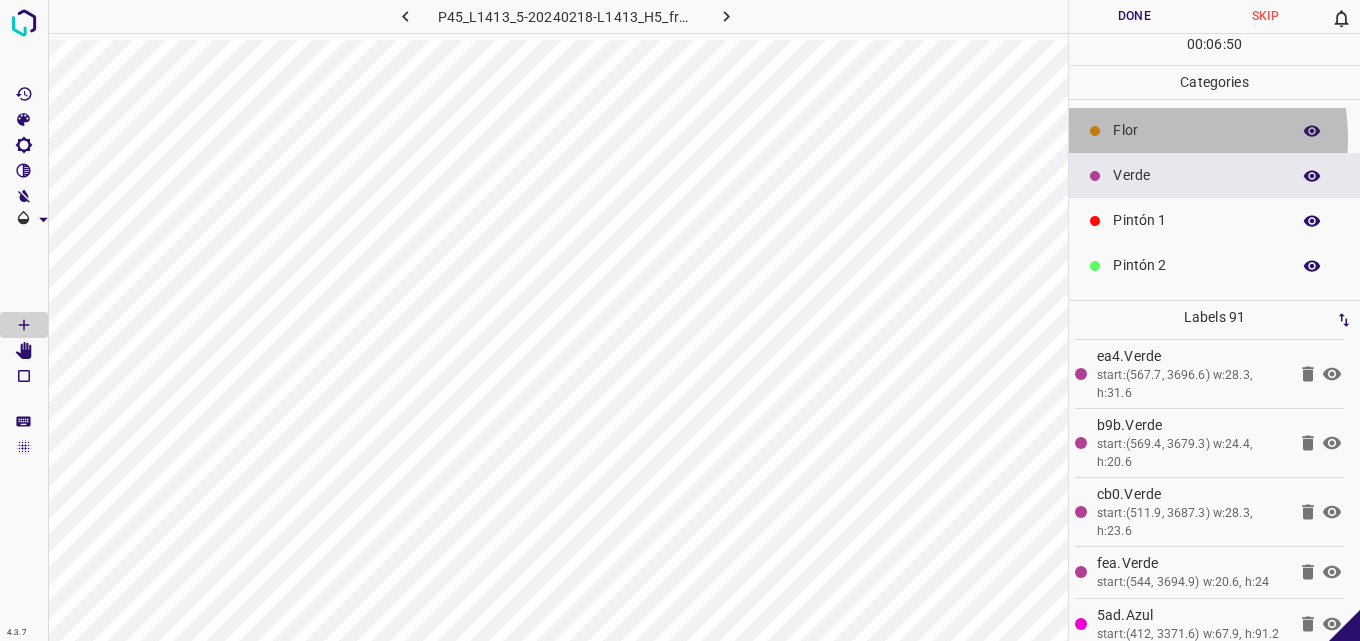 drag, startPoint x: 1149, startPoint y: 137, endPoint x: 1098, endPoint y: 160, distance: 55.946404 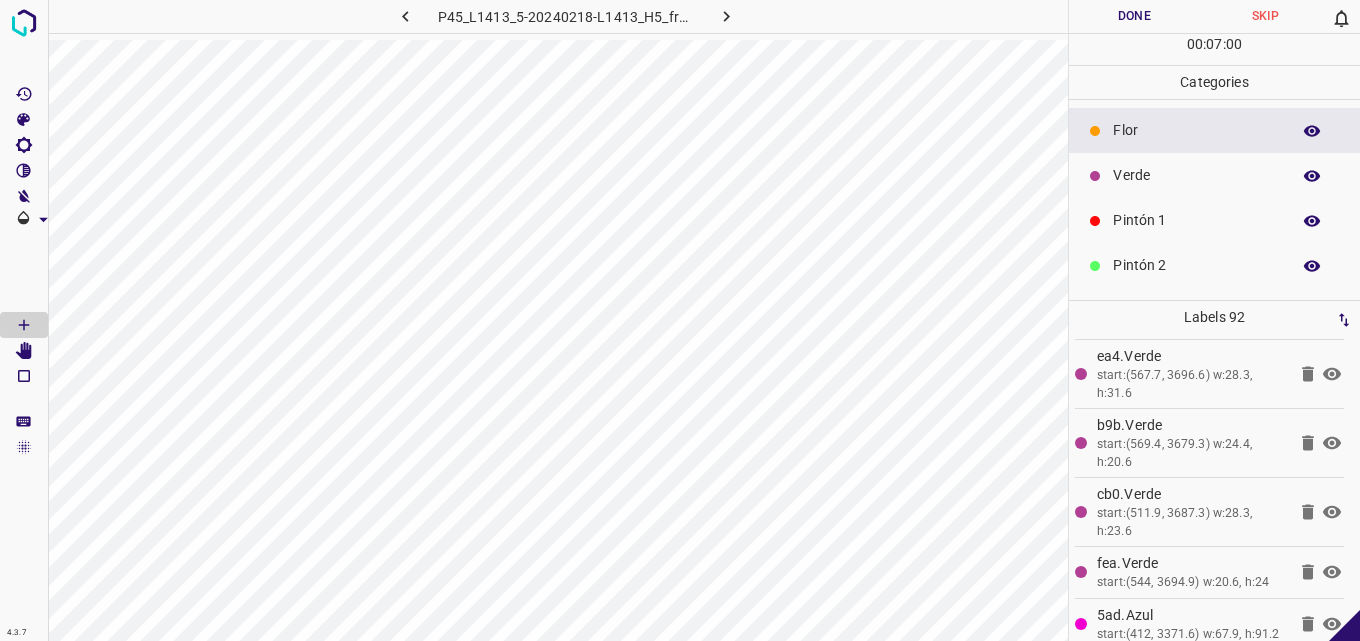 click on "Verde" at bounding box center (1196, 175) 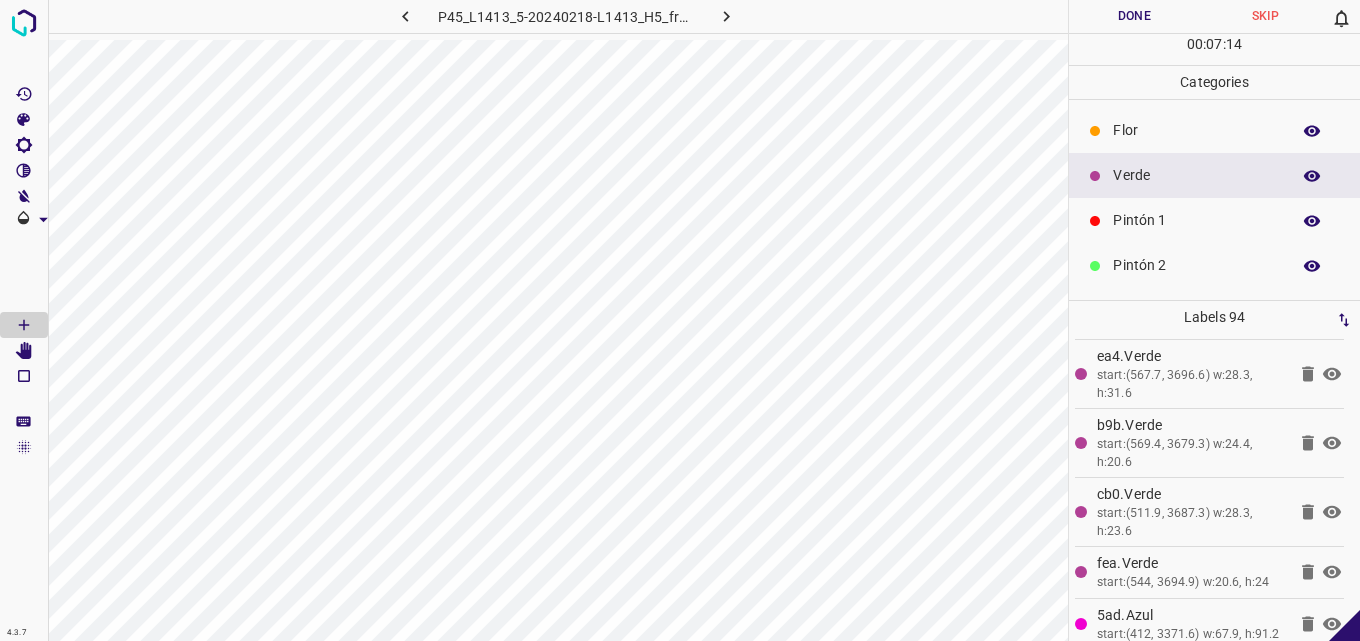 click on "Pintón 1" at bounding box center (1196, 220) 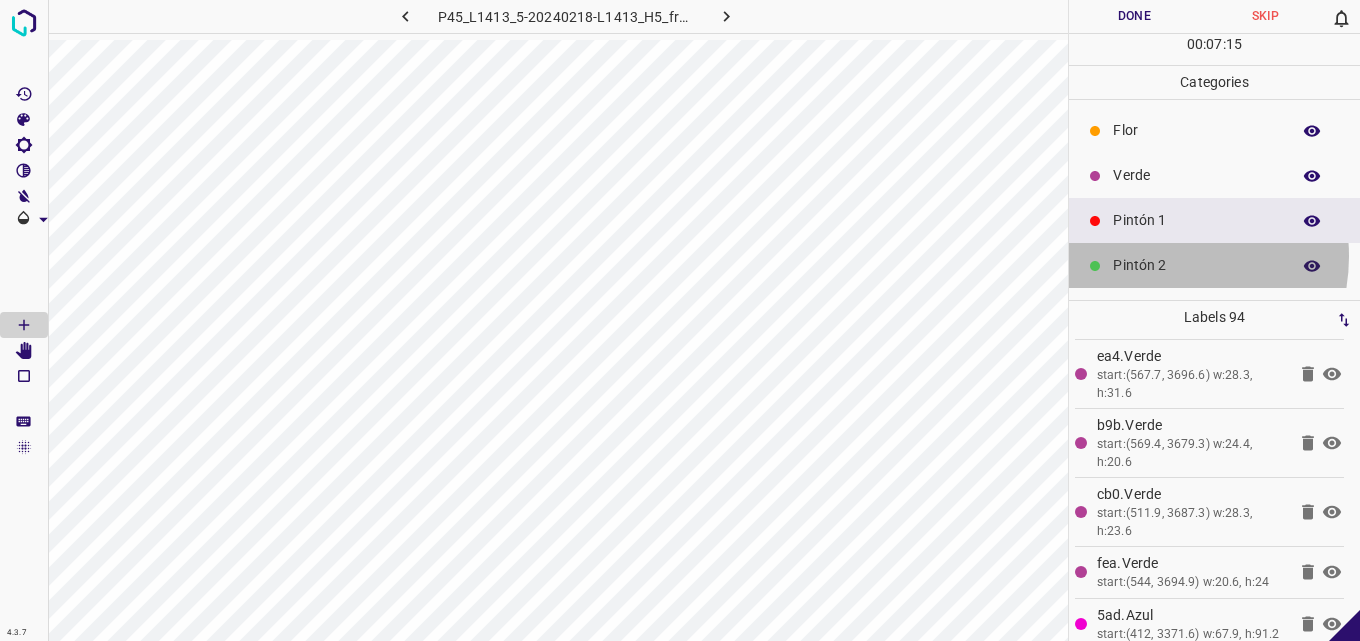 click on "Pintón 2" at bounding box center [1196, 265] 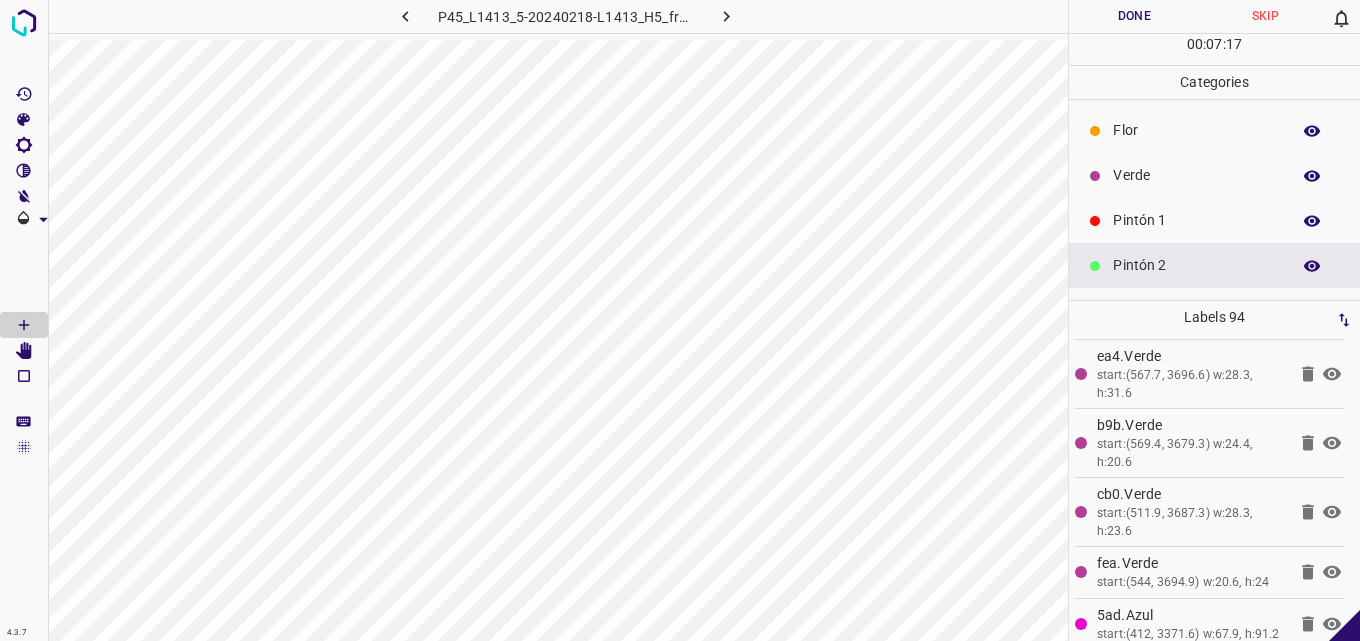 click on "Pintón 1" at bounding box center [1196, 220] 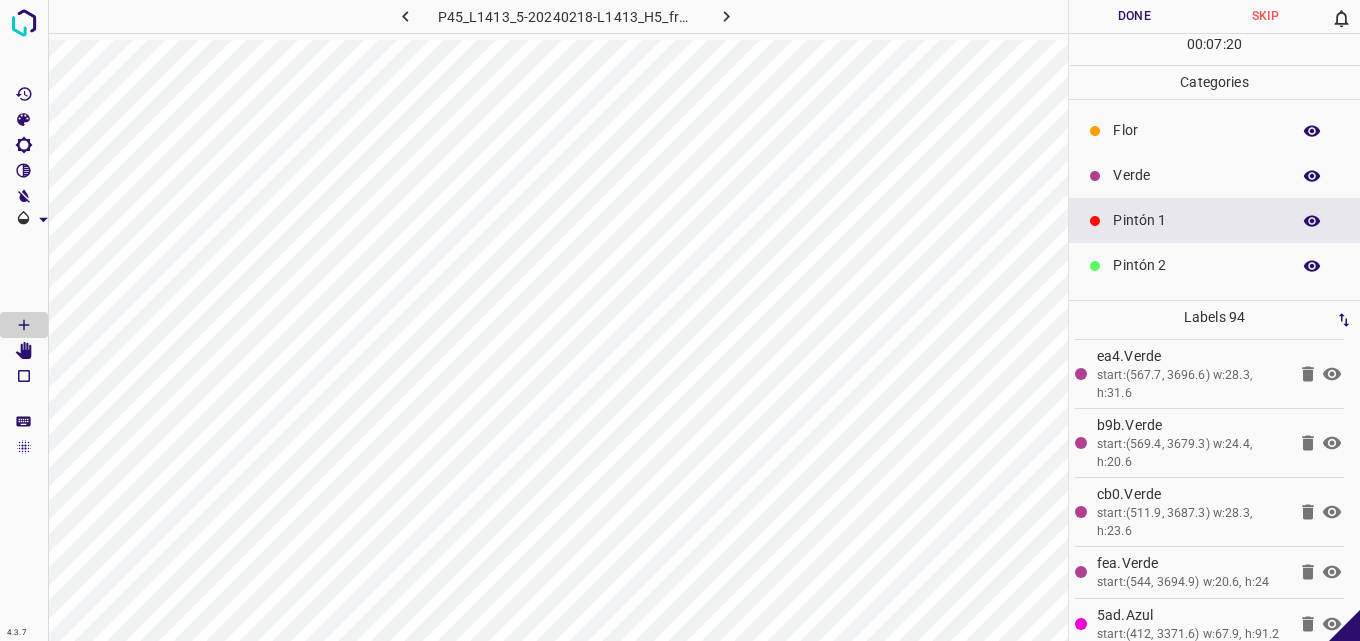 click on "Pintón 2" at bounding box center [1196, 265] 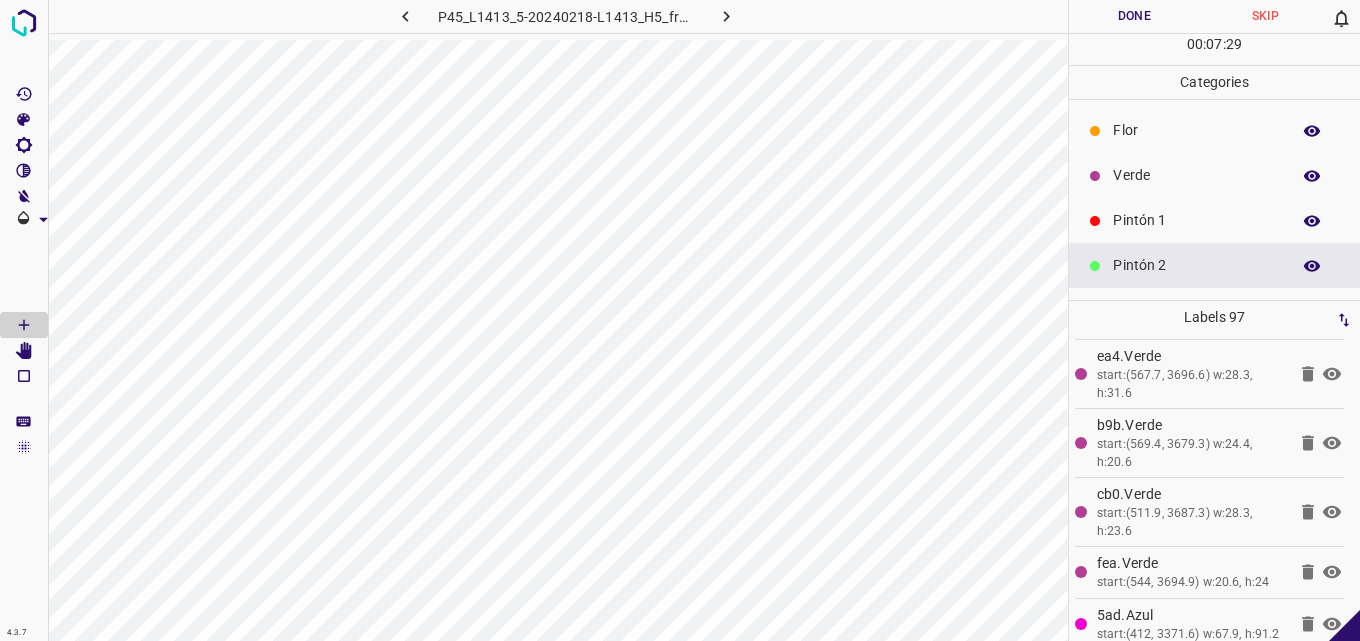 click on "Verde" at bounding box center (1196, 175) 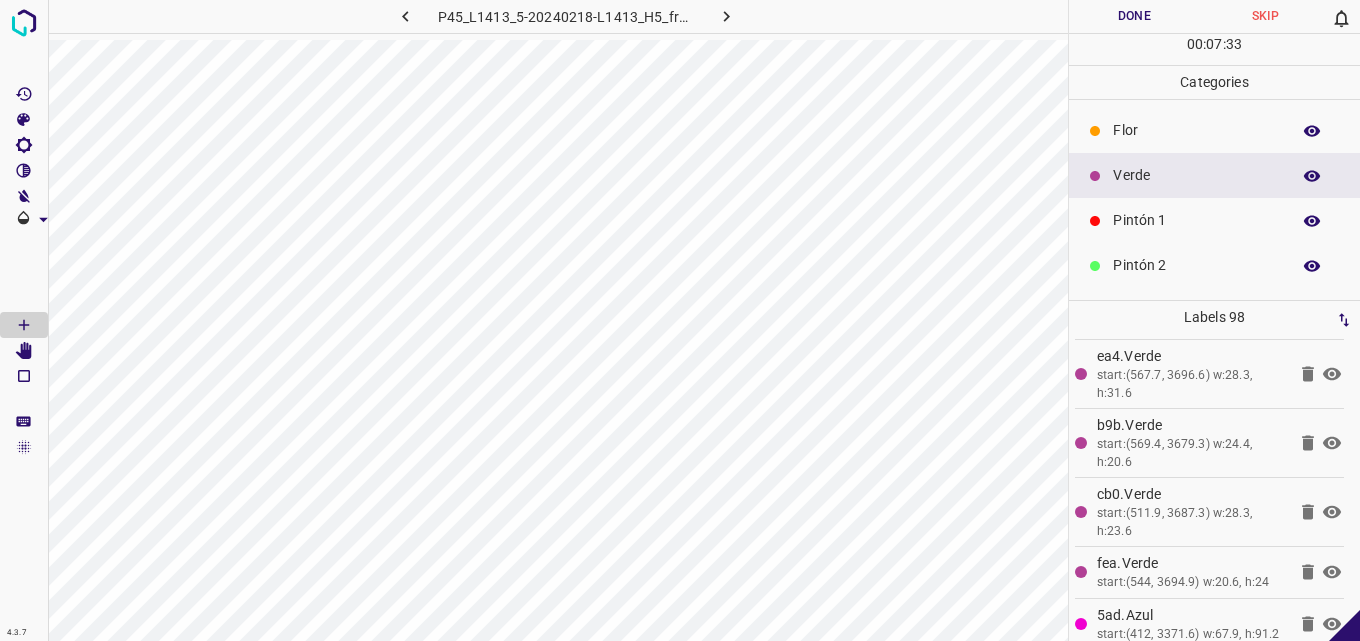 click on "Pintón 1" at bounding box center (1196, 220) 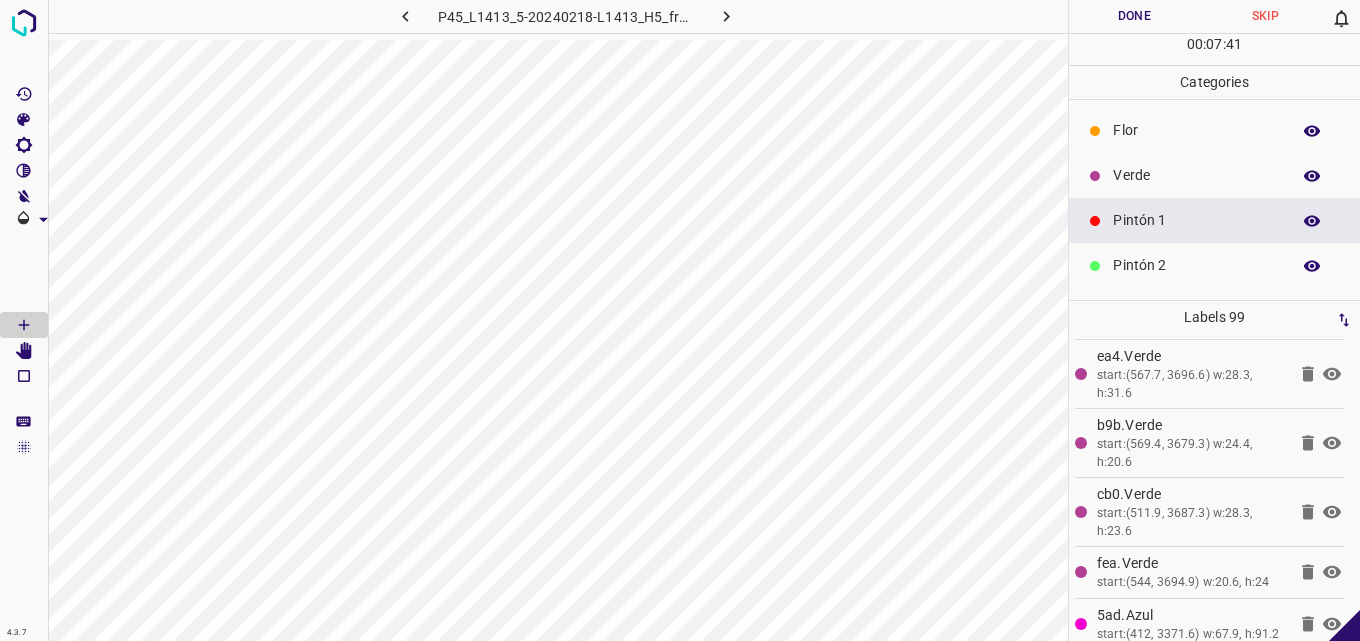click on "Verde" at bounding box center [1214, 175] 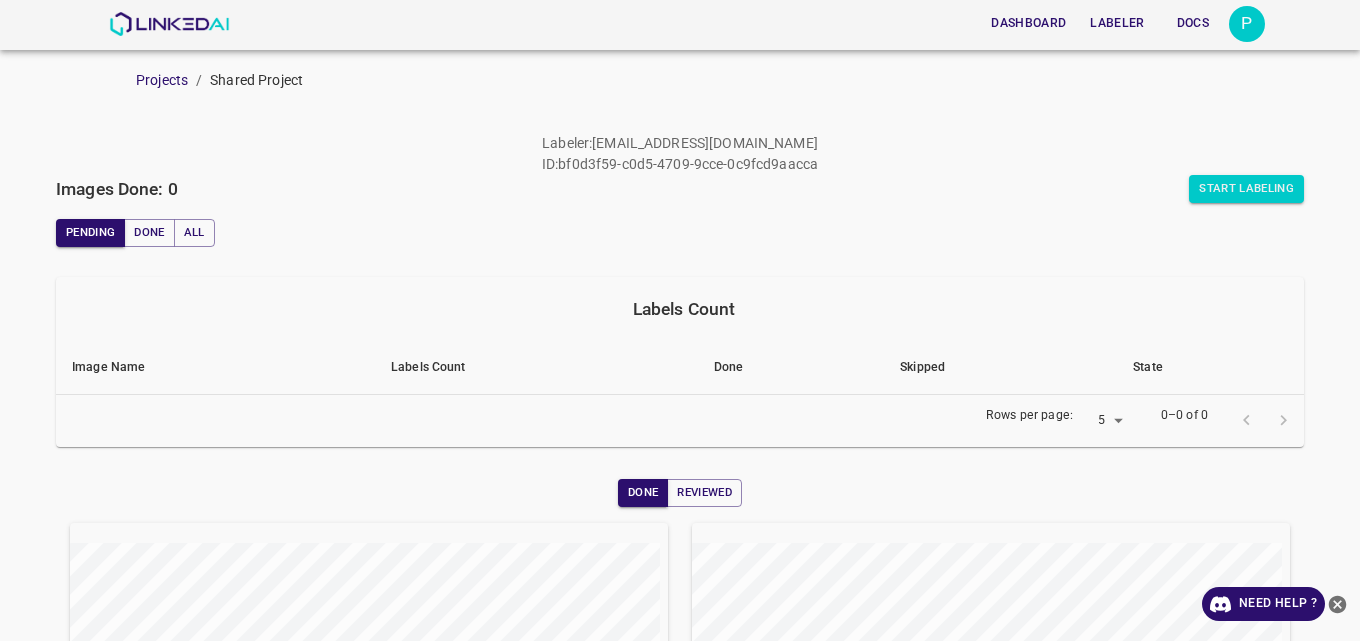 scroll, scrollTop: 0, scrollLeft: 0, axis: both 